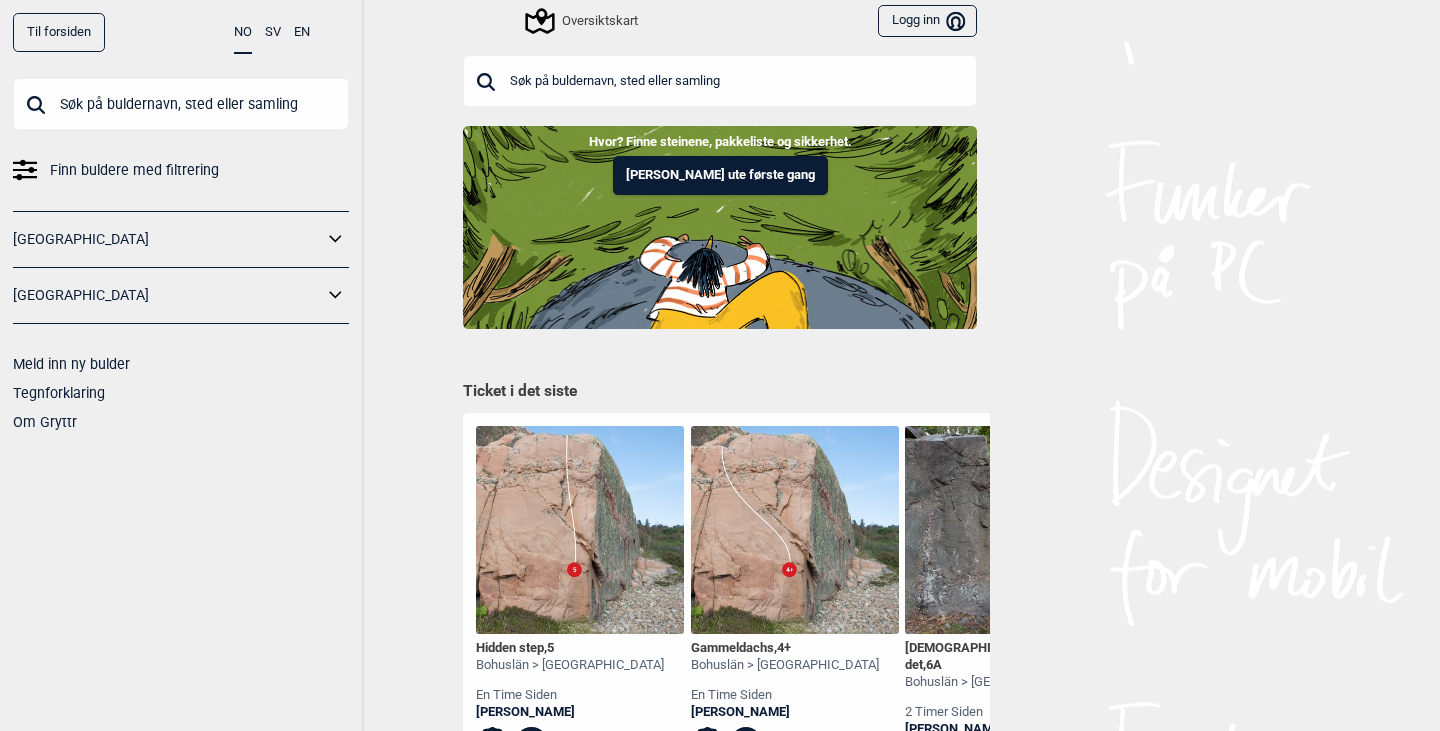 scroll, scrollTop: 0, scrollLeft: 0, axis: both 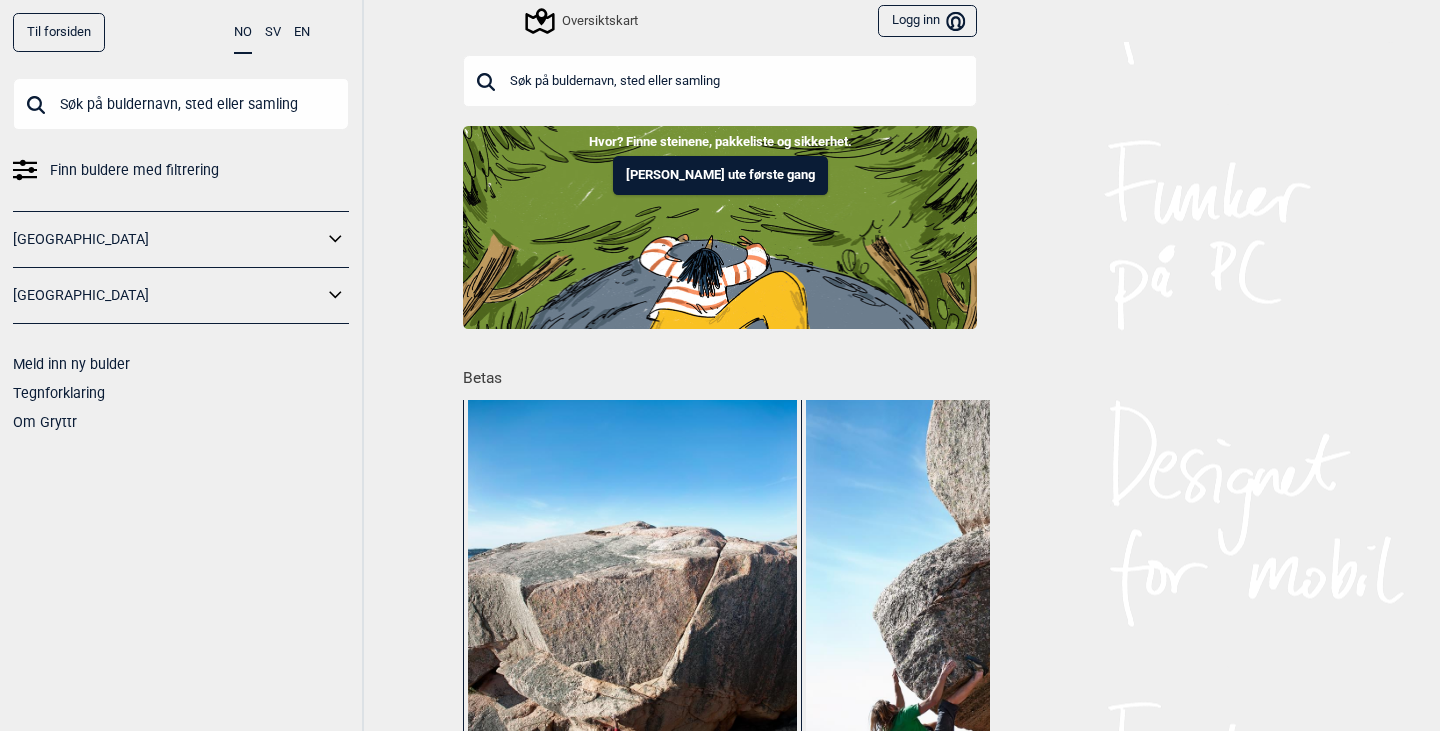 click on "Finn buldere med filtrering" at bounding box center [134, 170] 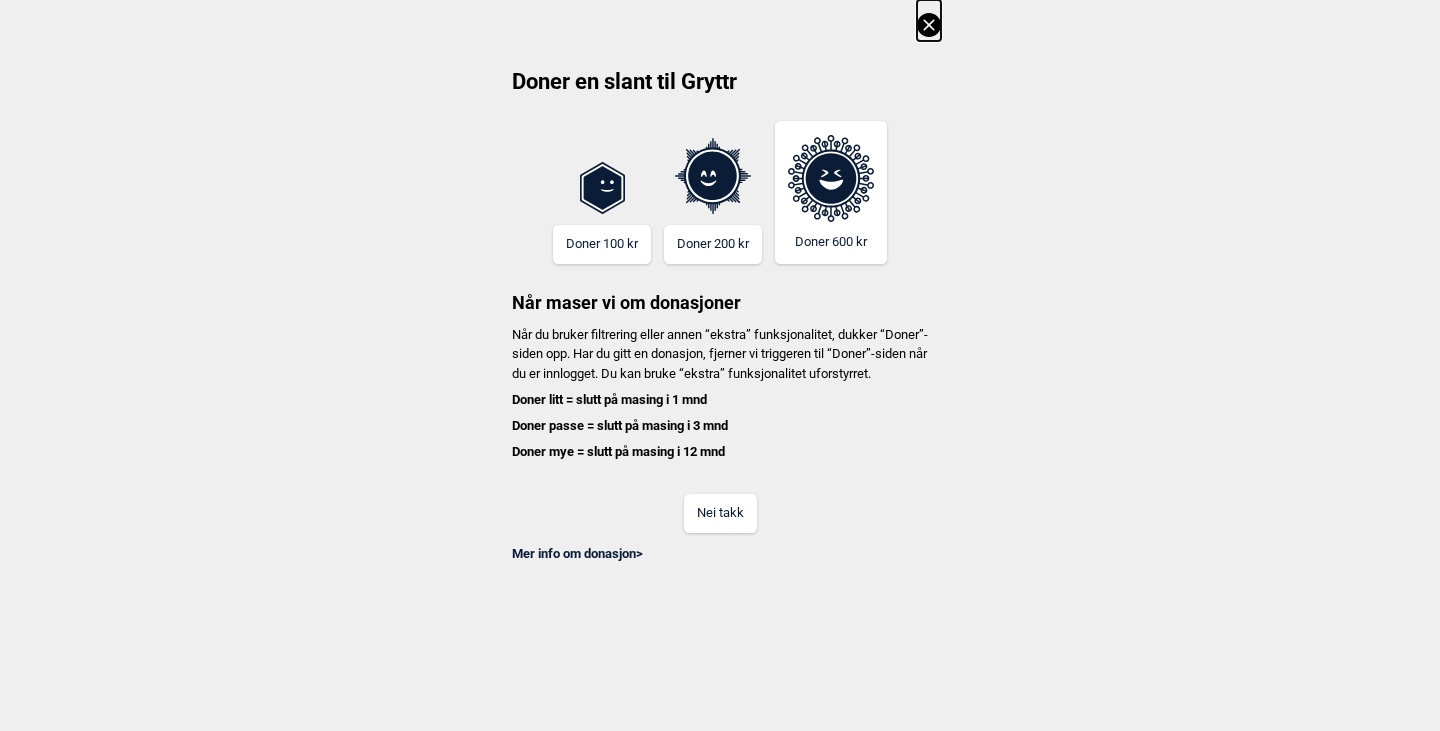 click on "Nei takk" at bounding box center [720, 513] 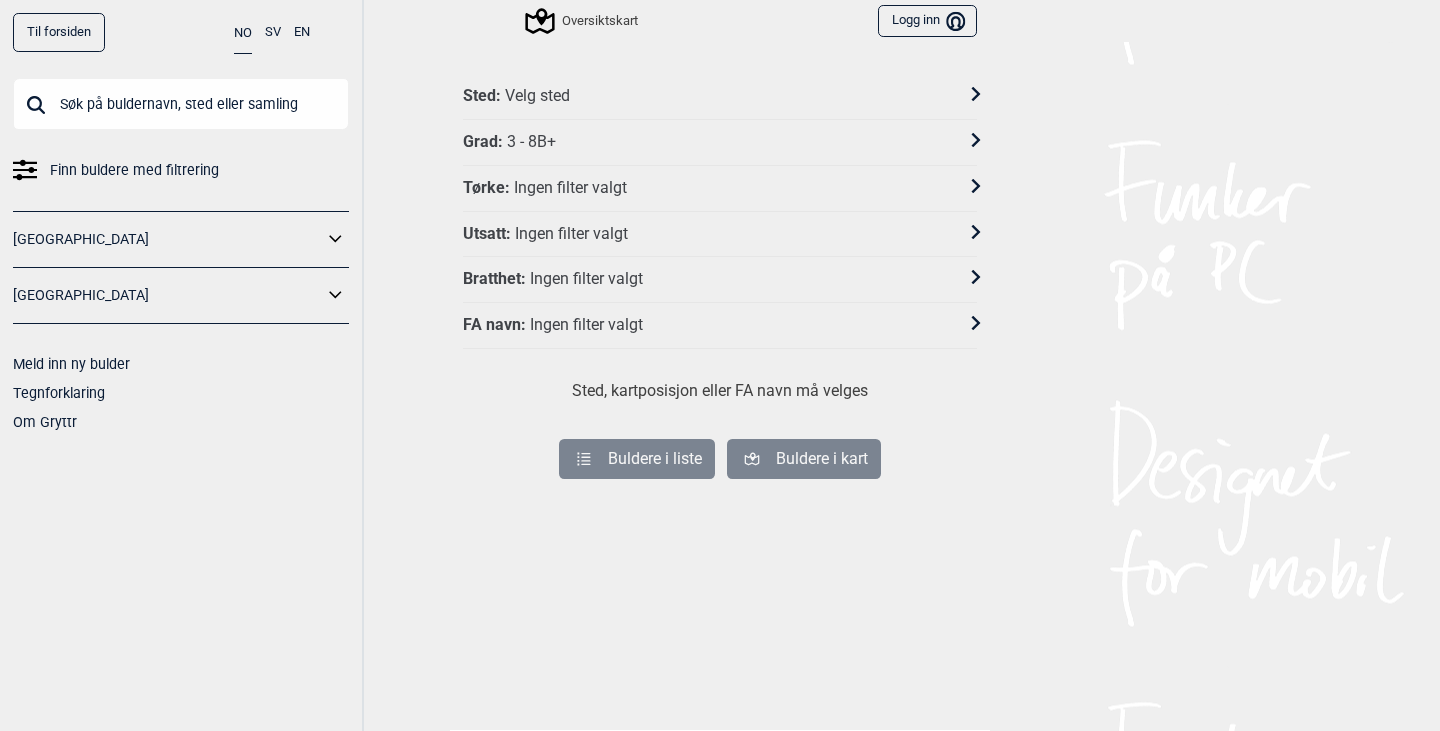 click on "Grad : 3 - 8B+" at bounding box center [707, 142] 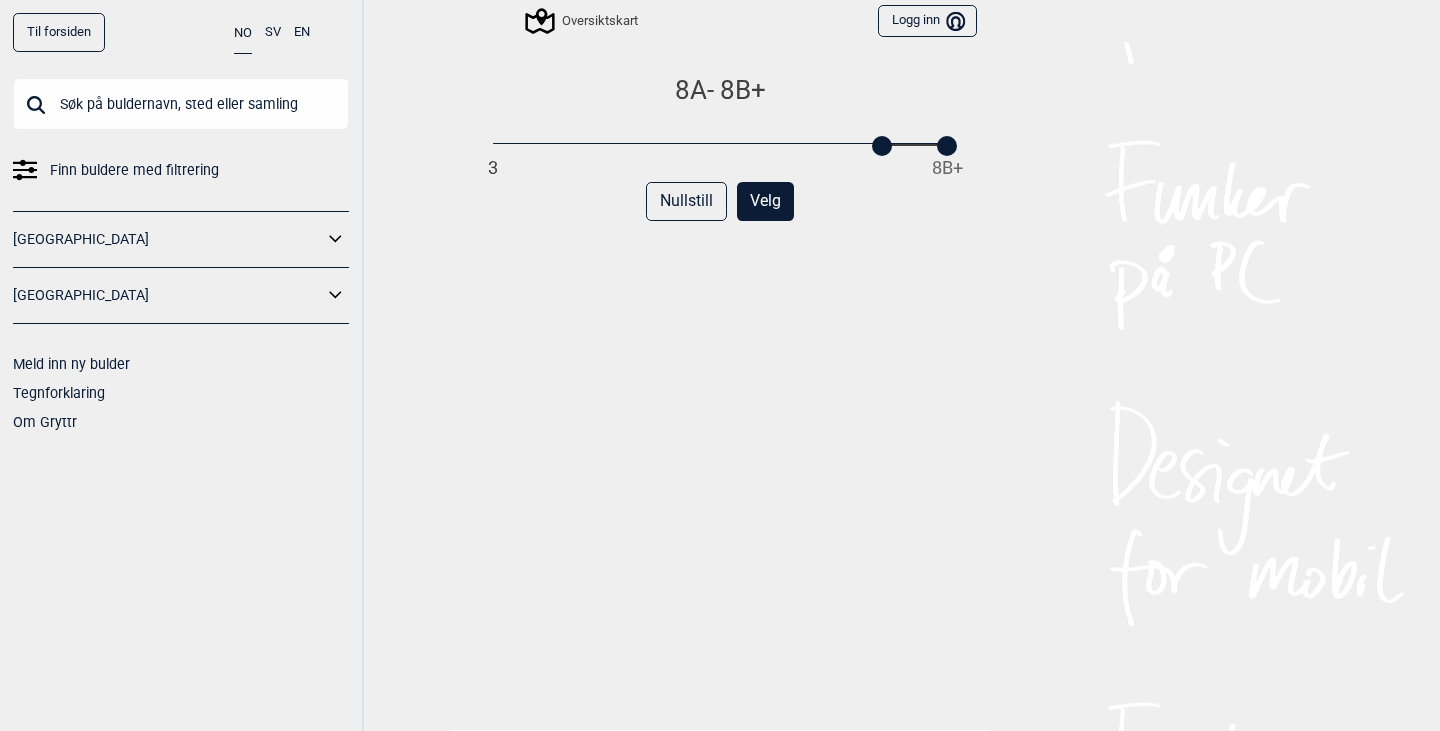 drag, startPoint x: 481, startPoint y: 146, endPoint x: 873, endPoint y: 146, distance: 392 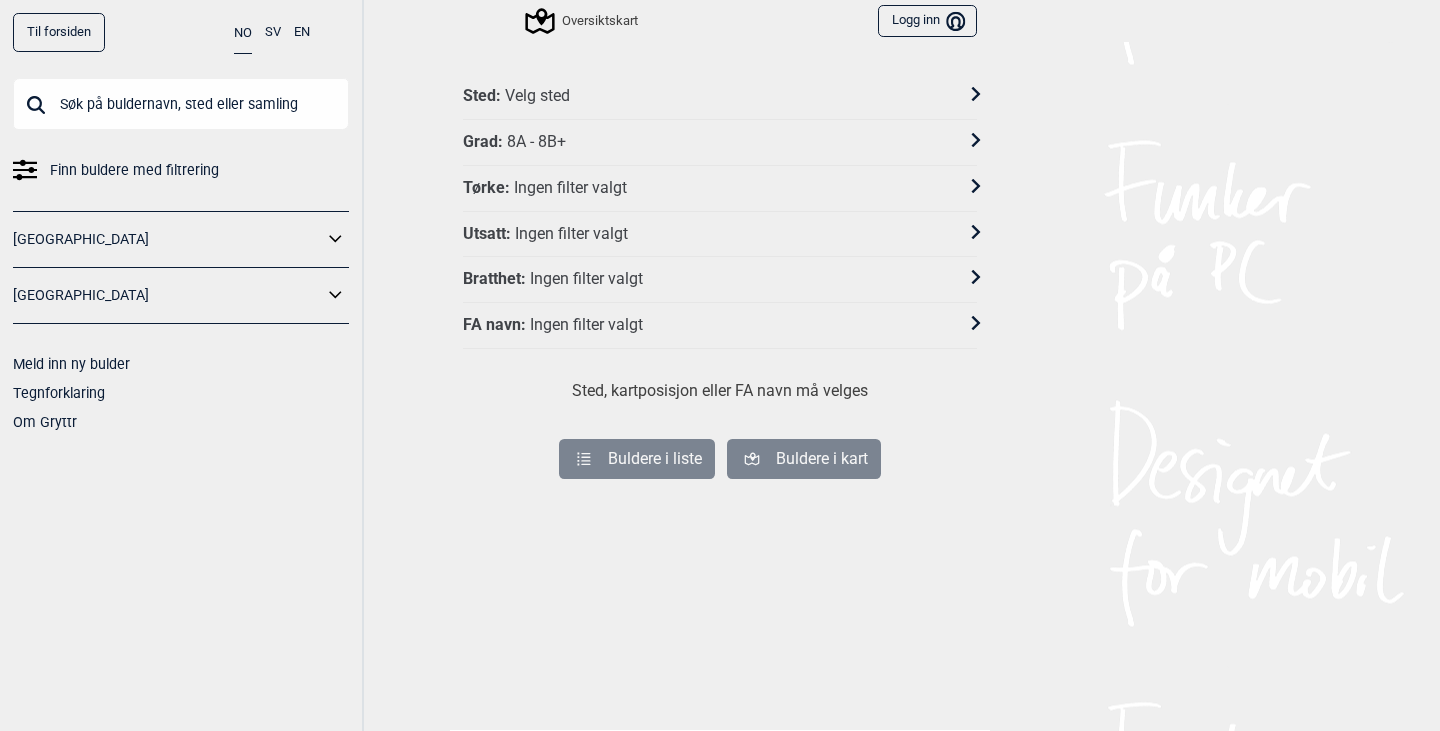 click on "Sted : Velg sted" at bounding box center [707, 96] 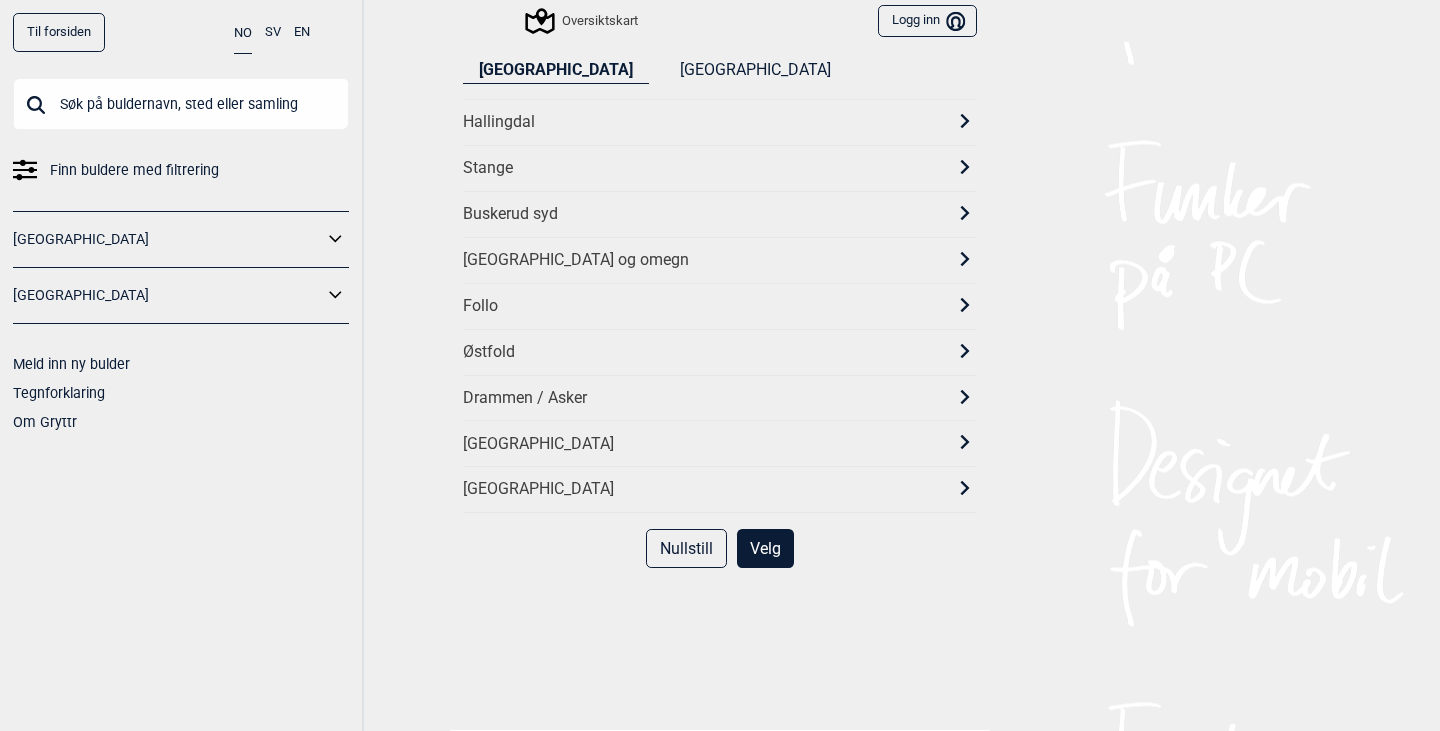 click on "[GEOGRAPHIC_DATA]" at bounding box center [702, 444] 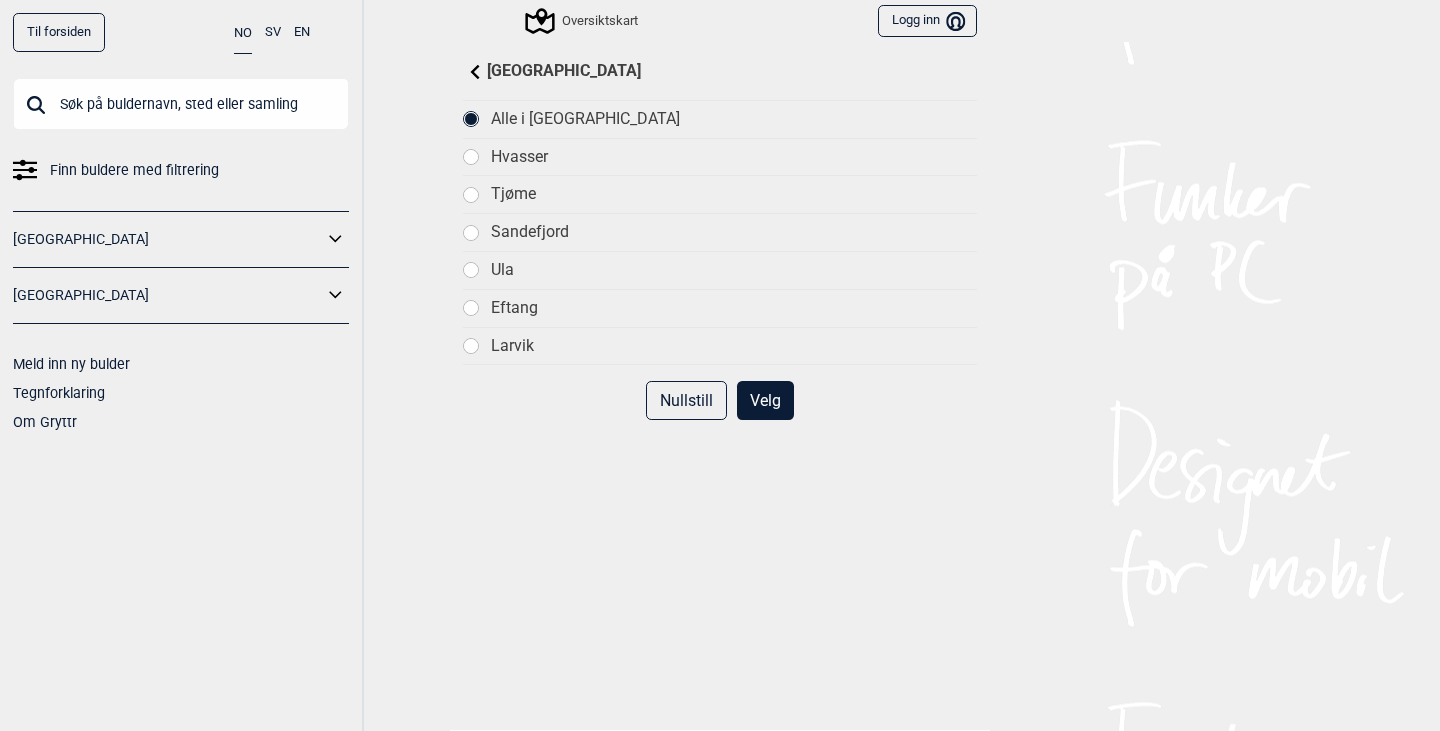 click on "Velg" at bounding box center (765, 400) 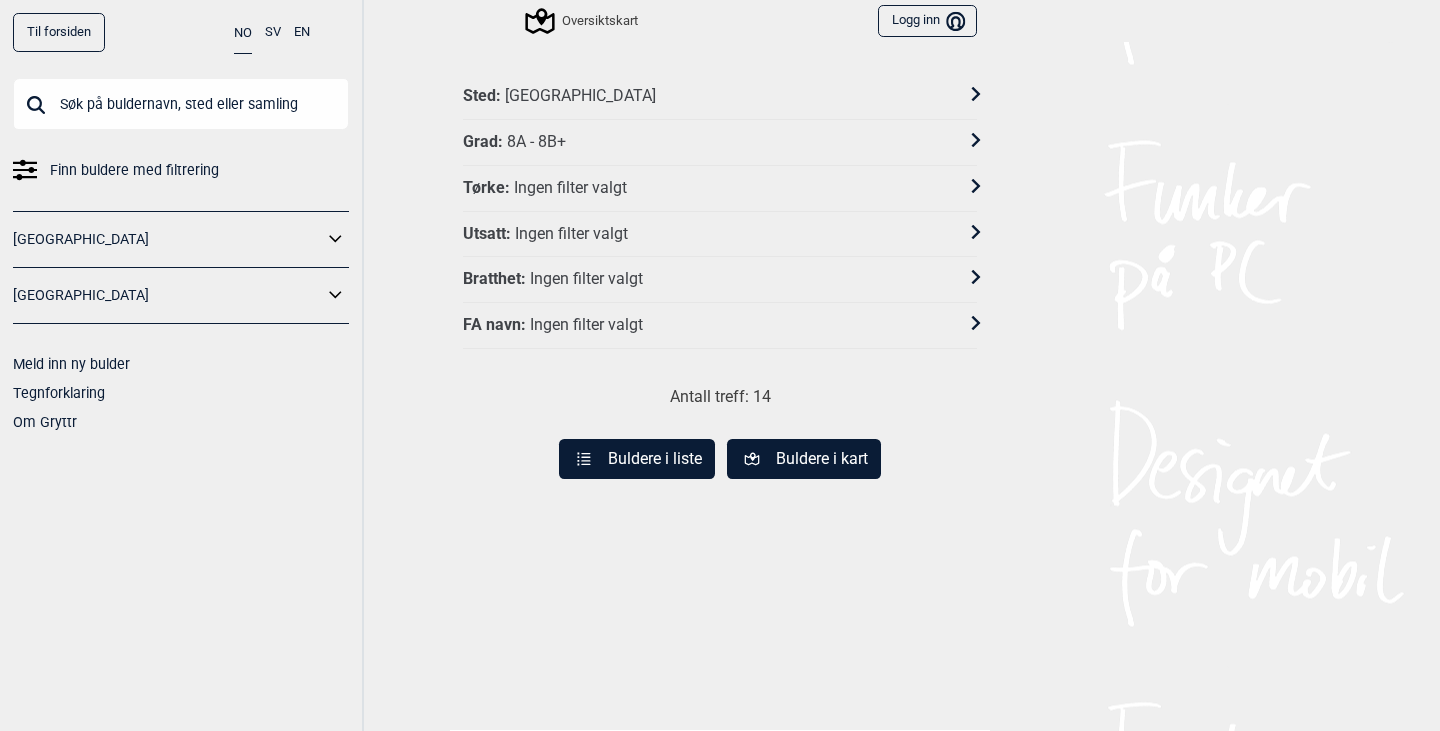 click on "Buldere i kart" at bounding box center [804, 459] 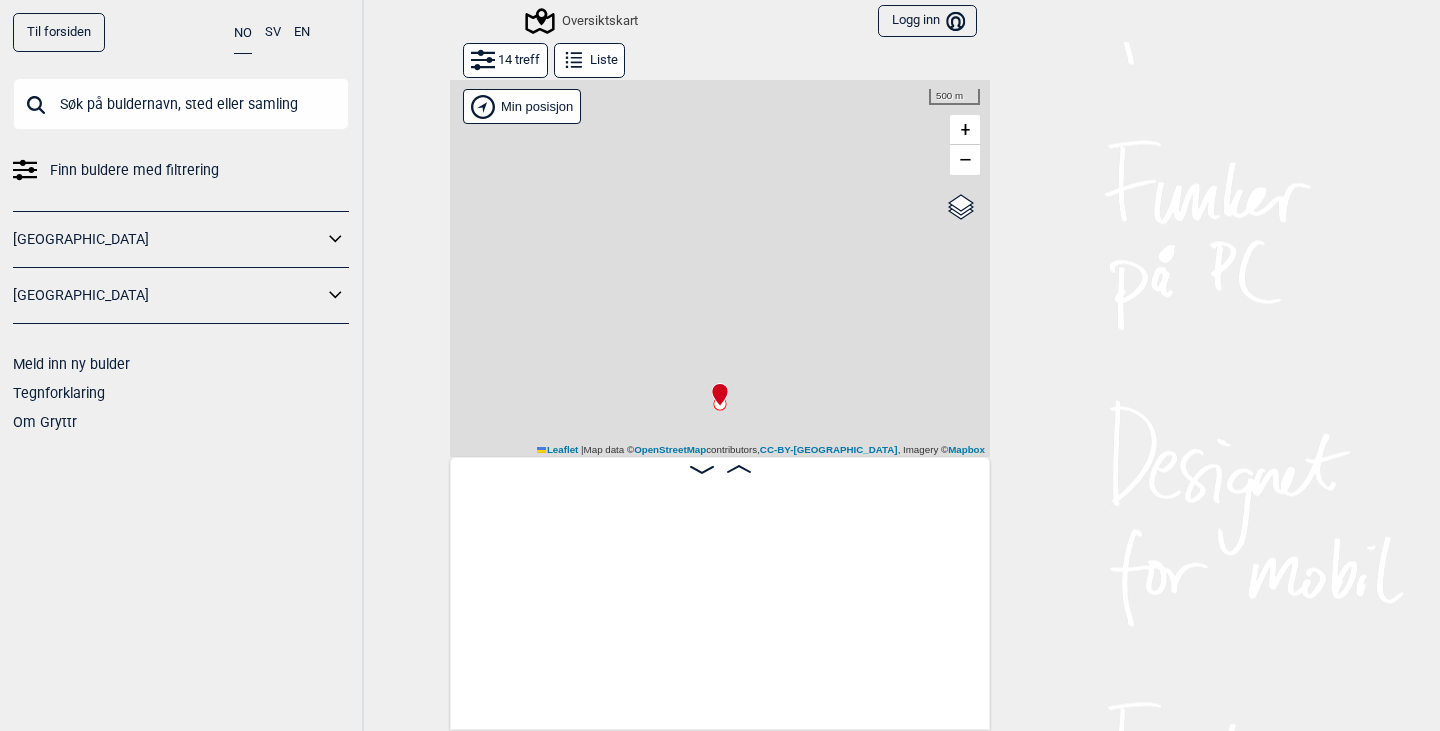 scroll, scrollTop: 0, scrollLeft: 157, axis: horizontal 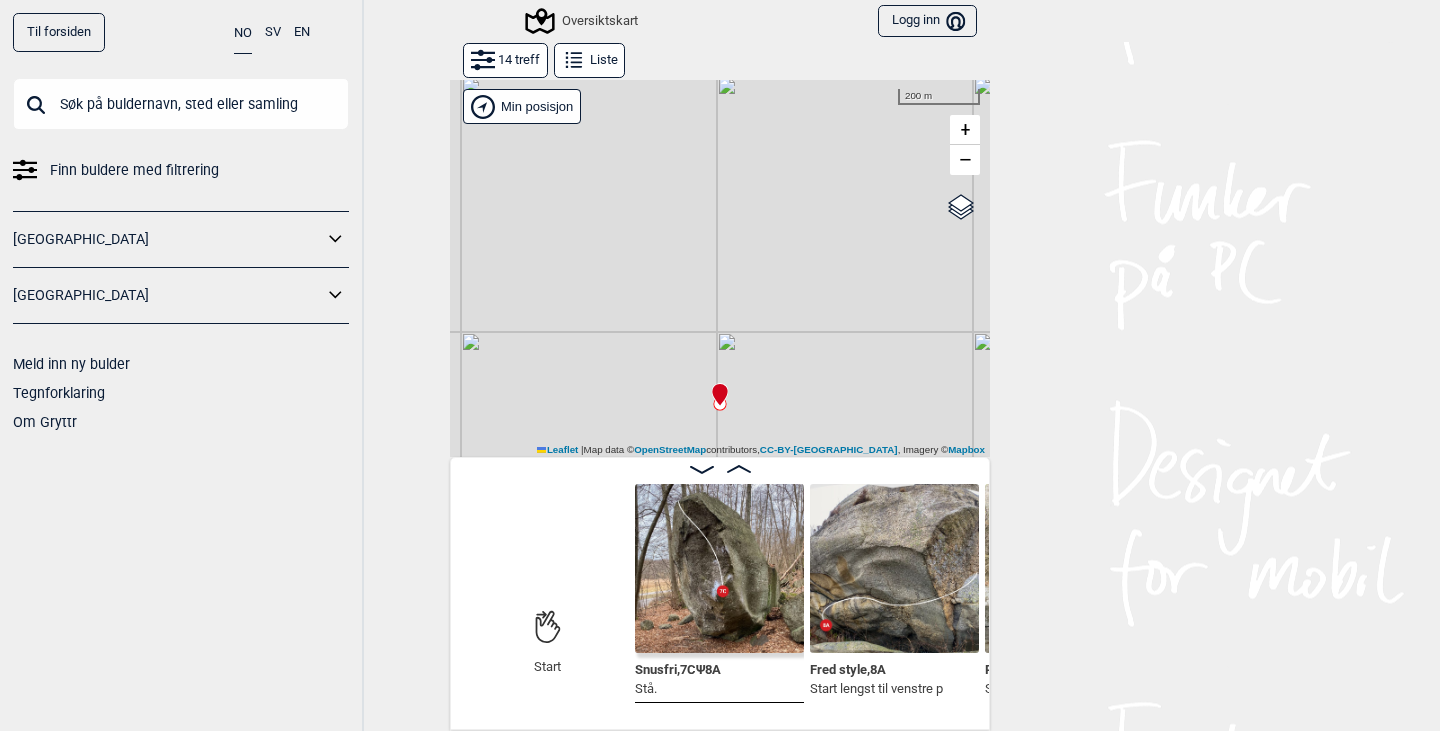 click at bounding box center [719, 568] 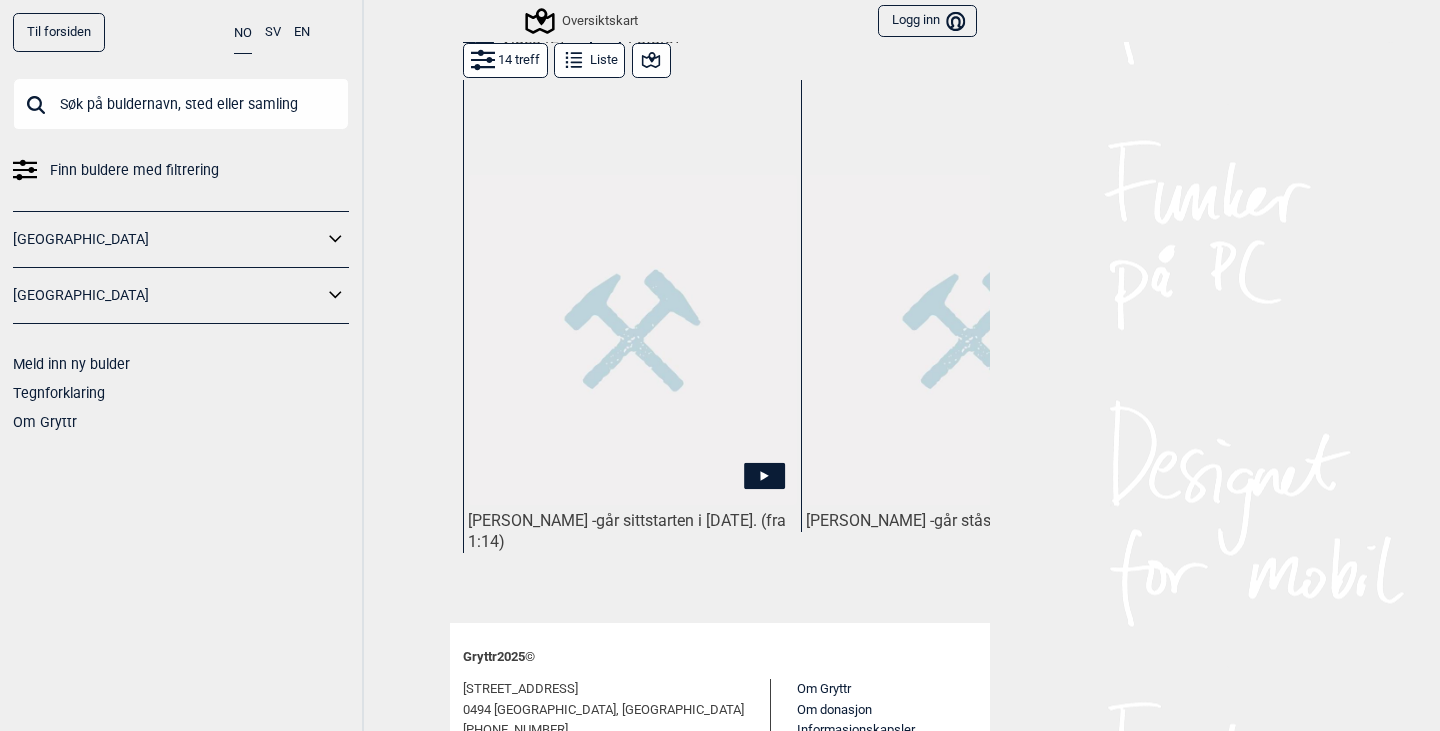 scroll, scrollTop: 955, scrollLeft: 0, axis: vertical 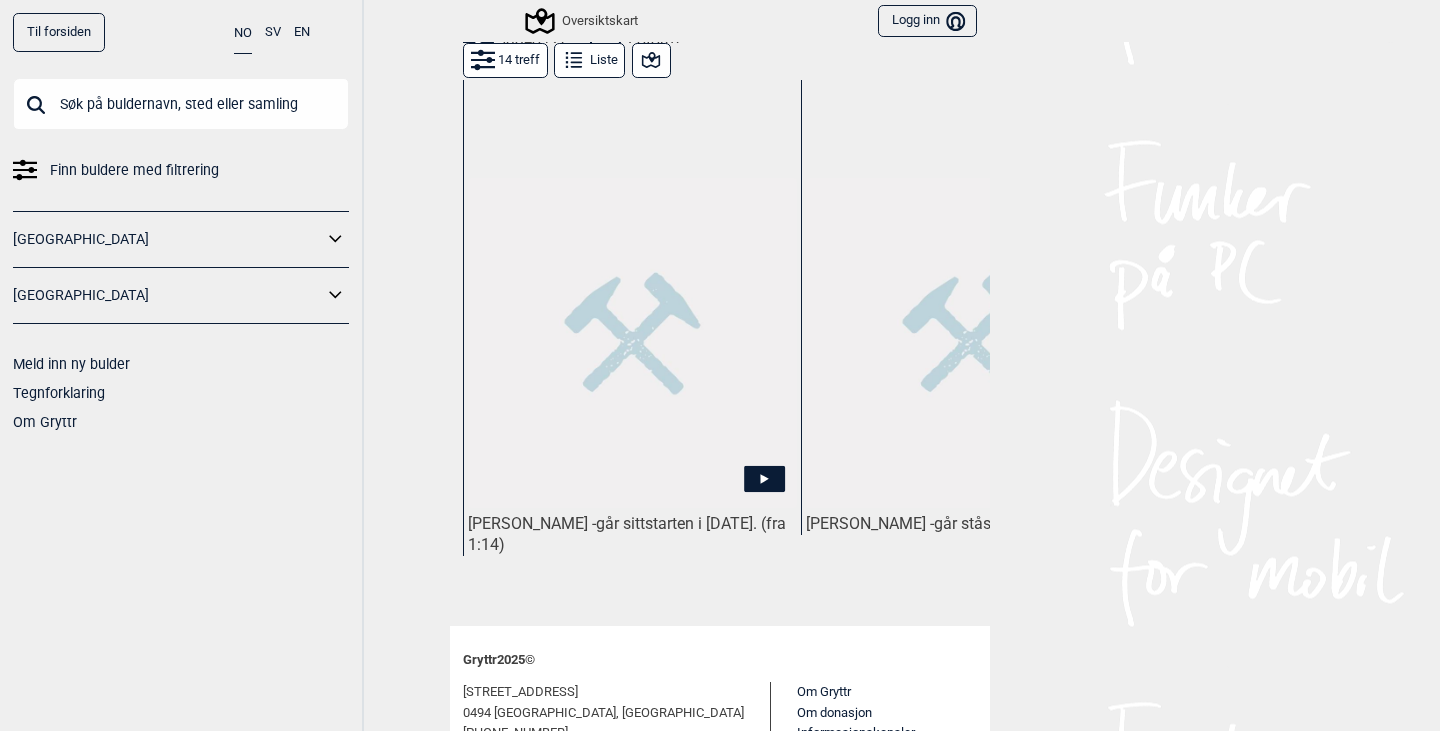 click at bounding box center [632, 342] 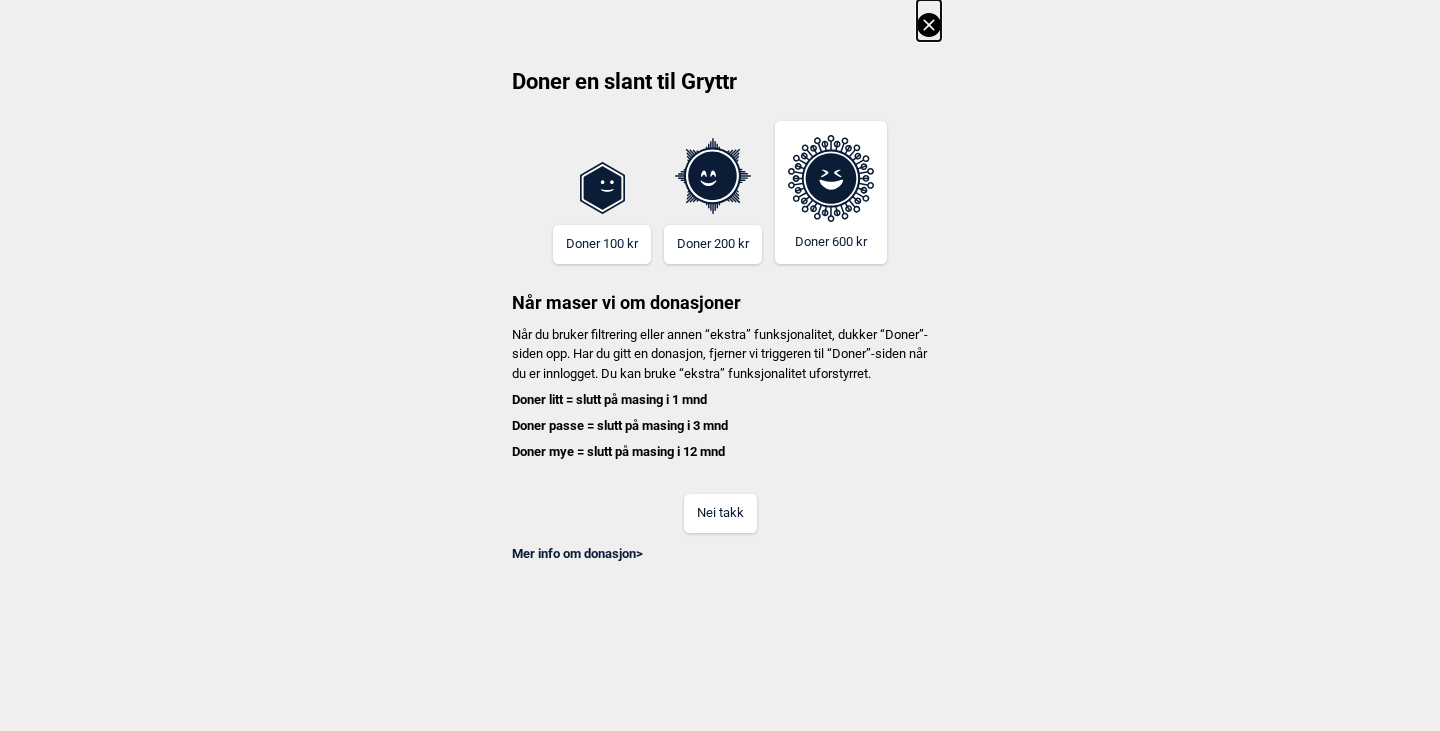 click on "Nei takk" at bounding box center [720, 513] 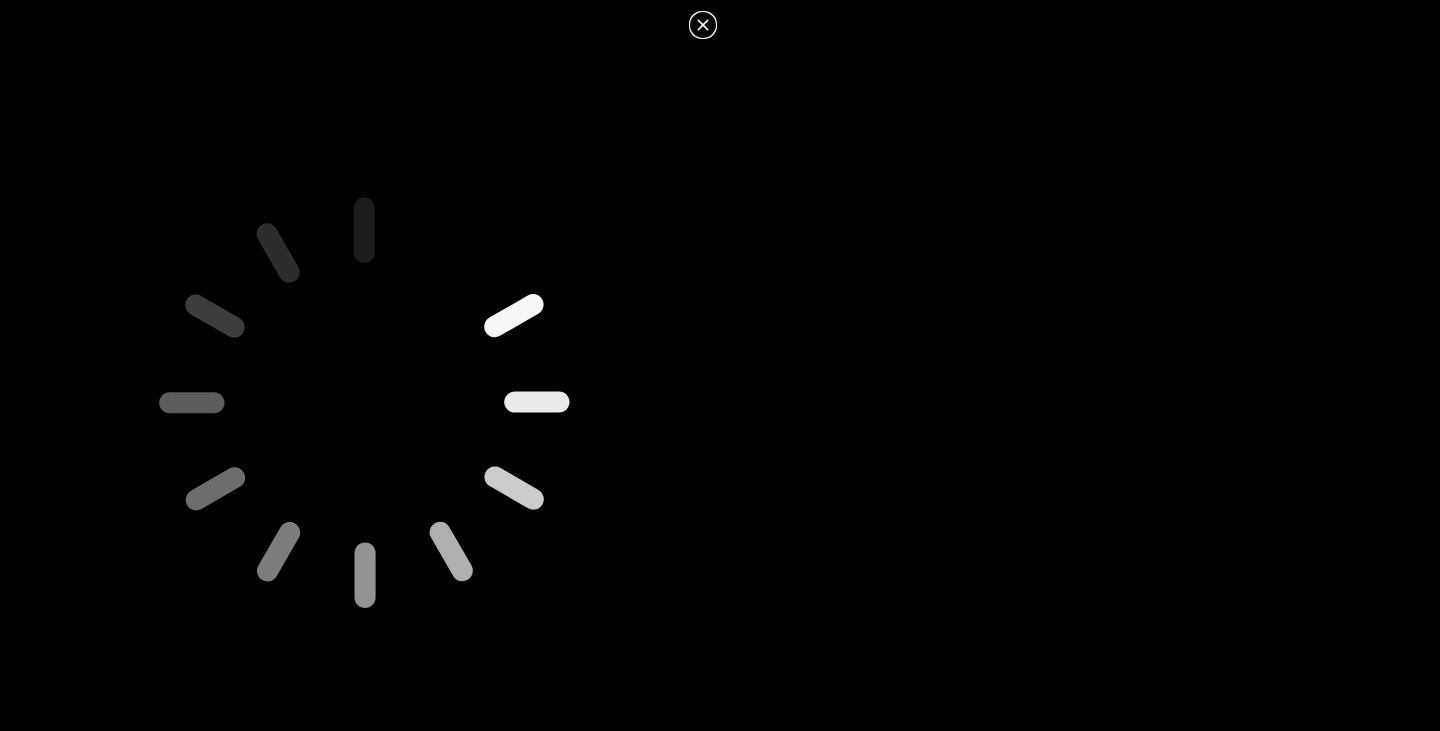 type 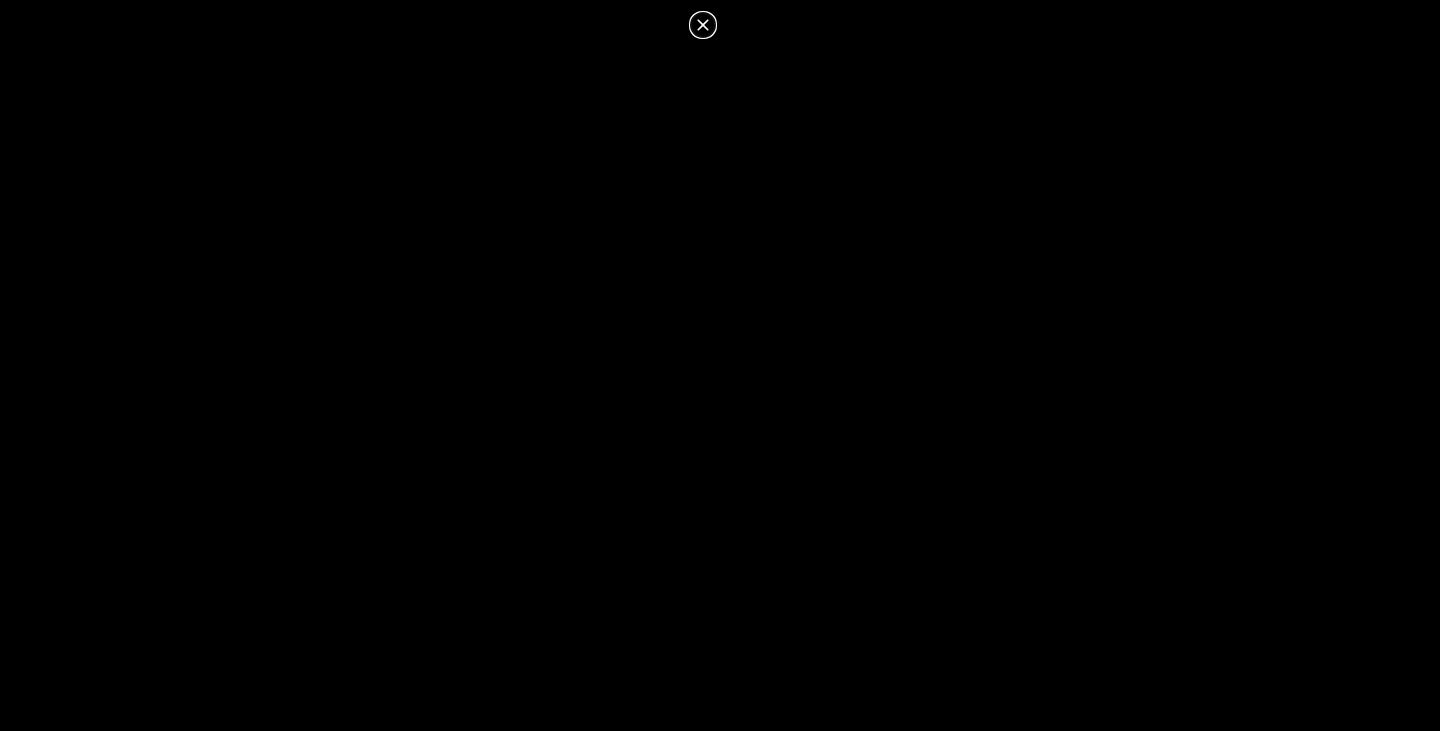 click 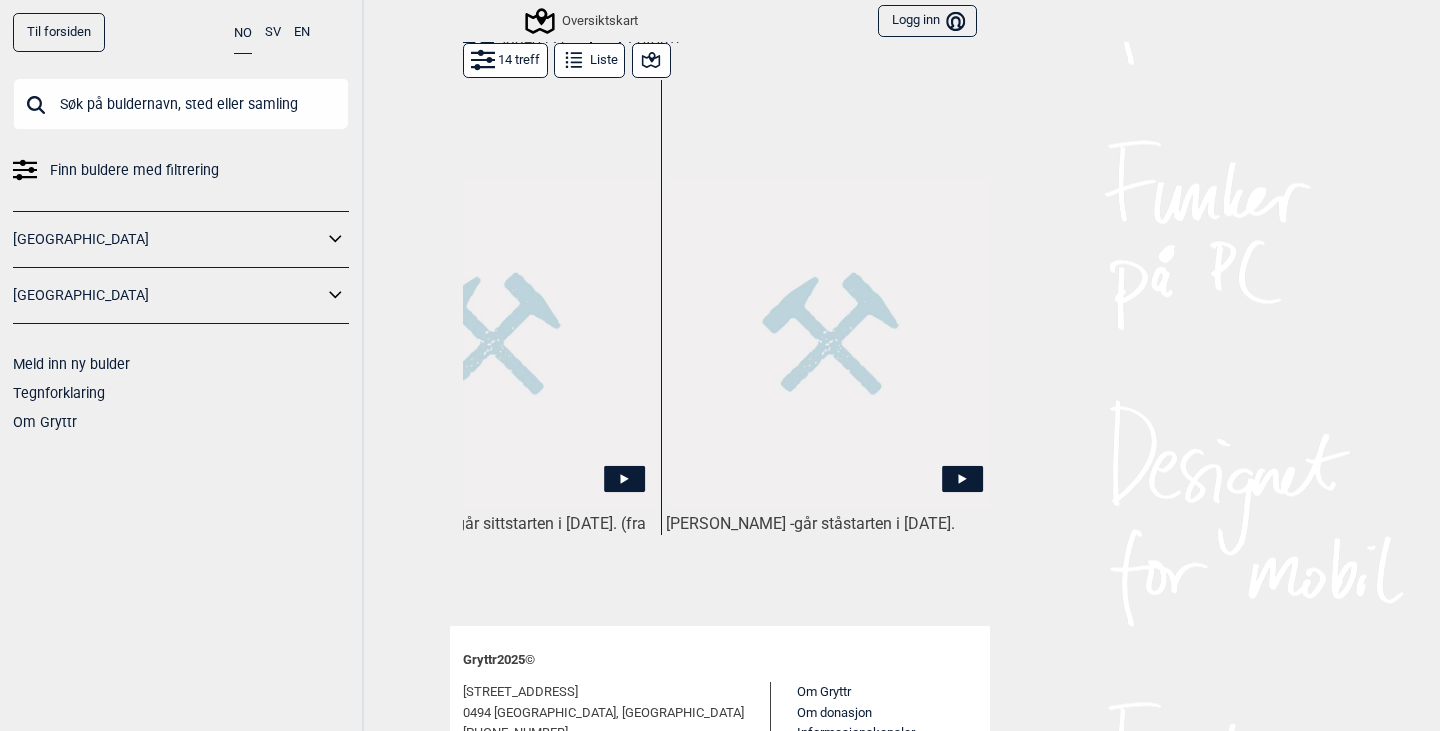 scroll, scrollTop: 0, scrollLeft: 149, axis: horizontal 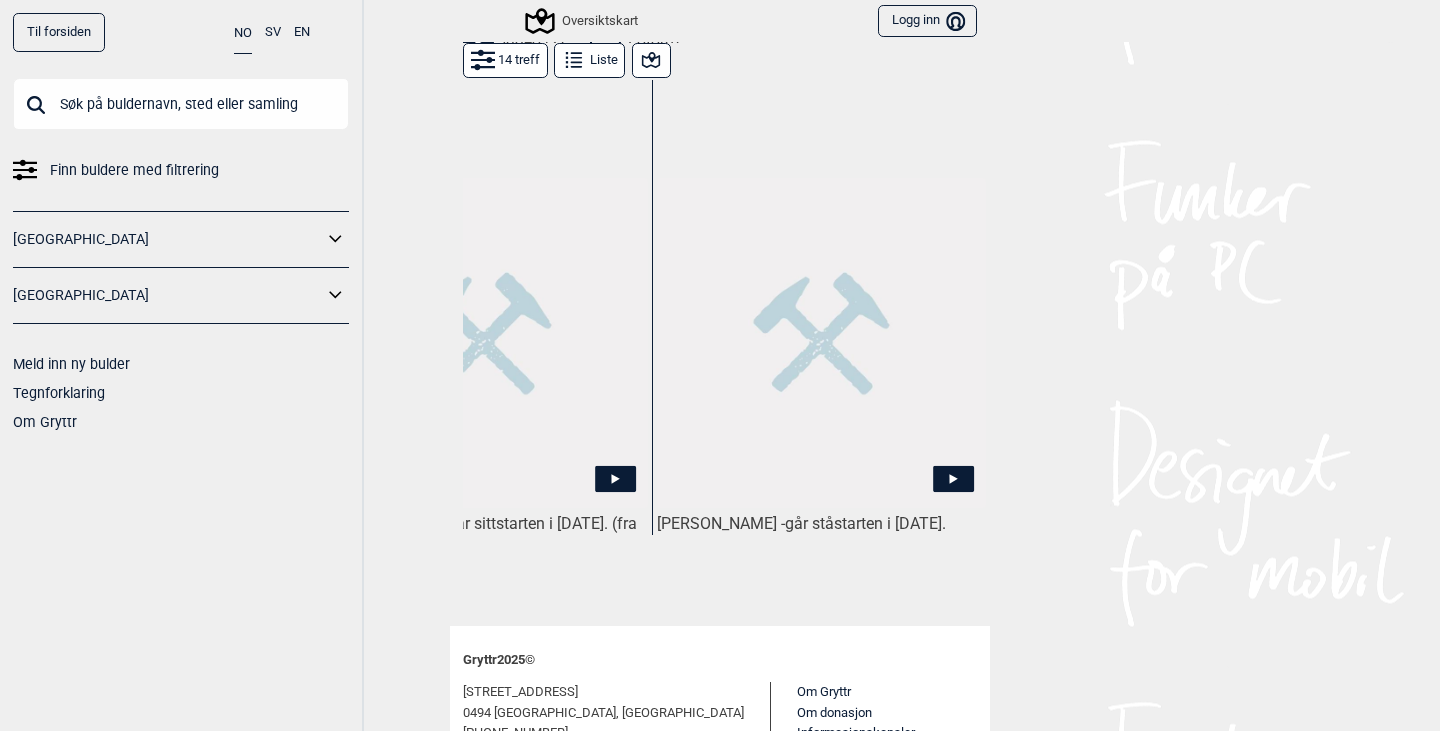 click at bounding box center (821, 342) 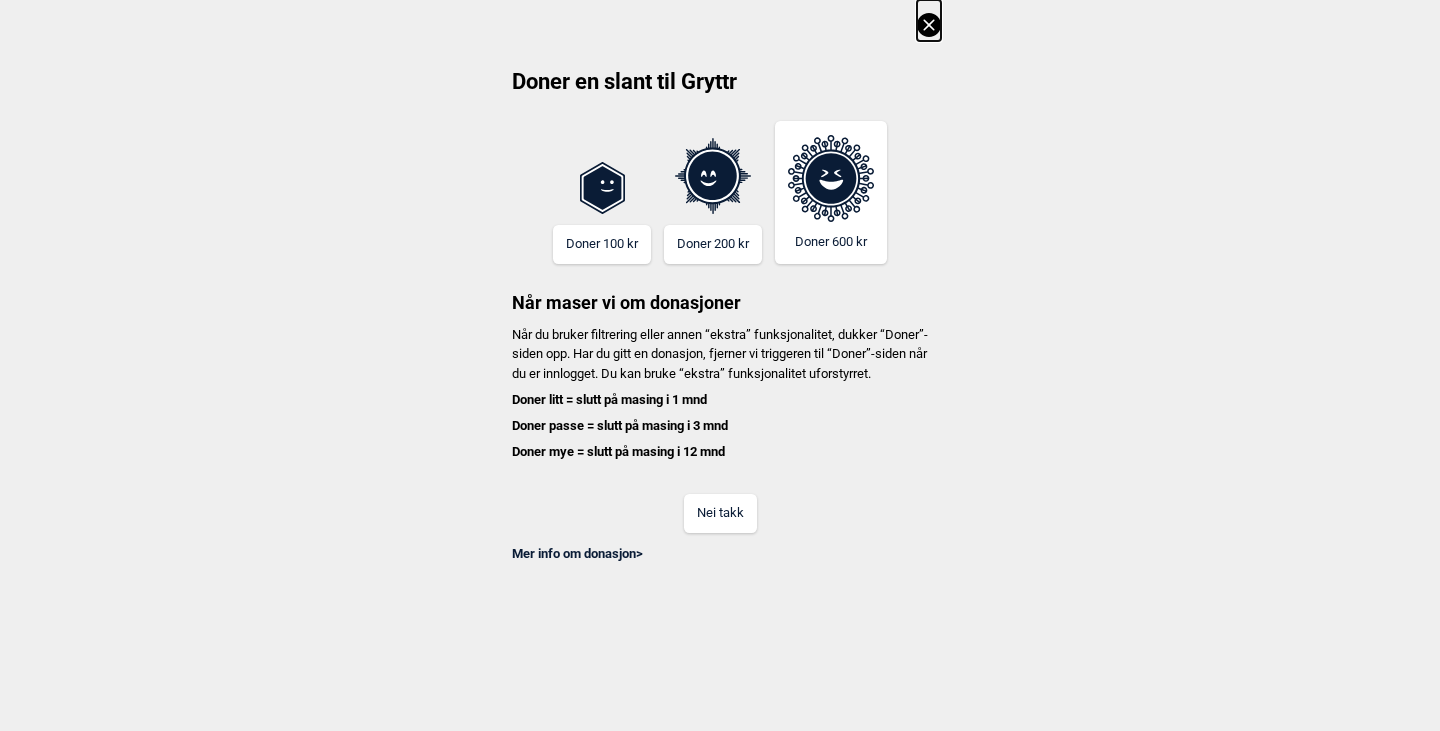 click on "Nei takk" at bounding box center (720, 513) 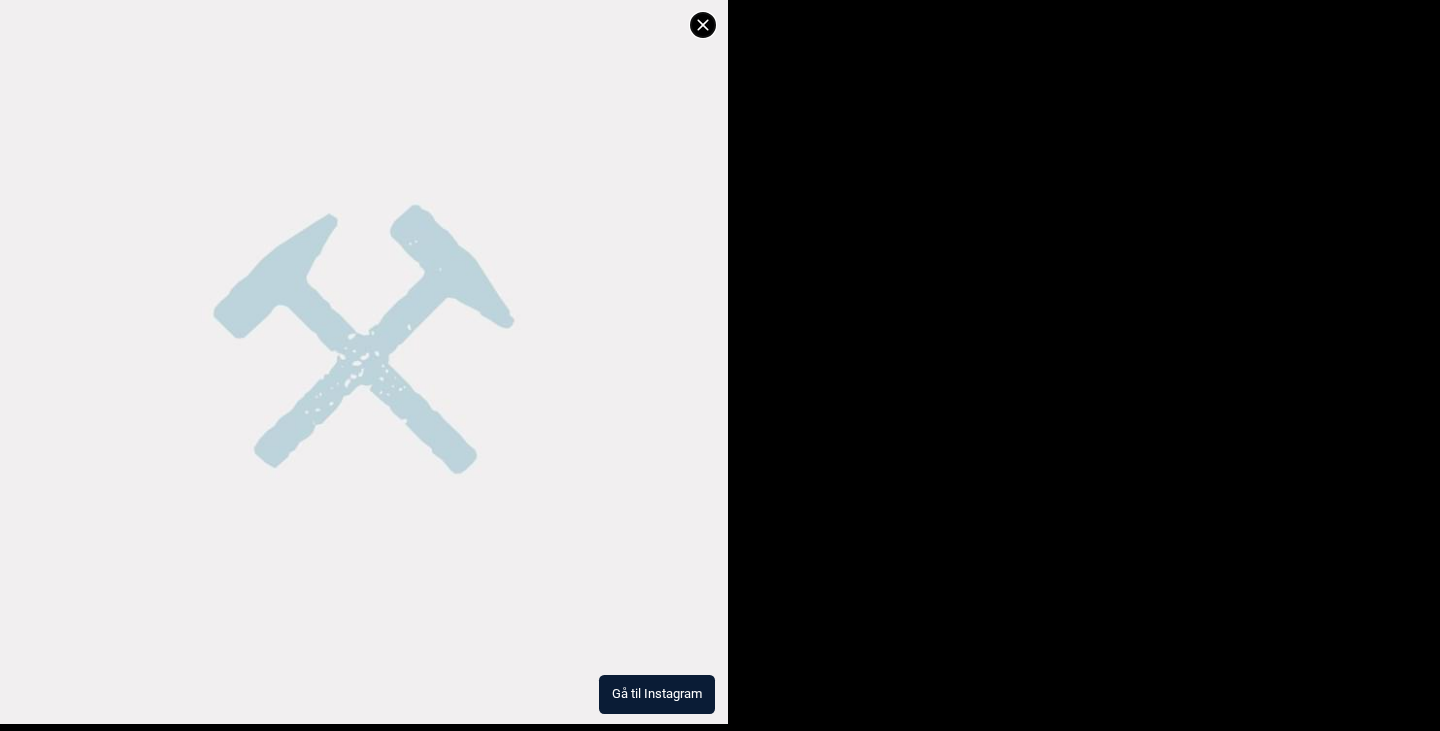 click on "Gå til Instagram" at bounding box center [657, 694] 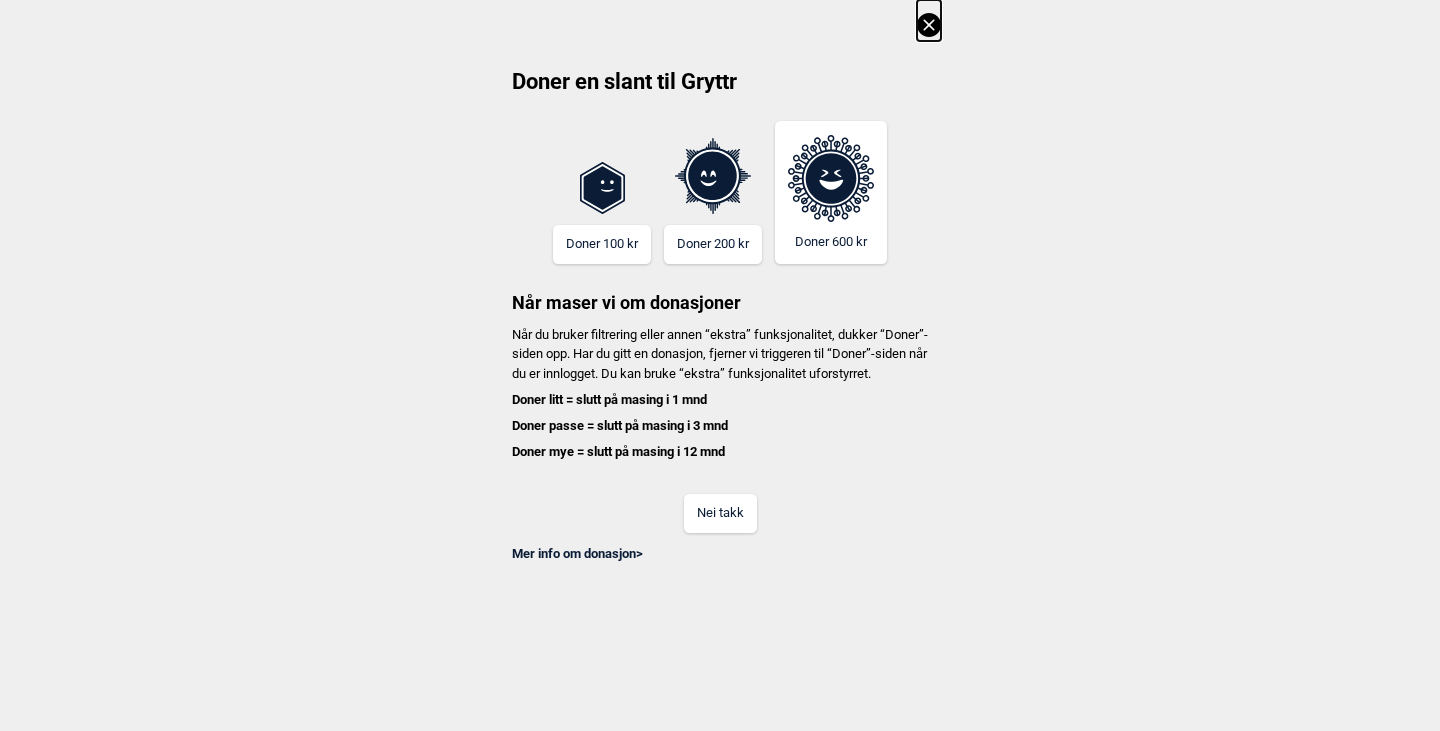 scroll, scrollTop: 0, scrollLeft: 0, axis: both 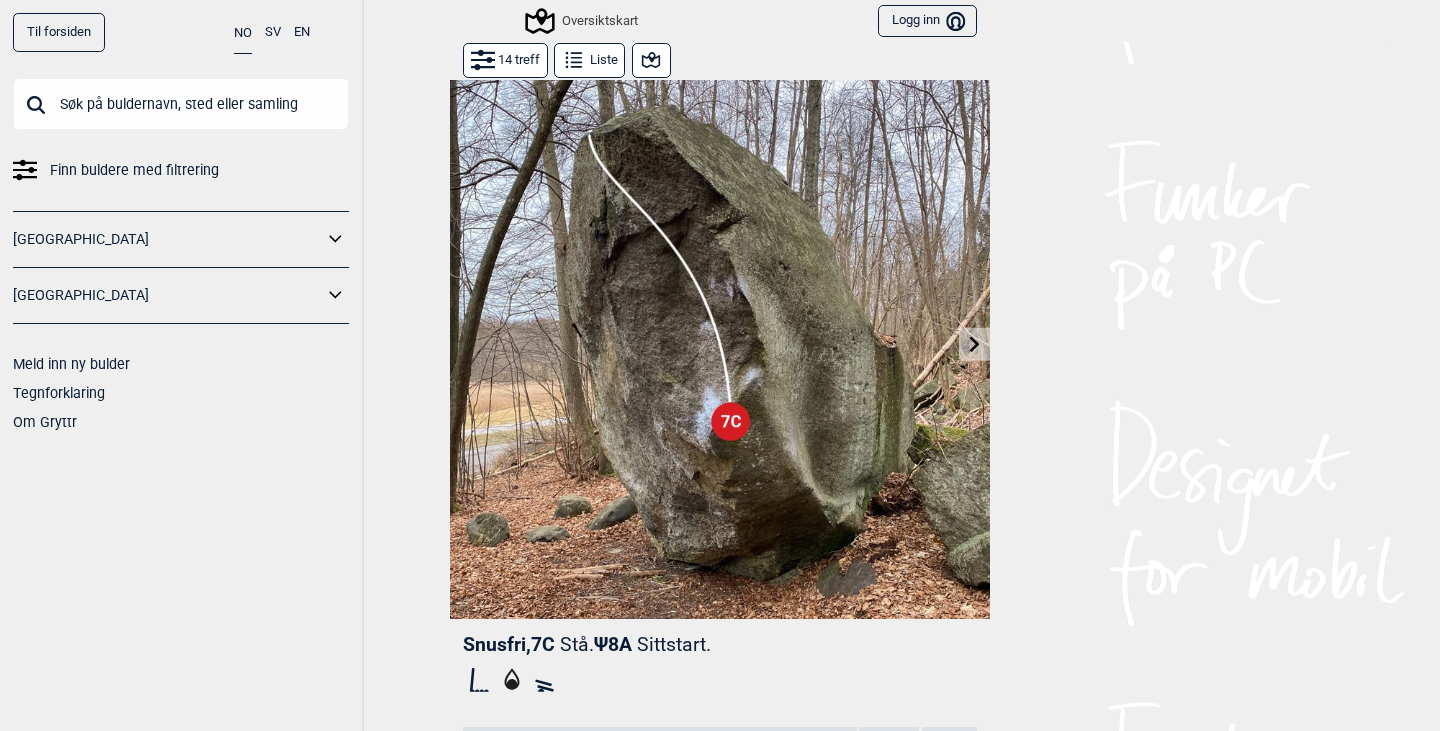 click 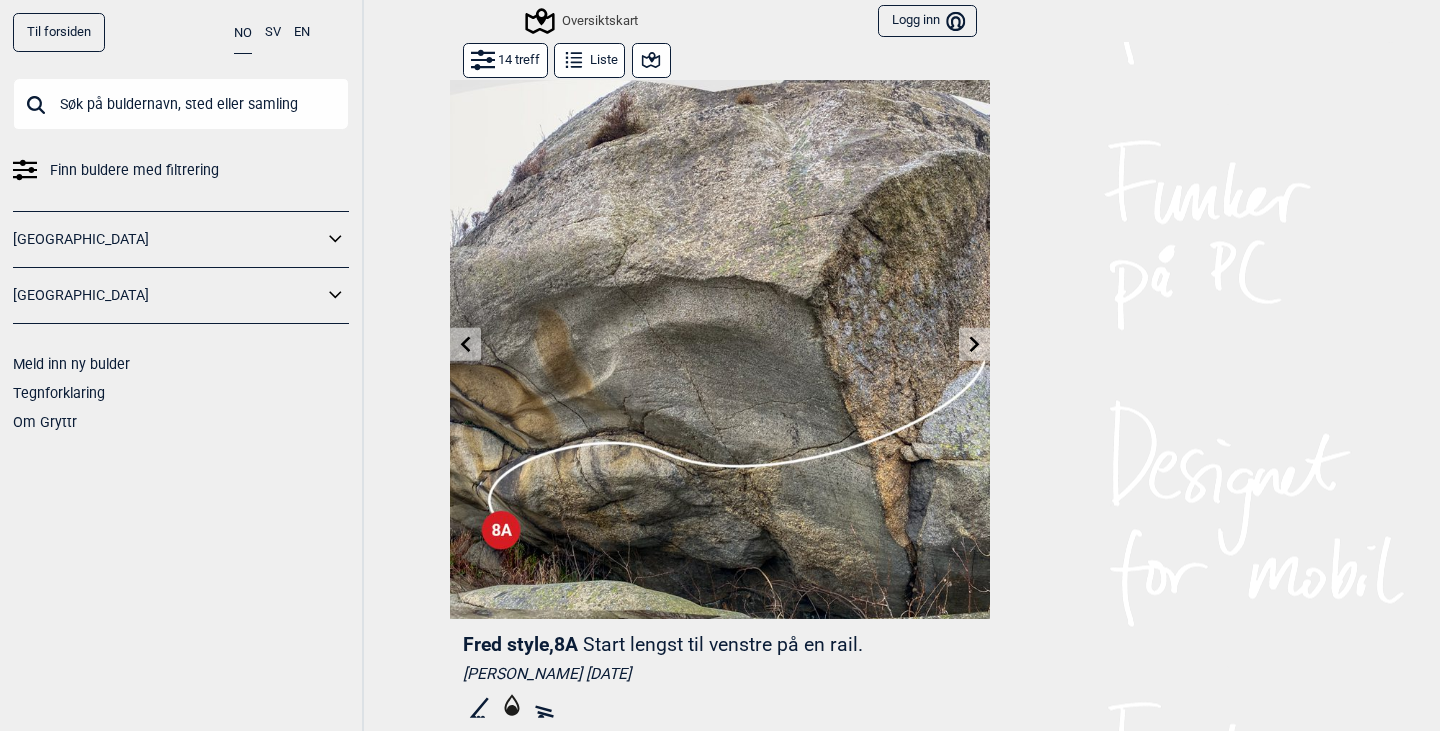 click 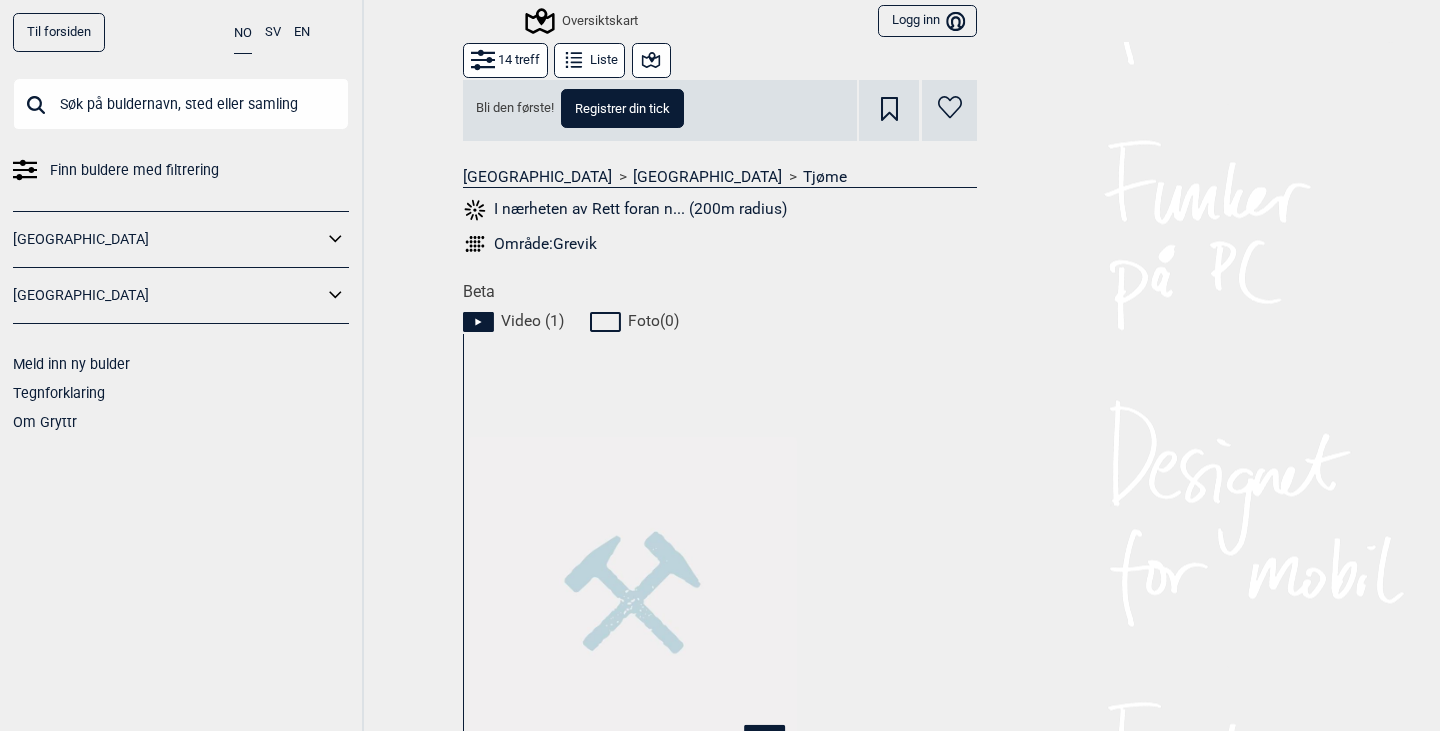 scroll, scrollTop: 1103, scrollLeft: 0, axis: vertical 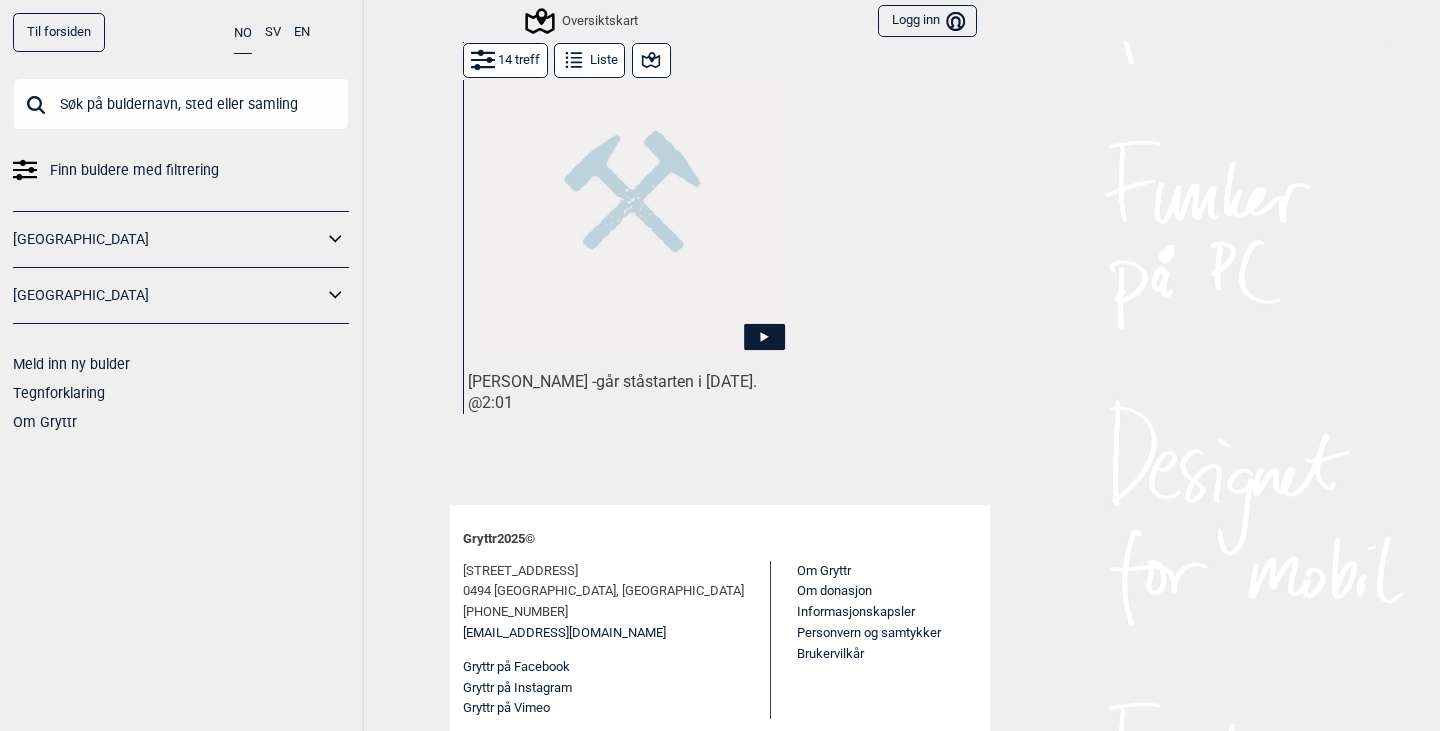 click at bounding box center [632, 200] 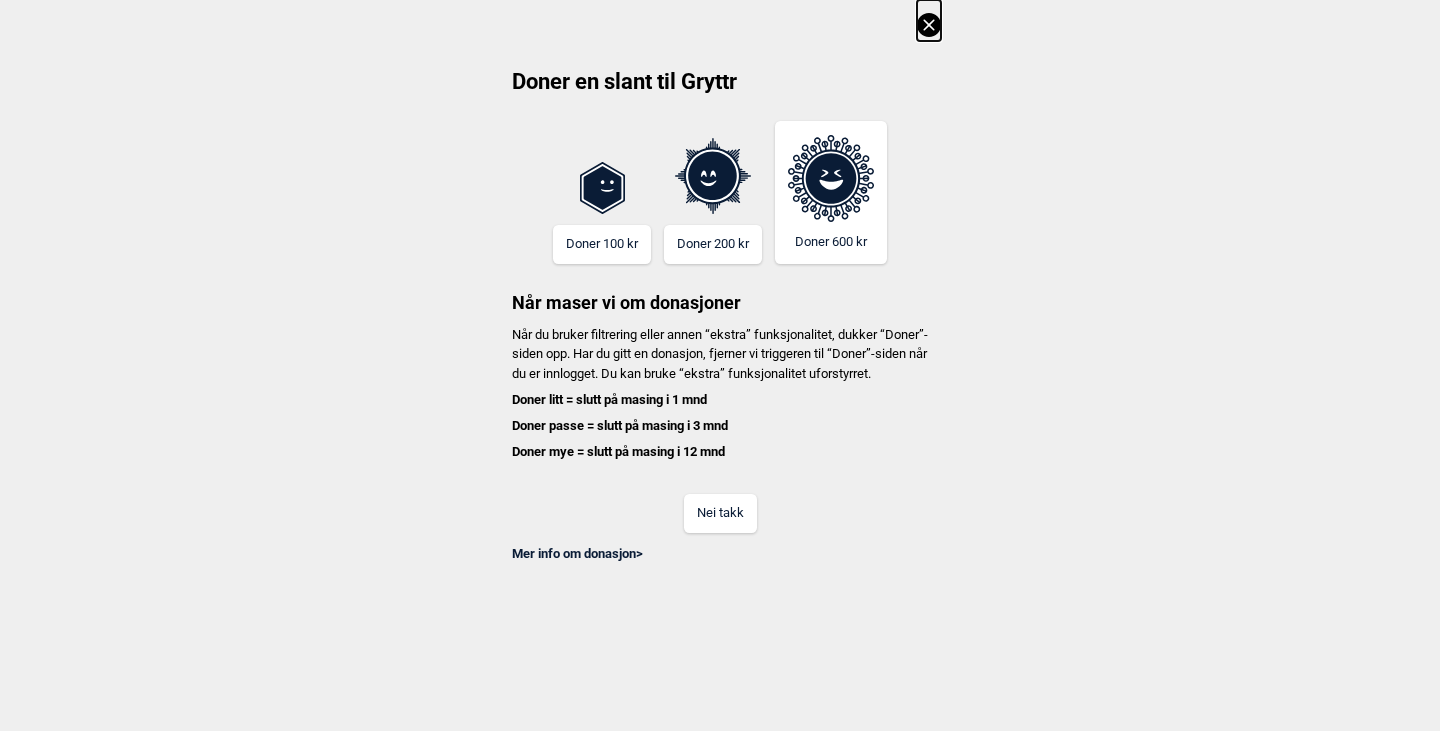 click on "Nei takk" at bounding box center (720, 513) 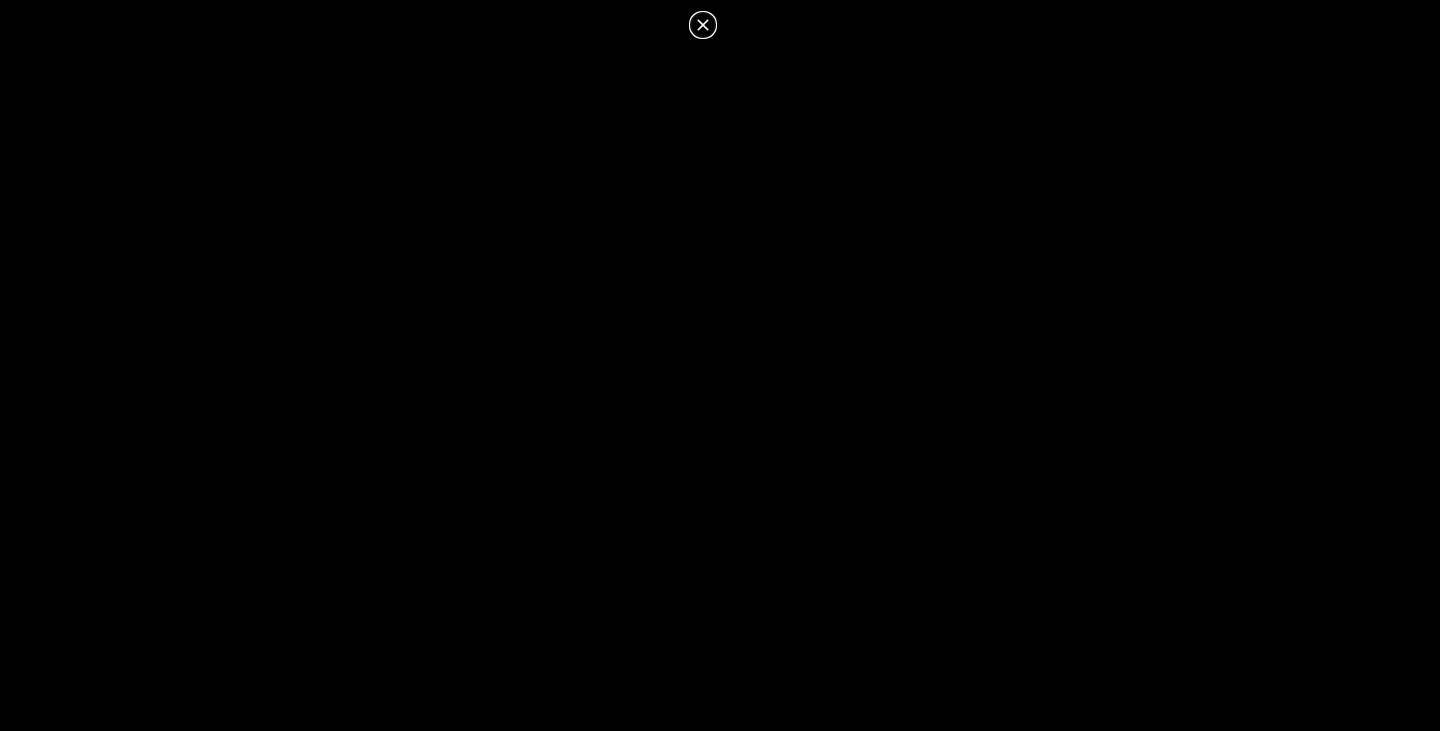 click 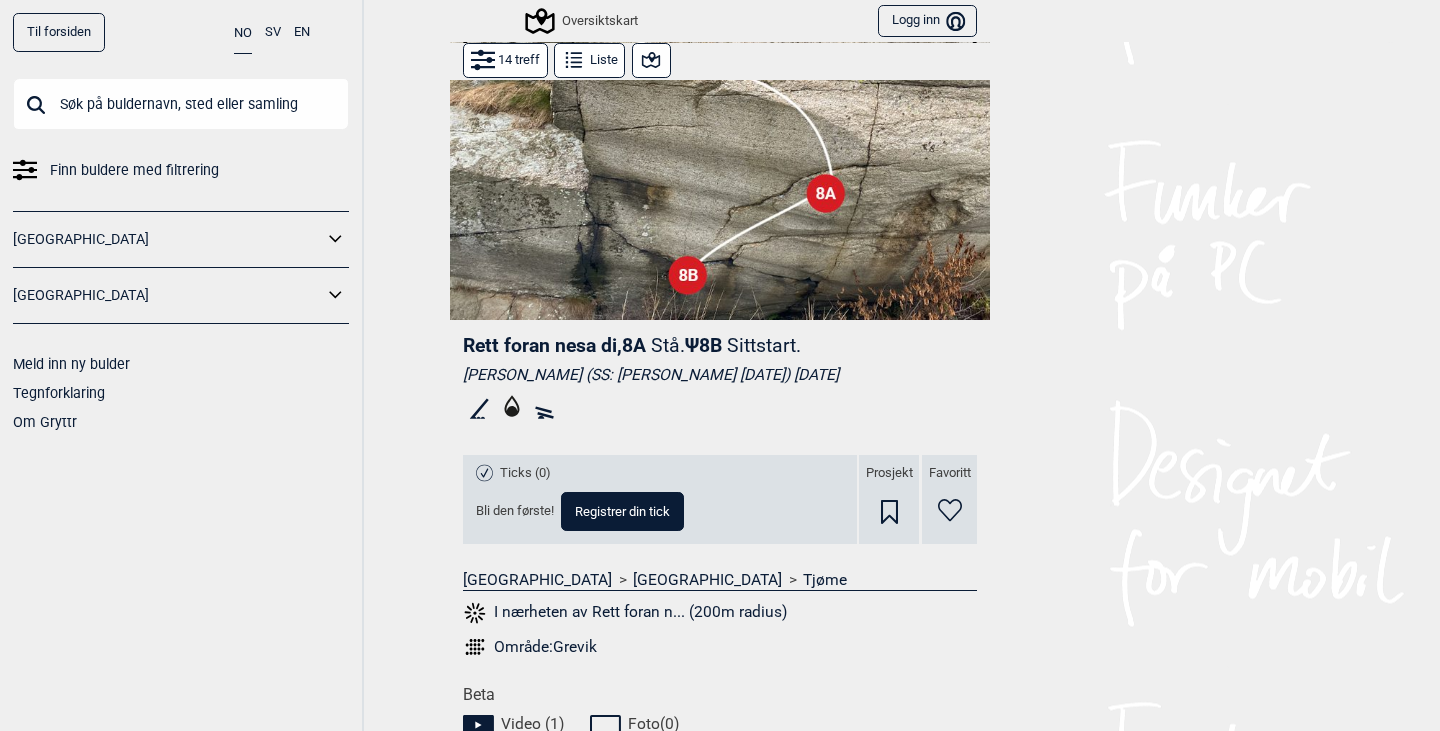 scroll, scrollTop: 298, scrollLeft: 0, axis: vertical 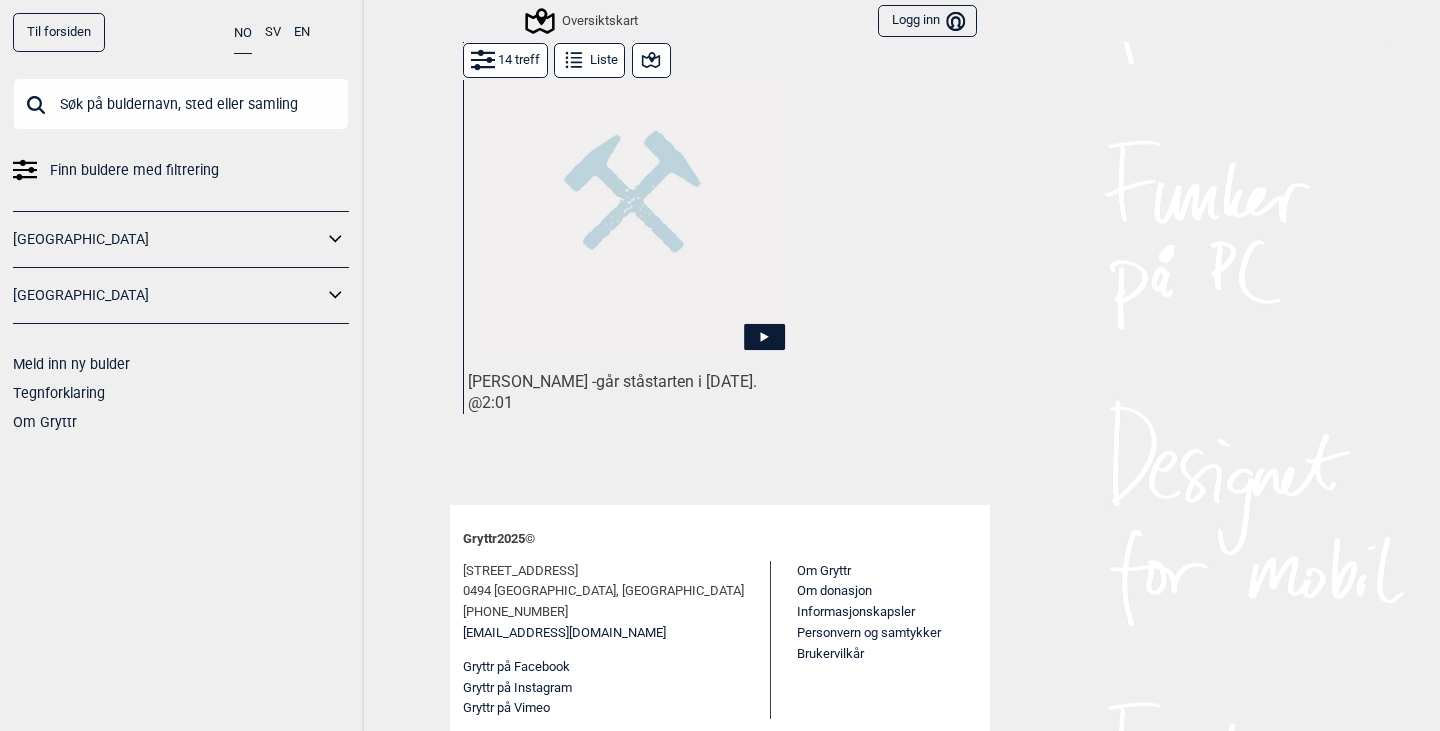 click at bounding box center (632, 200) 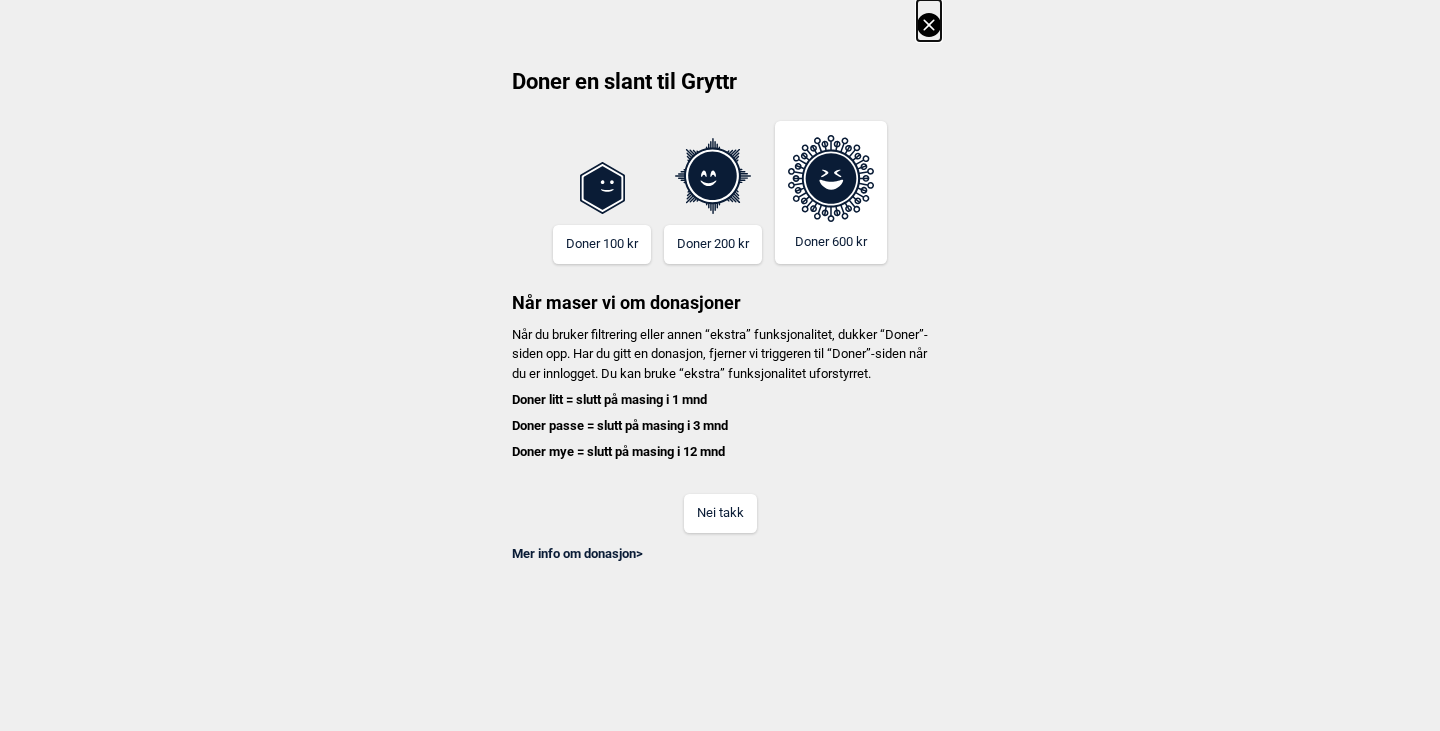 click on "Nei takk" at bounding box center [720, 513] 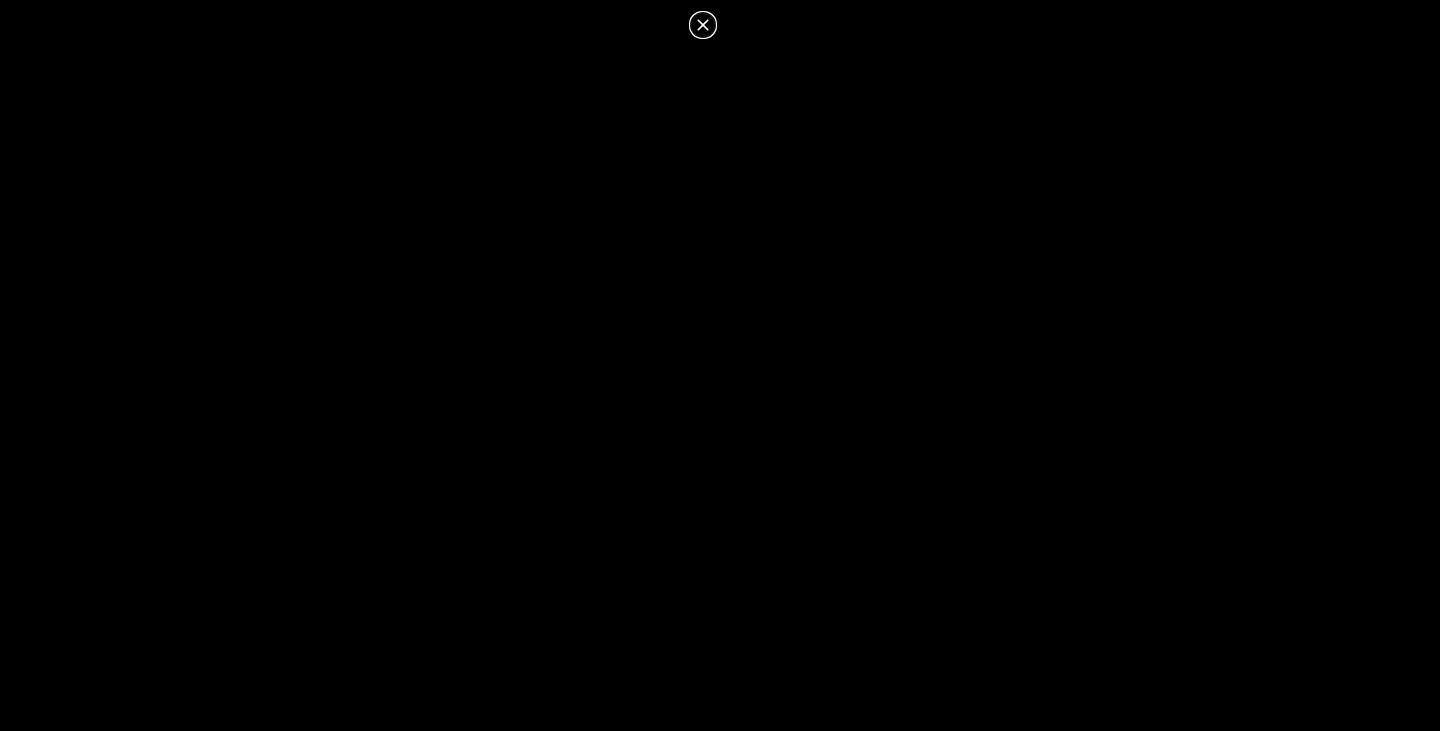 click 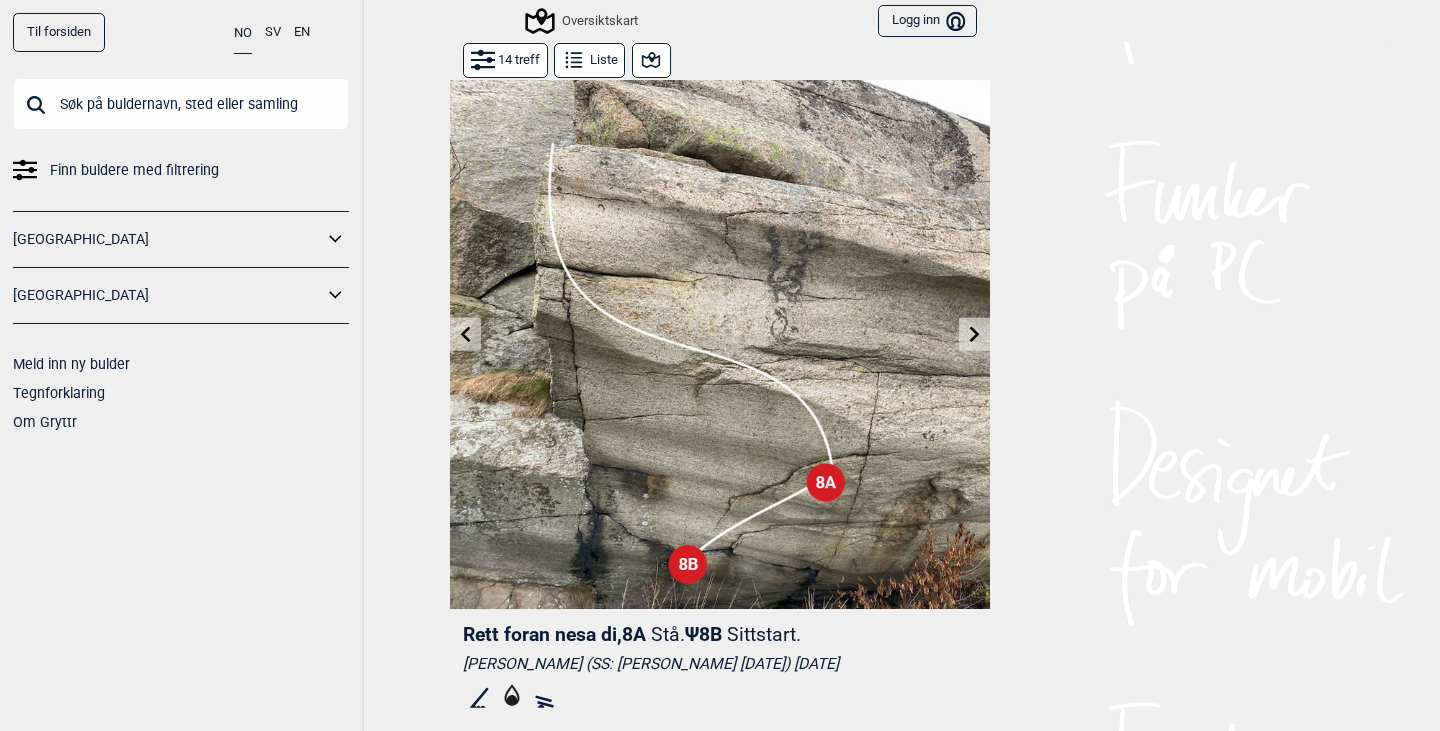 scroll, scrollTop: 0, scrollLeft: 0, axis: both 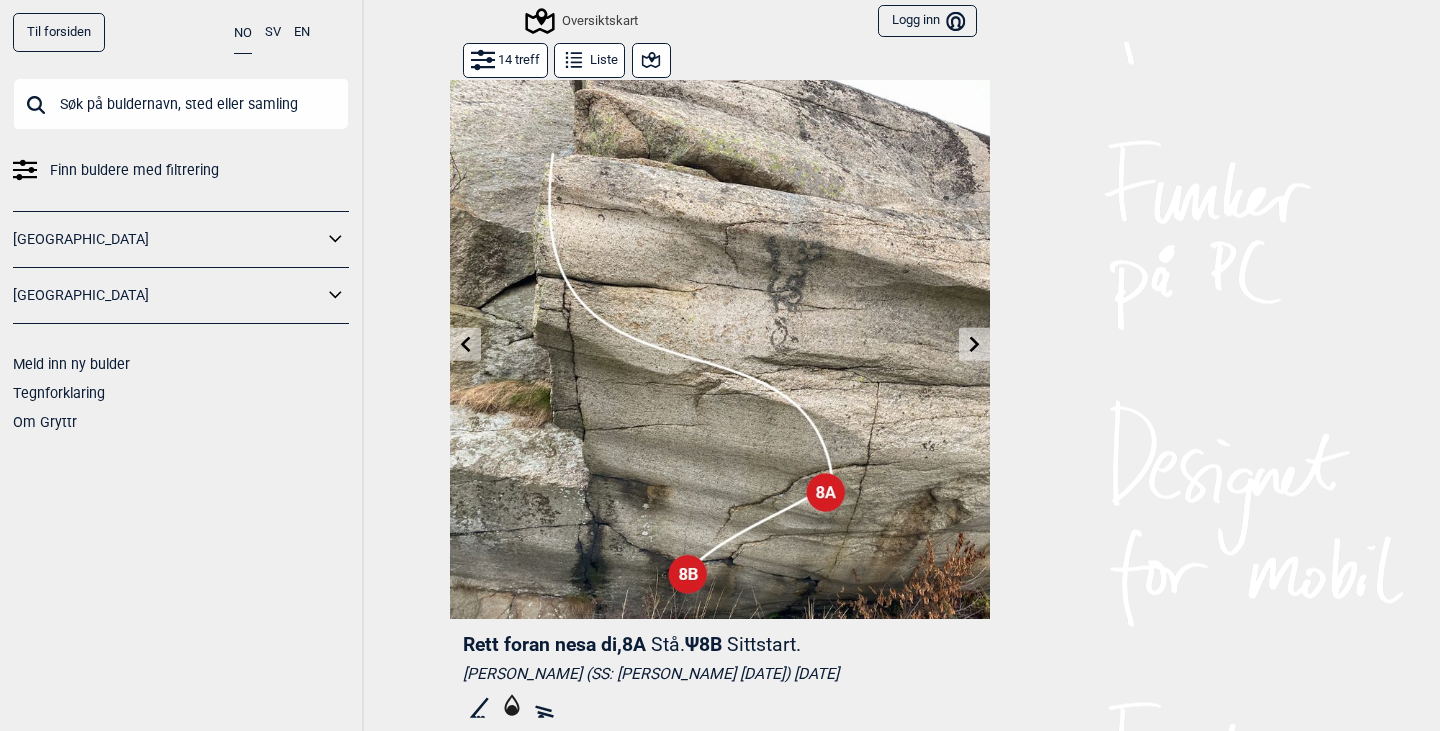 click 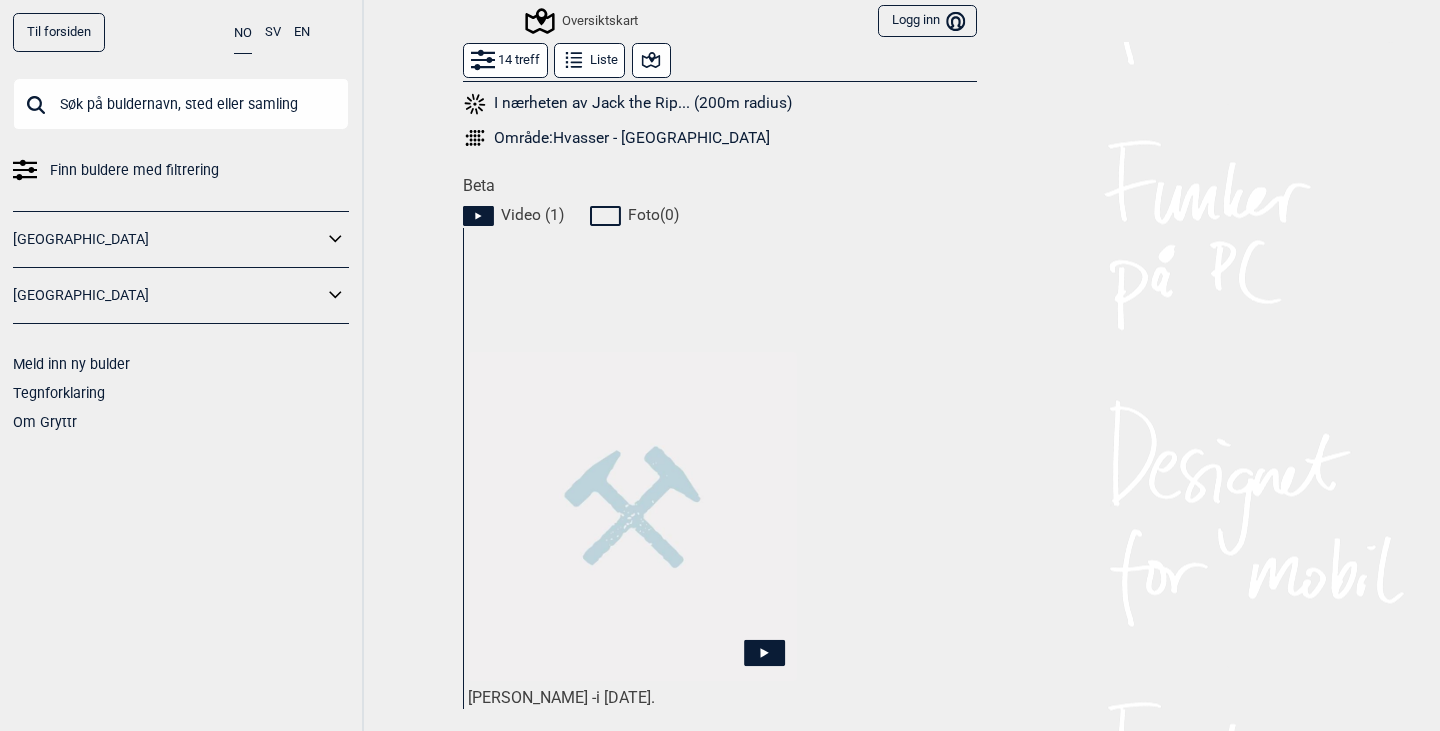 scroll, scrollTop: 810, scrollLeft: 0, axis: vertical 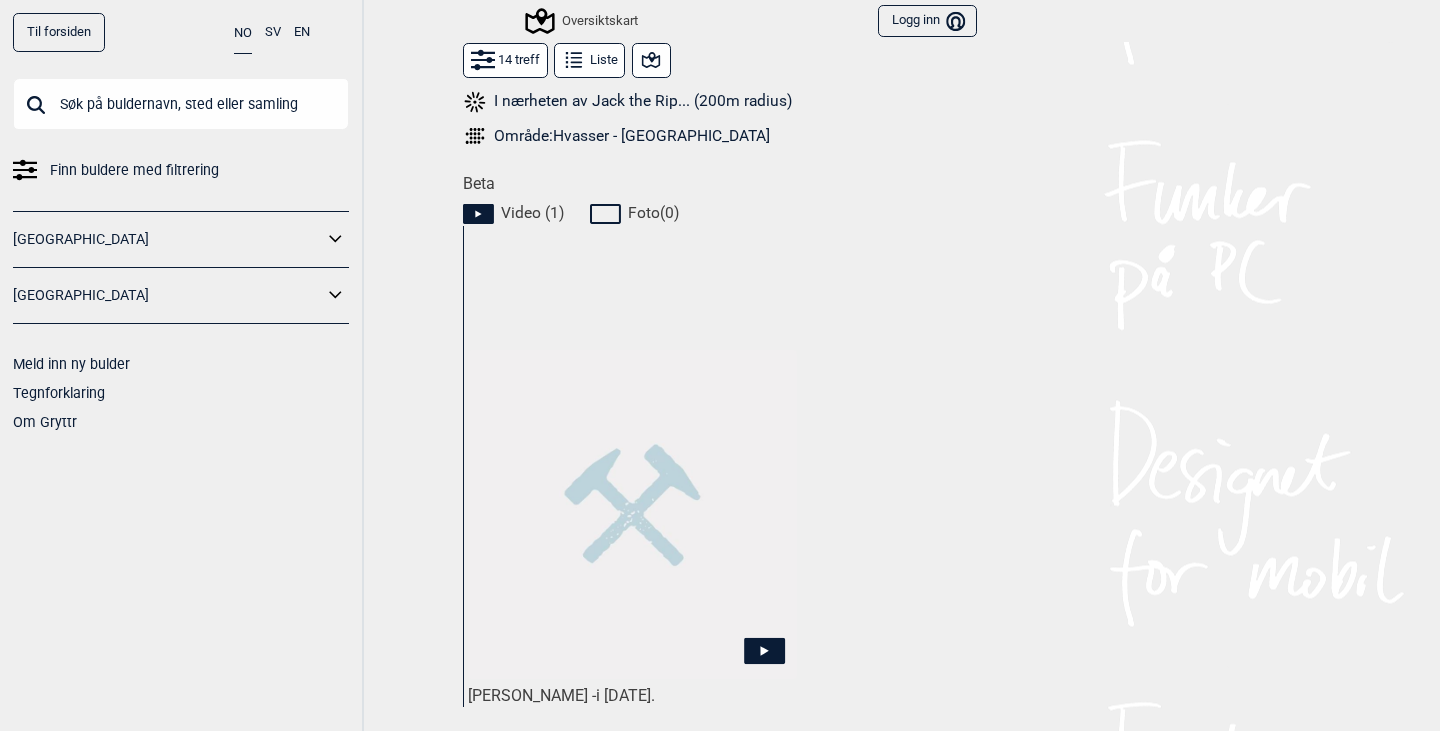 click at bounding box center (632, 514) 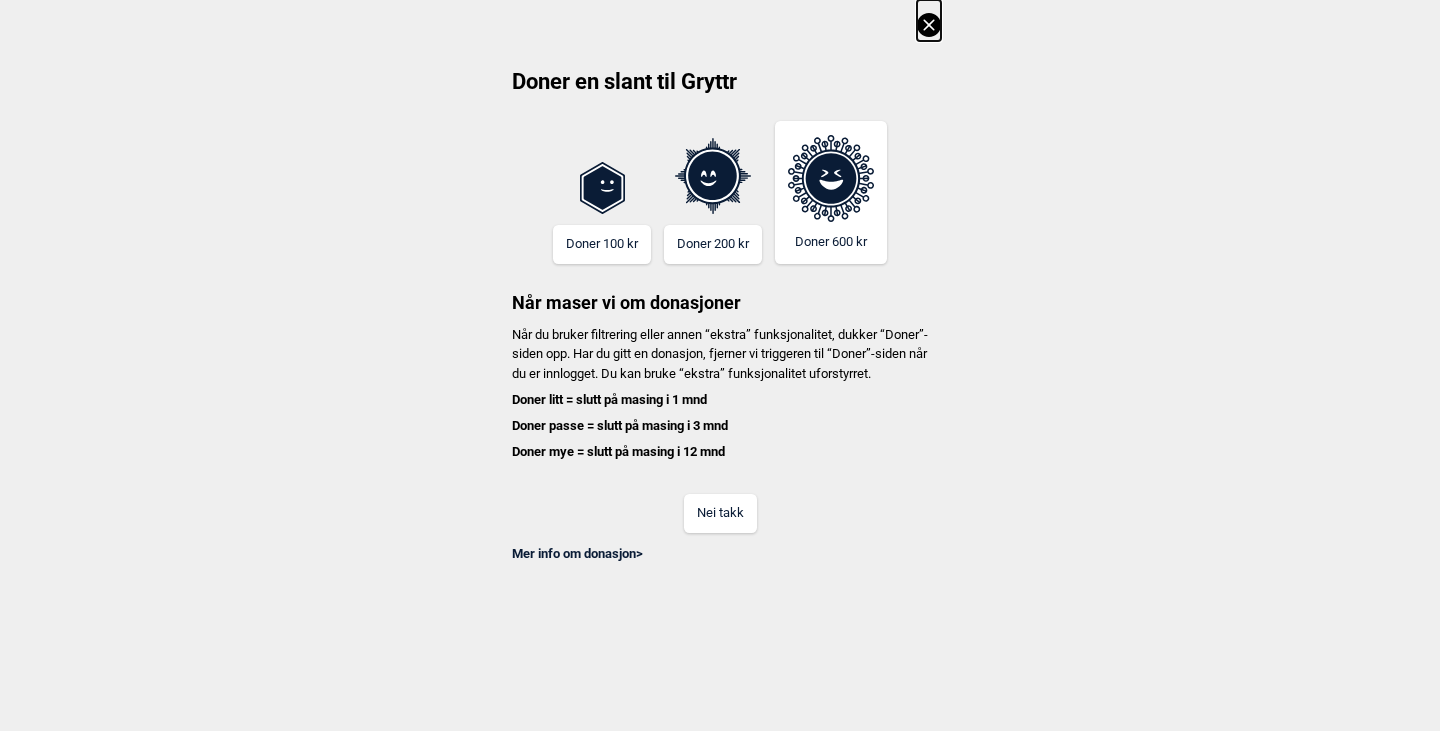 click on "Nei takk" at bounding box center (720, 513) 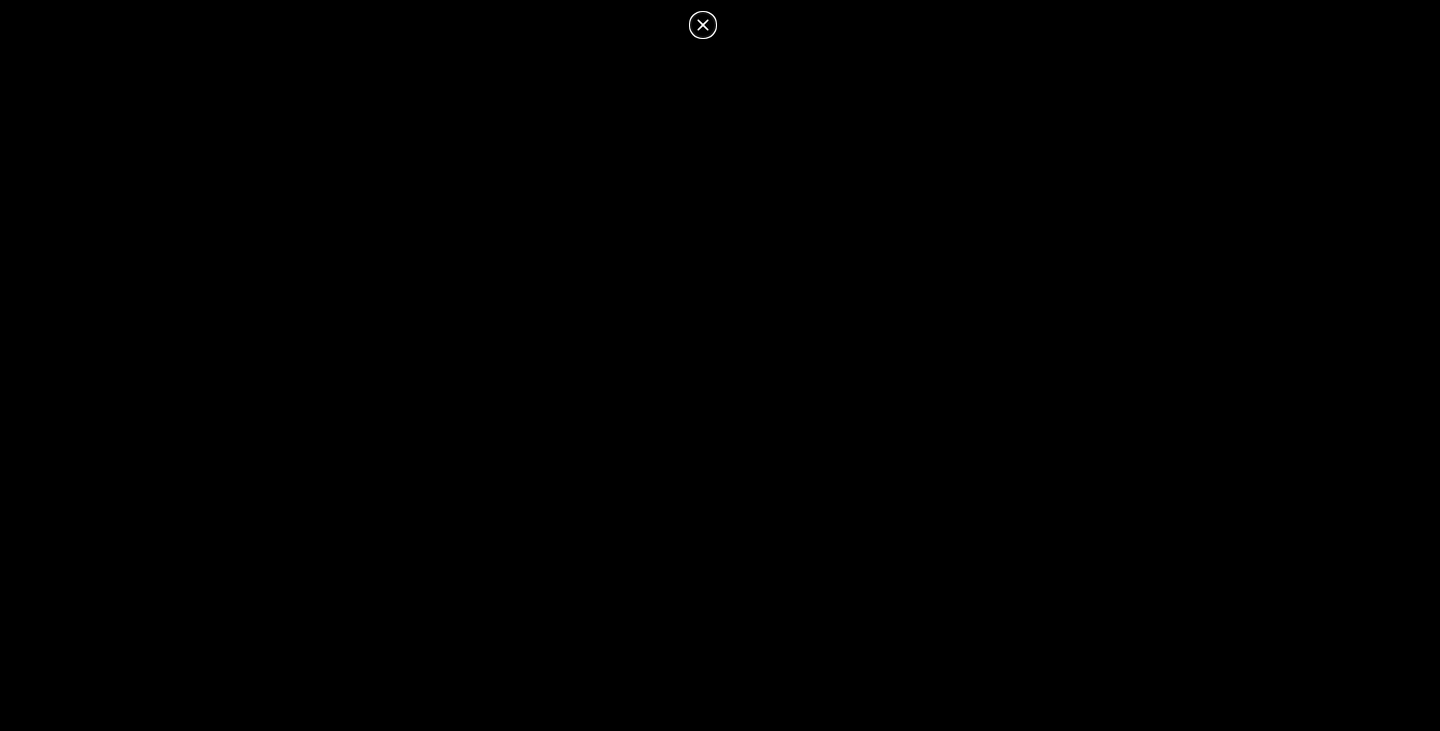 click 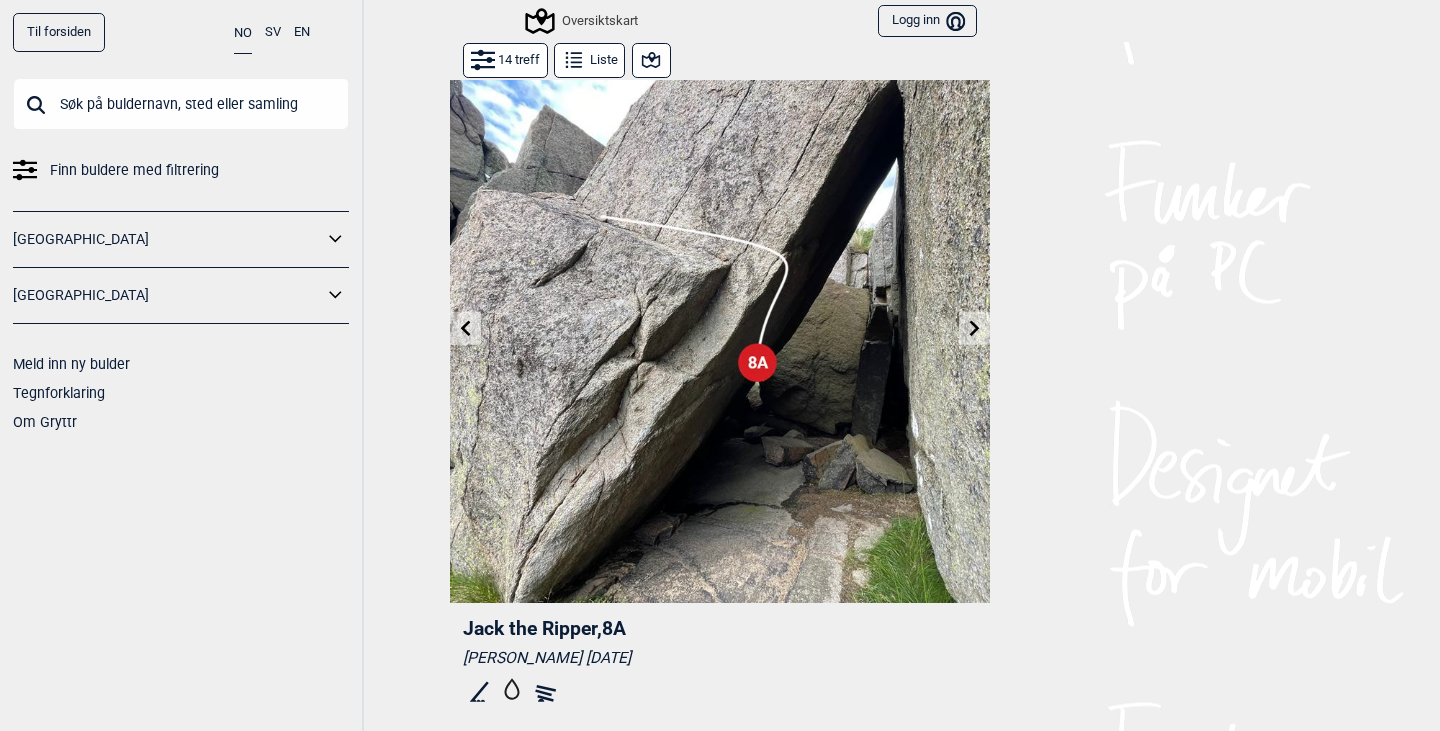scroll, scrollTop: 0, scrollLeft: 0, axis: both 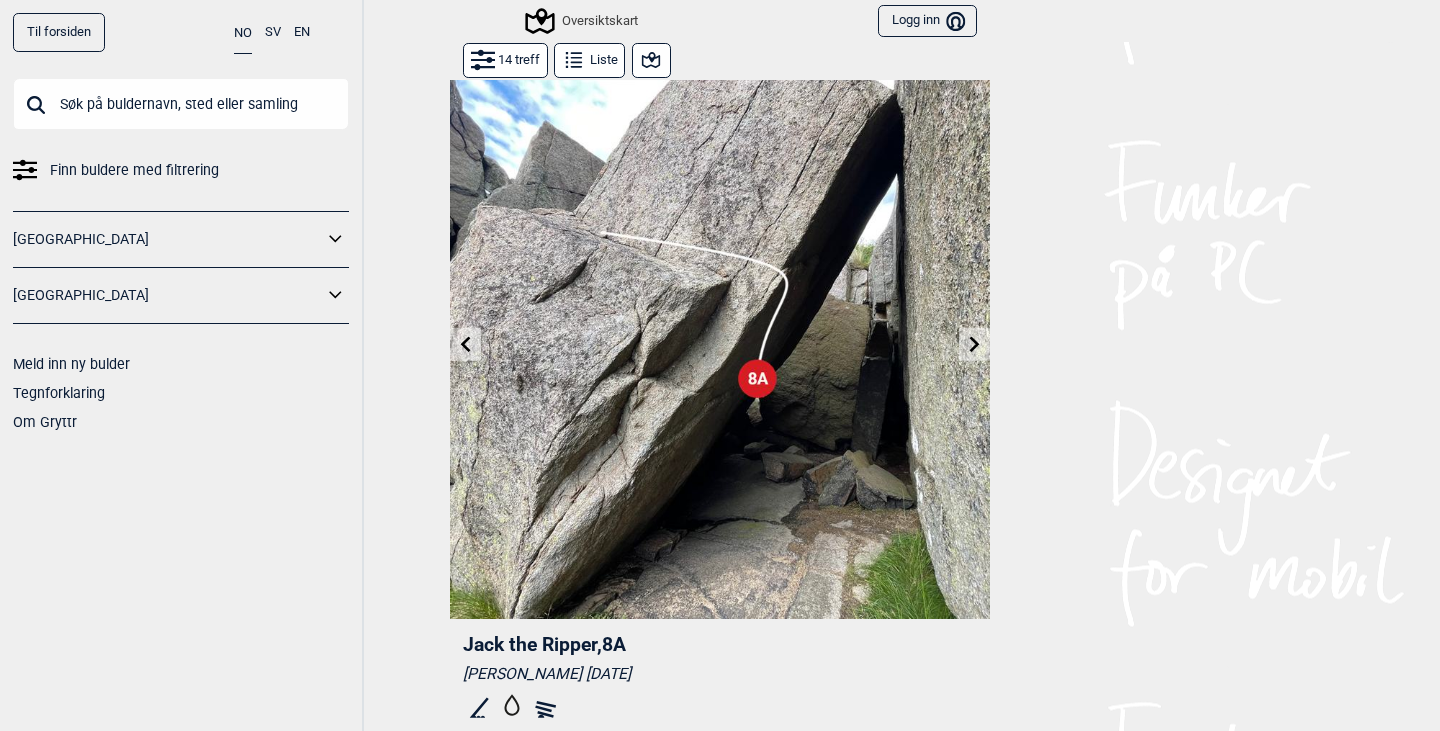 click 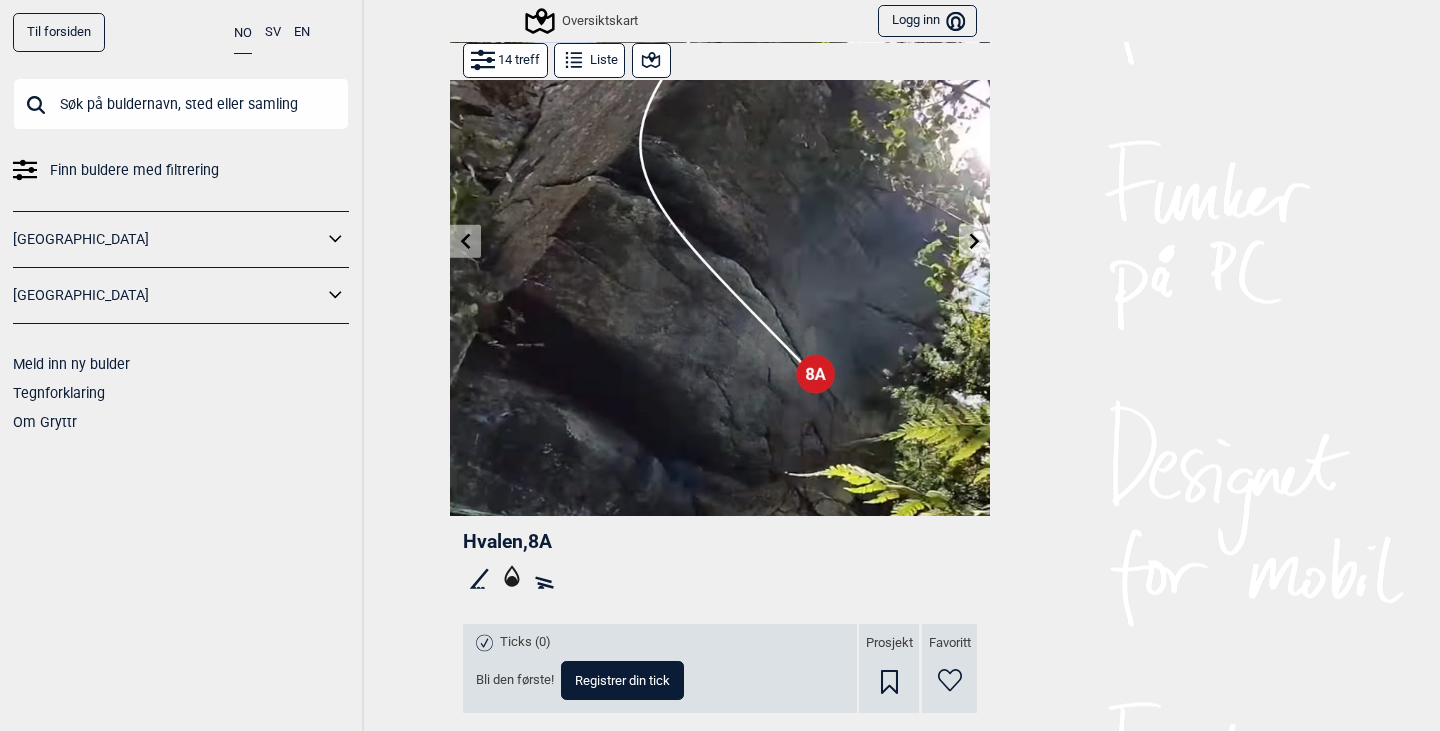 scroll, scrollTop: 104, scrollLeft: 0, axis: vertical 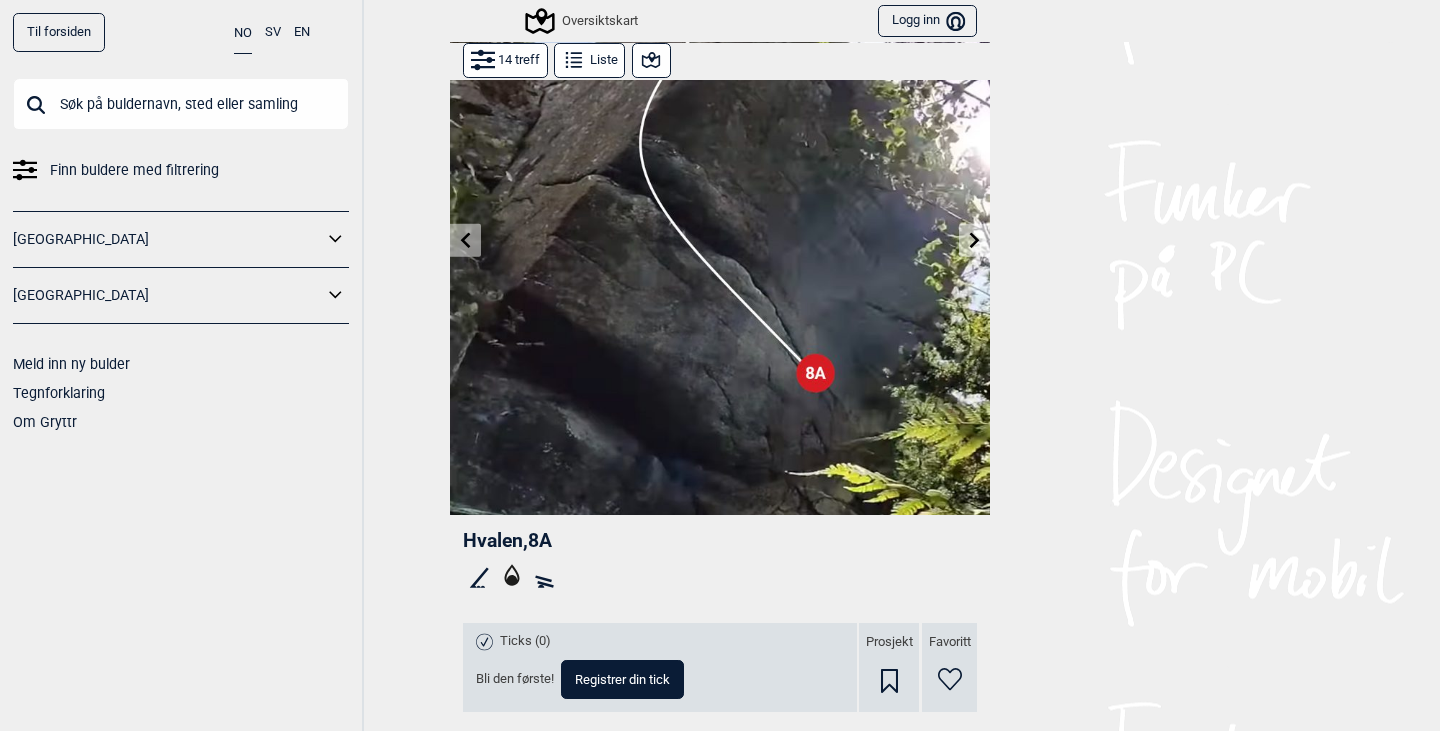 click 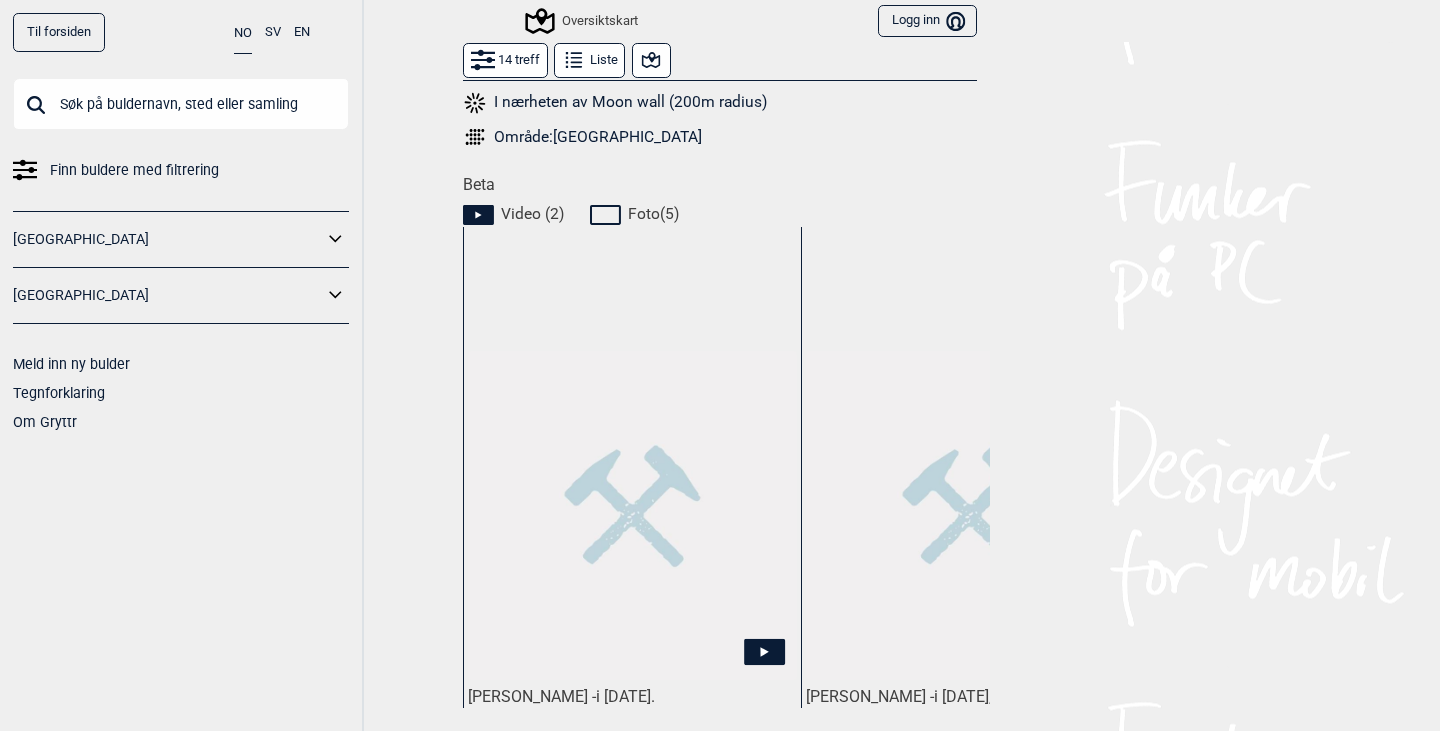 scroll, scrollTop: 810, scrollLeft: 0, axis: vertical 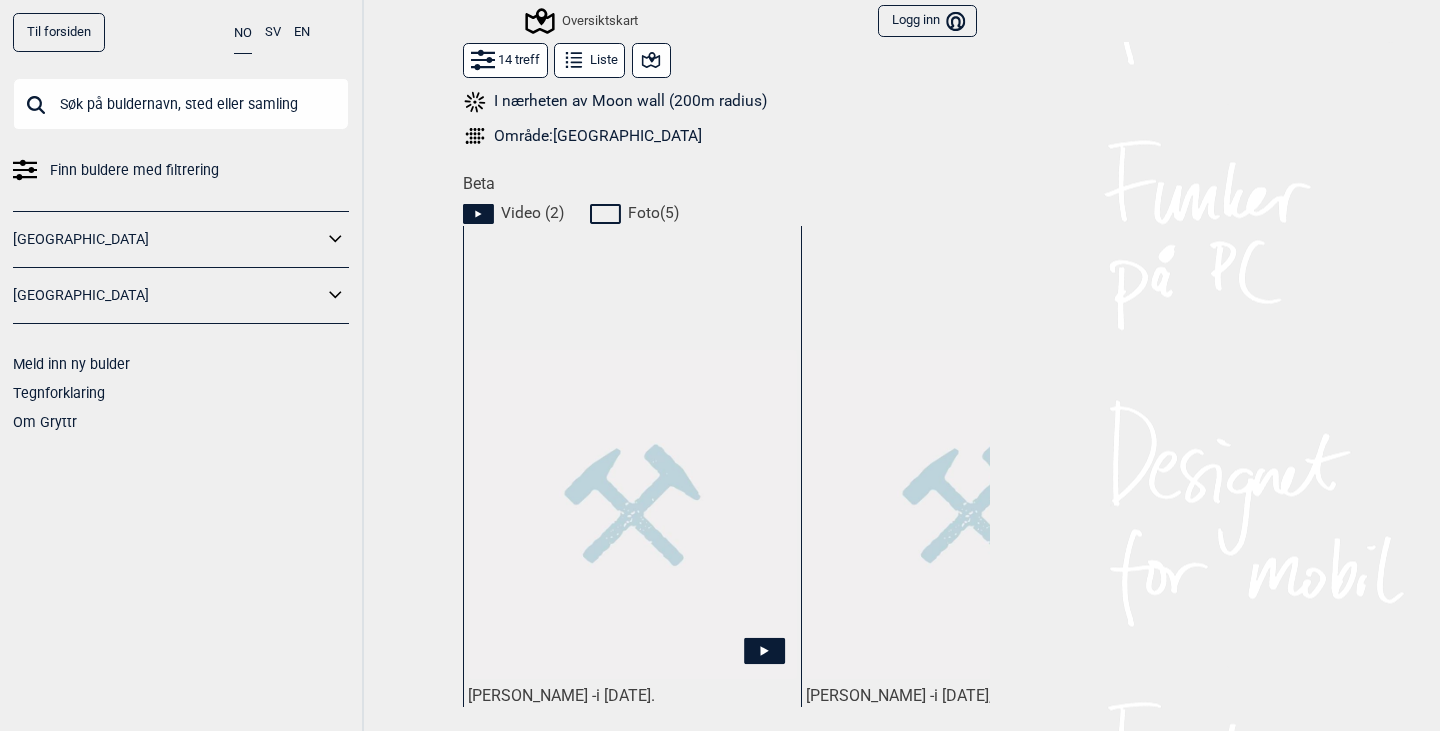 click at bounding box center [632, 514] 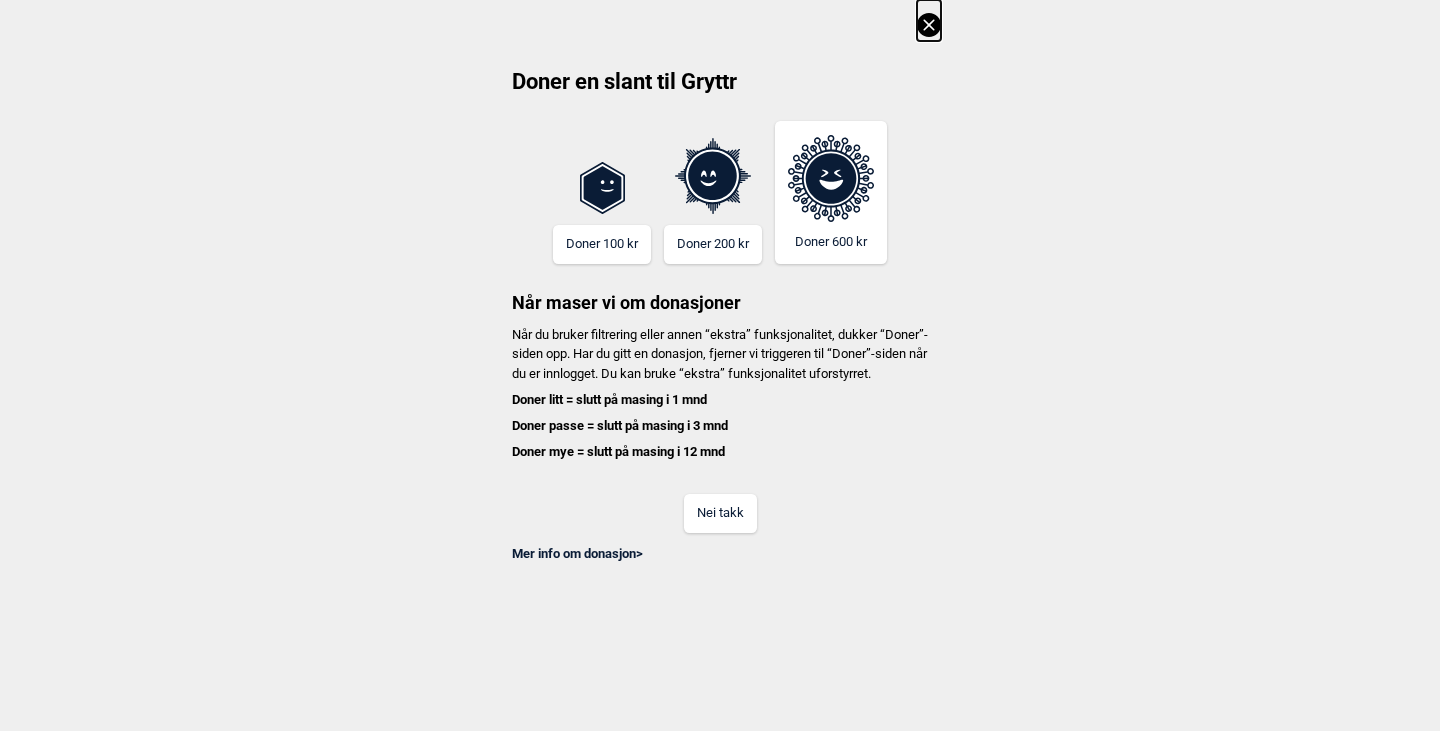 click on "Nei takk" at bounding box center (720, 513) 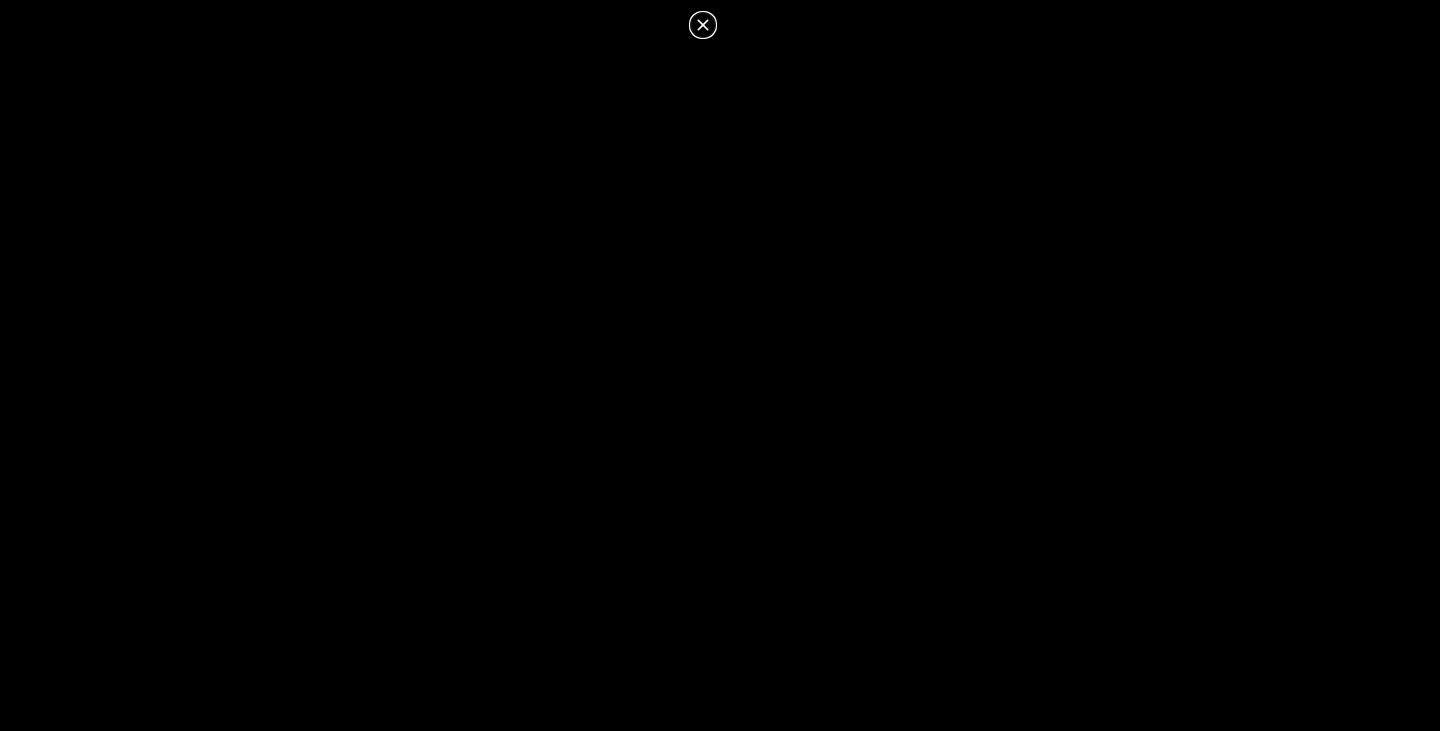 click 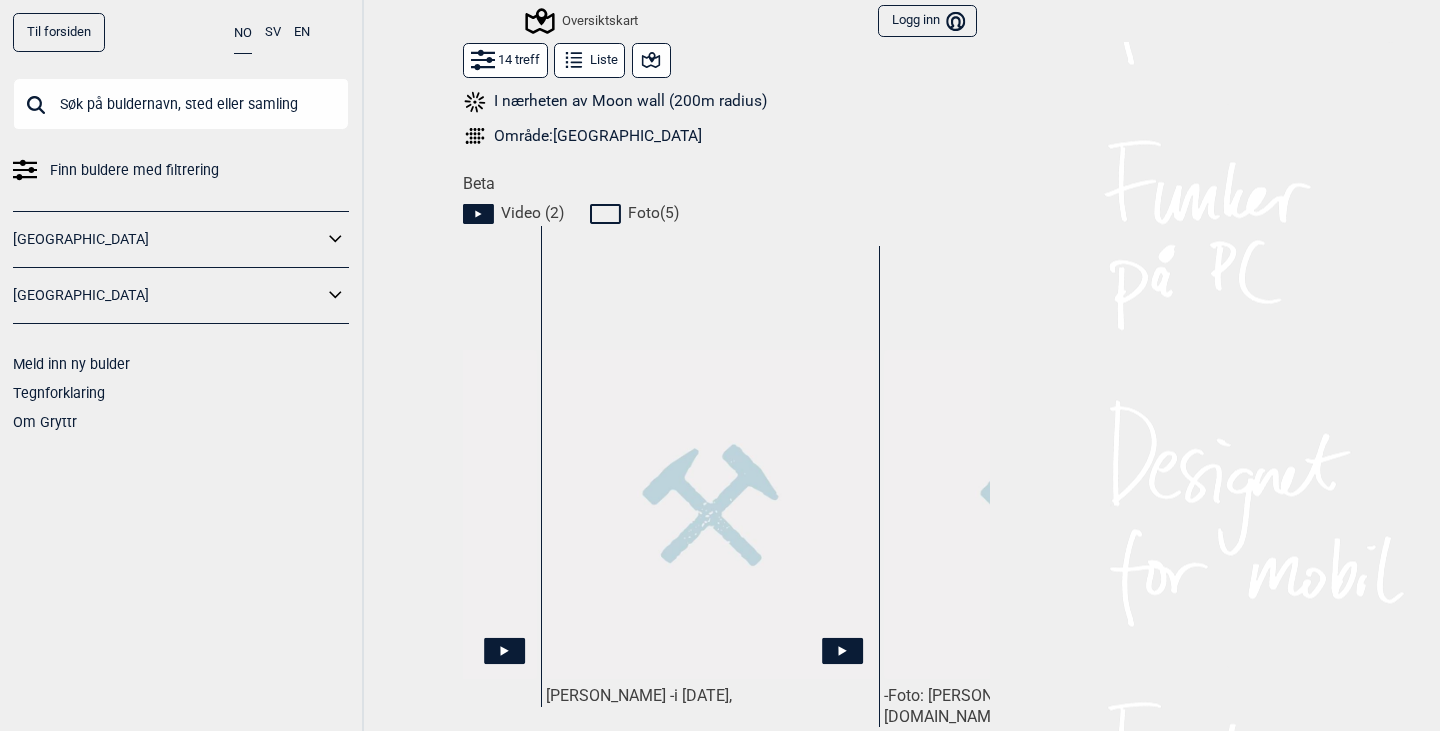 scroll, scrollTop: 0, scrollLeft: 257, axis: horizontal 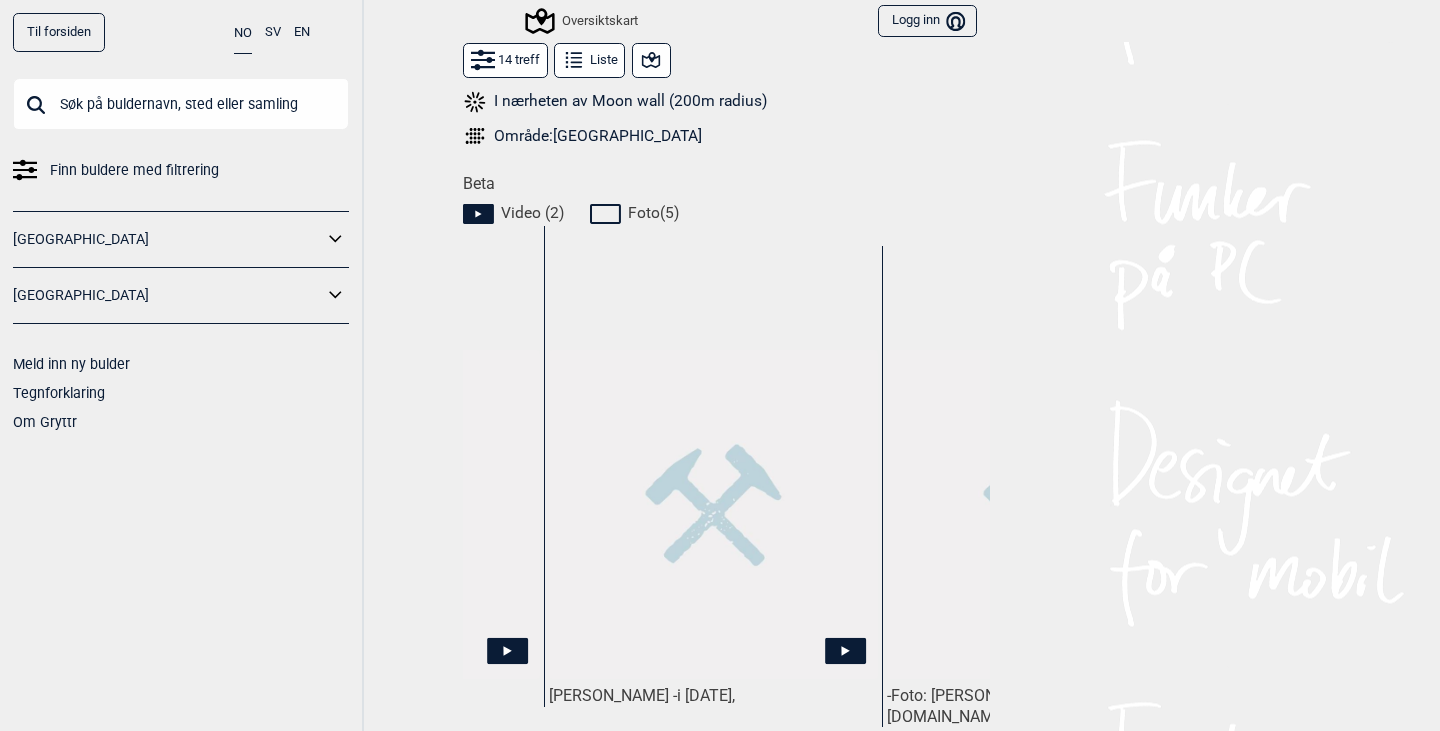 click at bounding box center (713, 514) 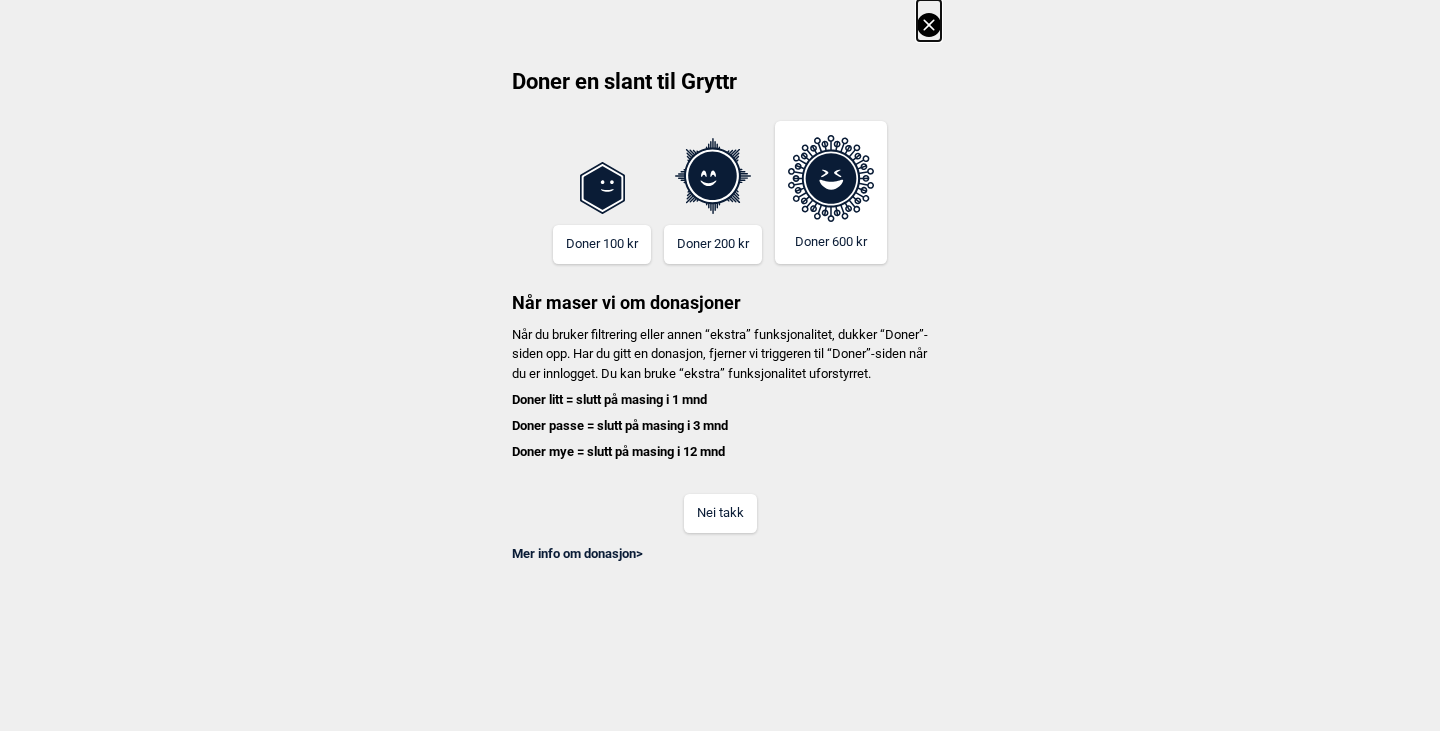 click on "Nei takk" at bounding box center (720, 513) 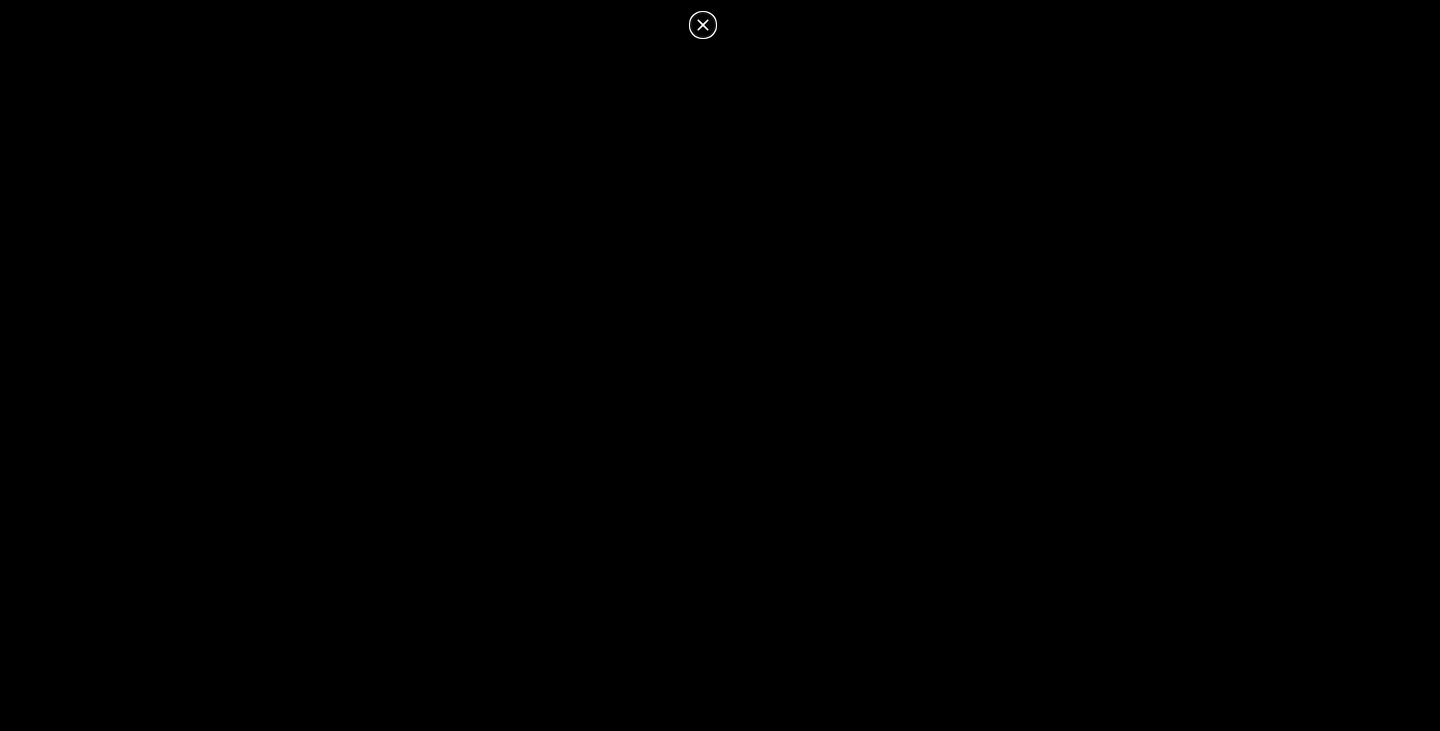 click 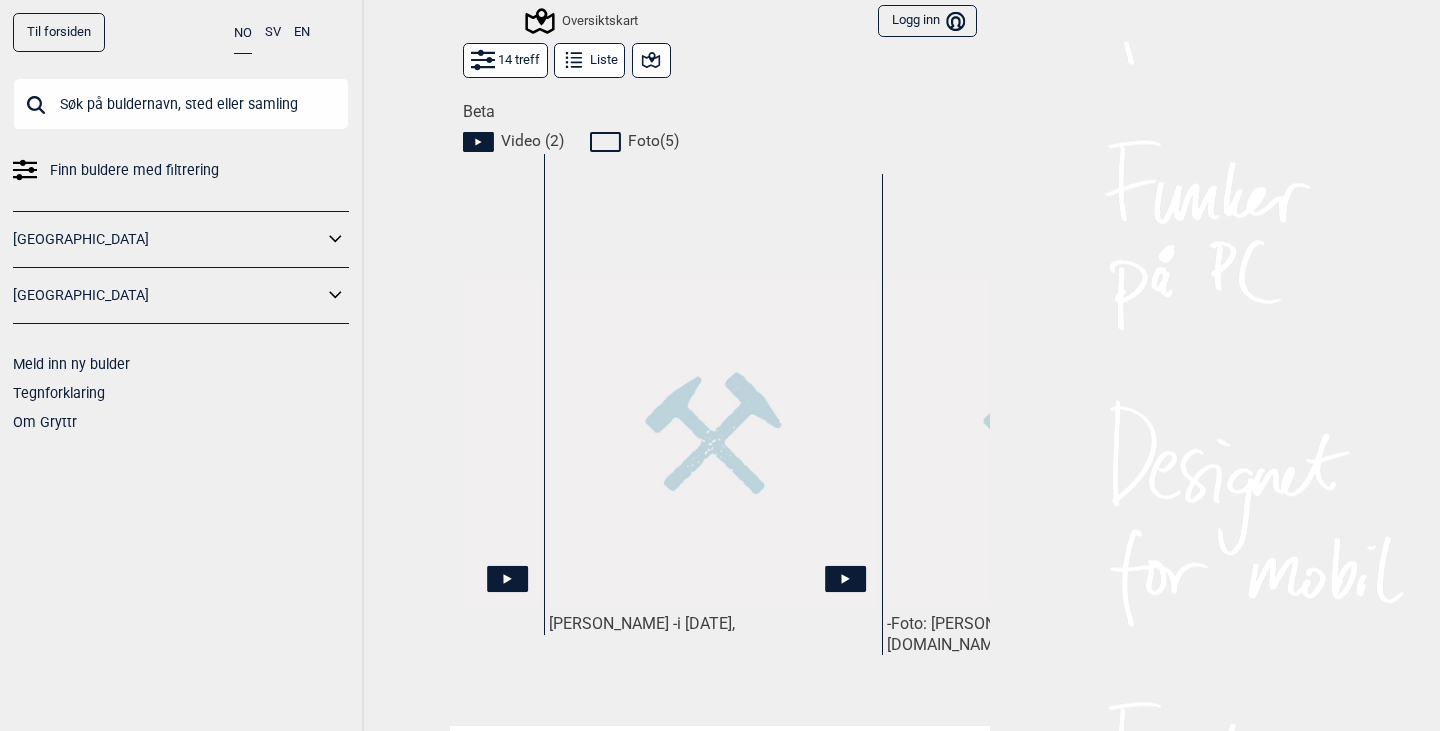 scroll, scrollTop: 888, scrollLeft: 0, axis: vertical 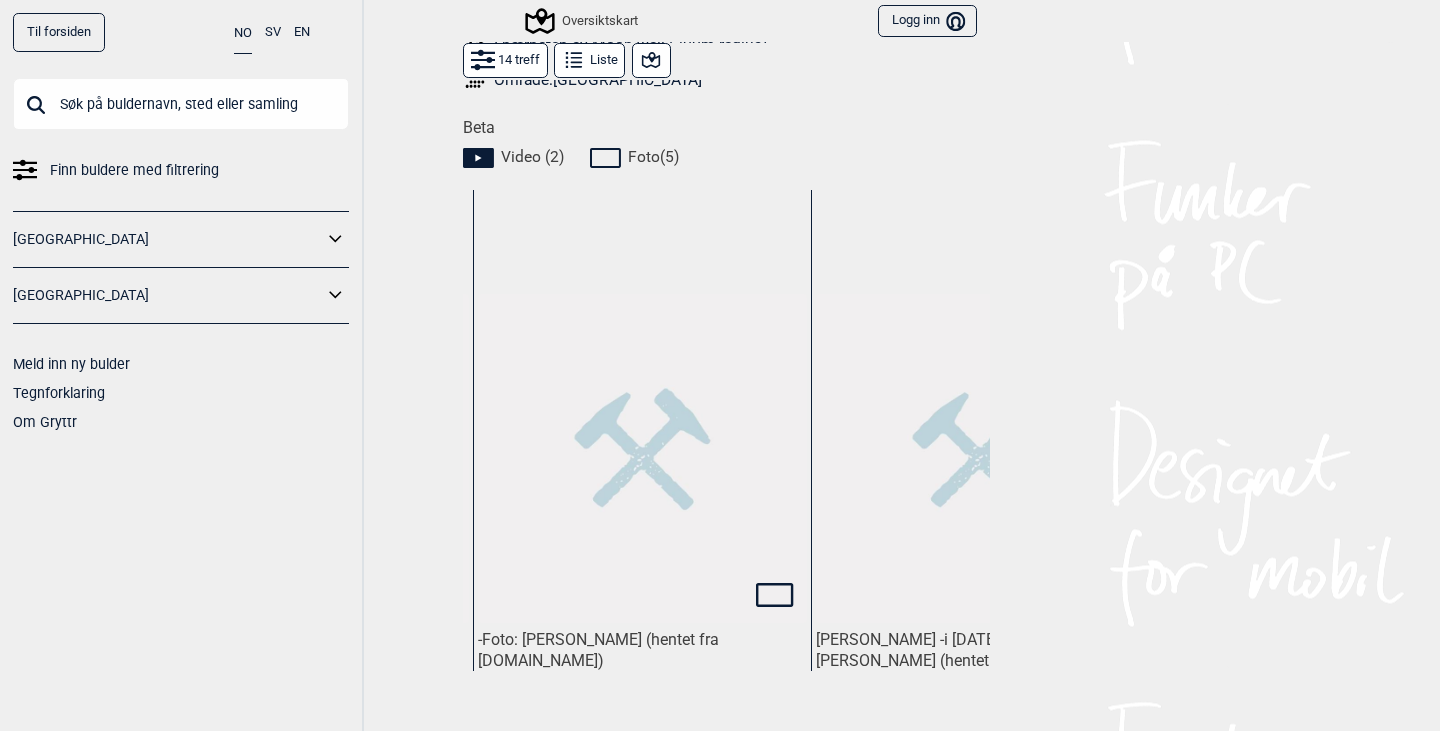 click at bounding box center [642, 458] 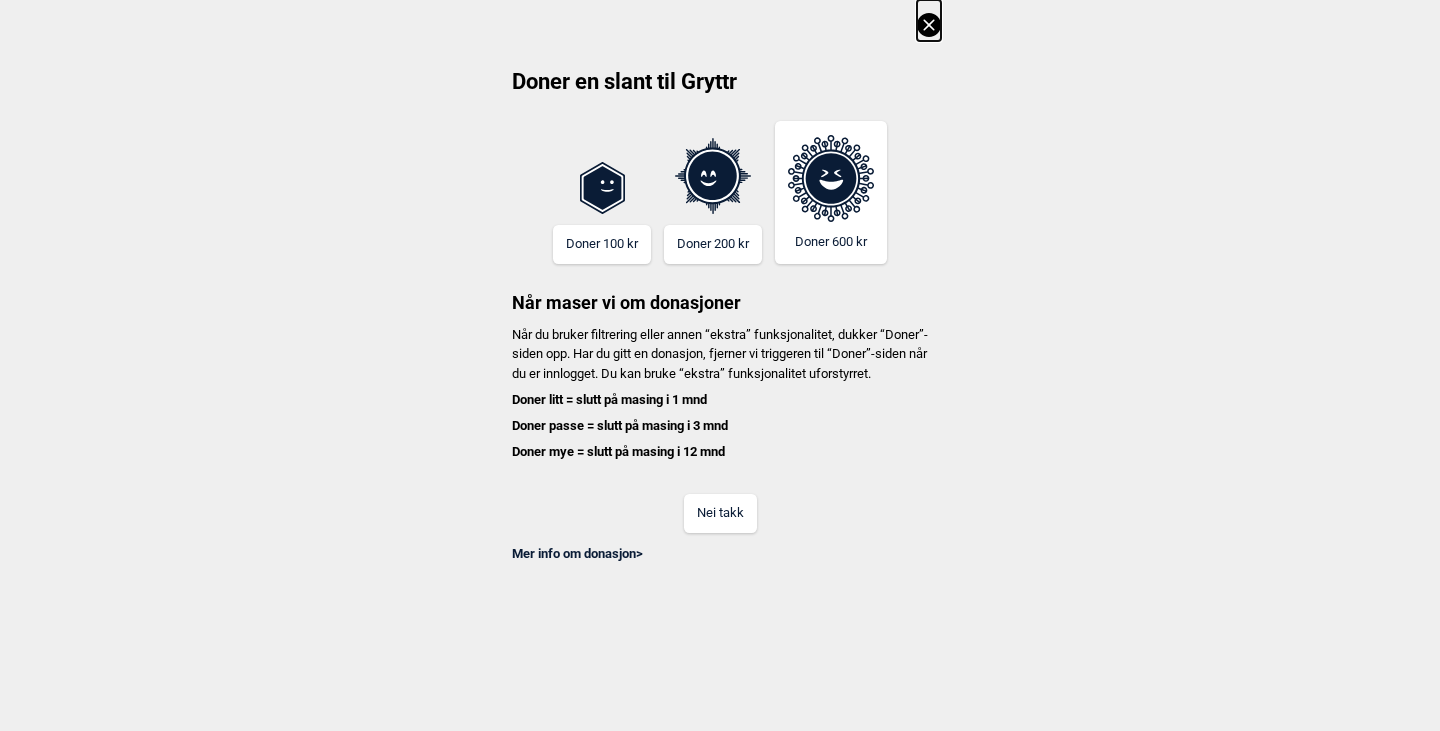 click on "Mer info om donasjon  >" at bounding box center [720, 548] 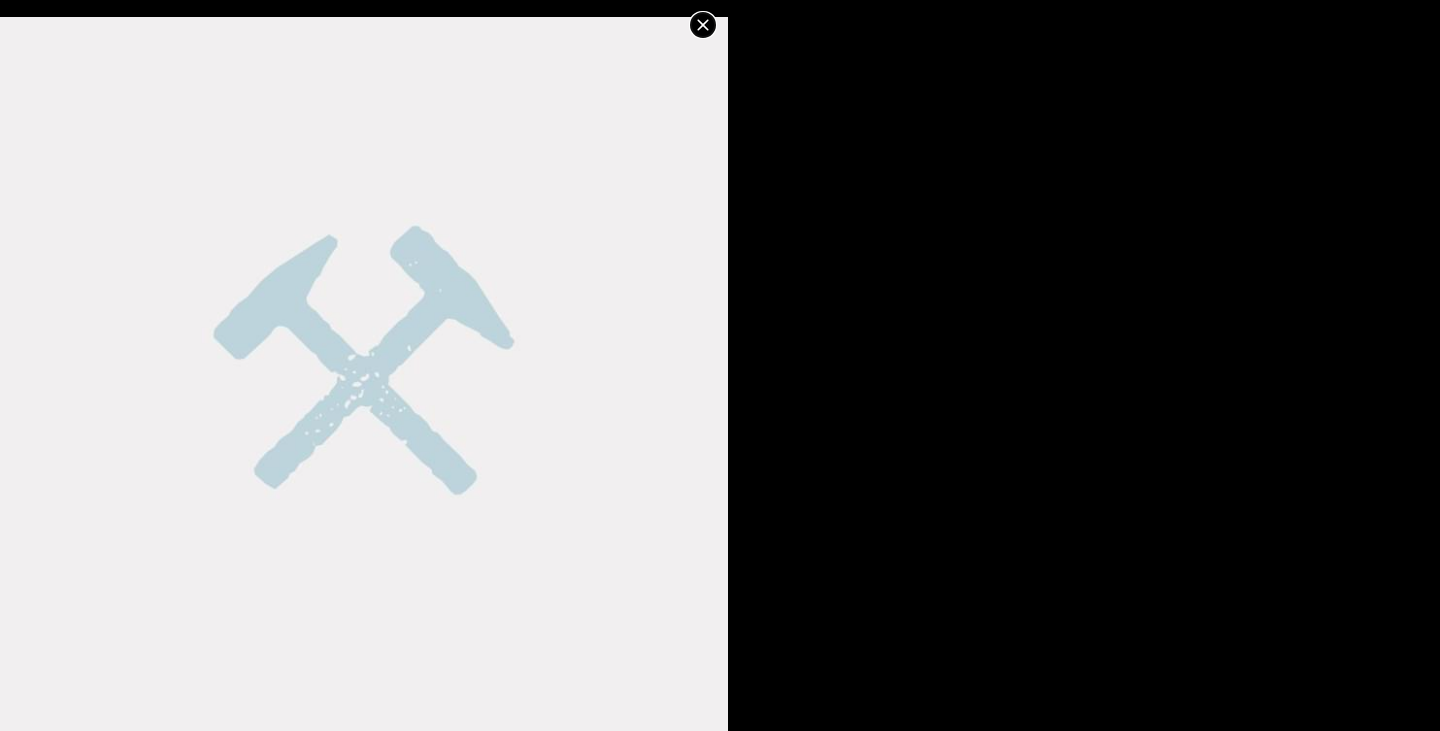 click at bounding box center (364, 18) 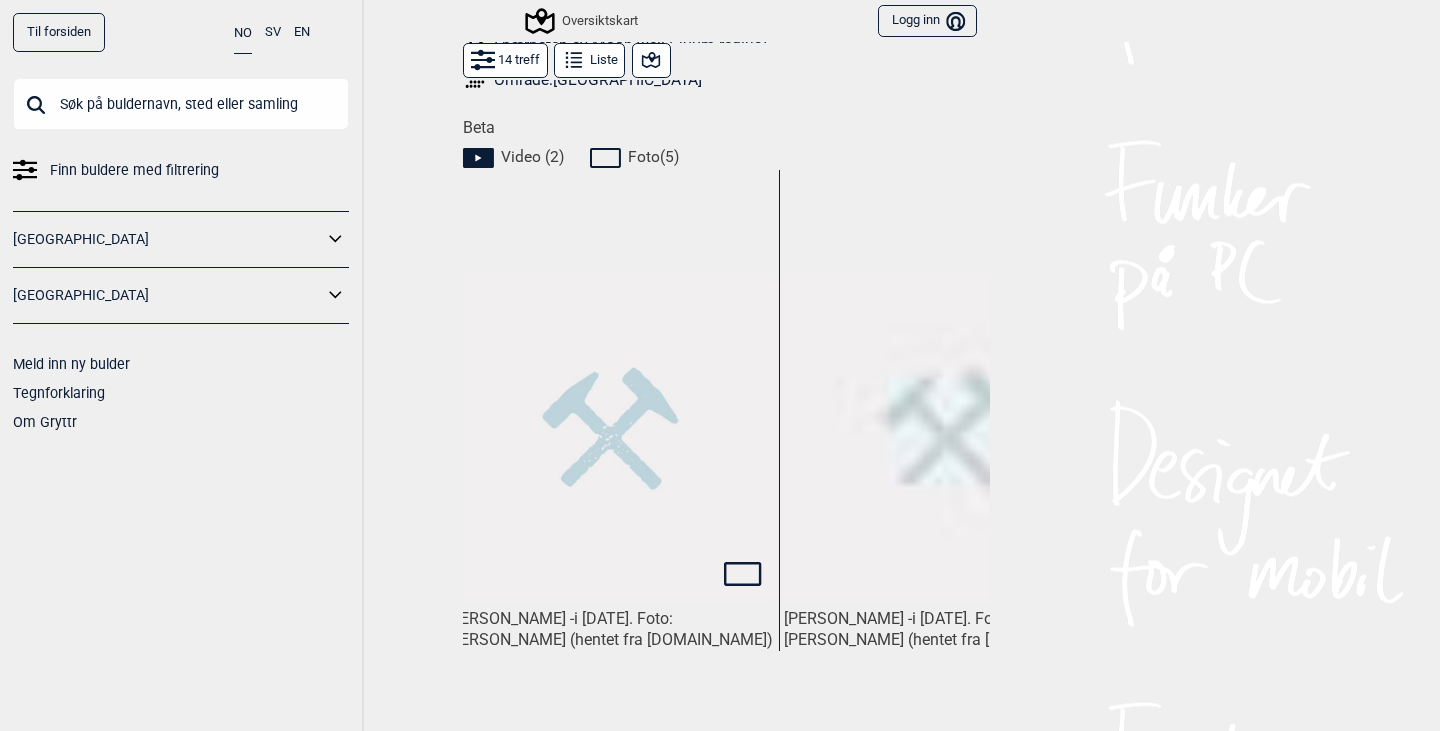 scroll, scrollTop: 0, scrollLeft: 1839, axis: horizontal 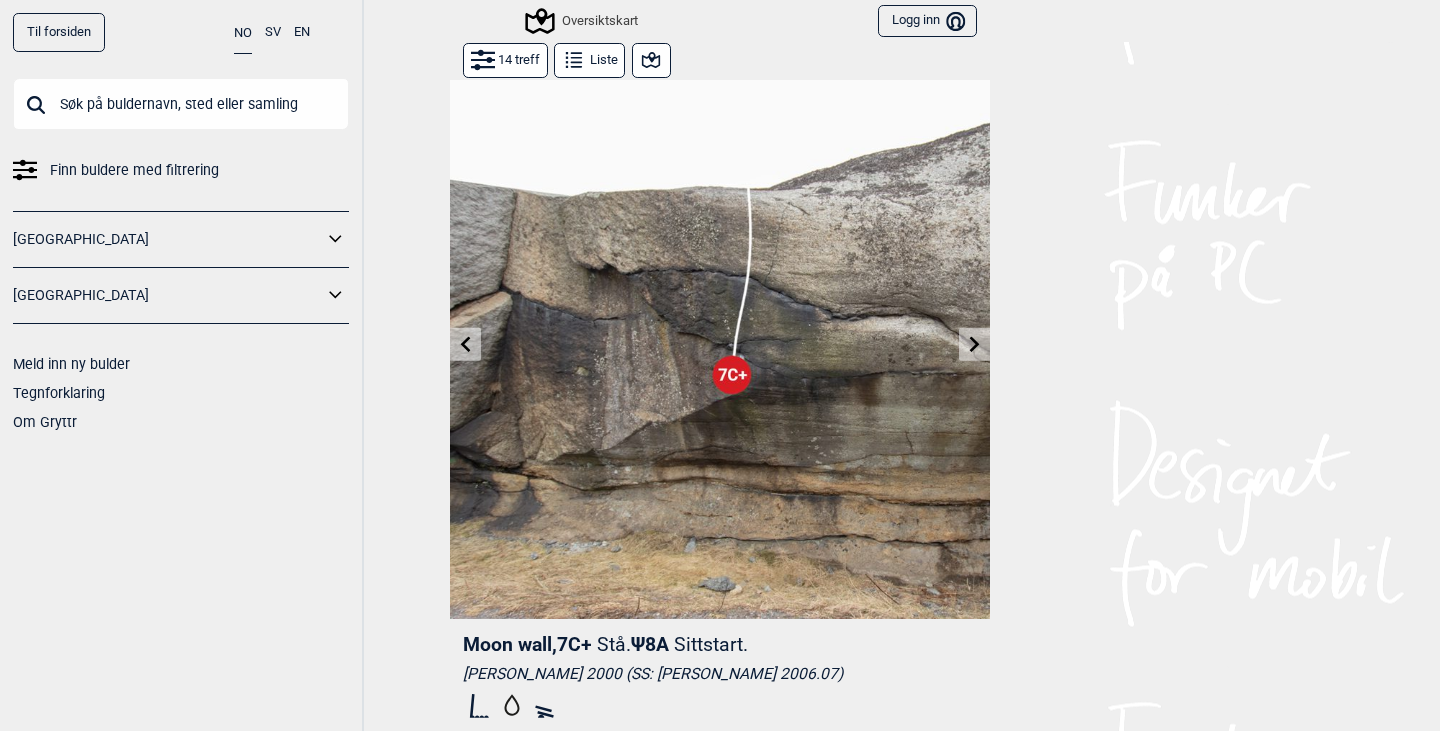 click at bounding box center (974, 344) 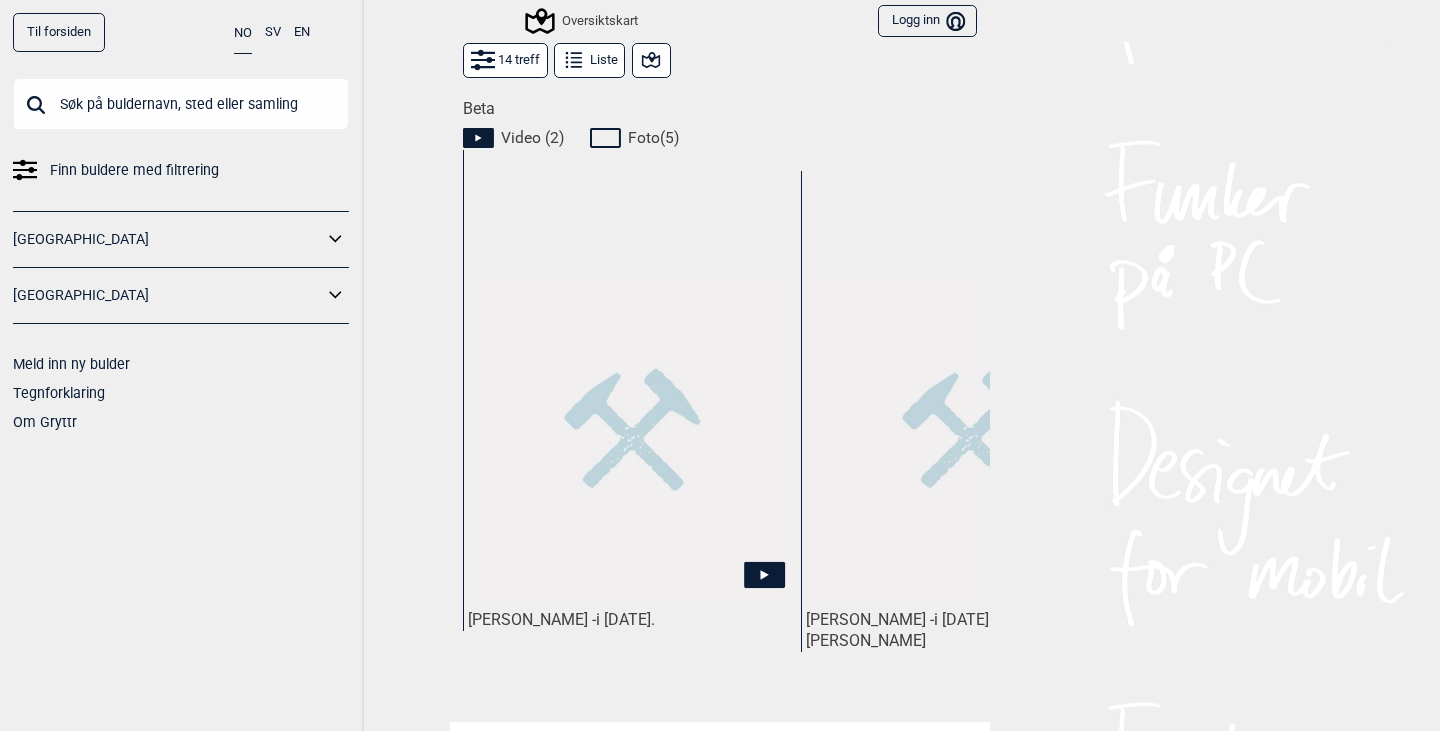 scroll, scrollTop: 912, scrollLeft: 0, axis: vertical 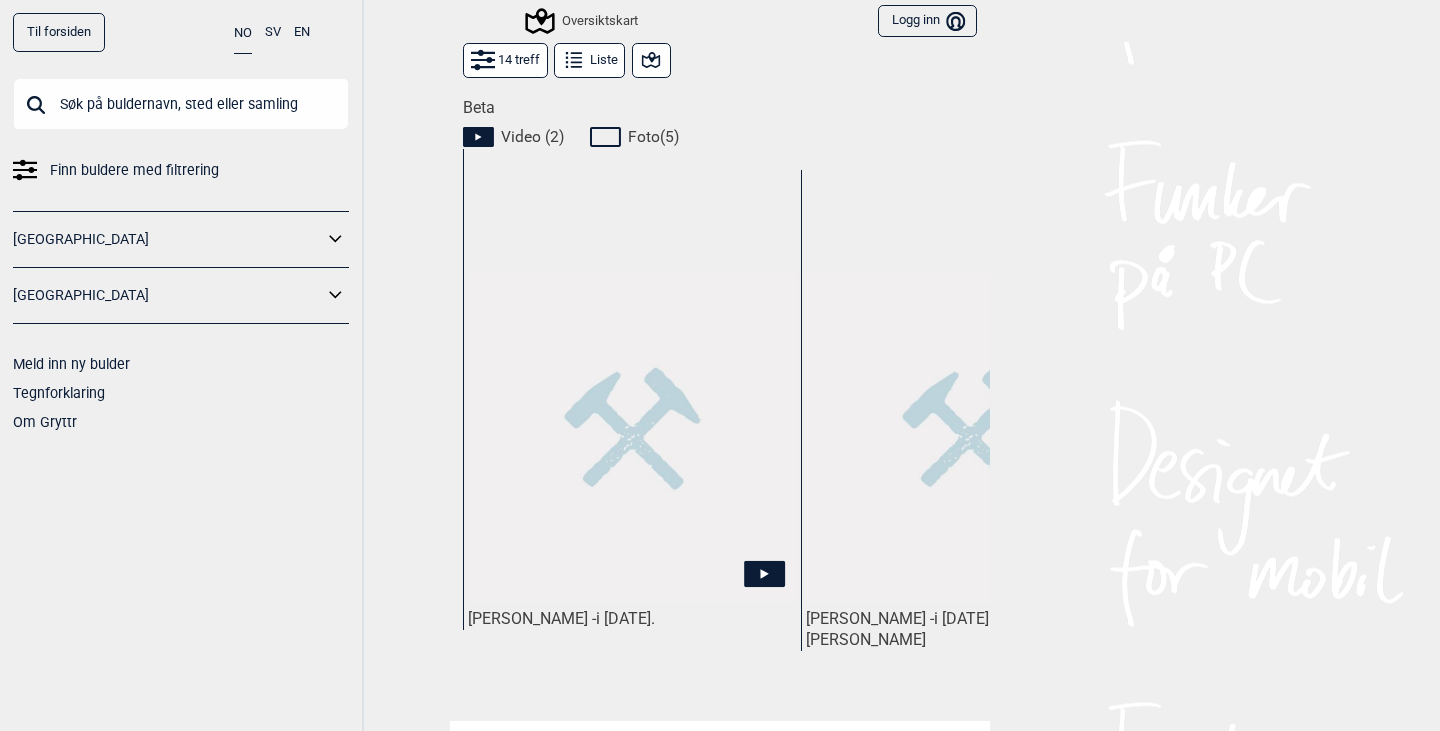click at bounding box center (632, 437) 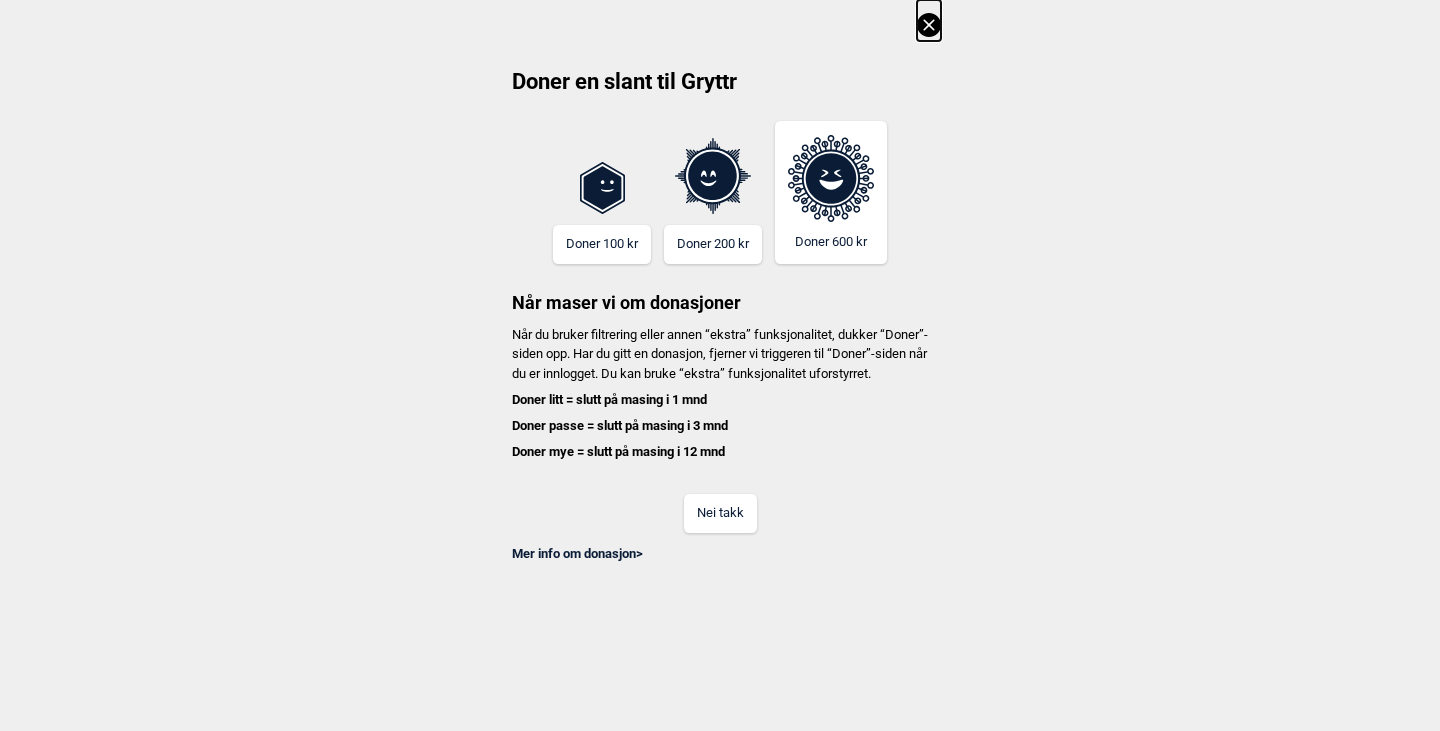 click on "Nei takk" at bounding box center (720, 513) 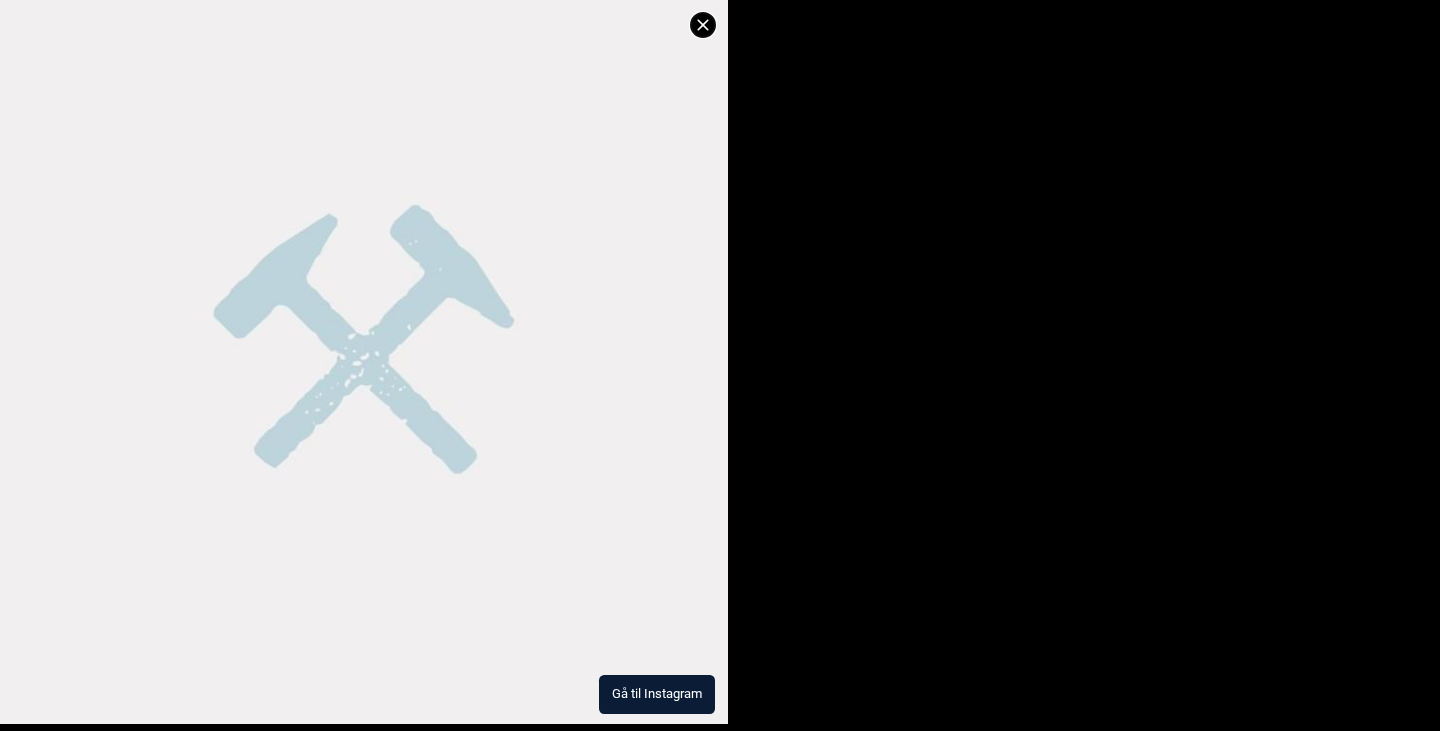 click on "Gå til Instagram" at bounding box center [657, 694] 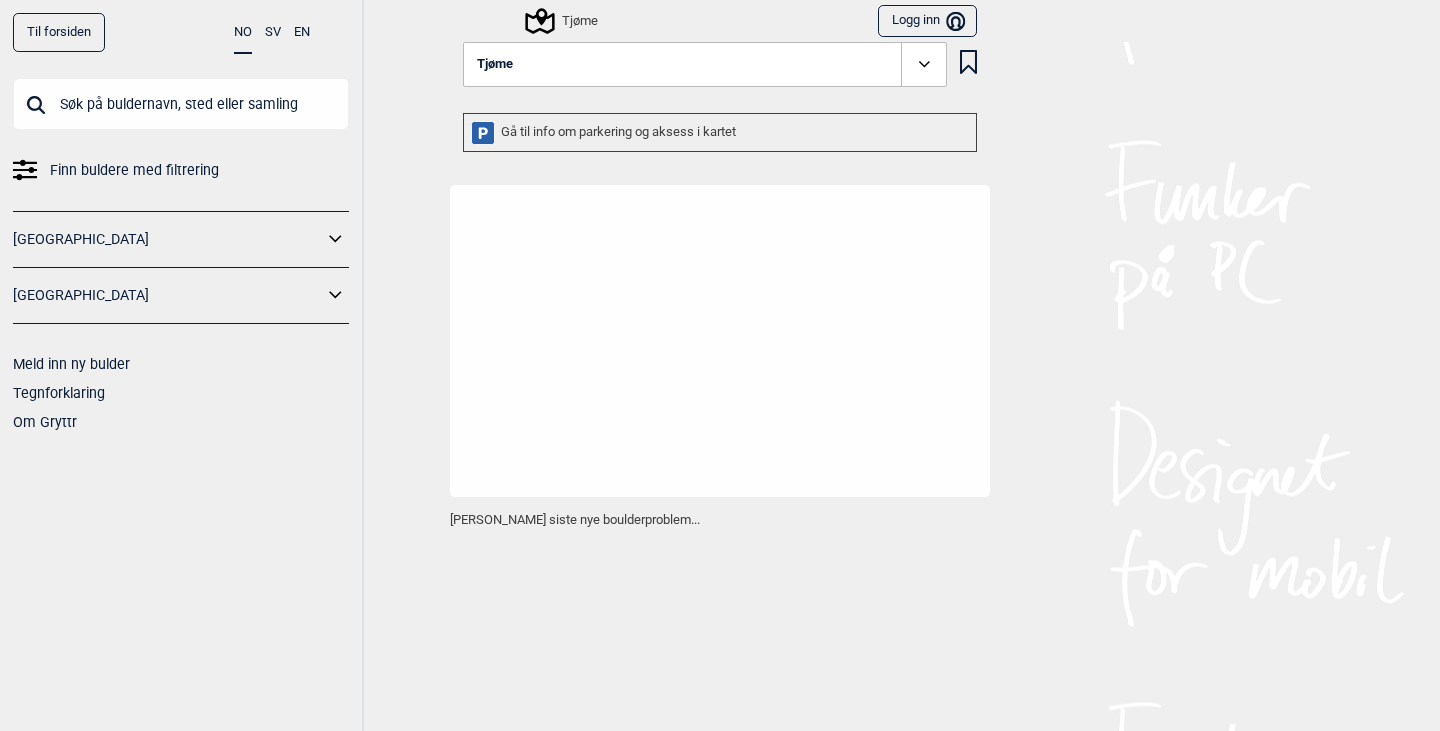 scroll, scrollTop: 0, scrollLeft: 0, axis: both 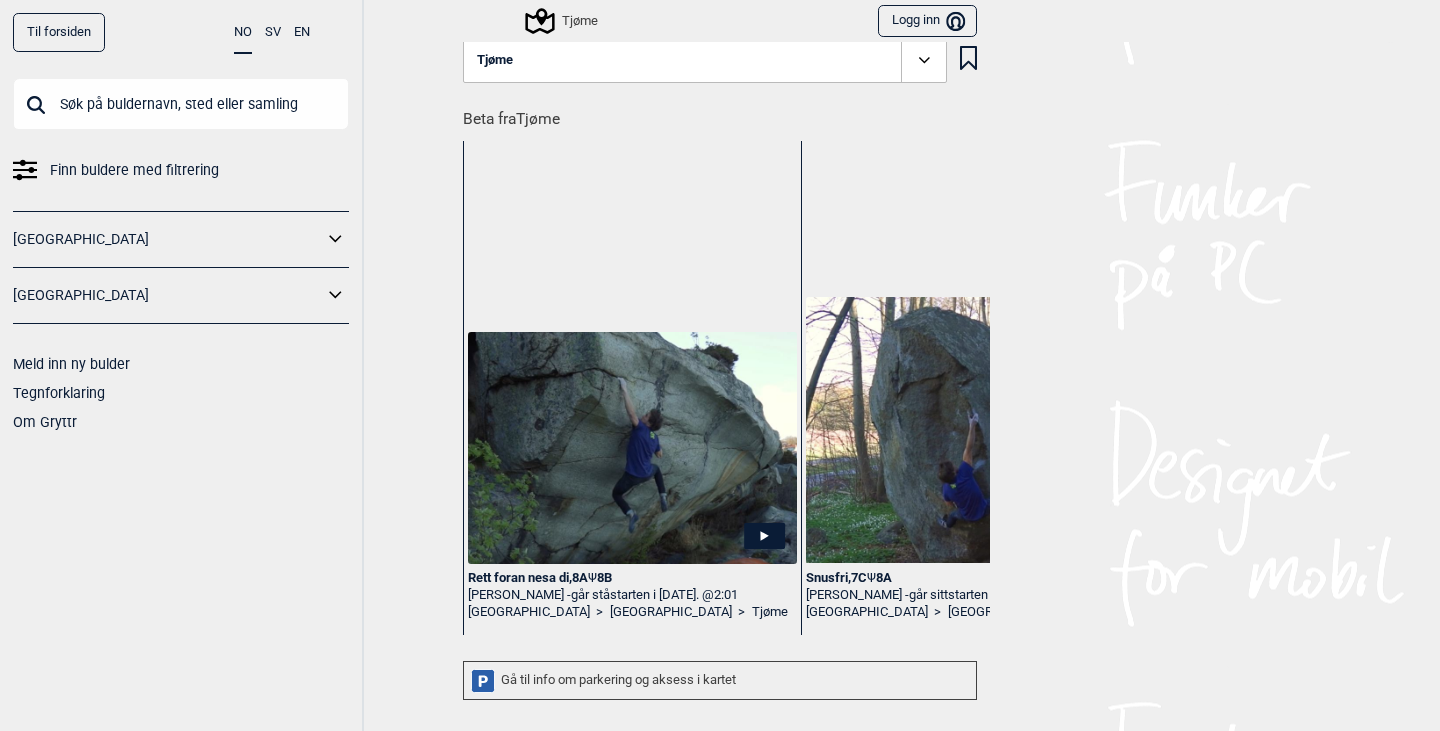 click on "Tjøme" at bounding box center [705, 61] 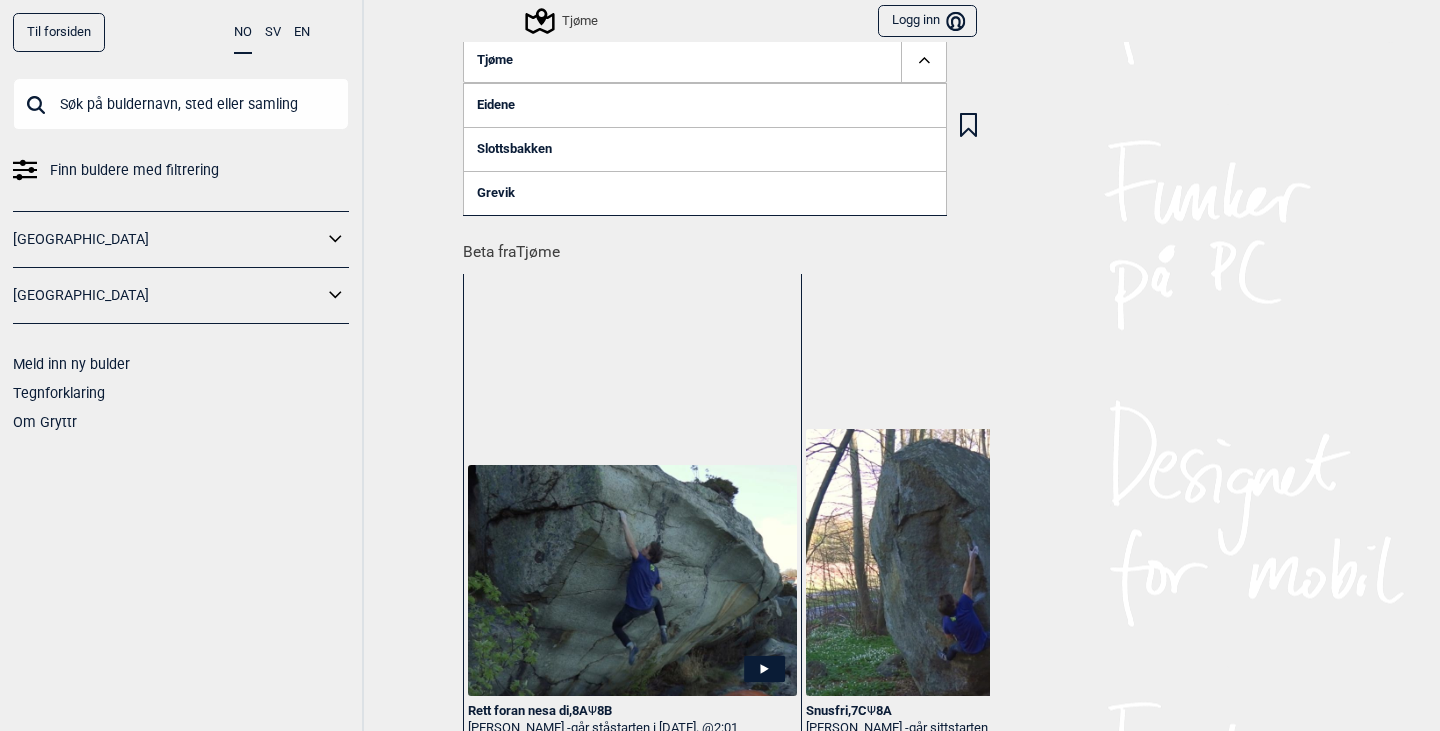 click 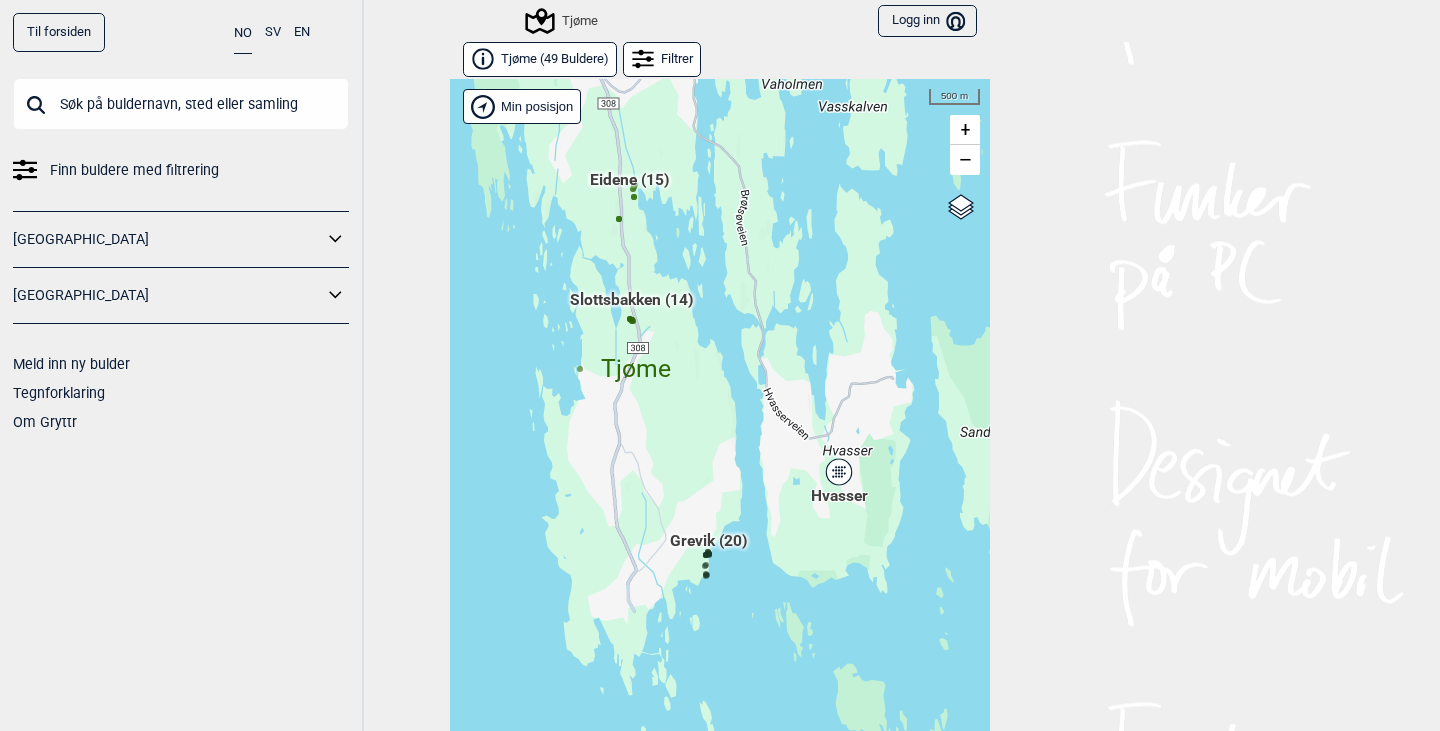scroll, scrollTop: 30, scrollLeft: 0, axis: vertical 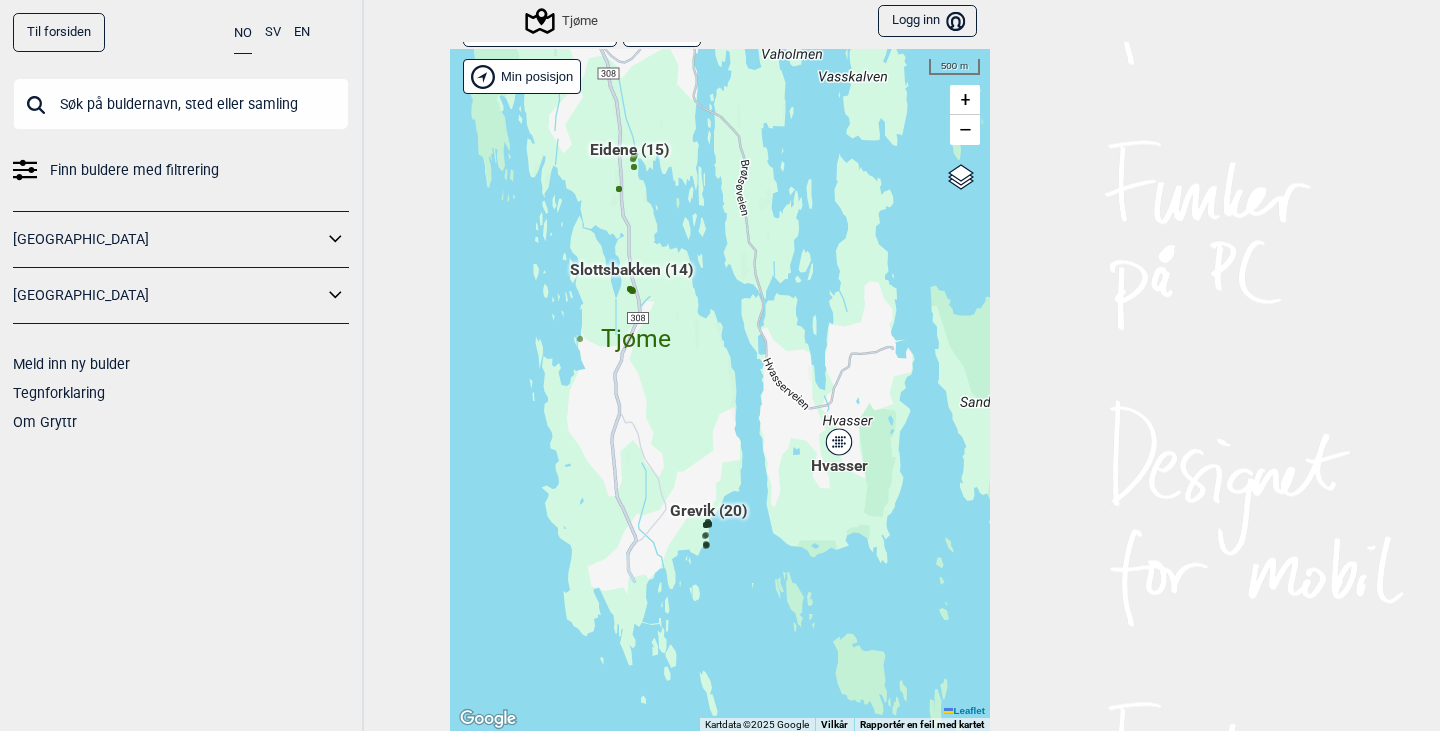 click on "Hallingdal
Stange
Buskerud syd
Oslo og omegn
Follo
Østfold
Drammen/Asker" at bounding box center [720, 390] 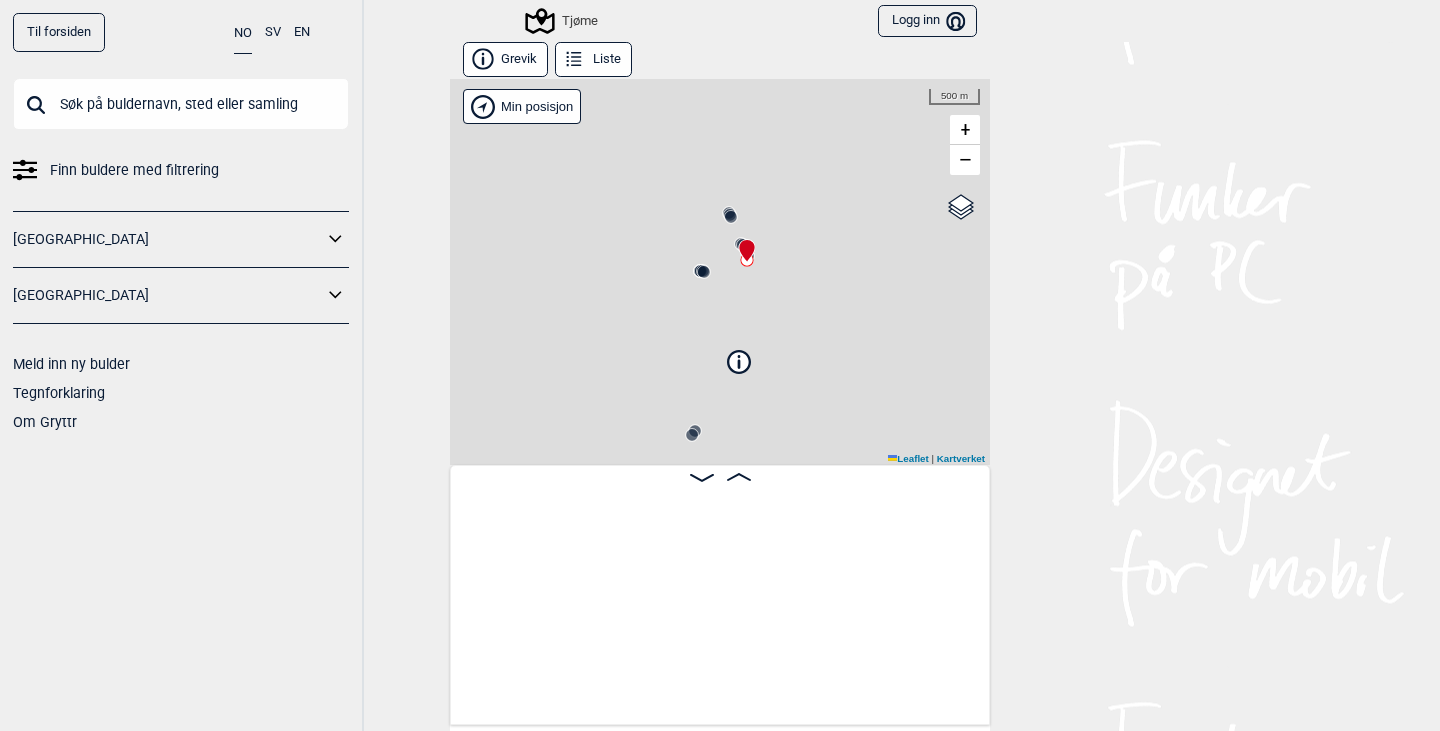 scroll, scrollTop: 0, scrollLeft: 157, axis: horizontal 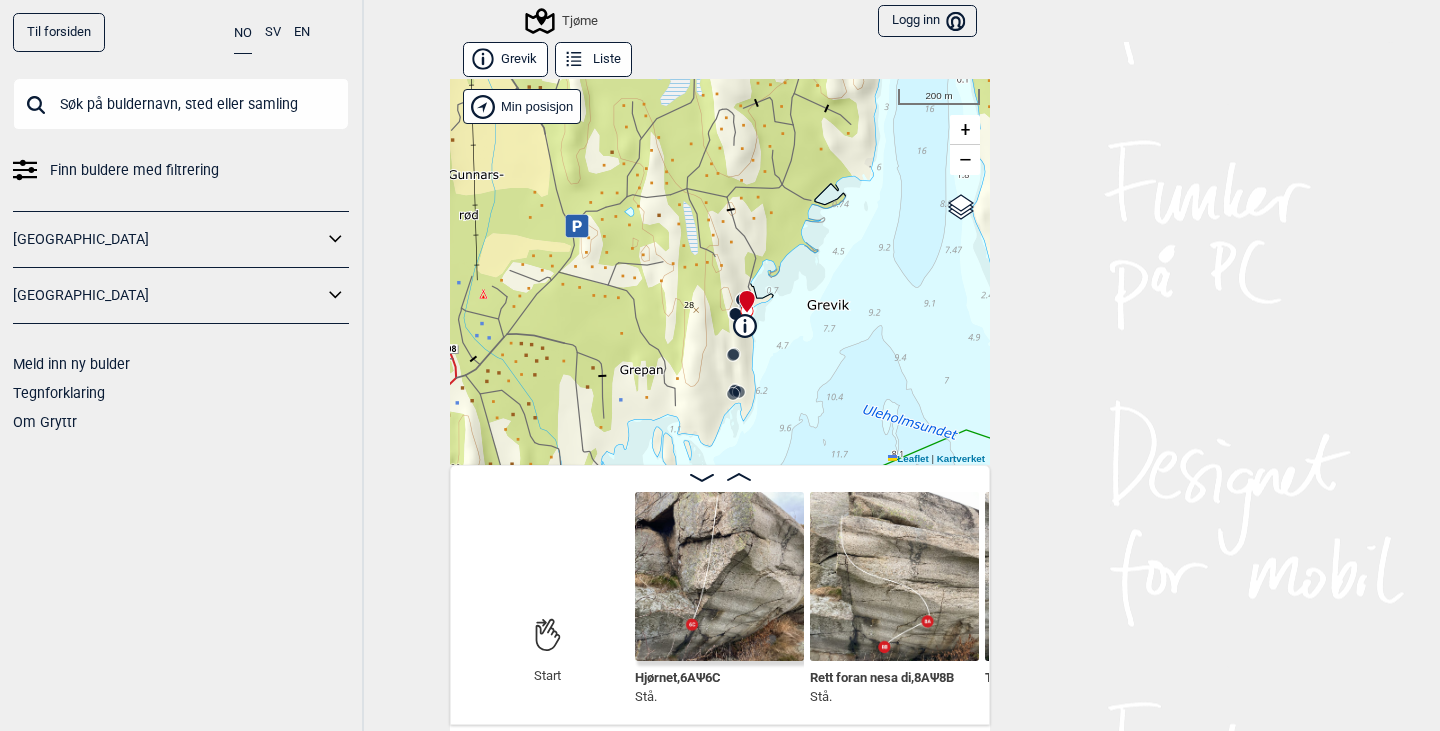 click 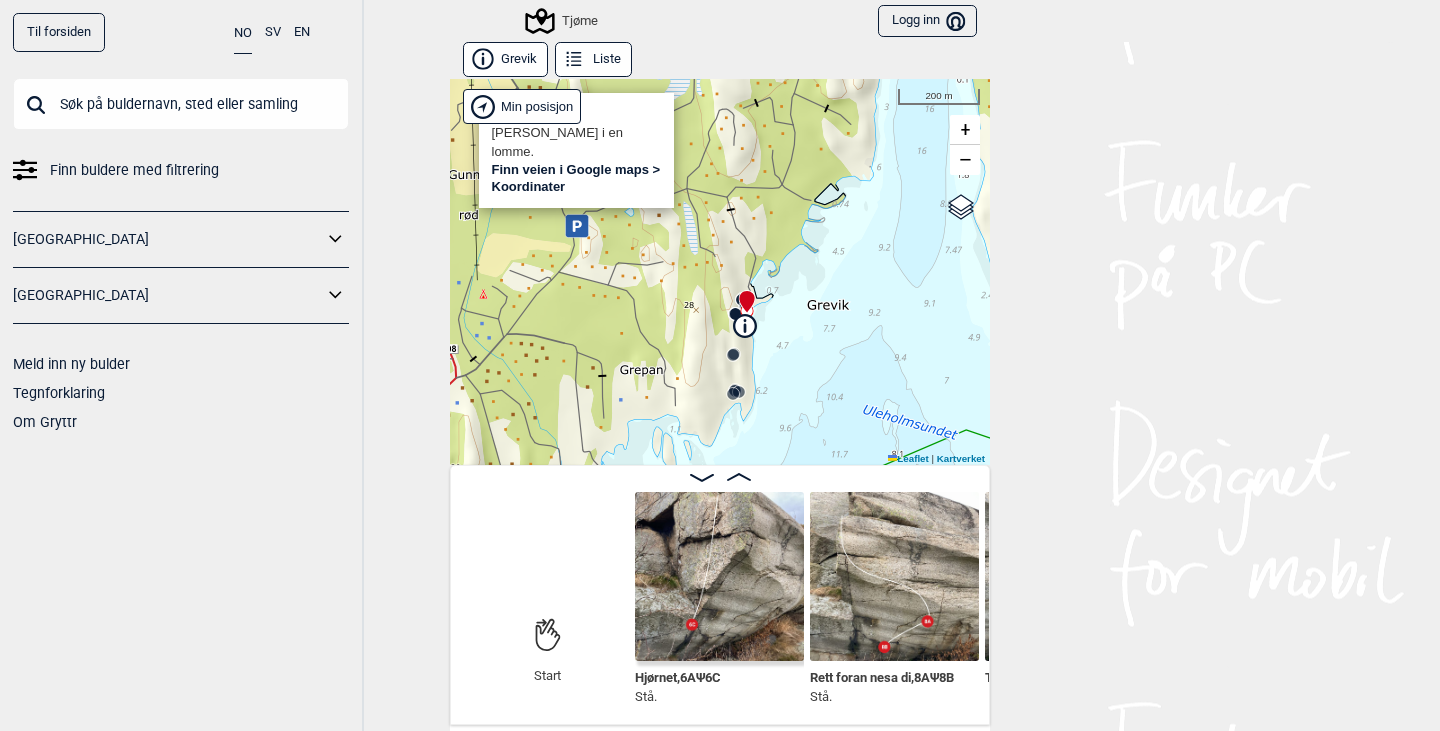click on "Finn veien i Google maps >" at bounding box center (576, 169) 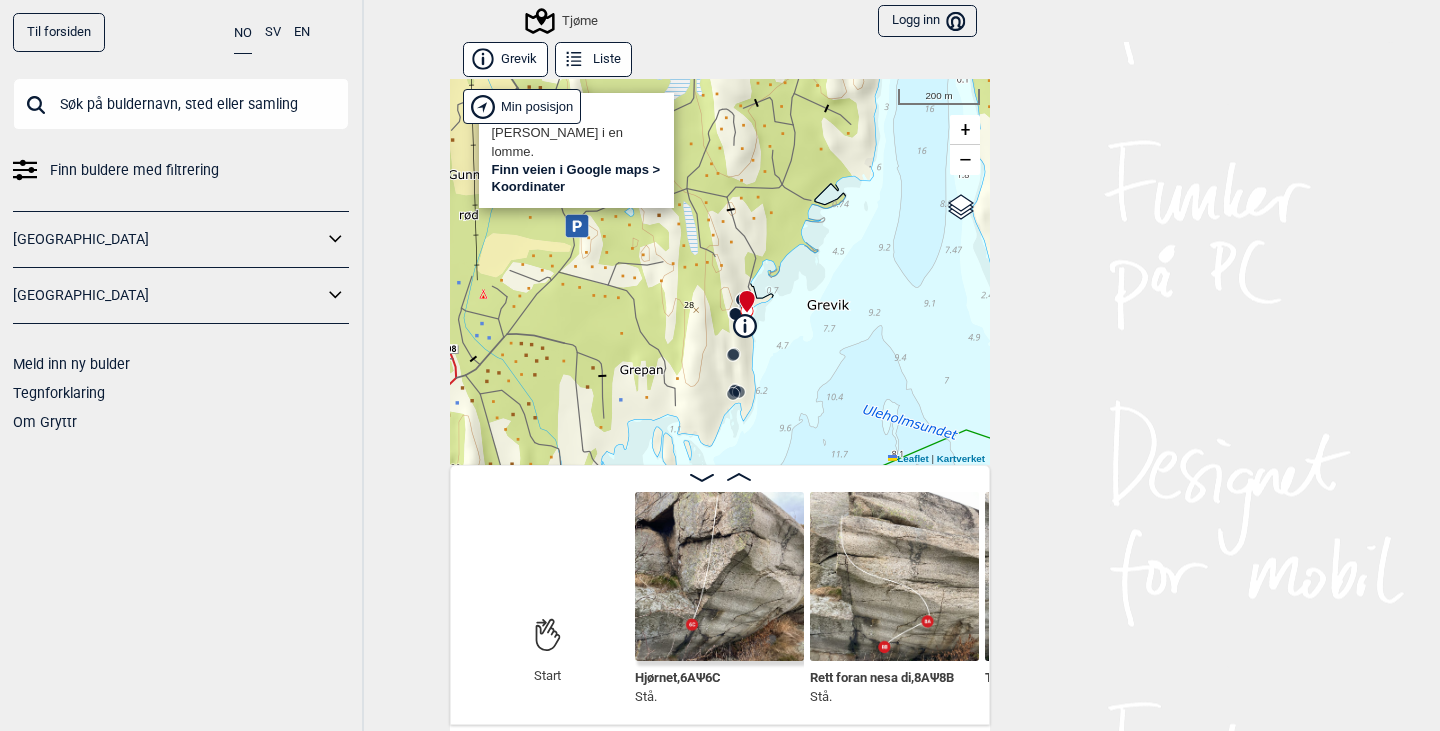 click on "Til forsiden NO SV EN Finn buldere med filtrering Norge Sverige Meld inn ny bulder Tegnforklaring Om Gryttr   Tjøme Logg inn Bruker Grevik   Liste
Tjøme
Grevik Parker i en lomme. Finn veien i Google maps > Koordinater
Min posisjon 200 m + −  Kartverket  OpenStreetMap  Google satellite  Leaflet   |   Kartverket Start Start Hjørnet ,  6A  Ψ  6C   Stå. Rett foran nesa di ,  8A  Ψ  8B   Stå. Tatt av vinden ,  7B   Gryttr  2025  © Myrerveien 45d 0494 Oslo, Norway +47 905 45 346 info@gryttr.com Gryttr på Facebook Gryttr på Instagram Gryttr på Vimeo Om Gryttr Om donasjon Informasjonskapsler Personvern og samtykker Brukervilkår" at bounding box center (720, 365) 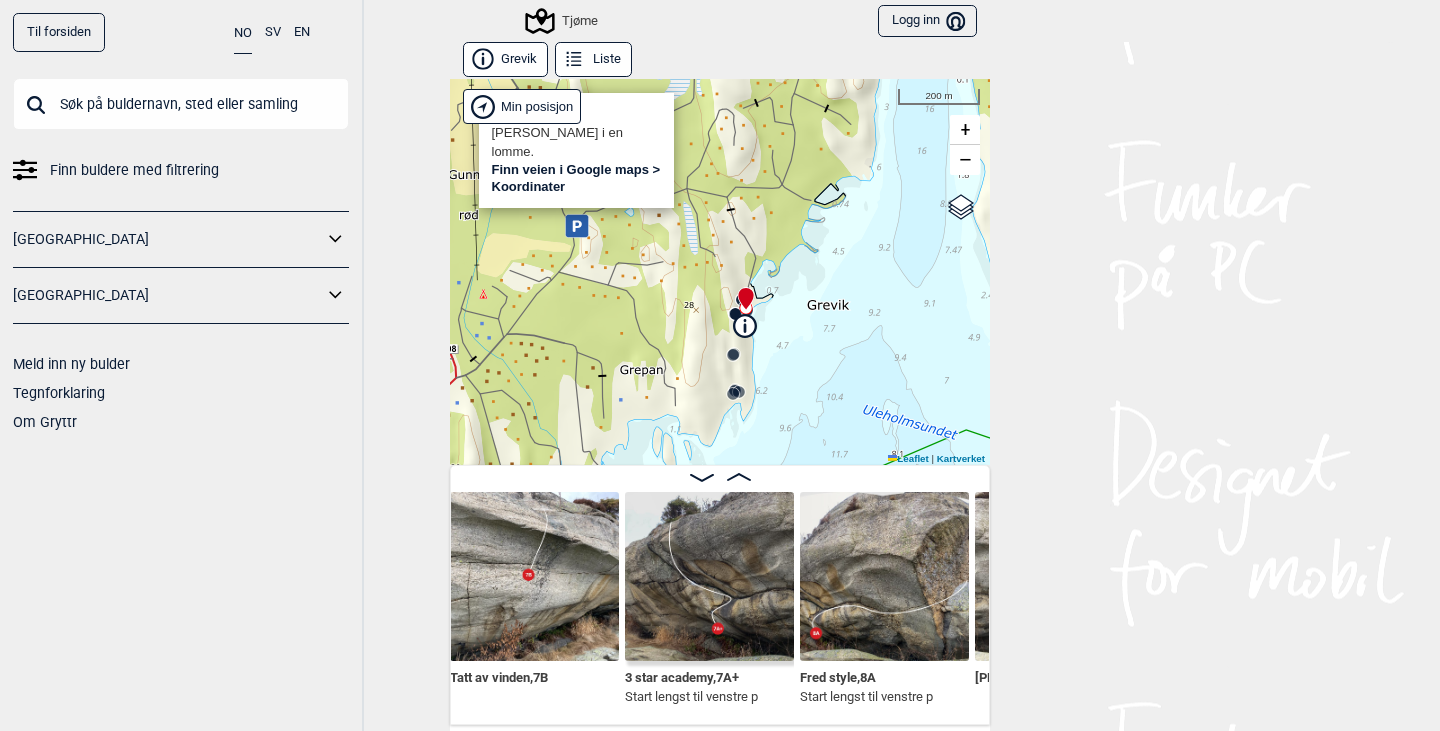 scroll, scrollTop: 0, scrollLeft: 705, axis: horizontal 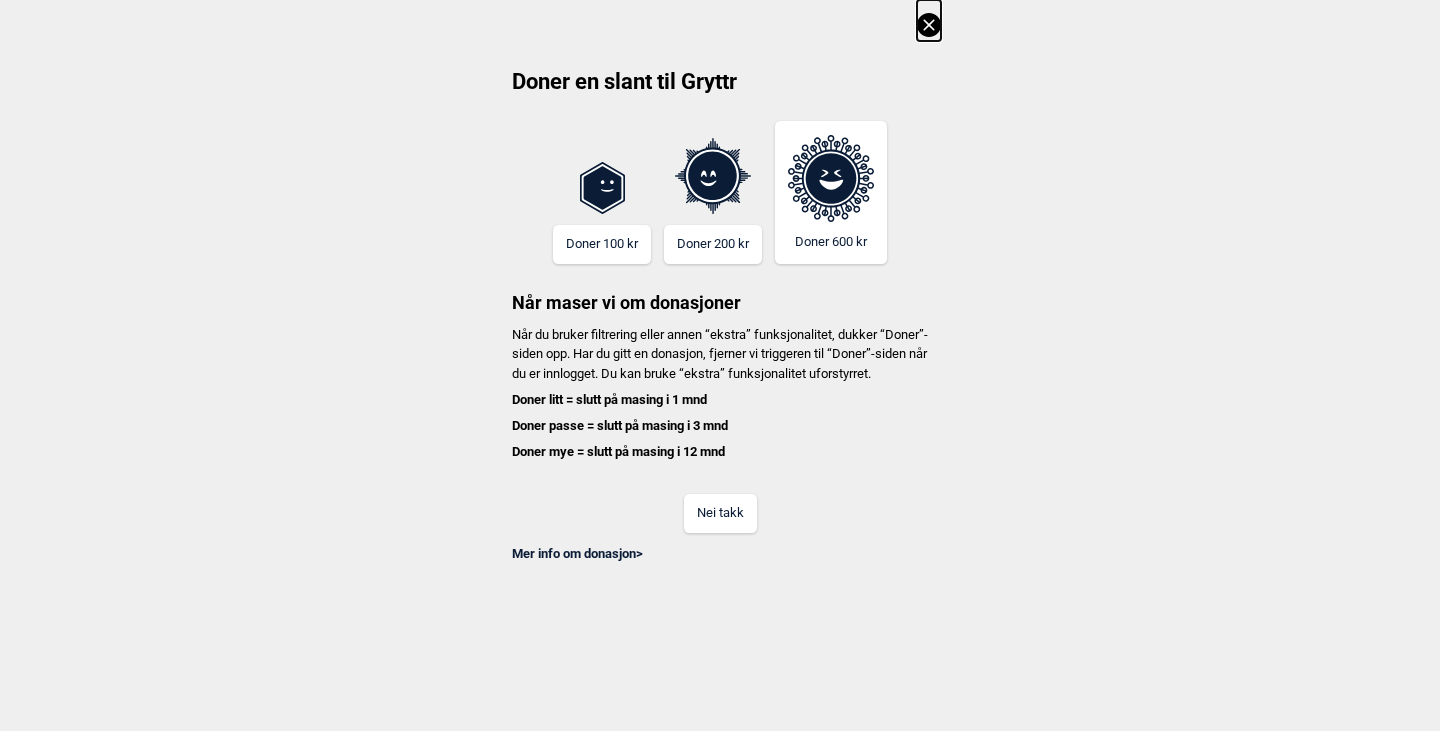 click on "Nei takk" at bounding box center [720, 513] 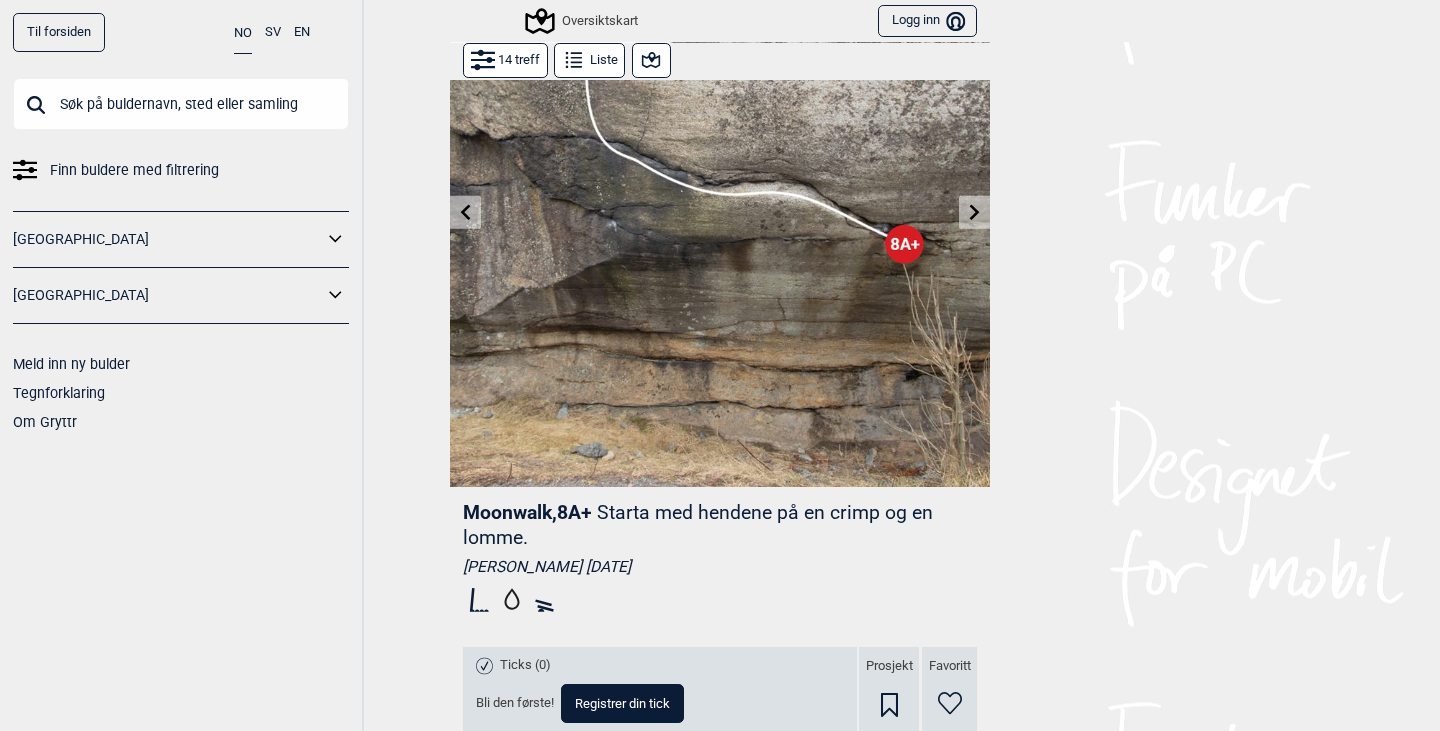 scroll, scrollTop: 80, scrollLeft: 0, axis: vertical 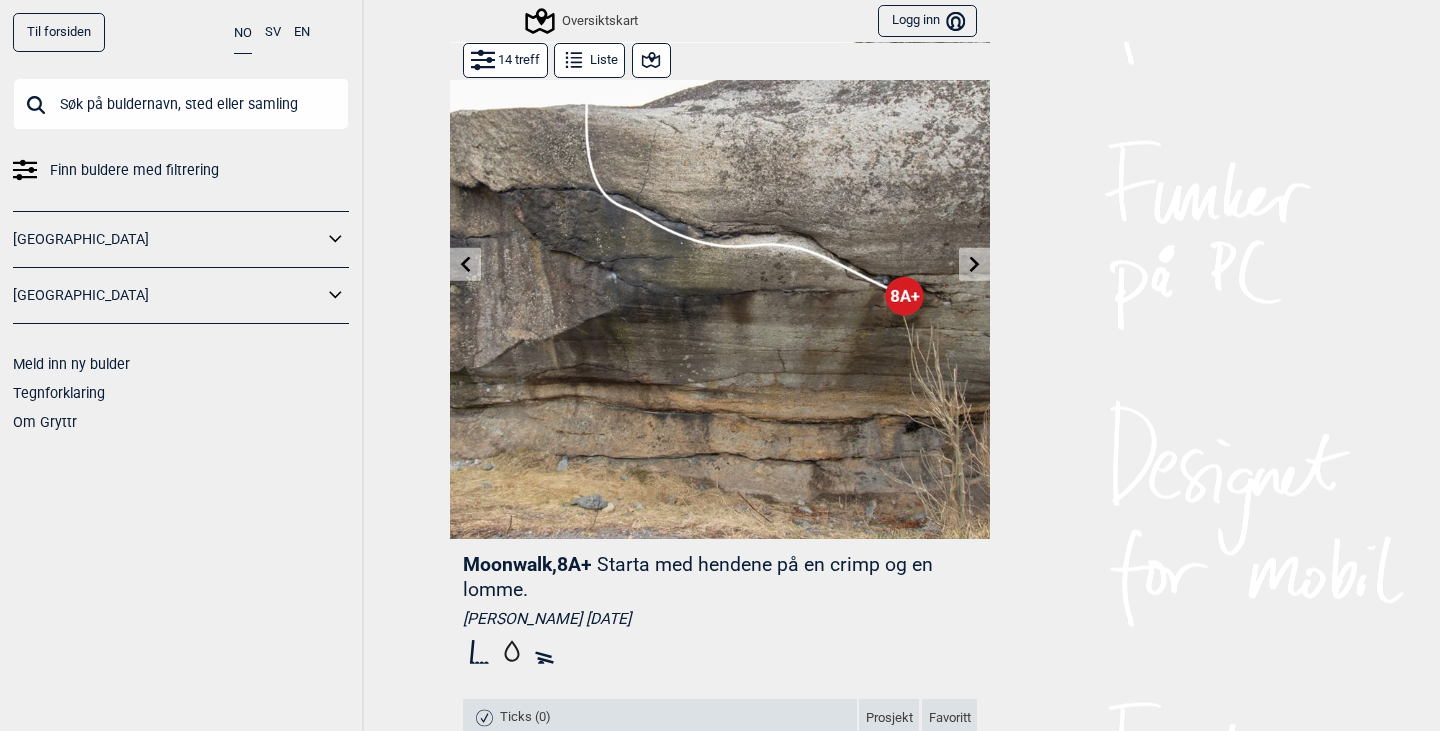 click at bounding box center (974, 264) 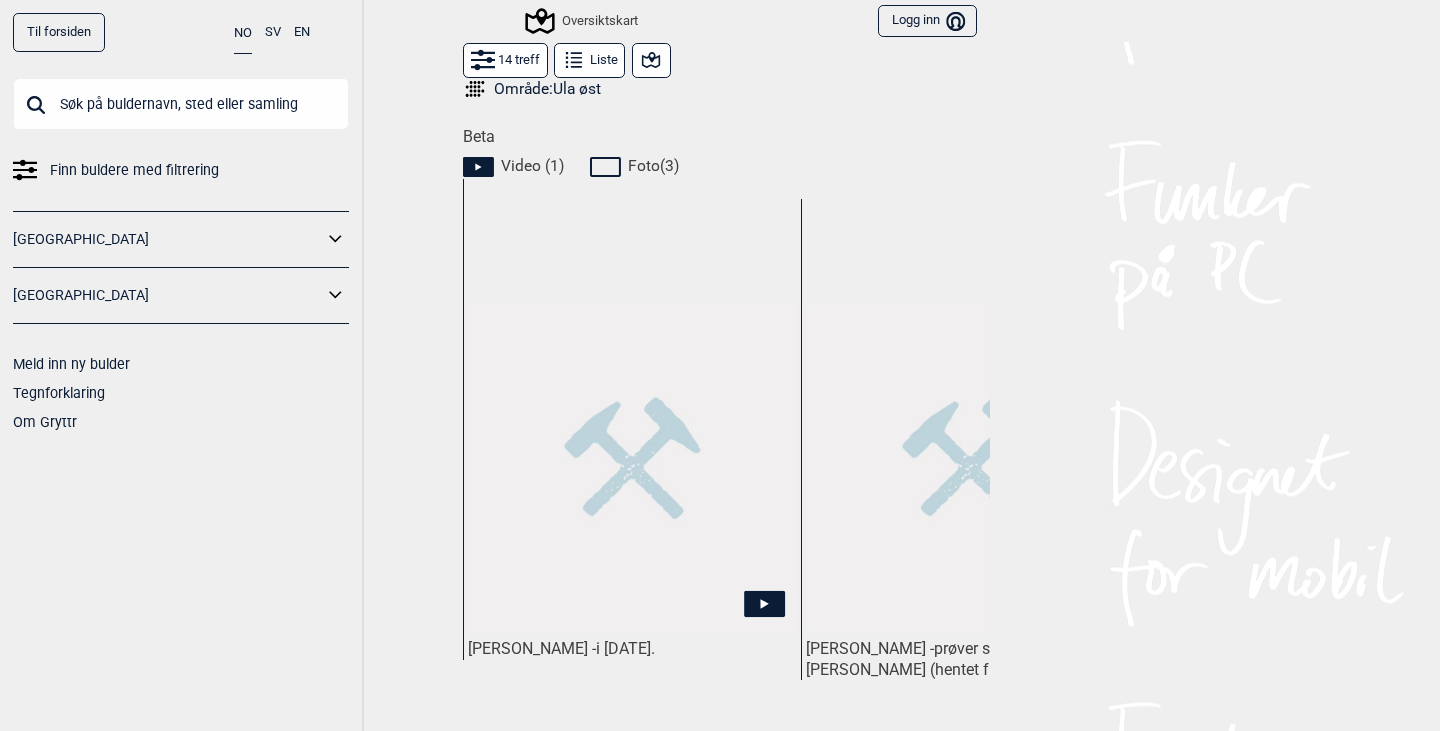 scroll, scrollTop: 858, scrollLeft: 0, axis: vertical 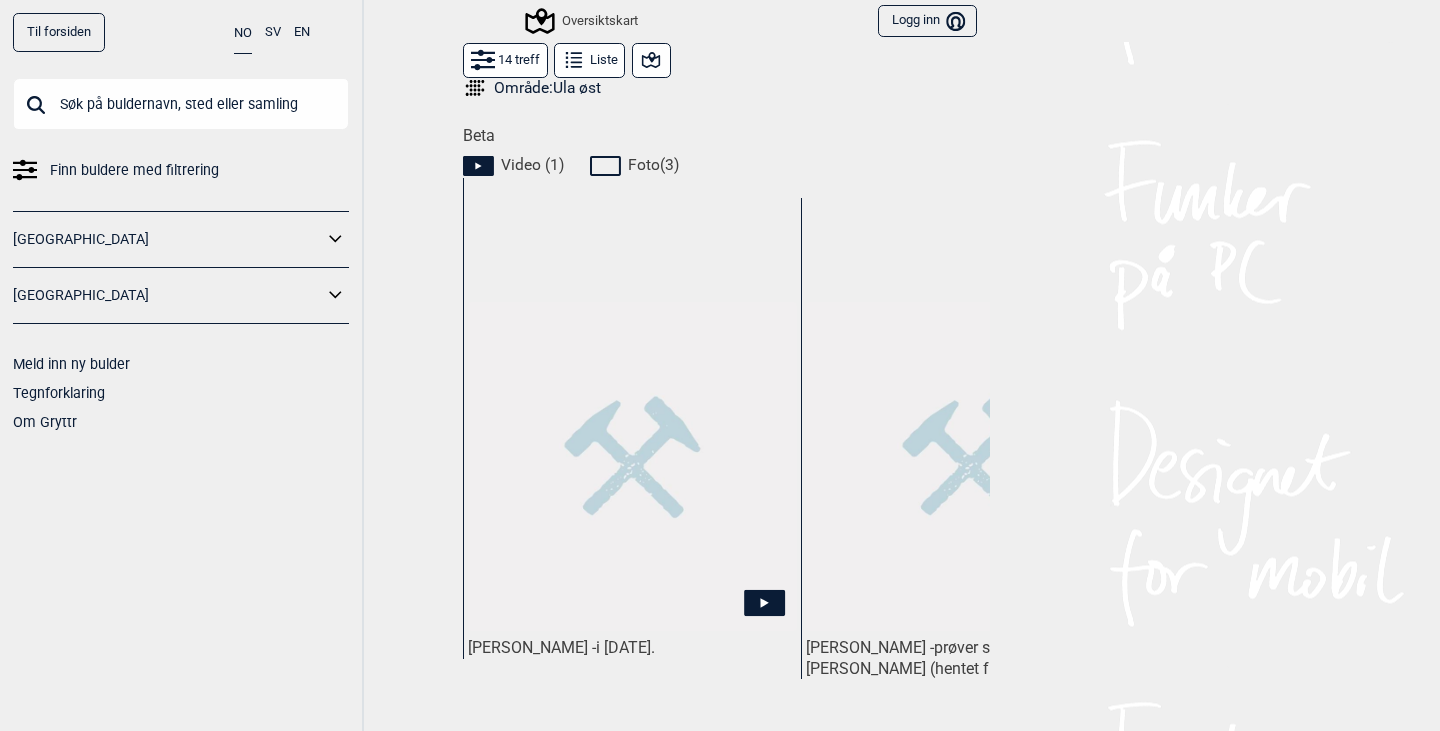 click at bounding box center [632, 466] 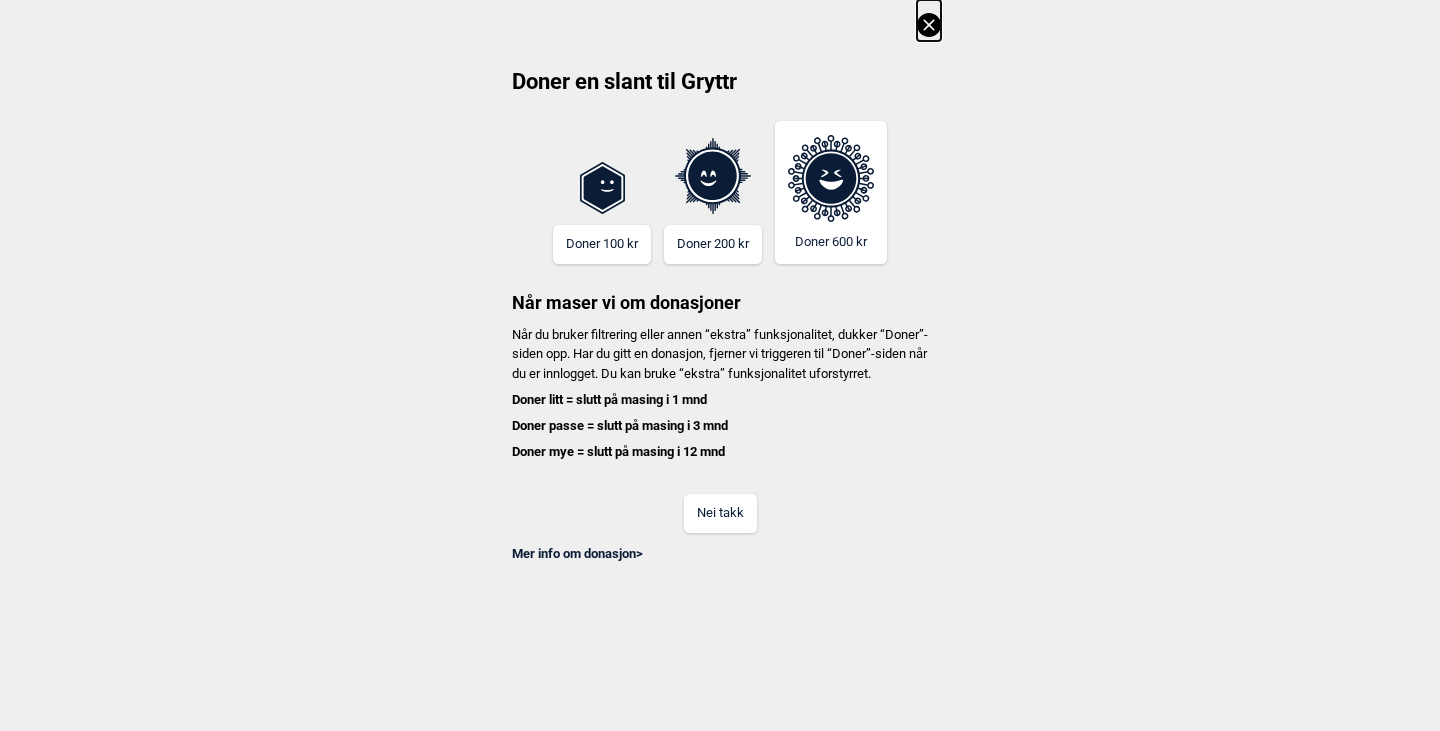 click on "Nei takk" at bounding box center [720, 513] 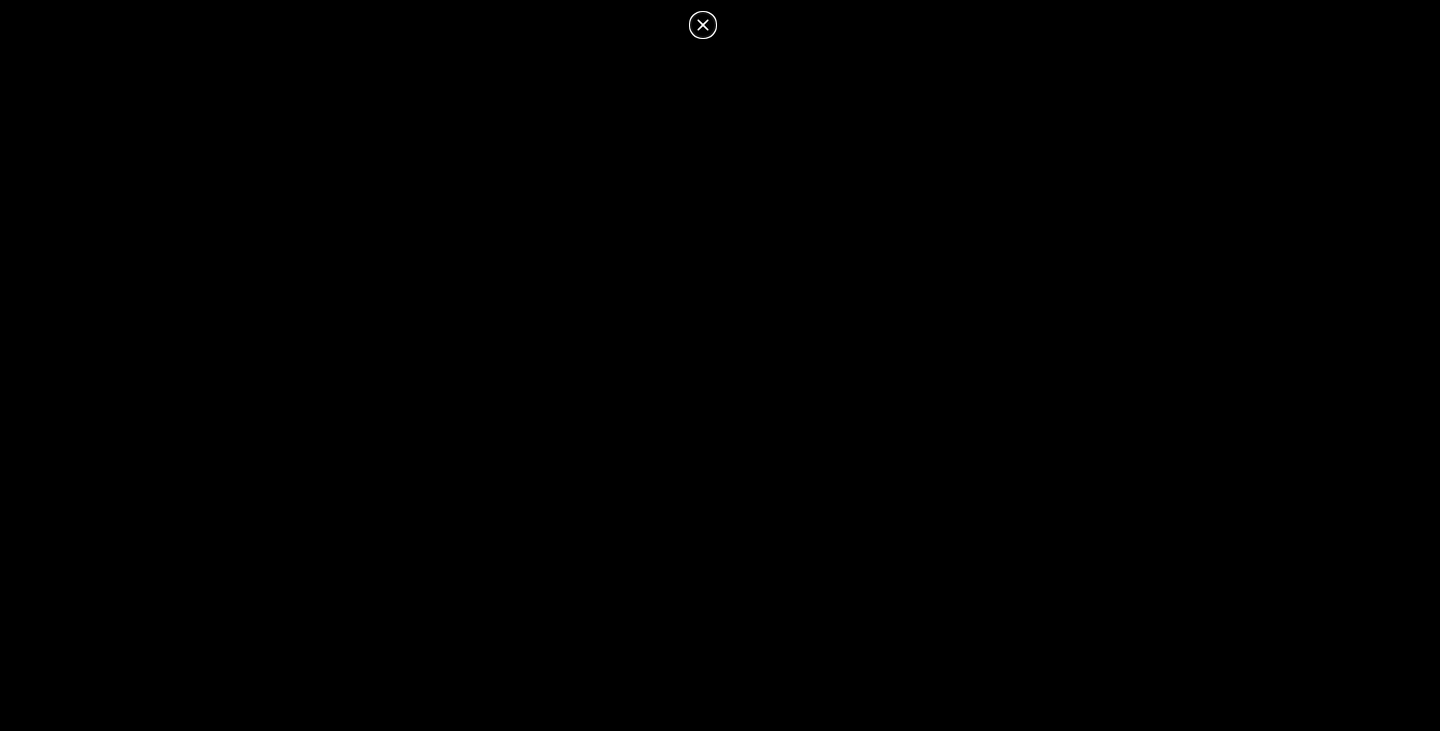 click 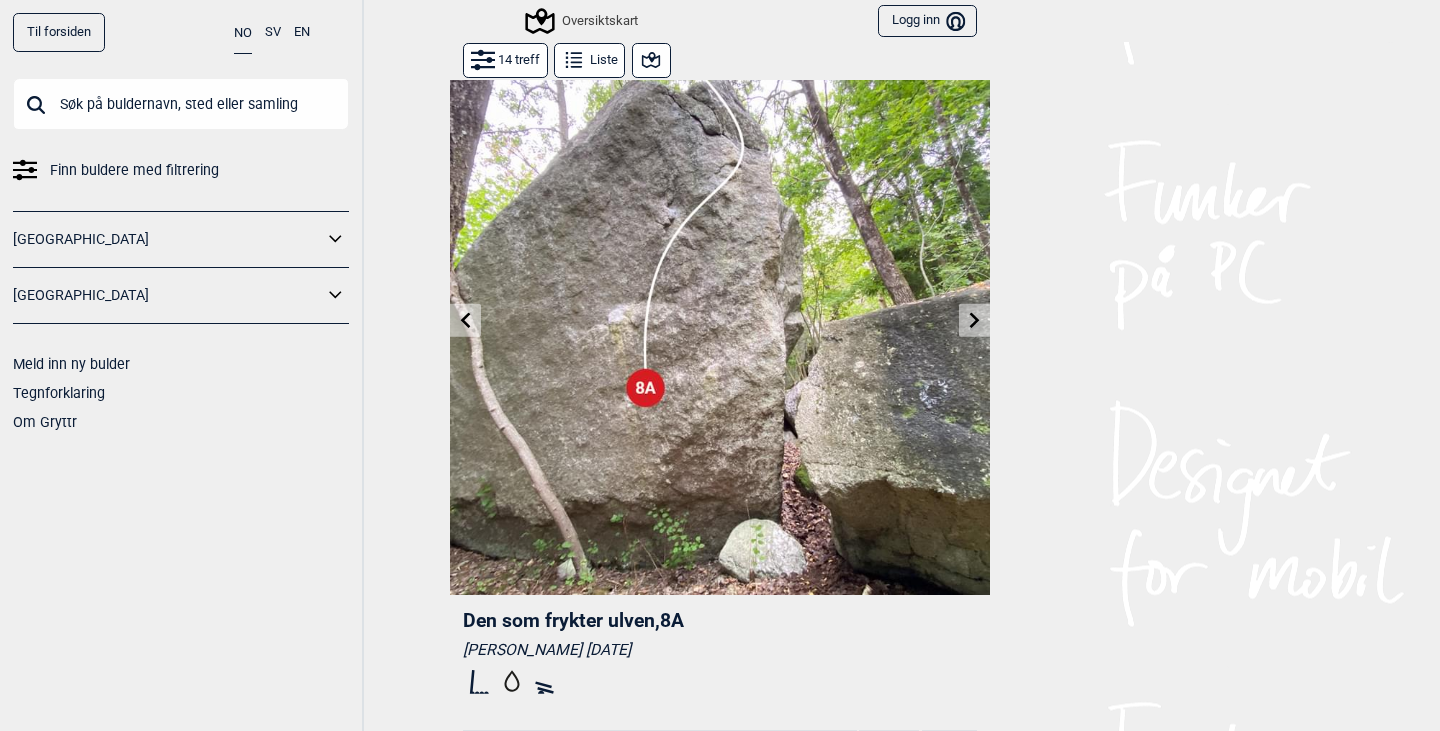 scroll, scrollTop: 0, scrollLeft: 0, axis: both 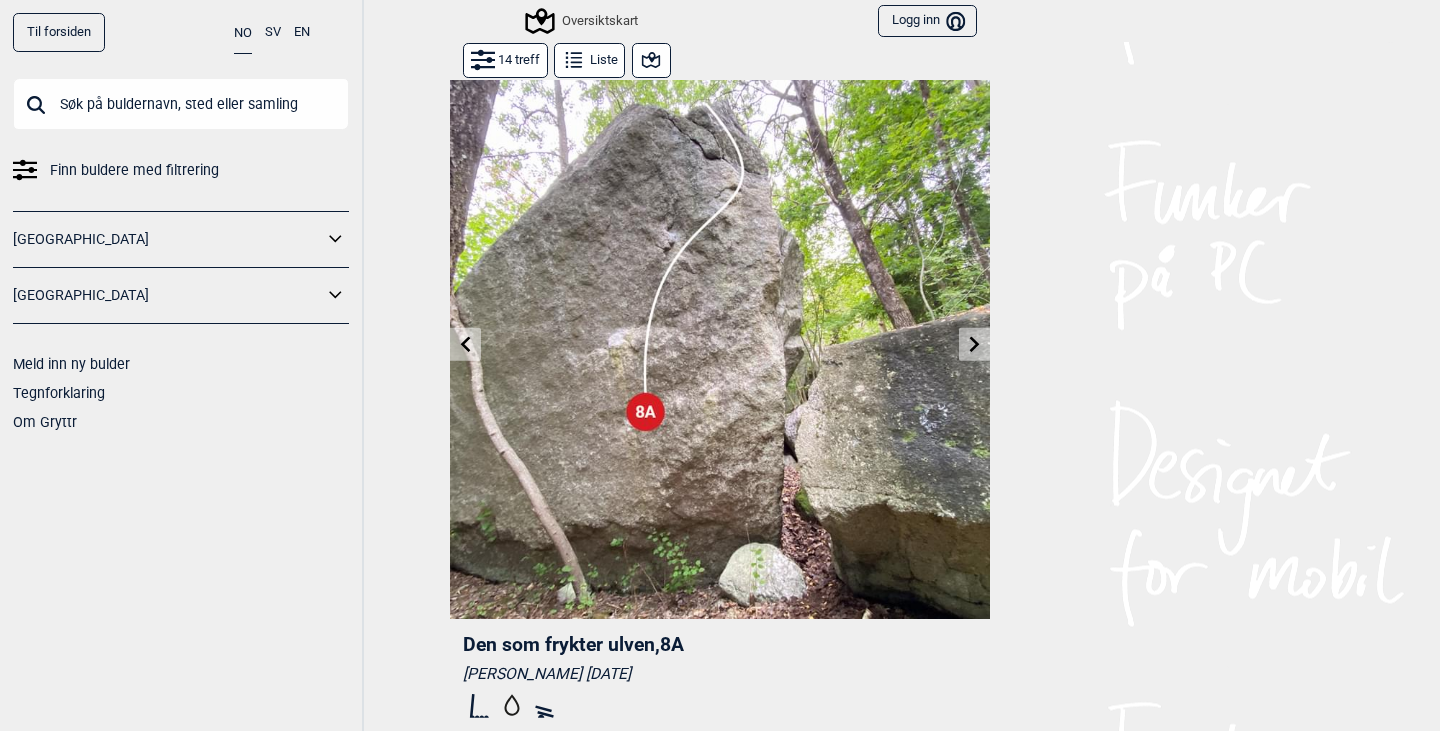 click 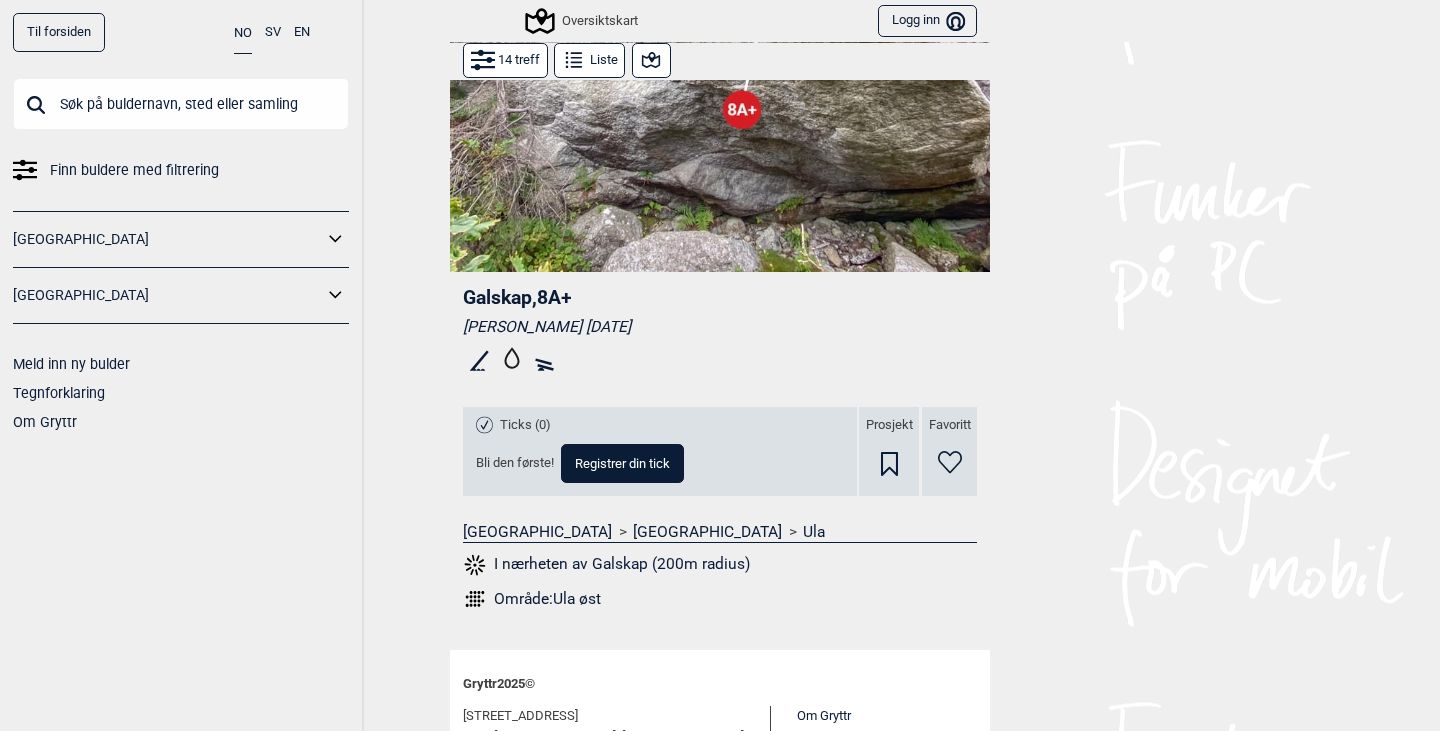 scroll, scrollTop: 0, scrollLeft: 0, axis: both 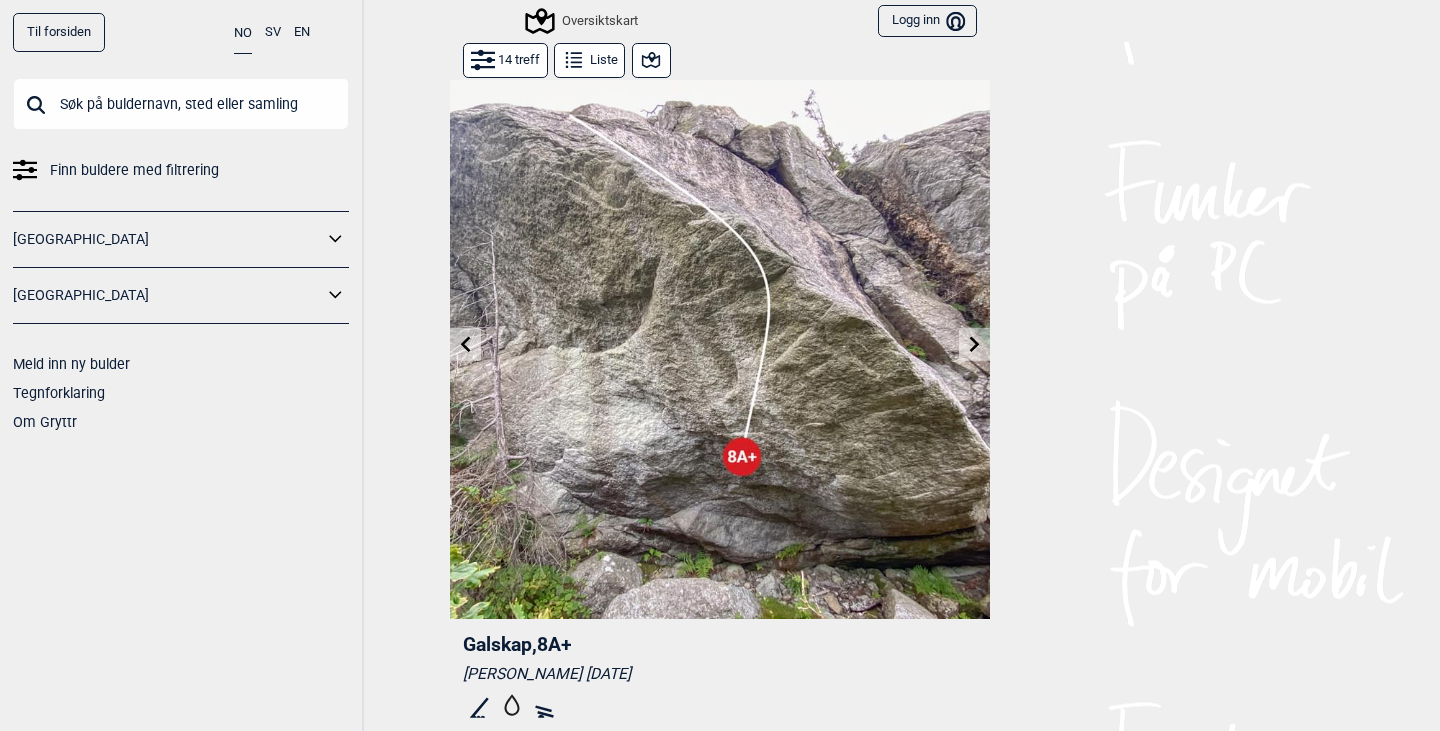 click 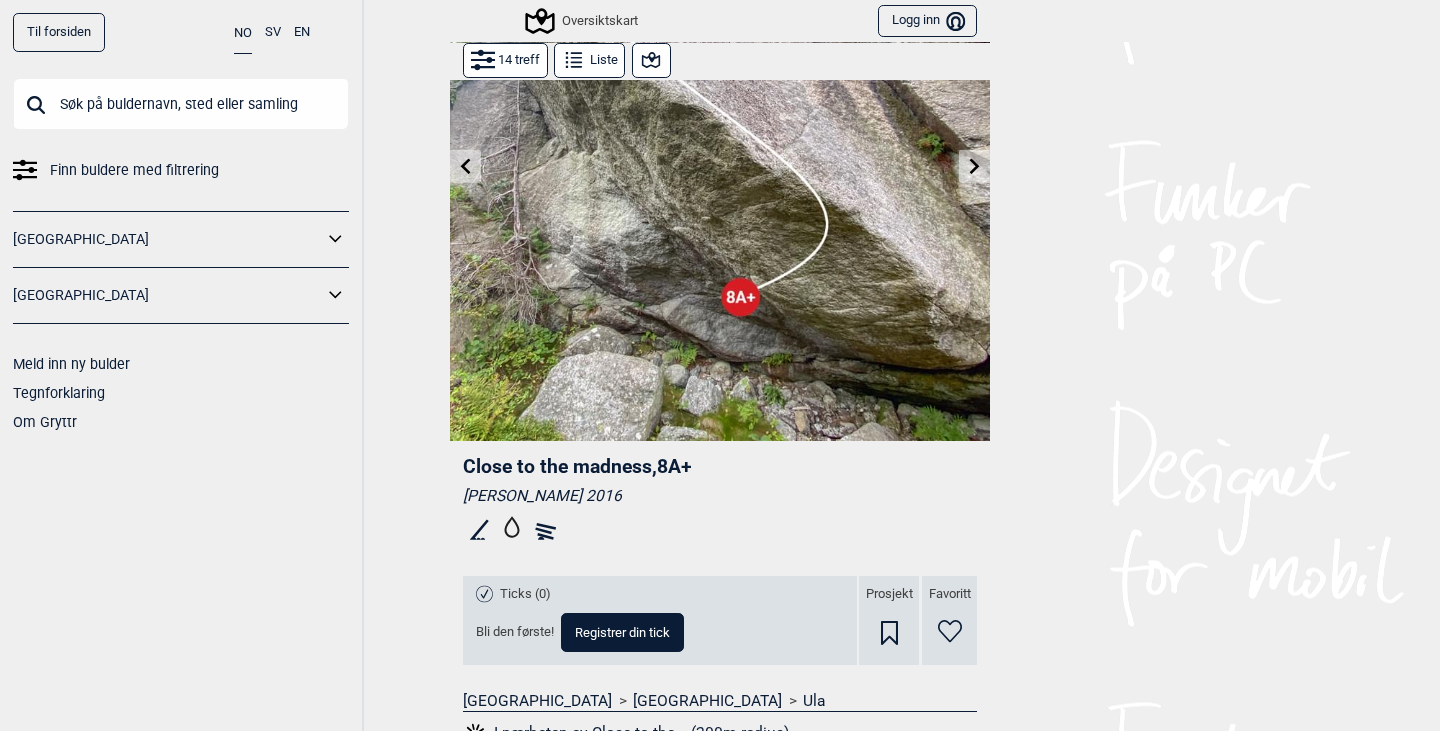 scroll, scrollTop: 0, scrollLeft: 0, axis: both 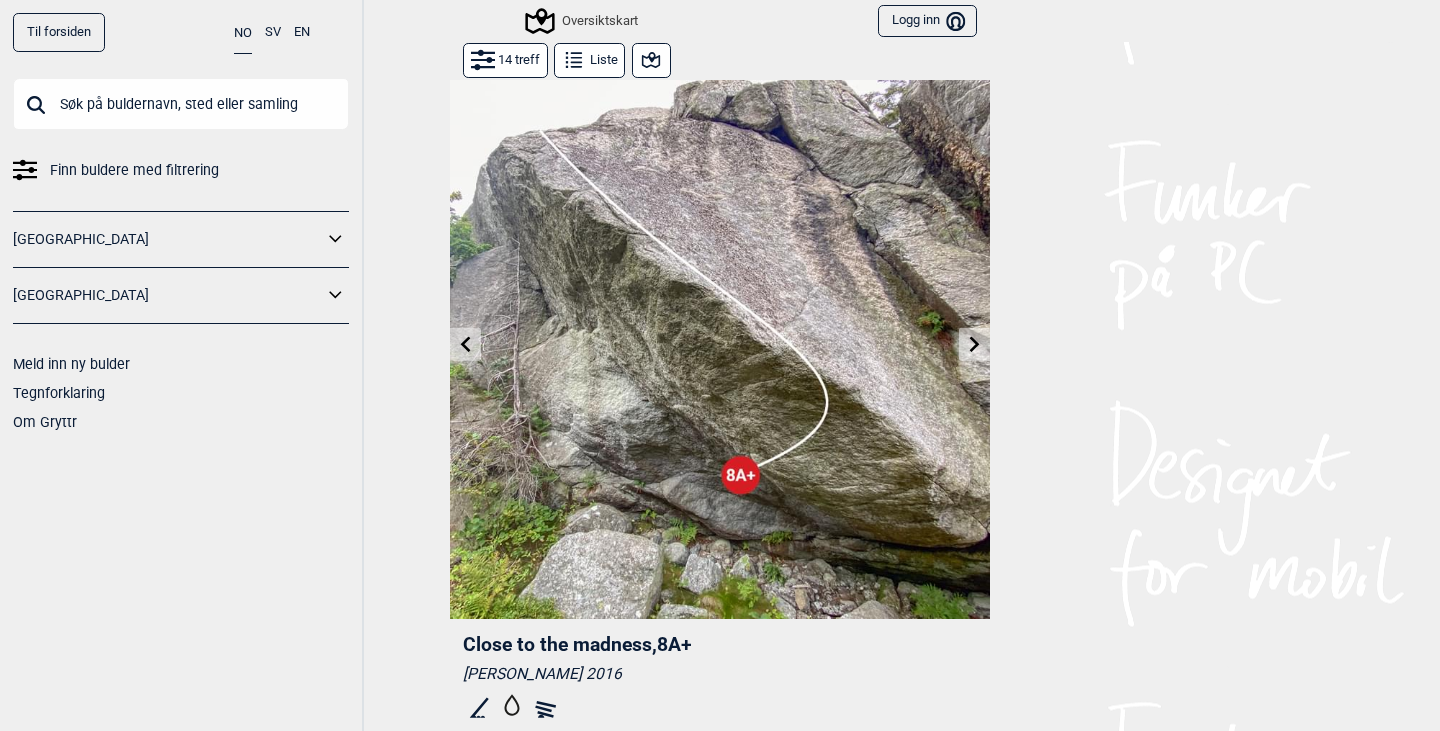 click 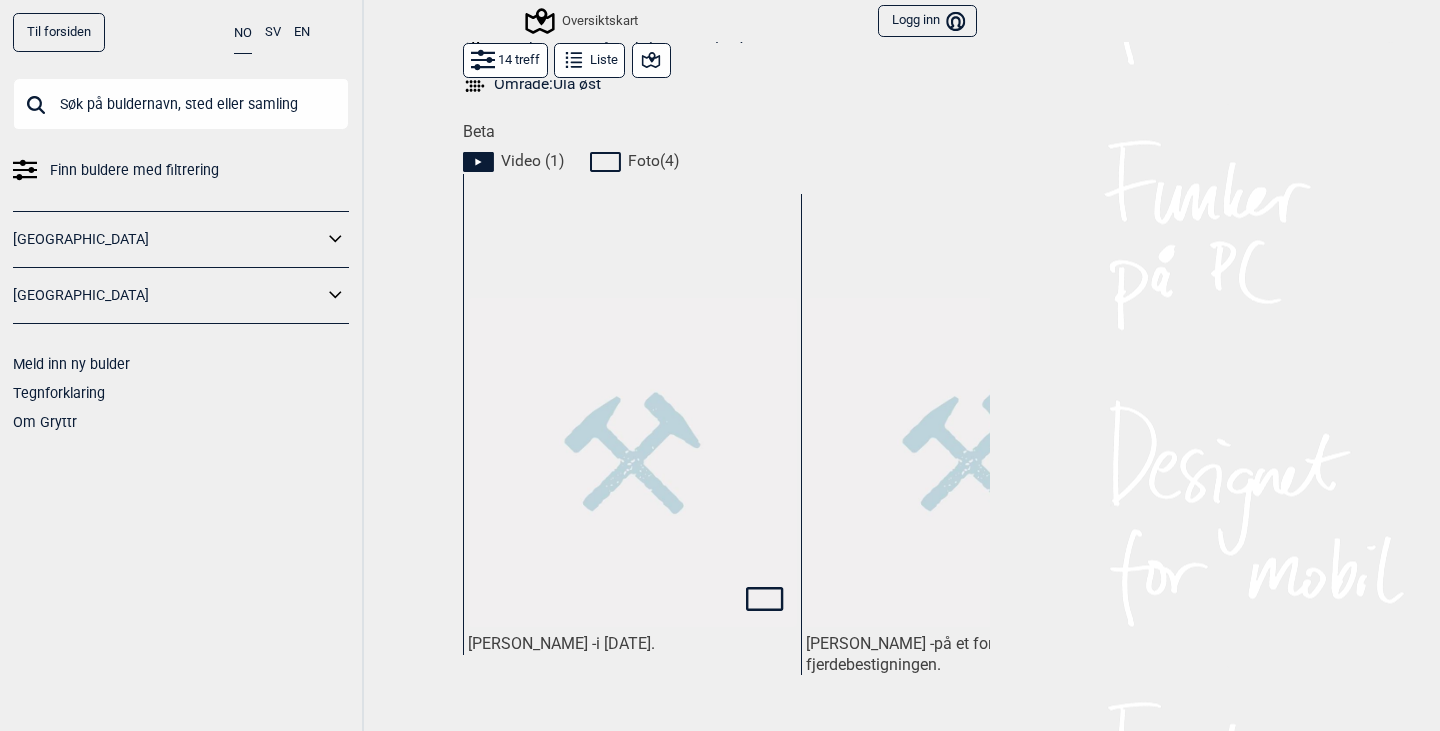 scroll, scrollTop: 875, scrollLeft: 0, axis: vertical 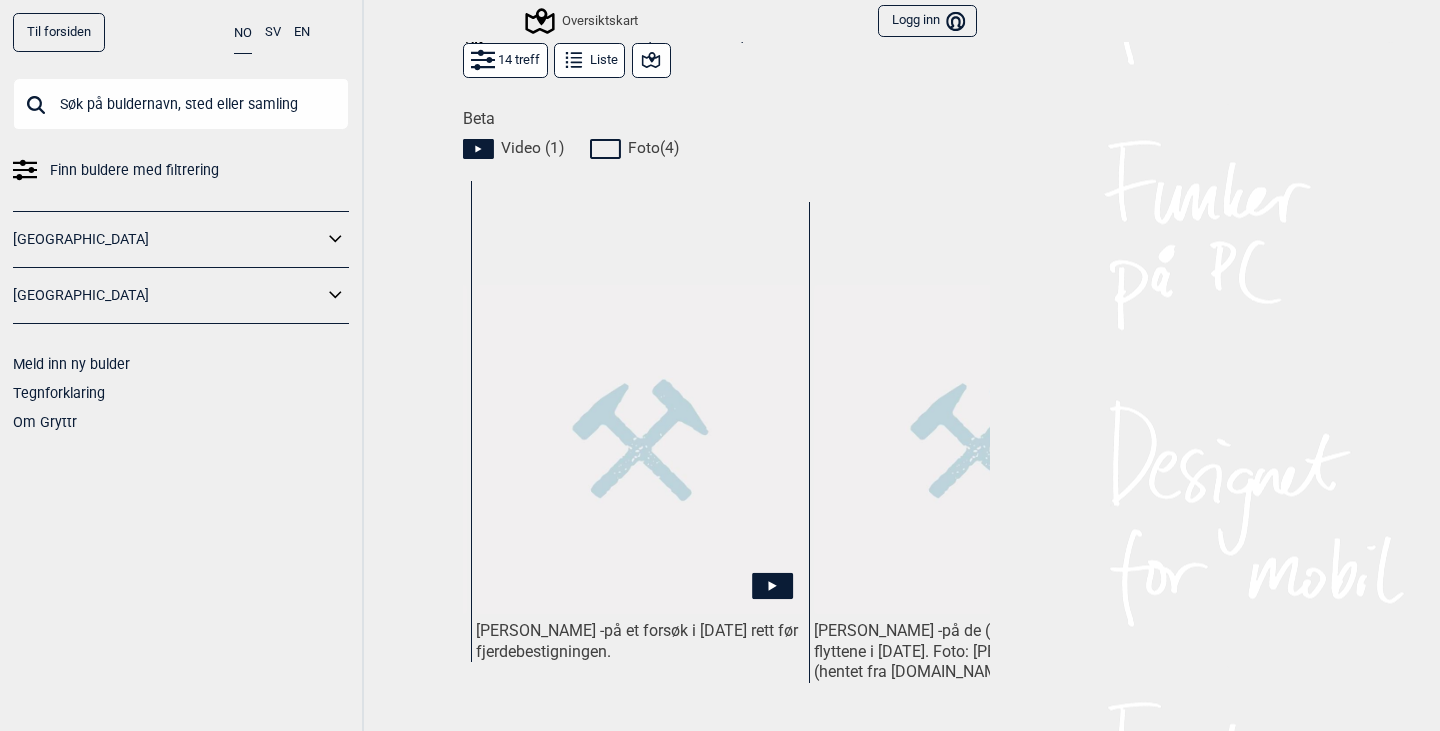 click at bounding box center (640, 449) 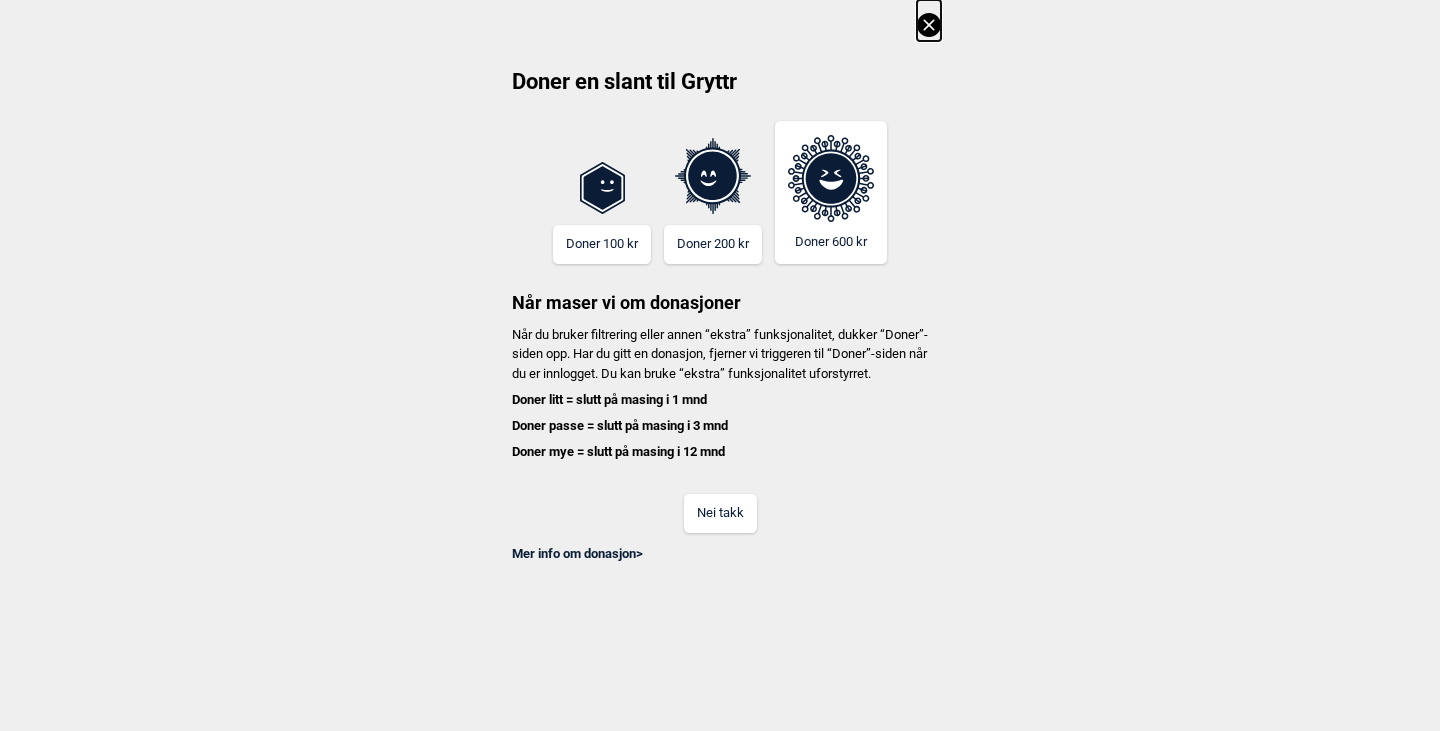 click on "Nei takk" at bounding box center (720, 513) 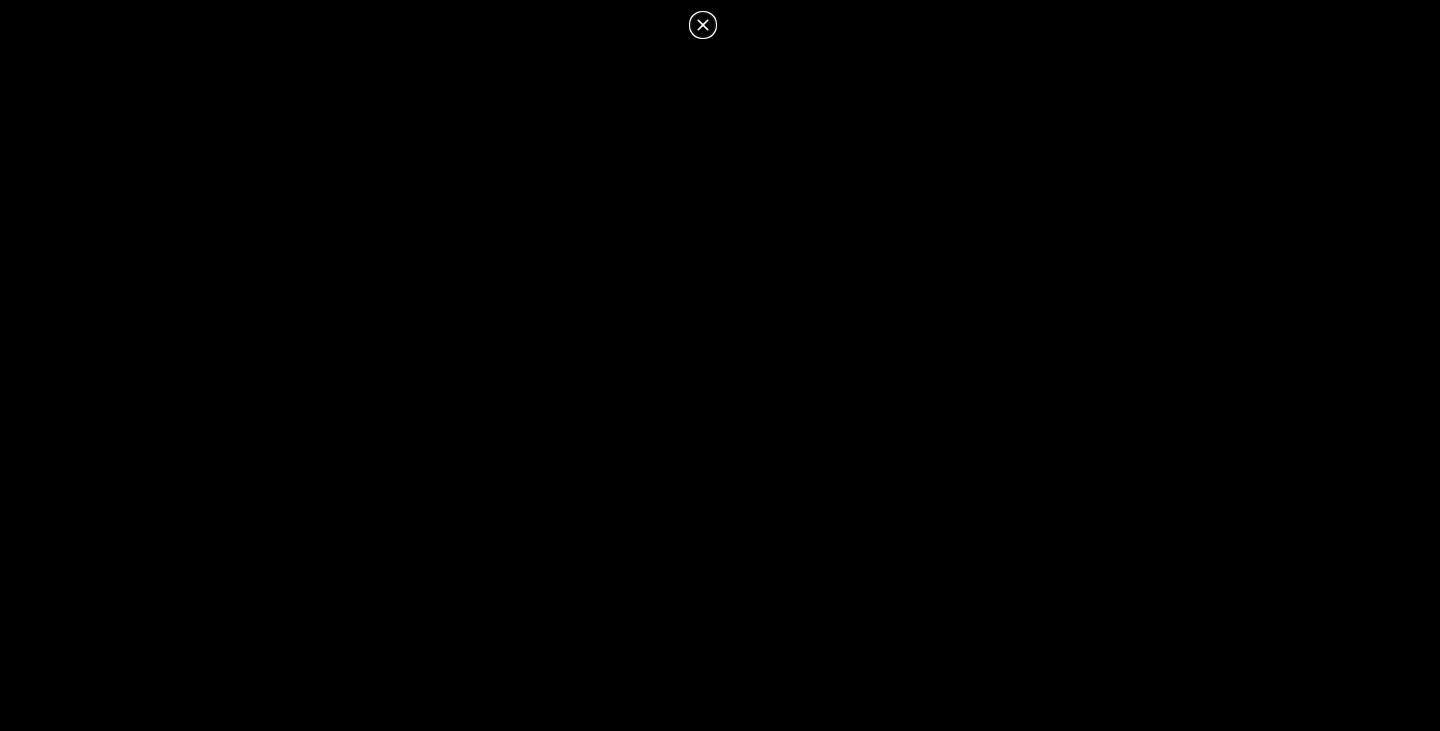 click 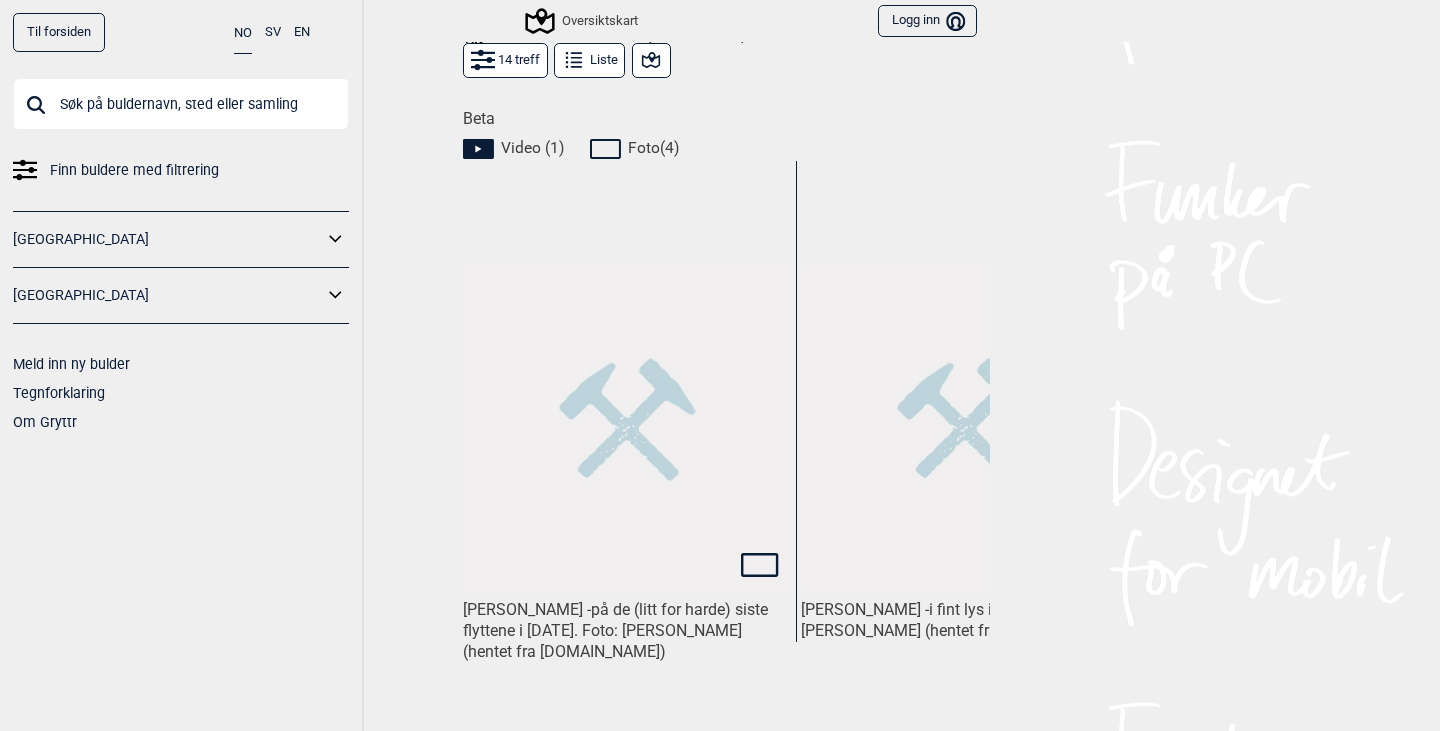 scroll, scrollTop: 0, scrollLeft: 695, axis: horizontal 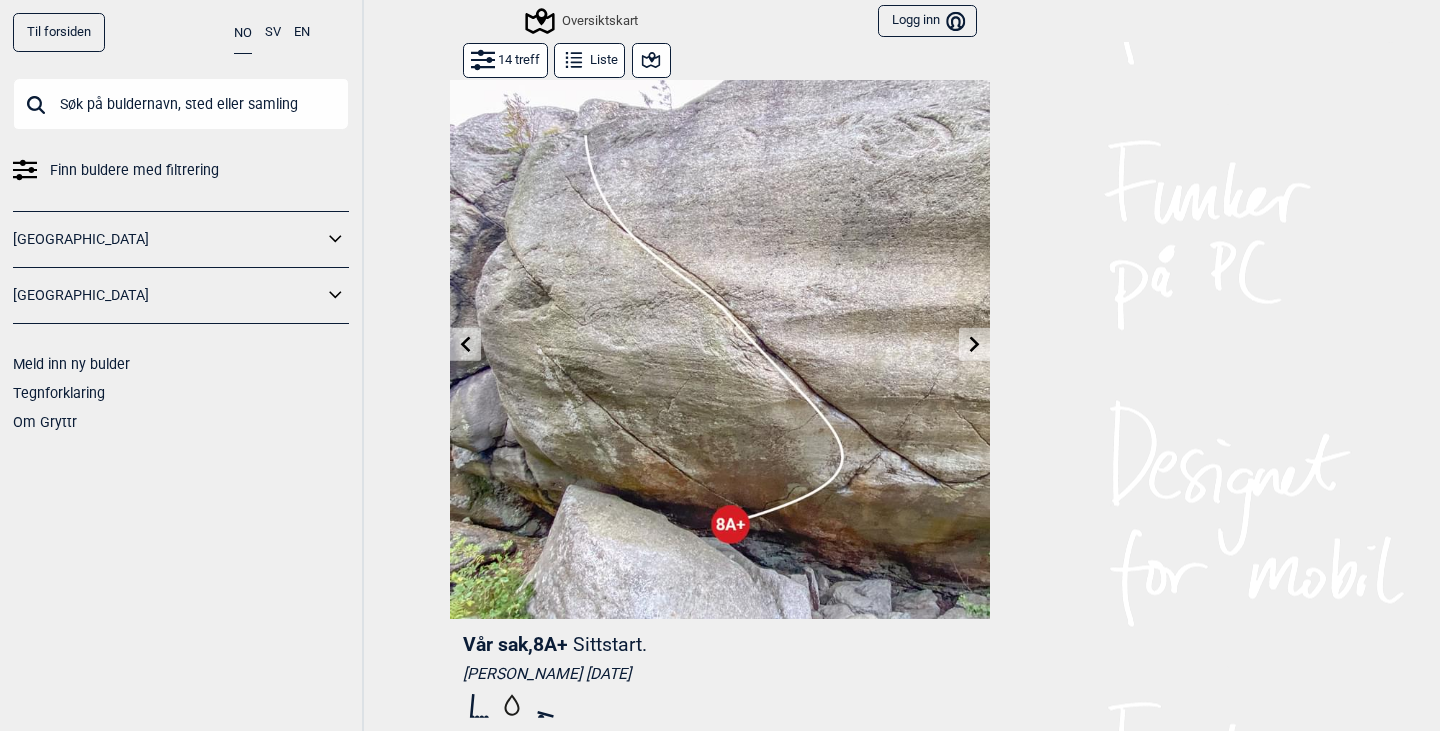 click 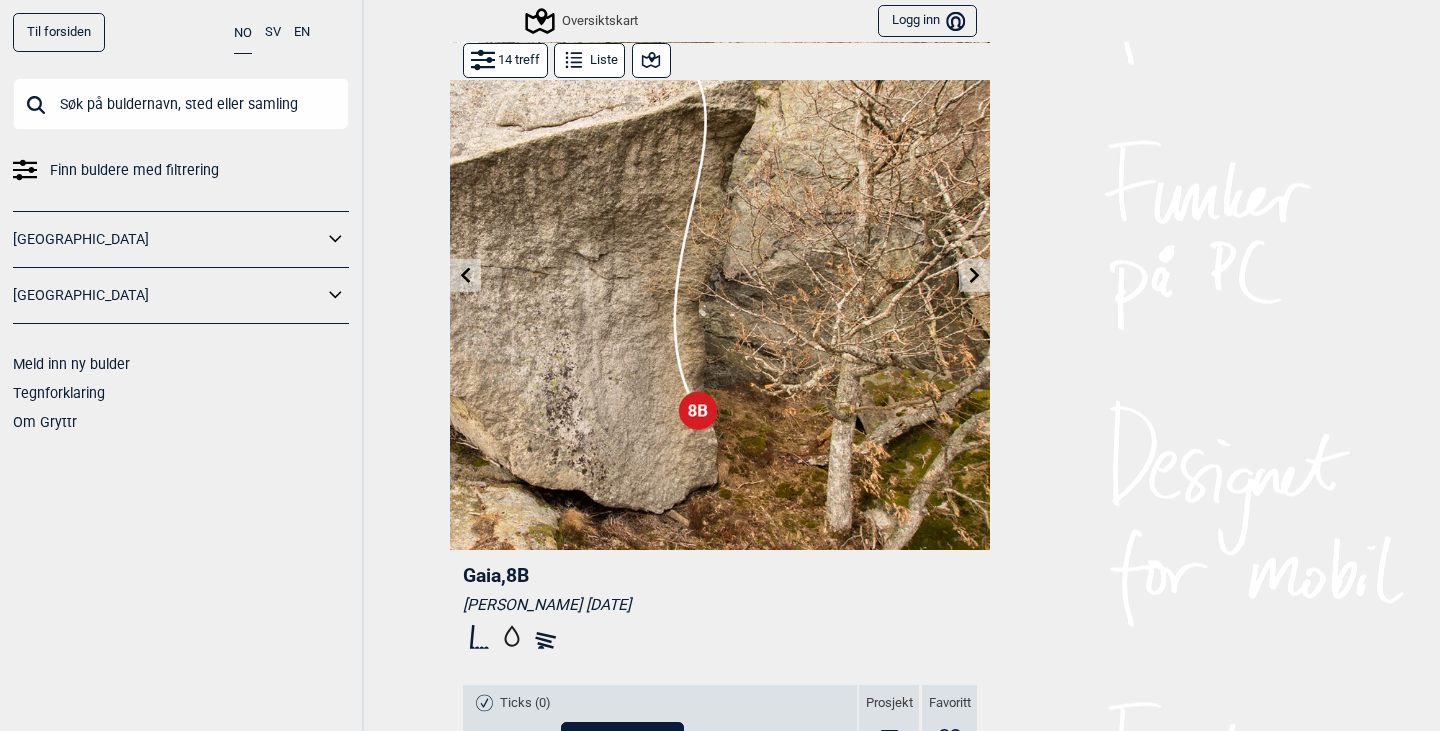 scroll, scrollTop: 0, scrollLeft: 0, axis: both 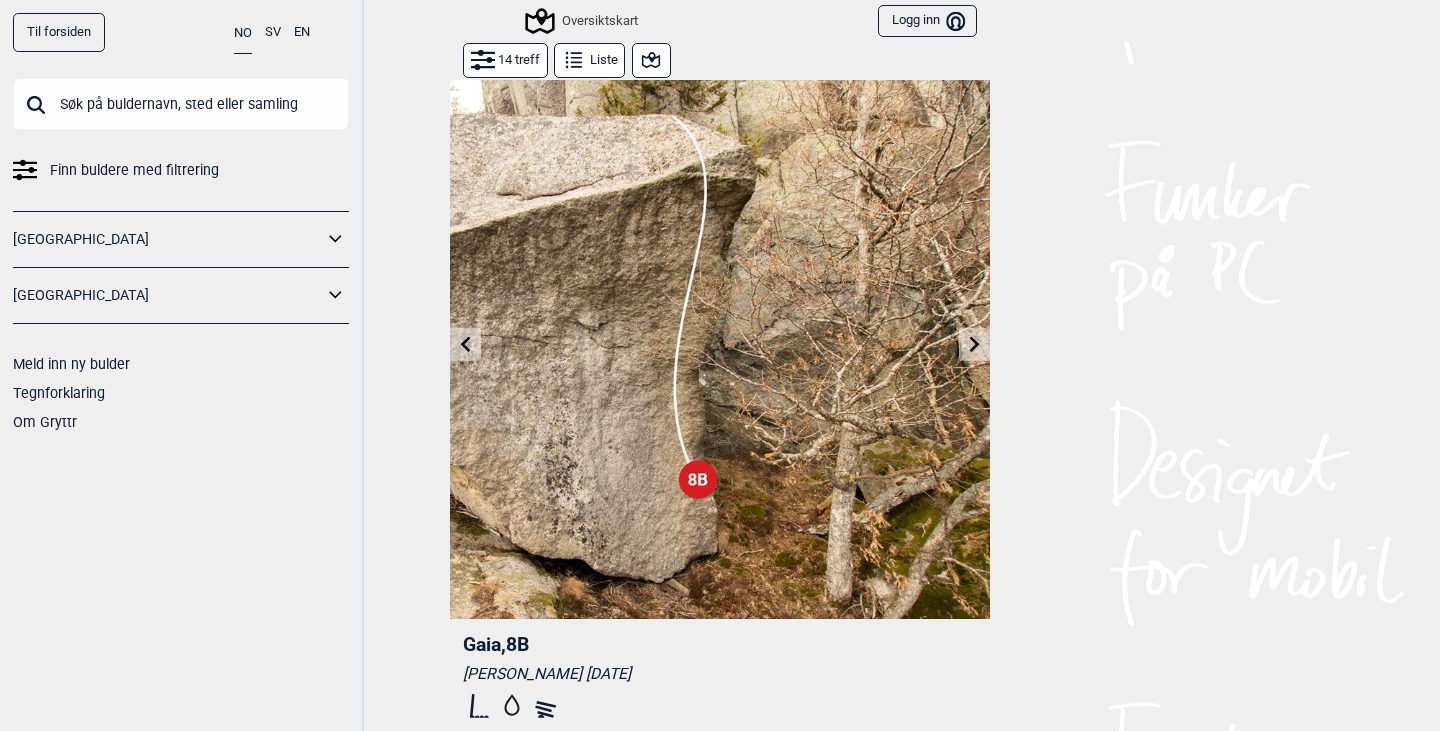 click 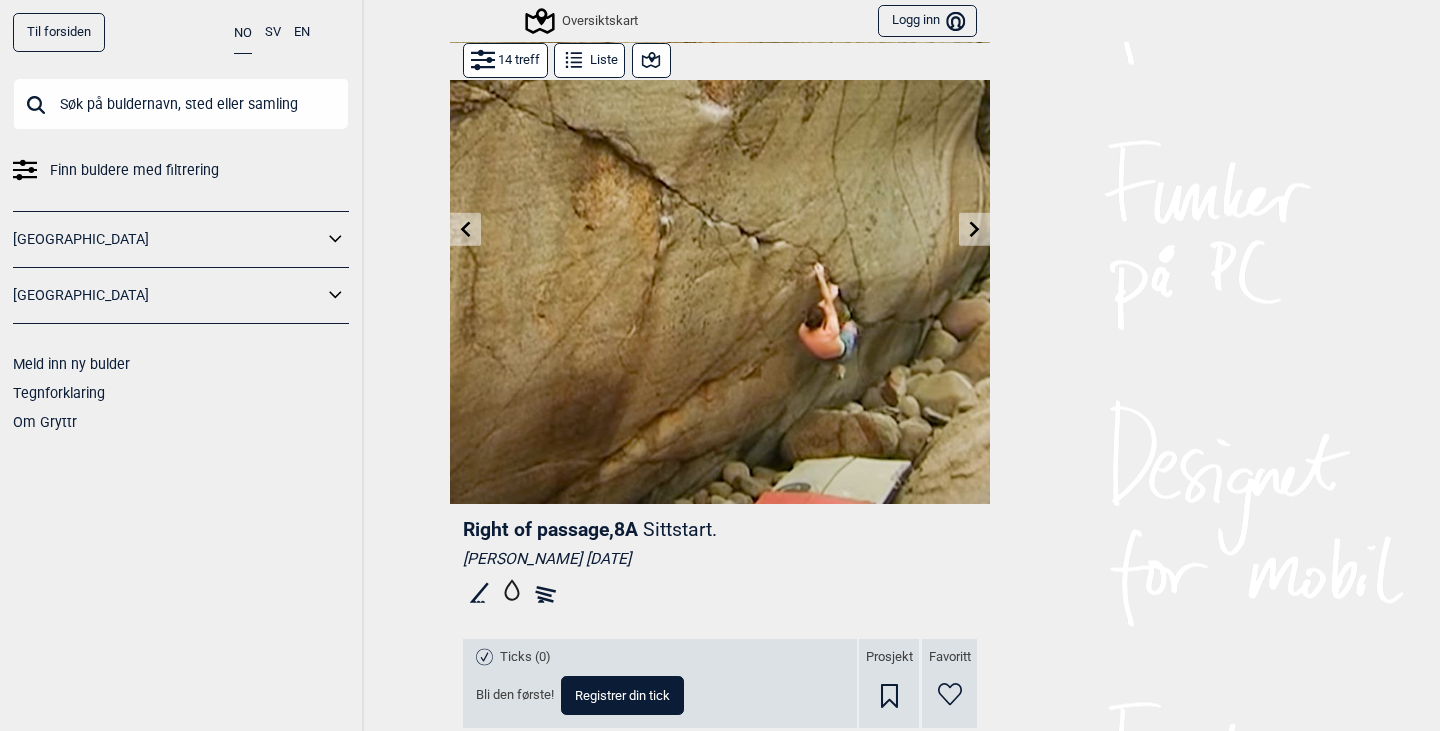 scroll, scrollTop: 110, scrollLeft: 0, axis: vertical 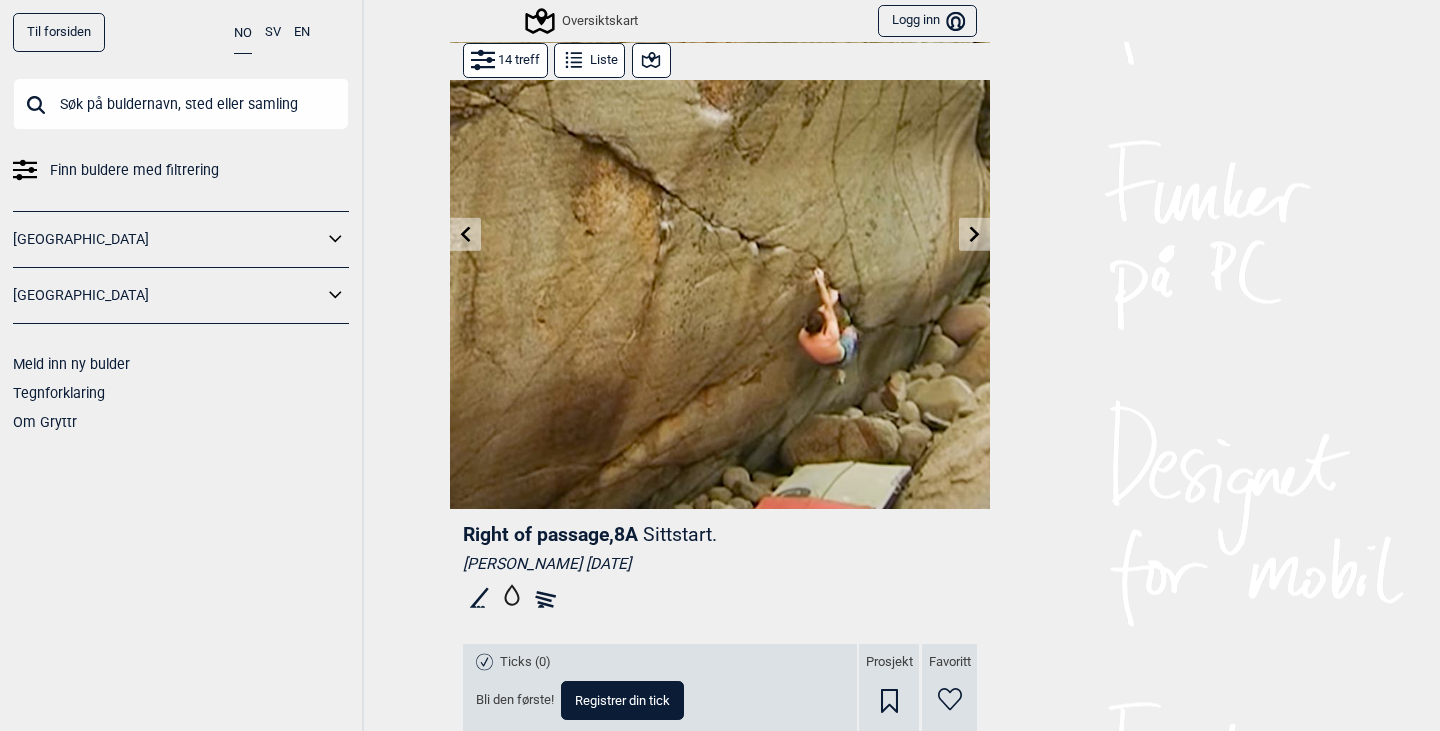 click 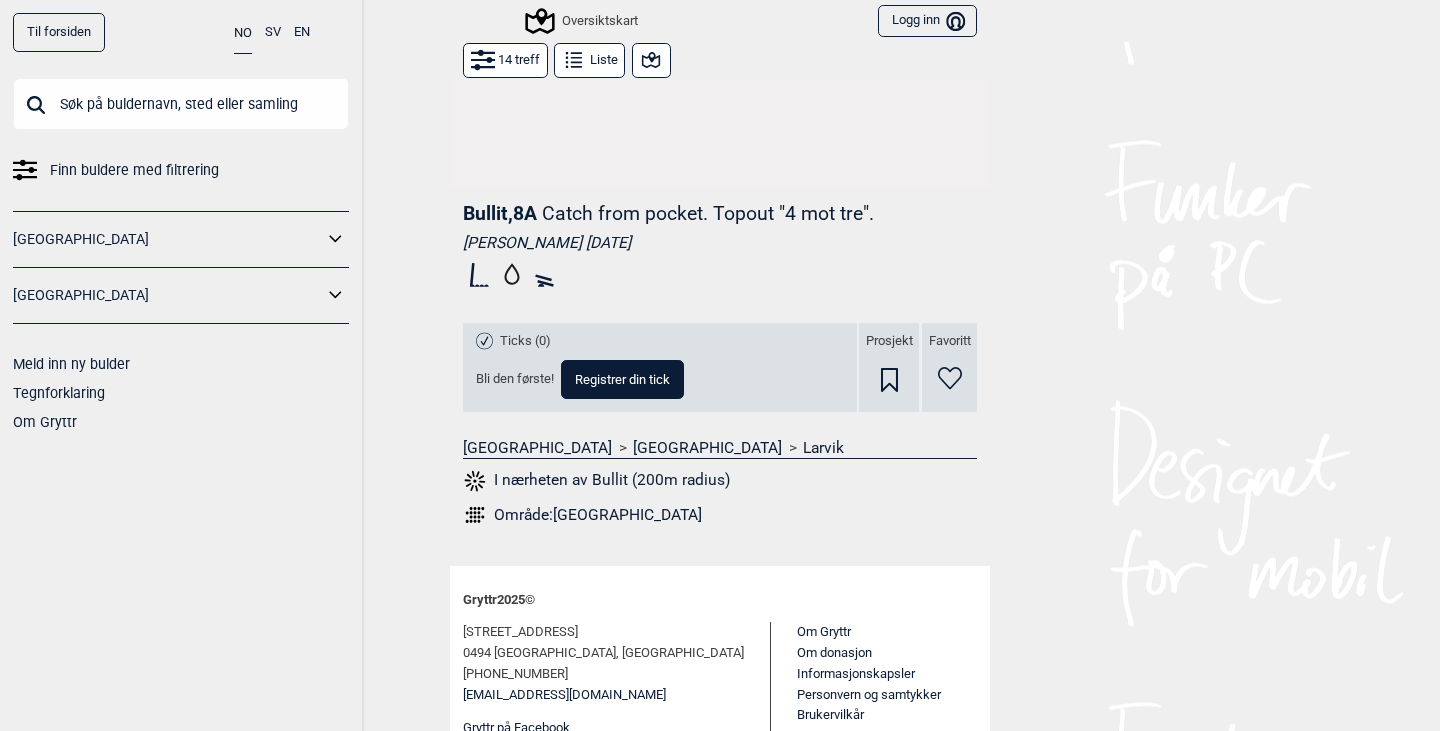 scroll, scrollTop: 432, scrollLeft: 0, axis: vertical 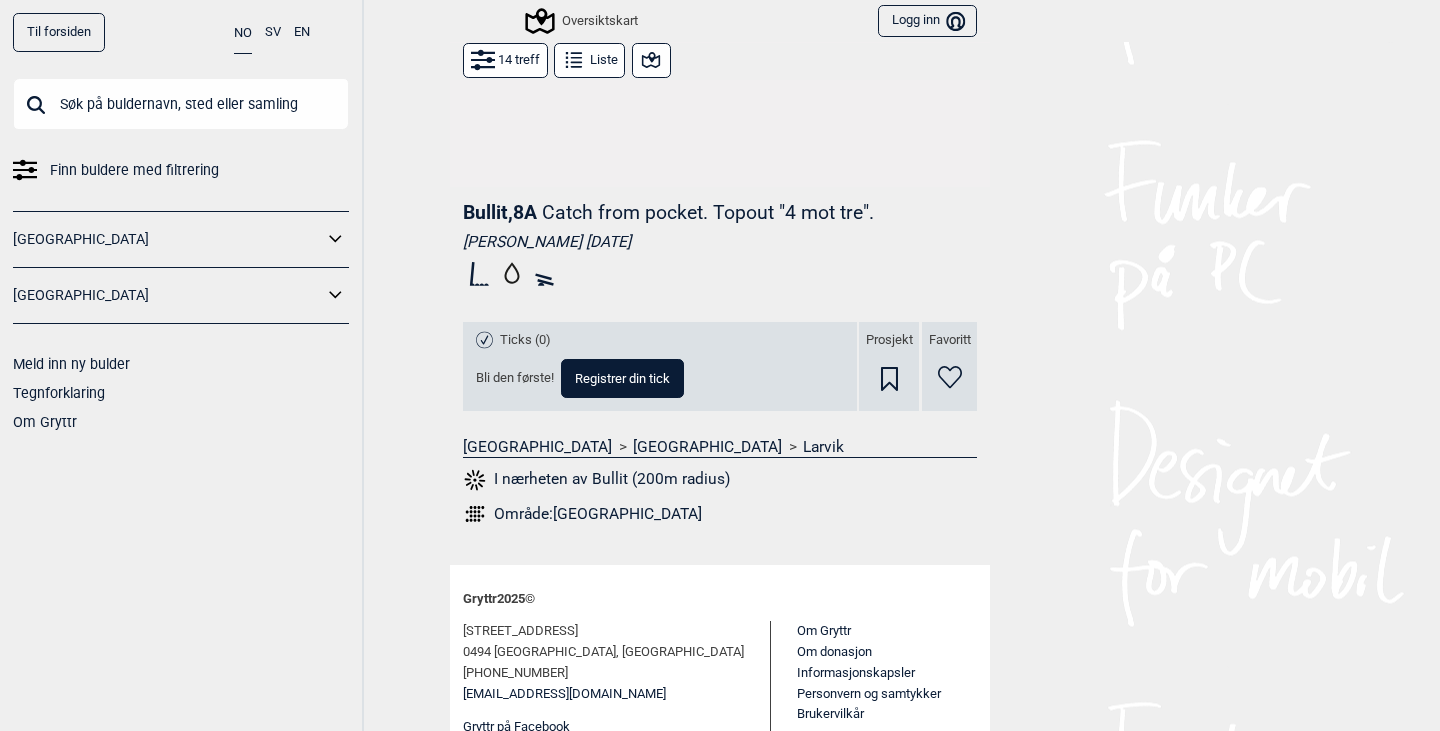 click on "Område:  Nevlunghavn" at bounding box center [598, 514] 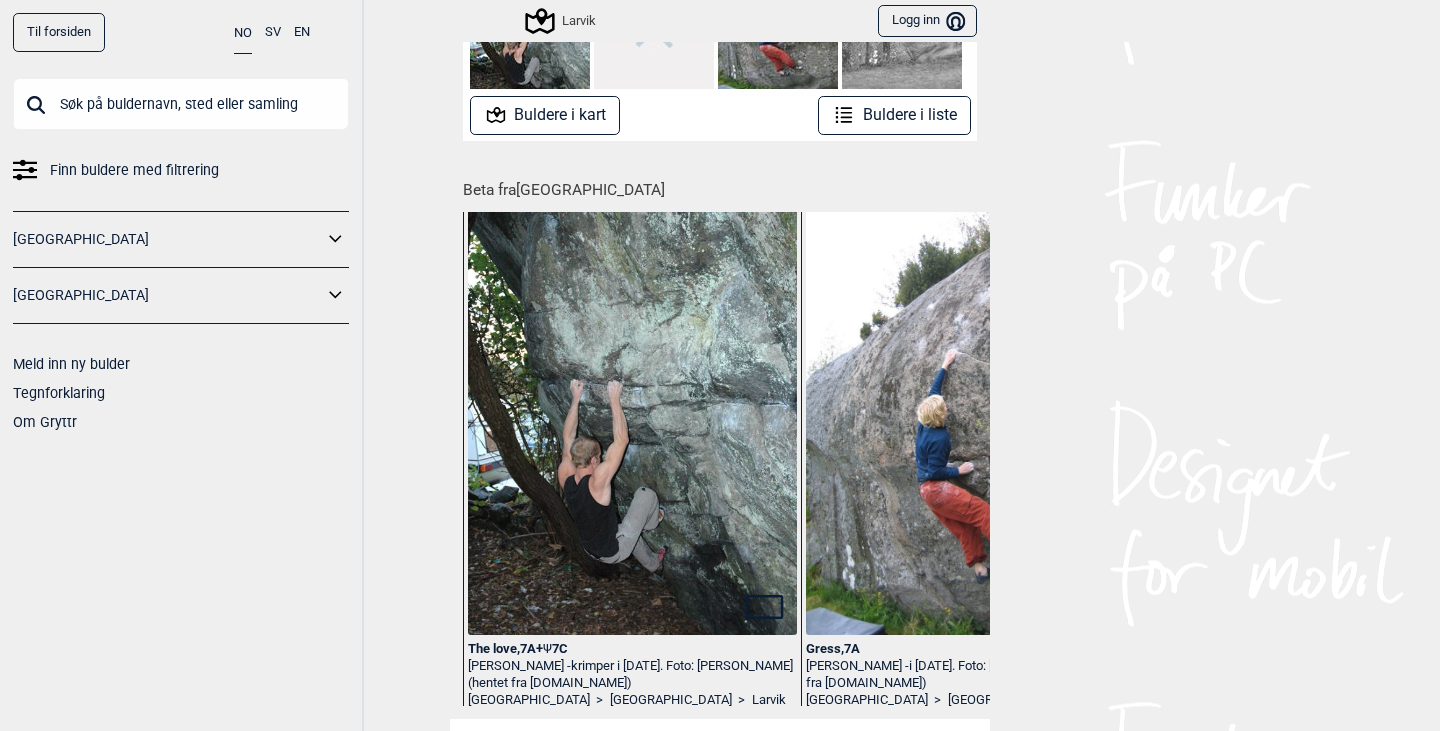 scroll, scrollTop: 453, scrollLeft: 0, axis: vertical 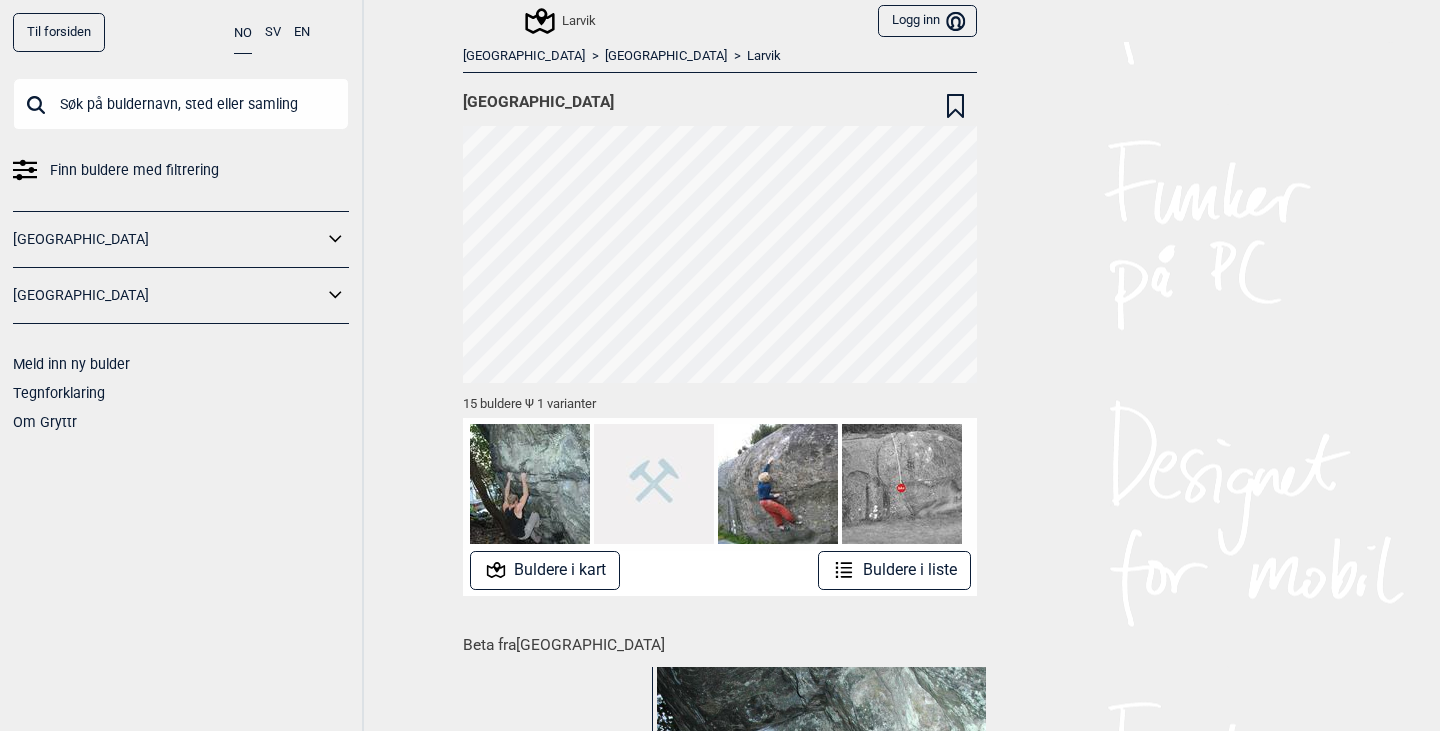 click on "Buldere i kart" at bounding box center [545, 570] 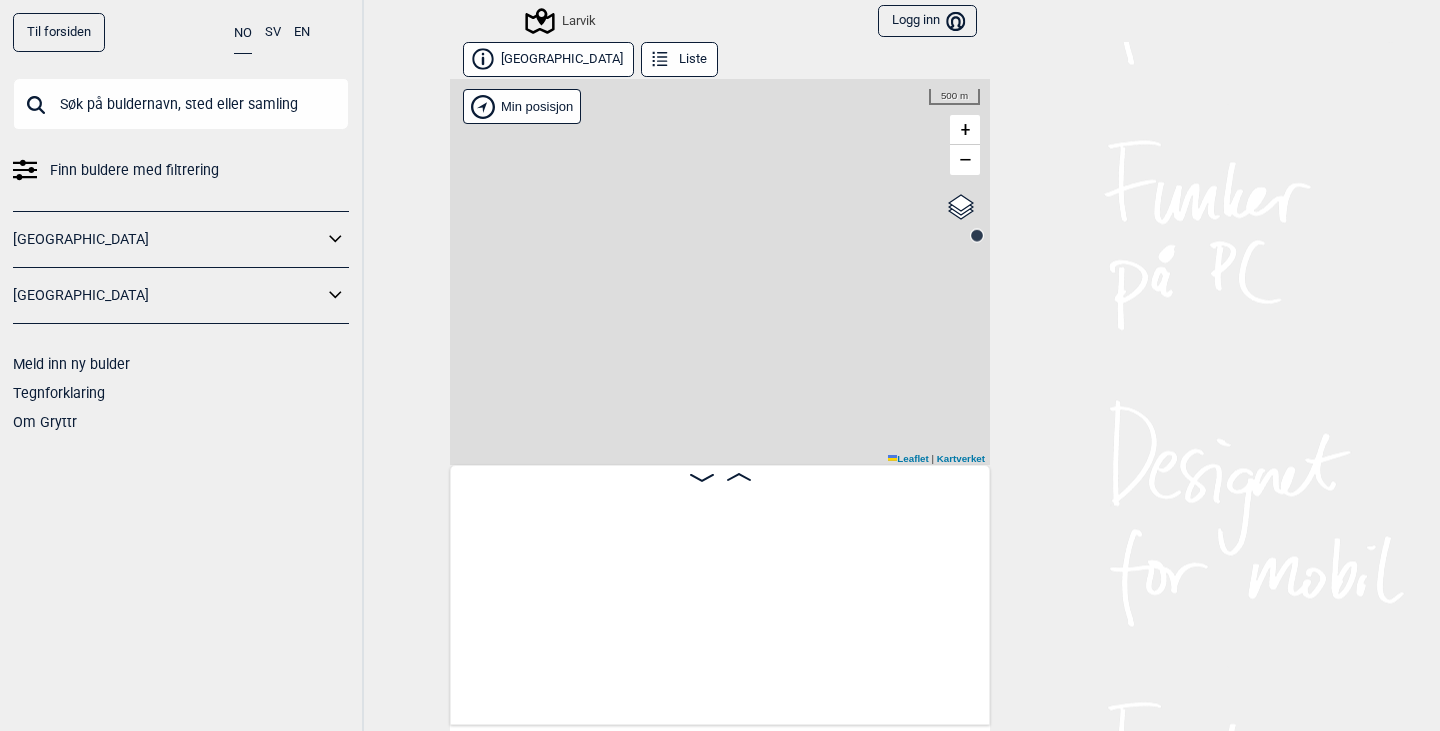 scroll, scrollTop: 0, scrollLeft: 157, axis: horizontal 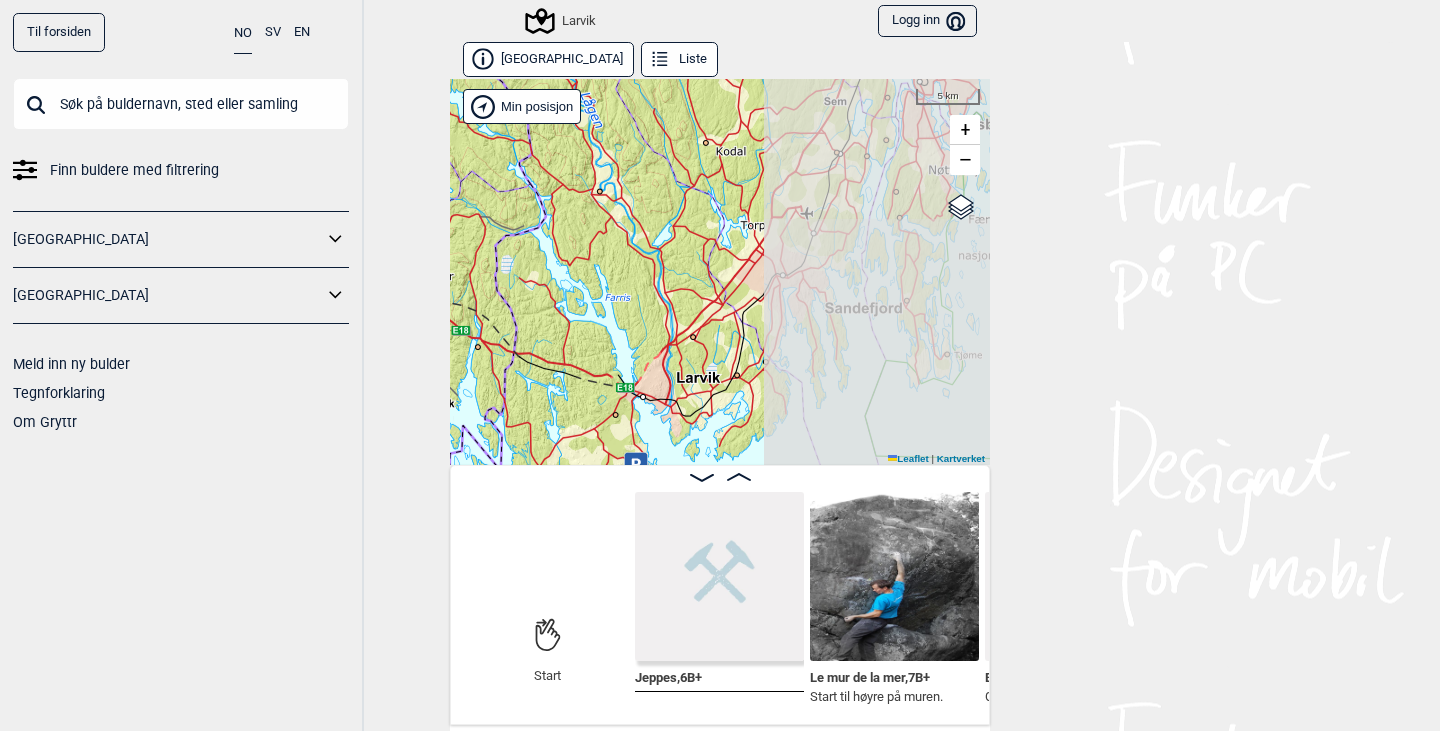 drag, startPoint x: 845, startPoint y: 283, endPoint x: 588, endPoint y: 390, distance: 278.3846 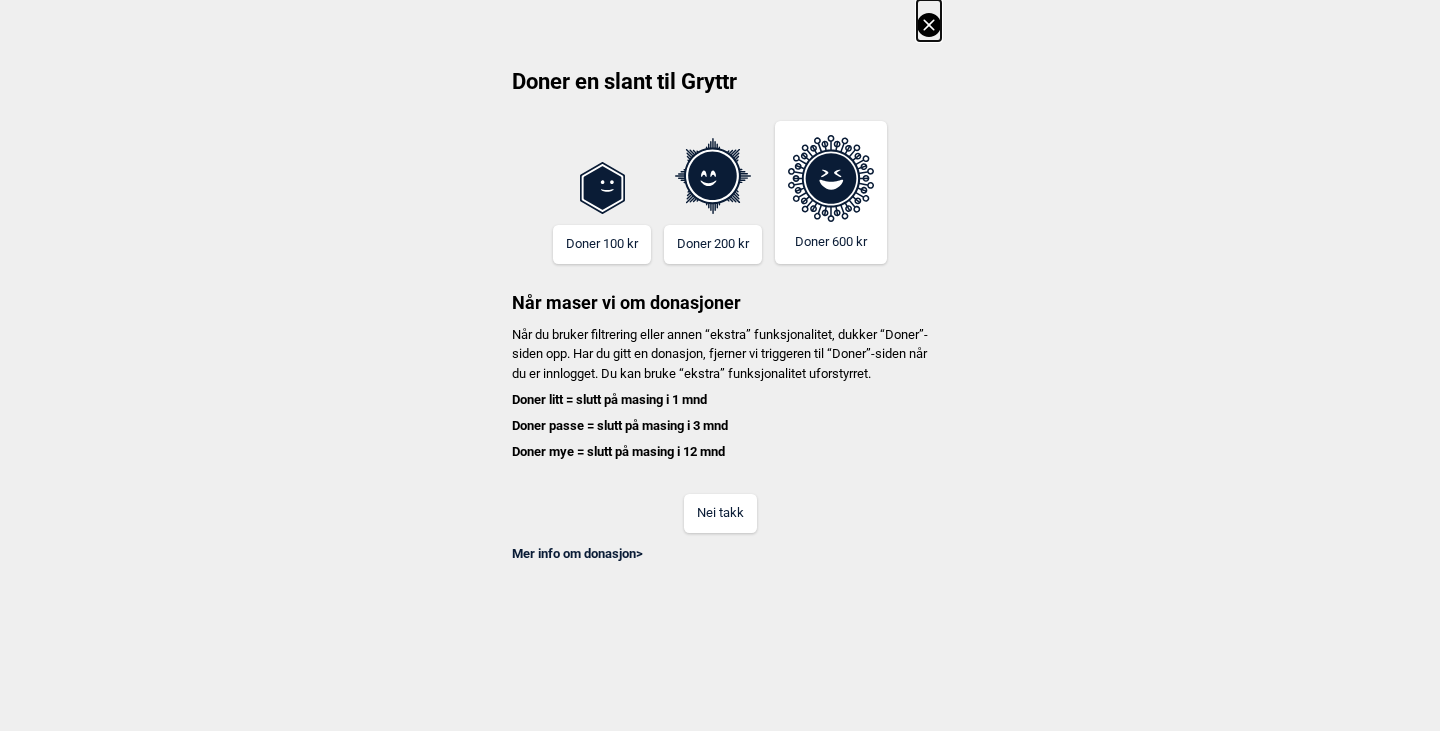 click 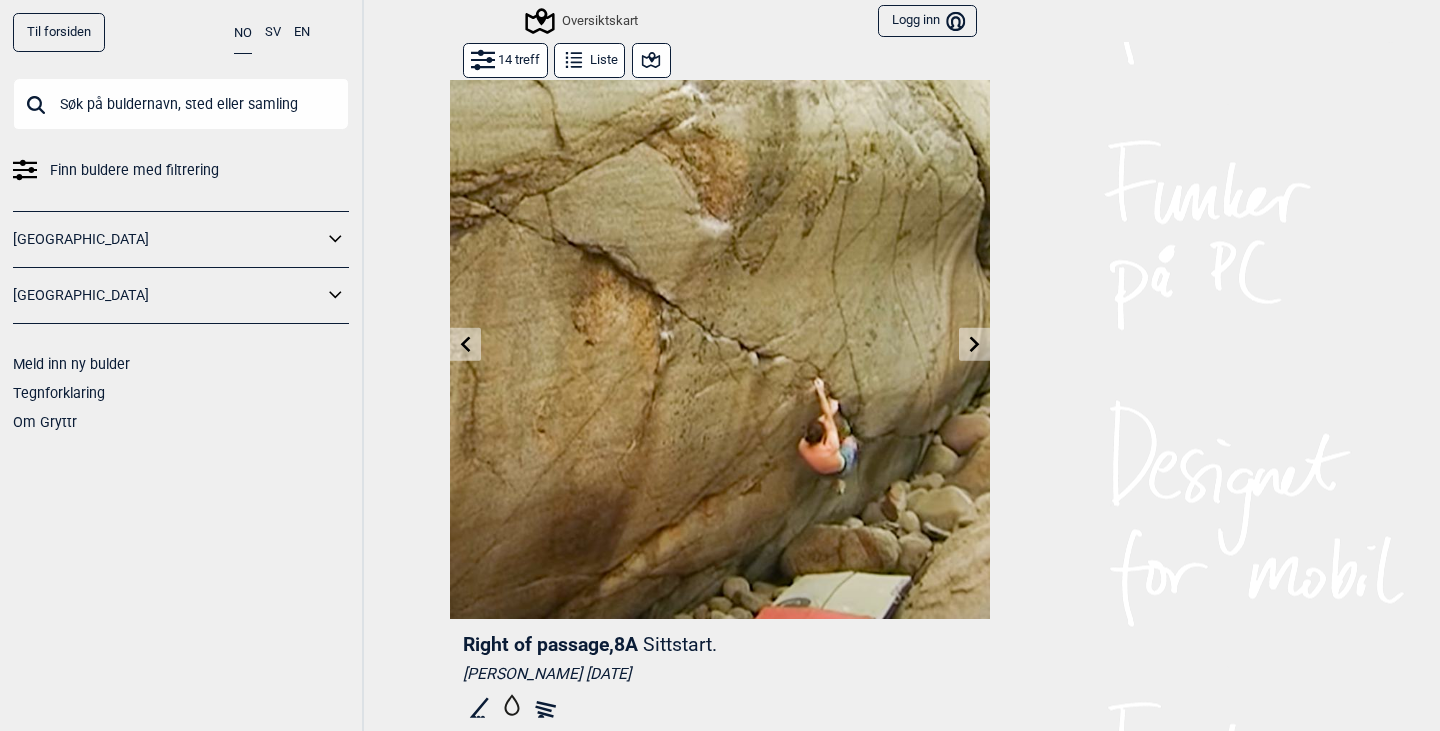 click on "14 treff" at bounding box center (505, 60) 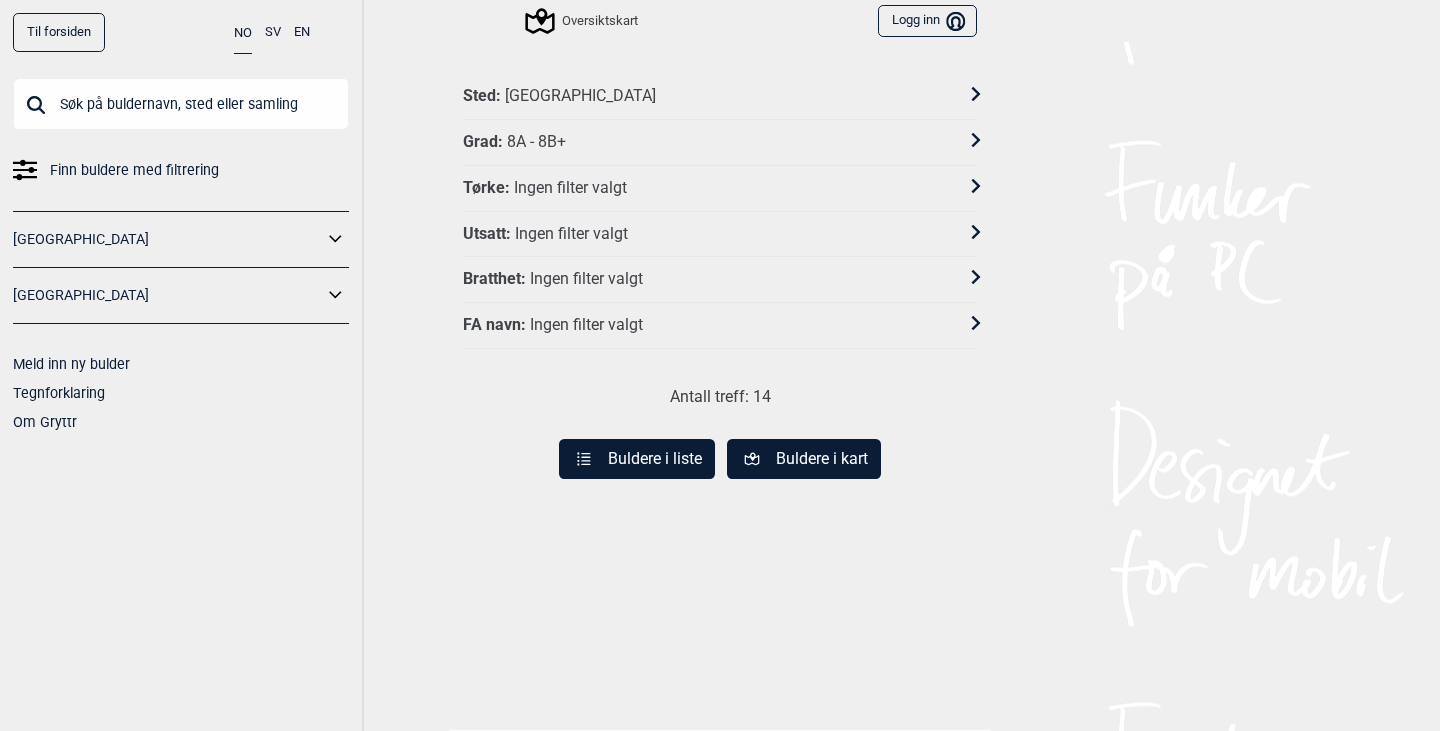 click on "Sted : Vestfold" at bounding box center (707, 96) 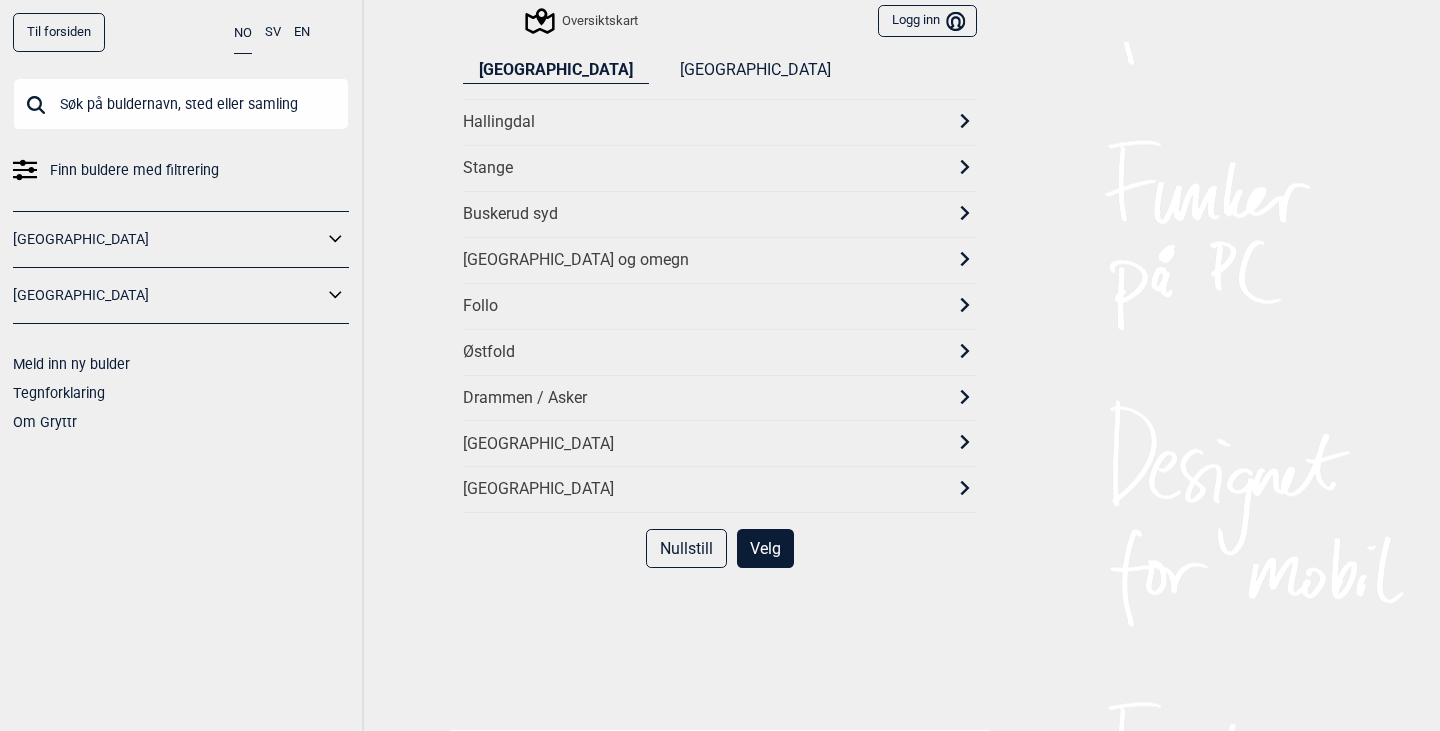 click on "[GEOGRAPHIC_DATA]" at bounding box center [702, 489] 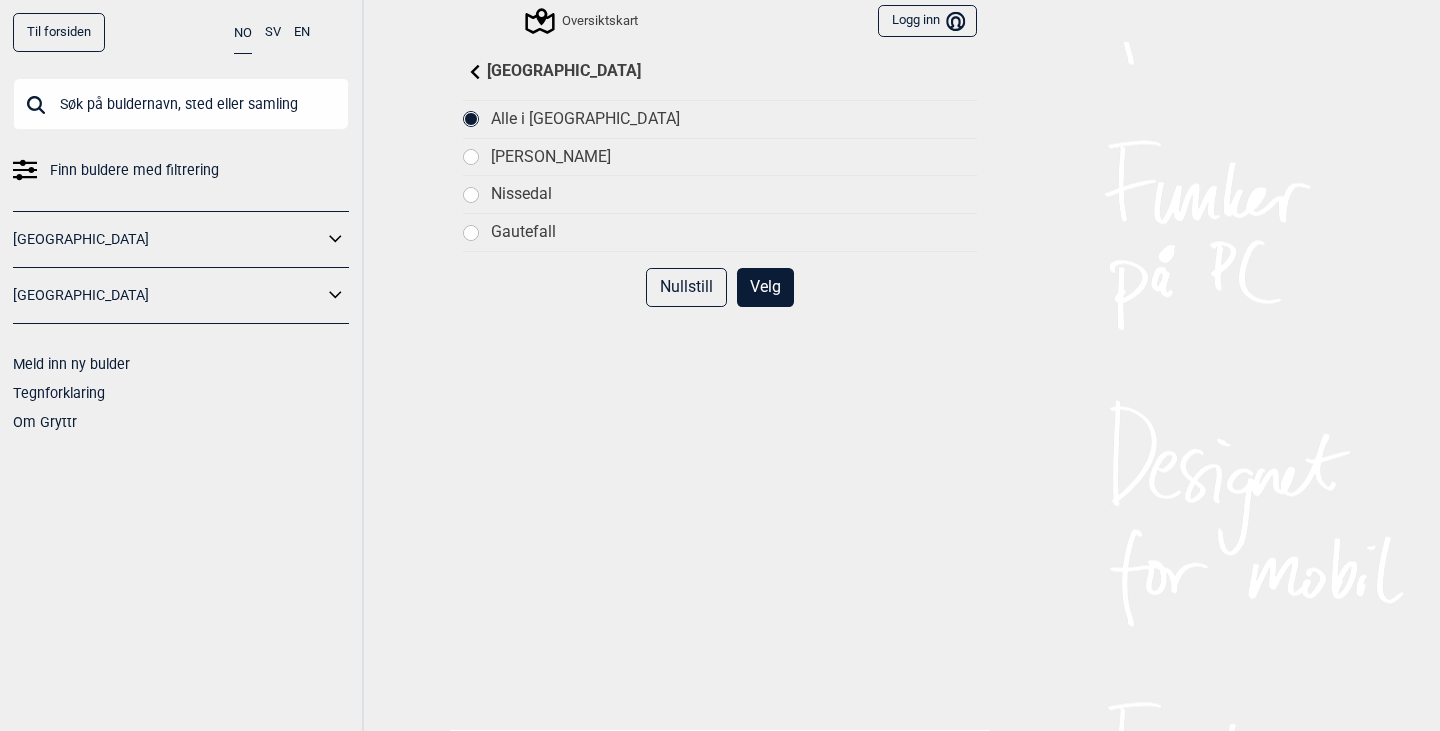 click on "[GEOGRAPHIC_DATA]" at bounding box center (720, 72) 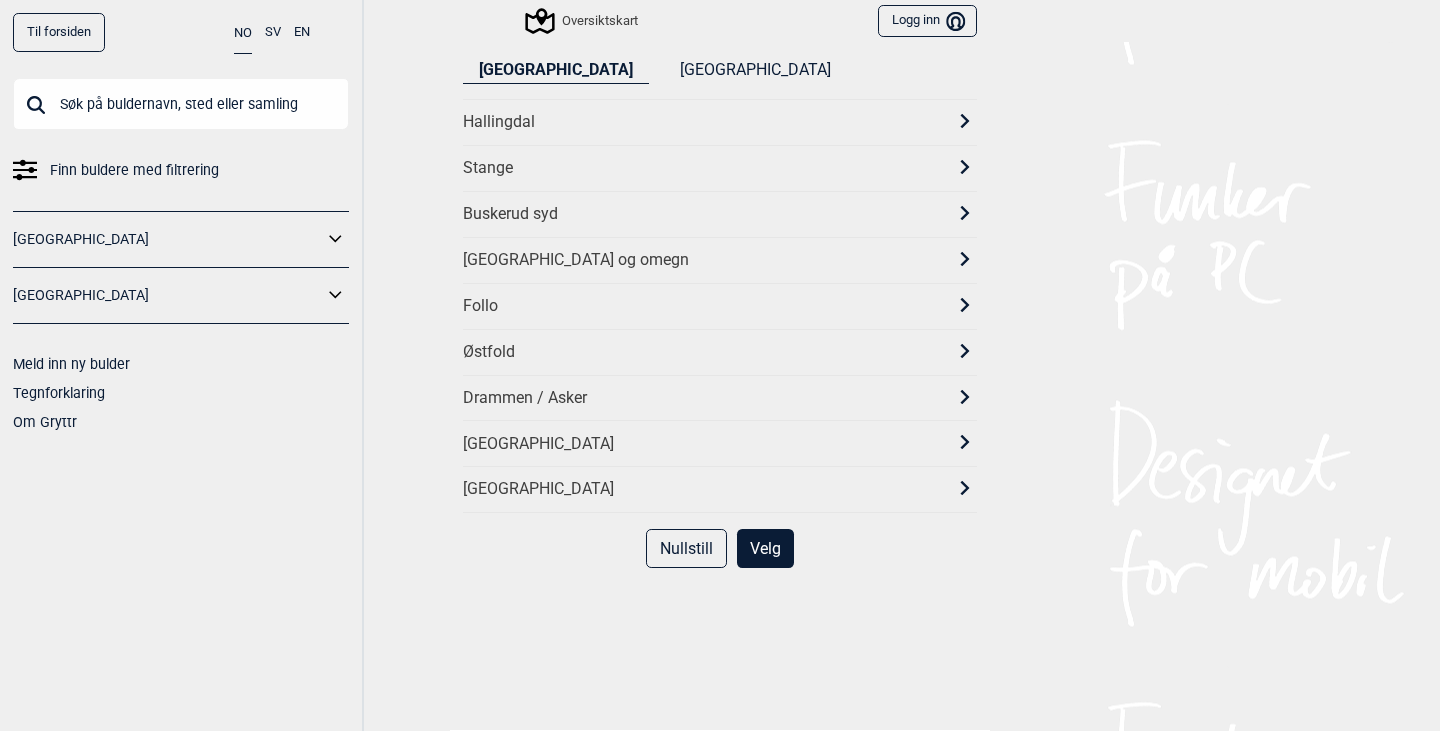 click on "Buskerud syd" at bounding box center [702, 214] 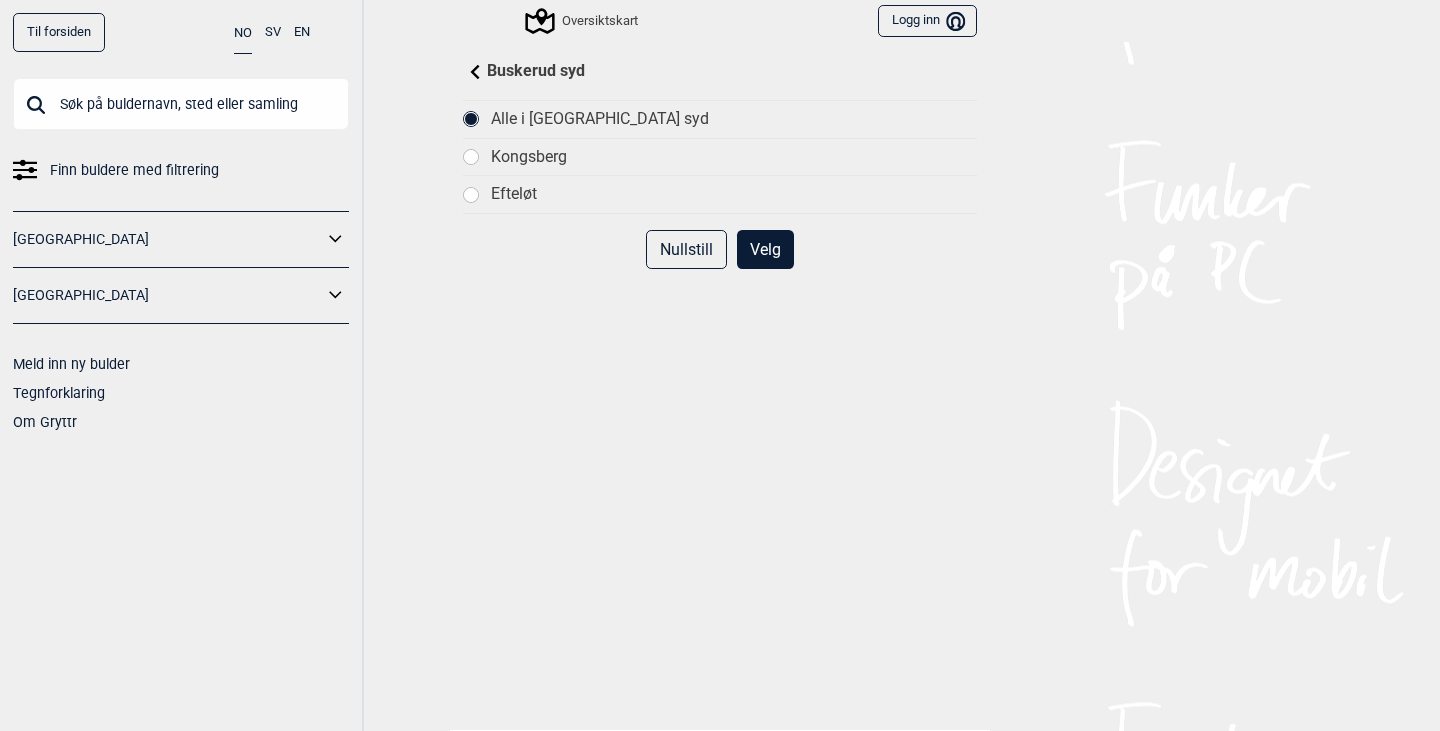 click 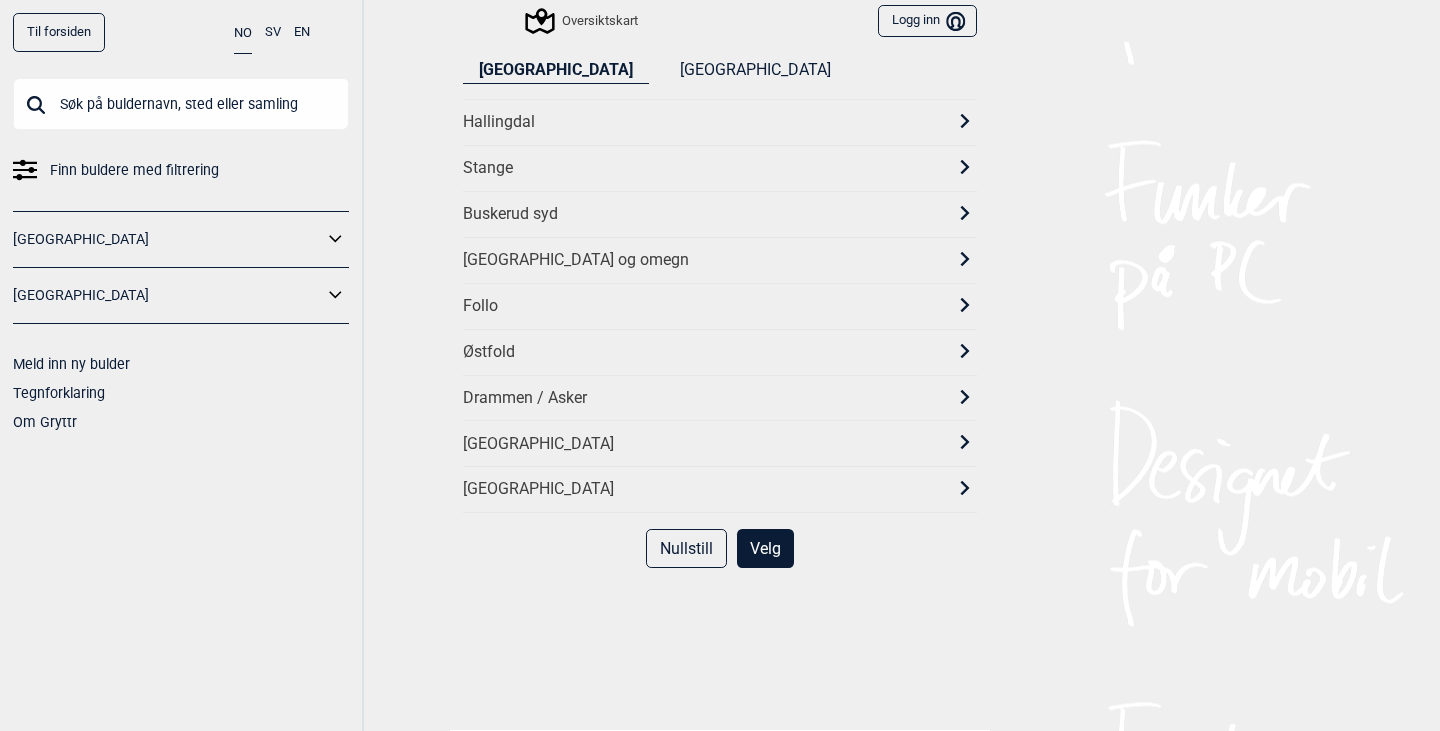 click on "Østfold" at bounding box center (702, 352) 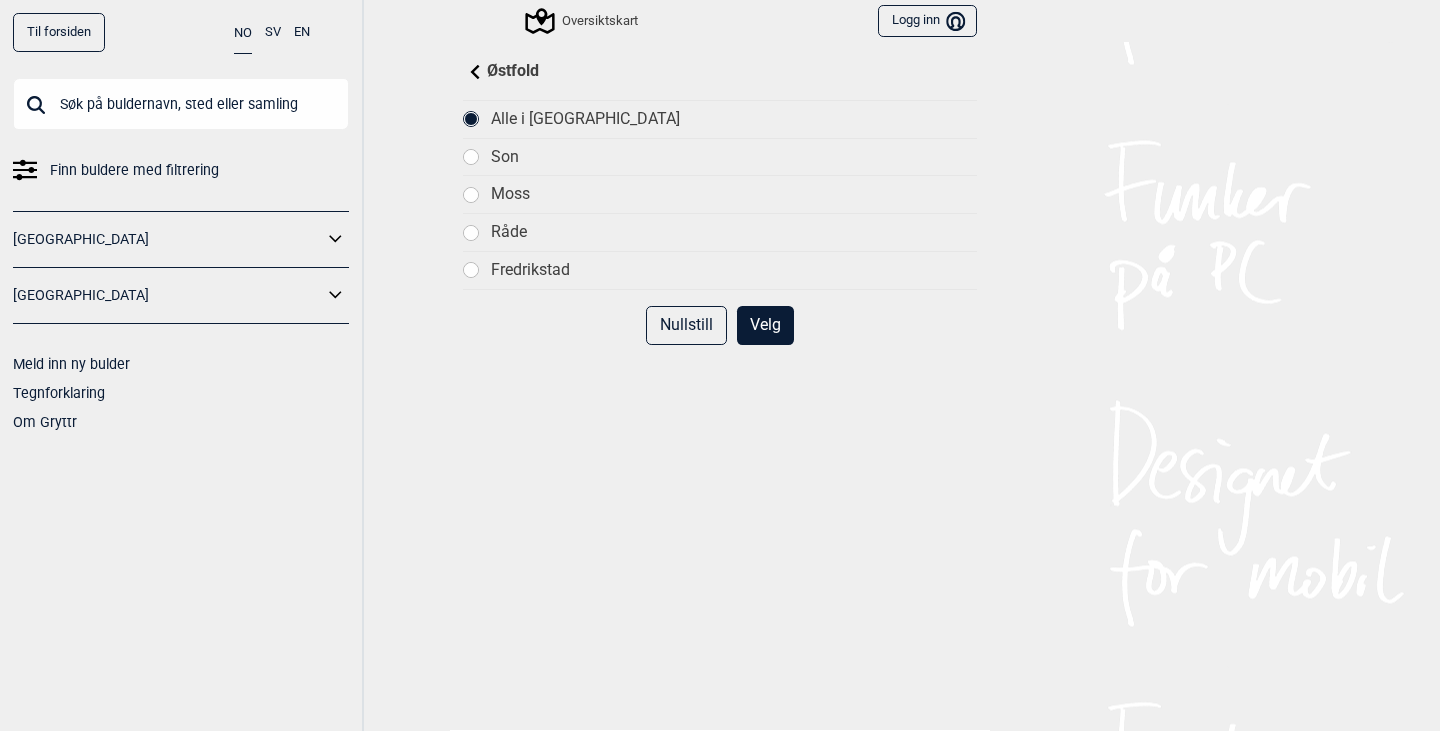 click on "Velg" at bounding box center [765, 325] 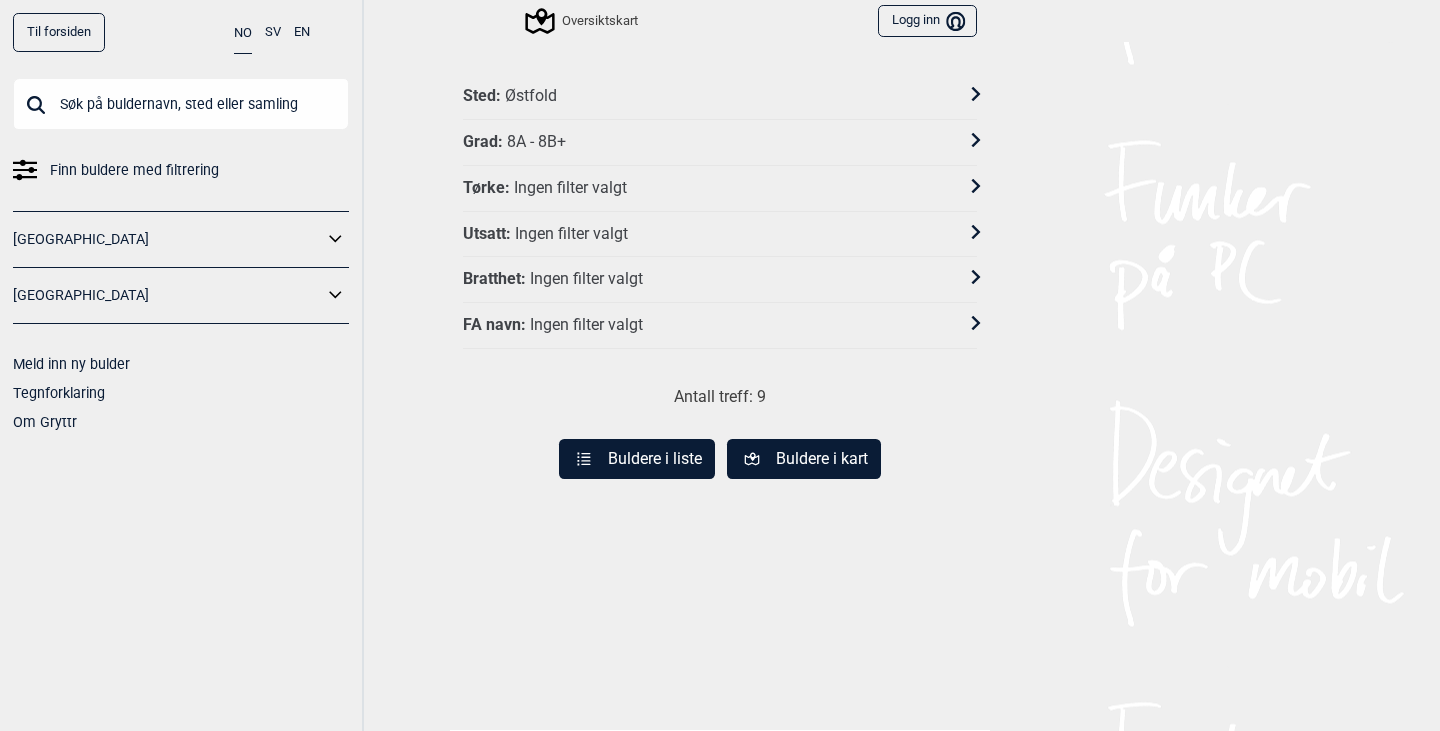 click on "Buldere i liste" at bounding box center [637, 459] 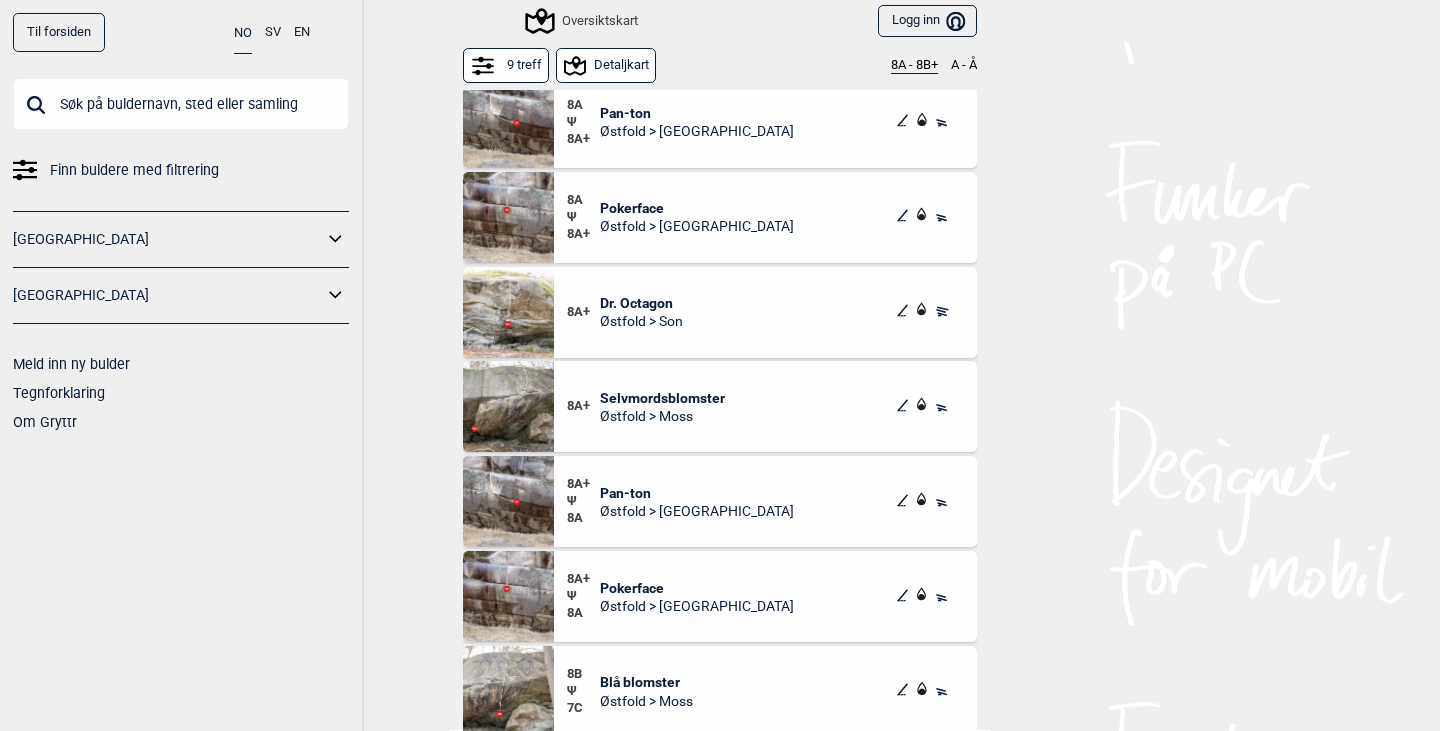 scroll, scrollTop: 294, scrollLeft: 0, axis: vertical 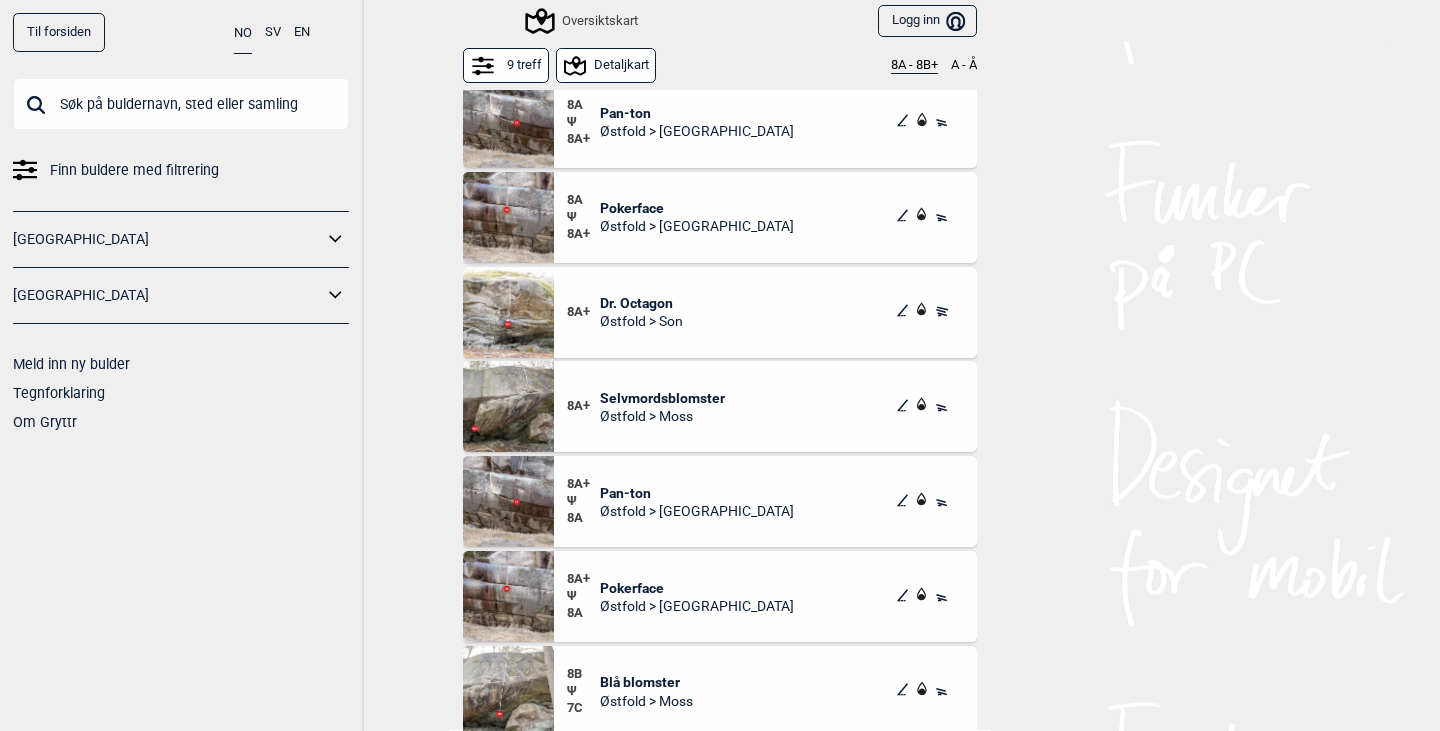 drag, startPoint x: 656, startPoint y: 303, endPoint x: 1223, endPoint y: 139, distance: 590.24146 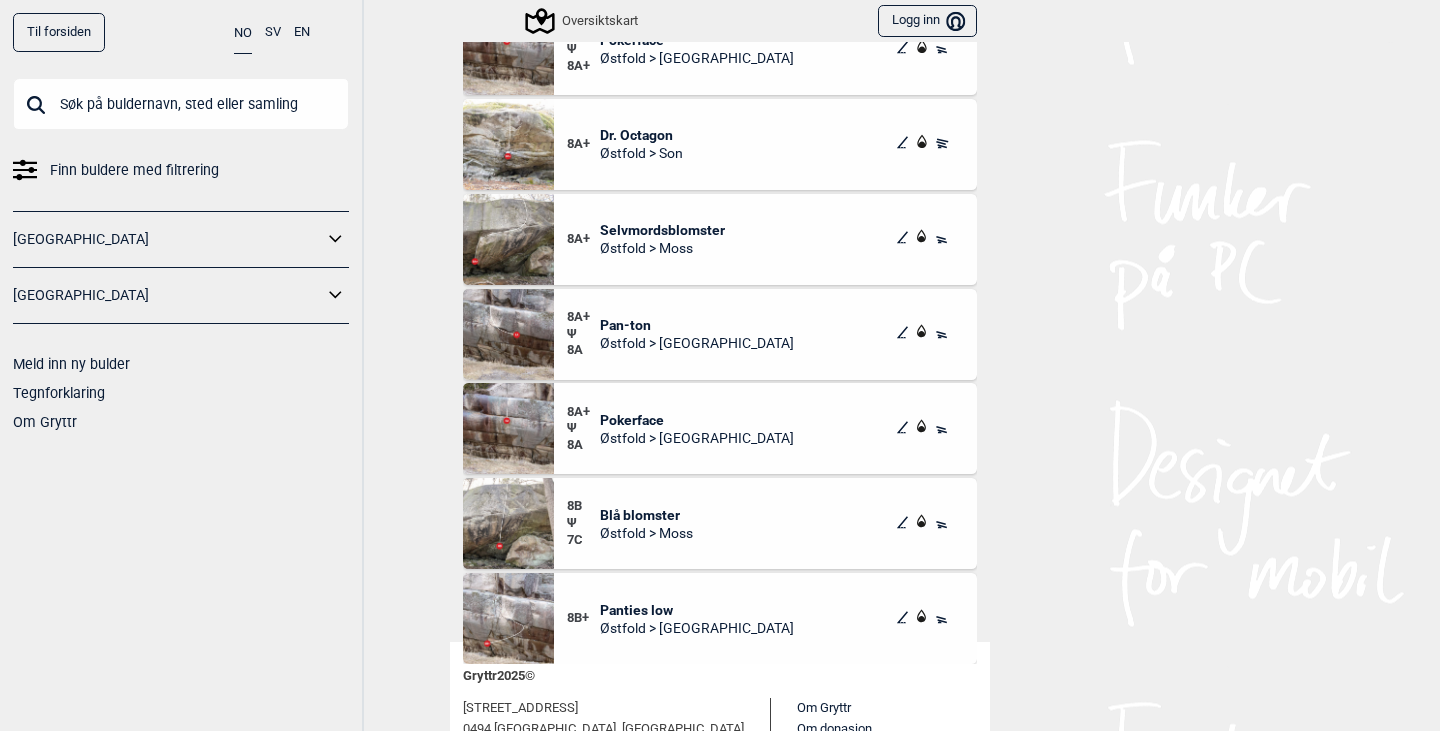 scroll, scrollTop: 86, scrollLeft: 0, axis: vertical 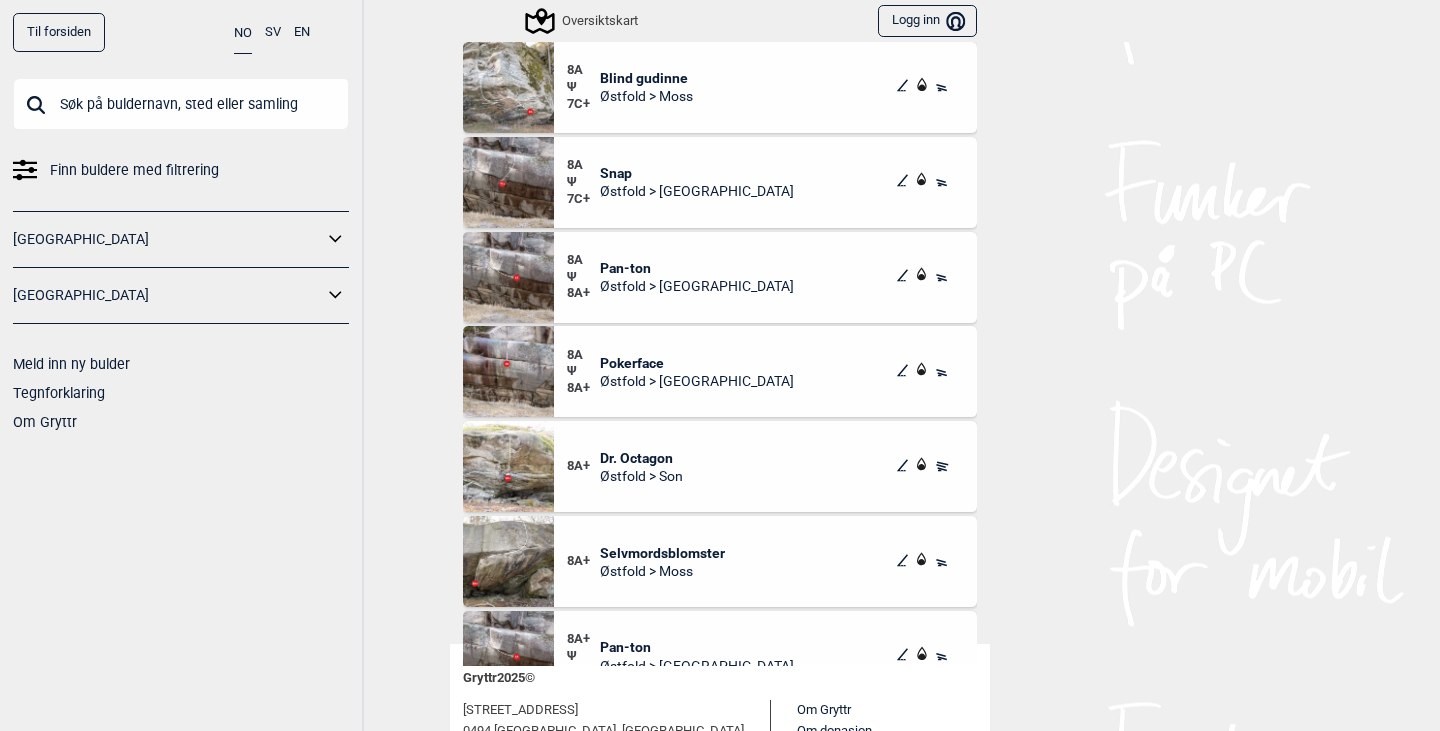 click on "Dr. Octagon" at bounding box center (641, 458) 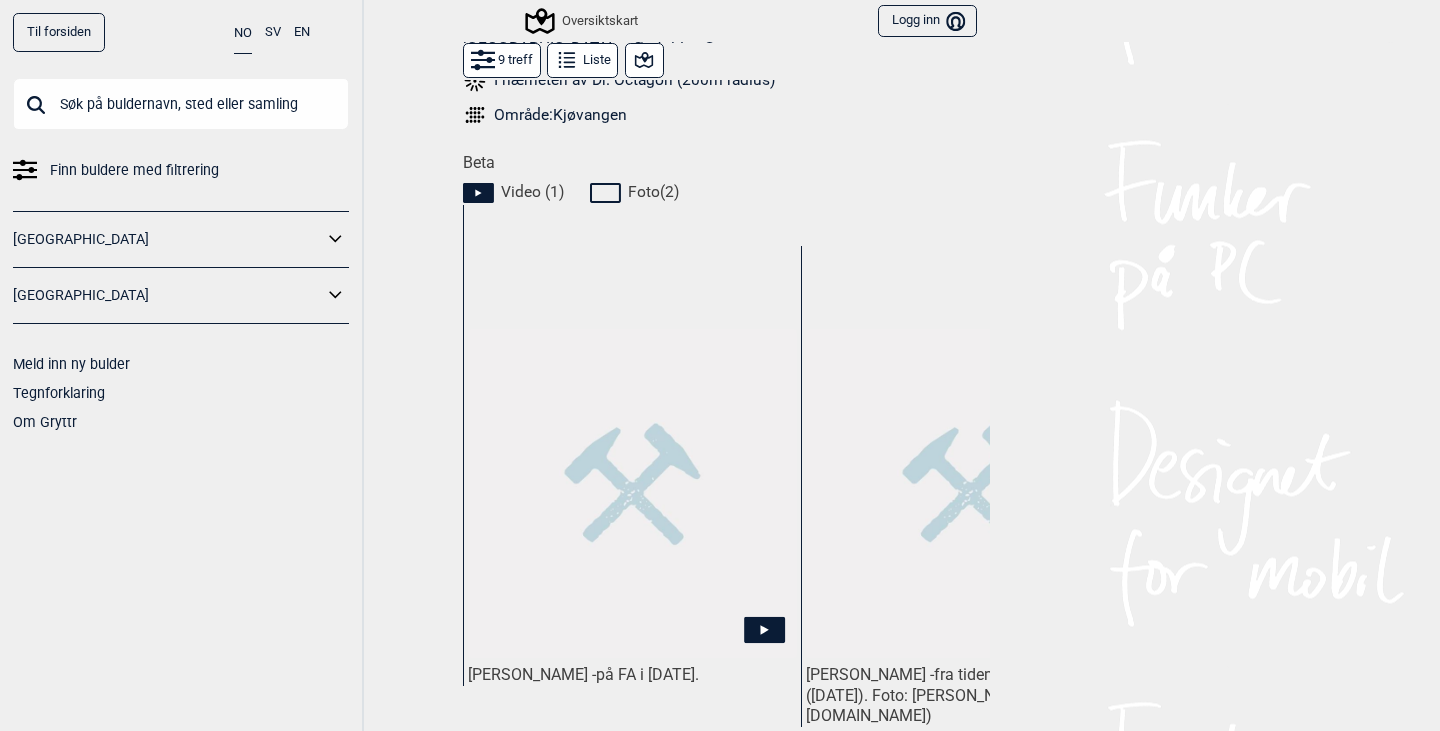 scroll, scrollTop: 834, scrollLeft: 0, axis: vertical 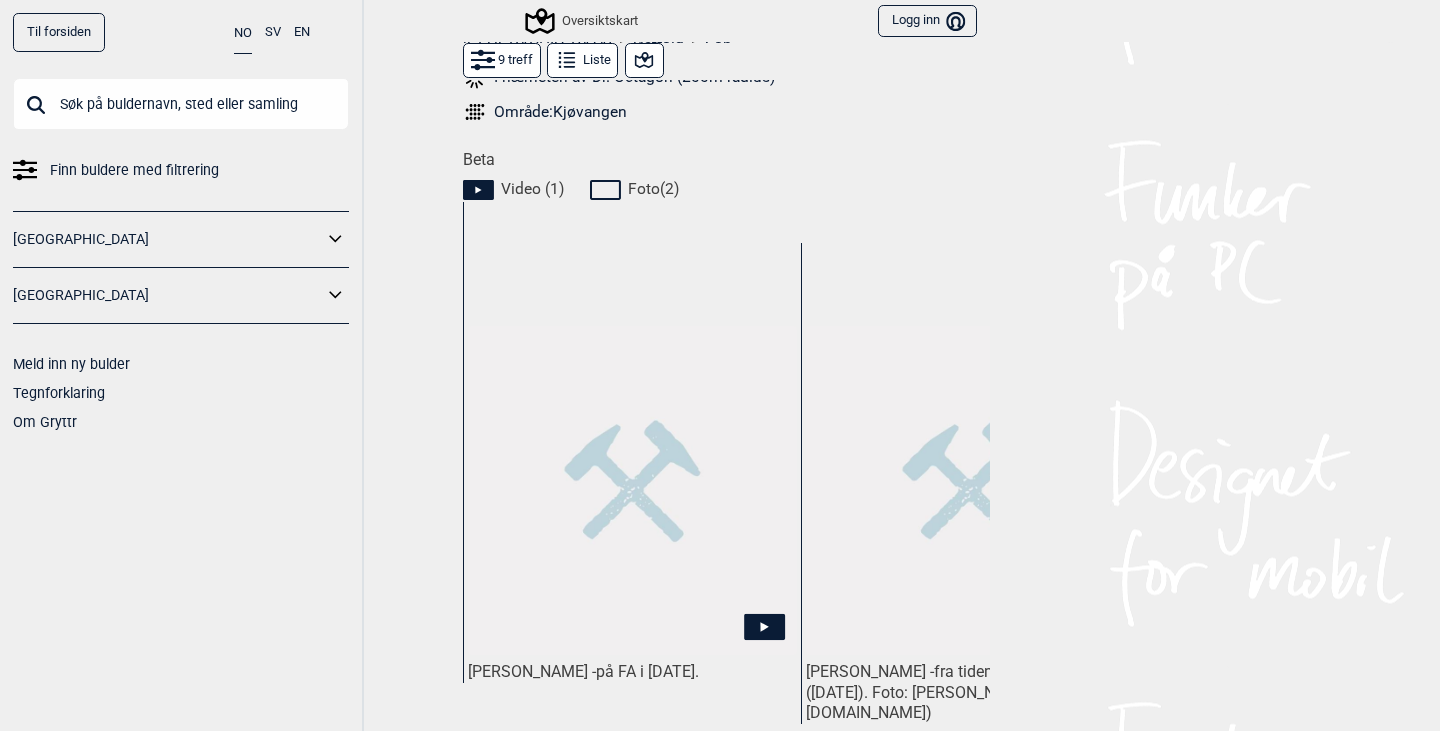 click at bounding box center (632, 490) 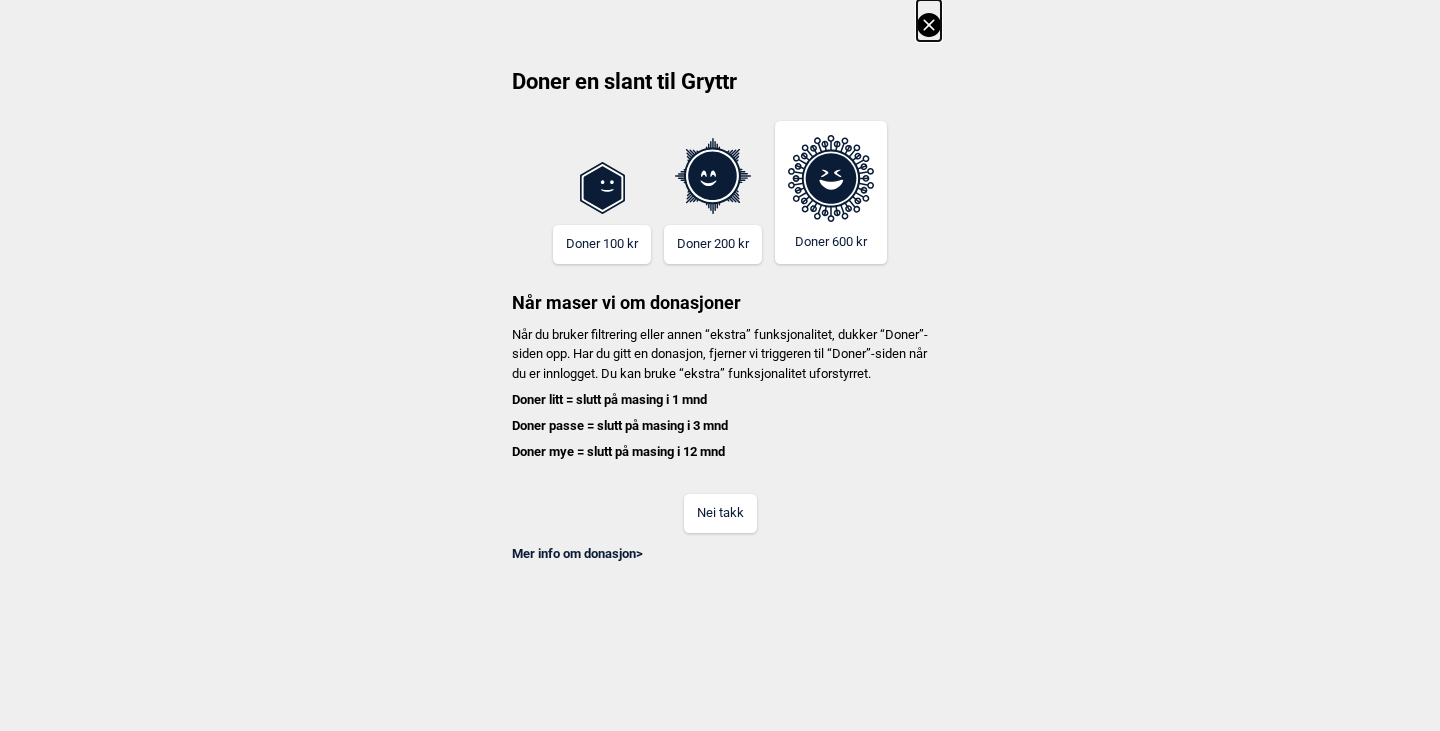 click on "Nei takk" at bounding box center [720, 513] 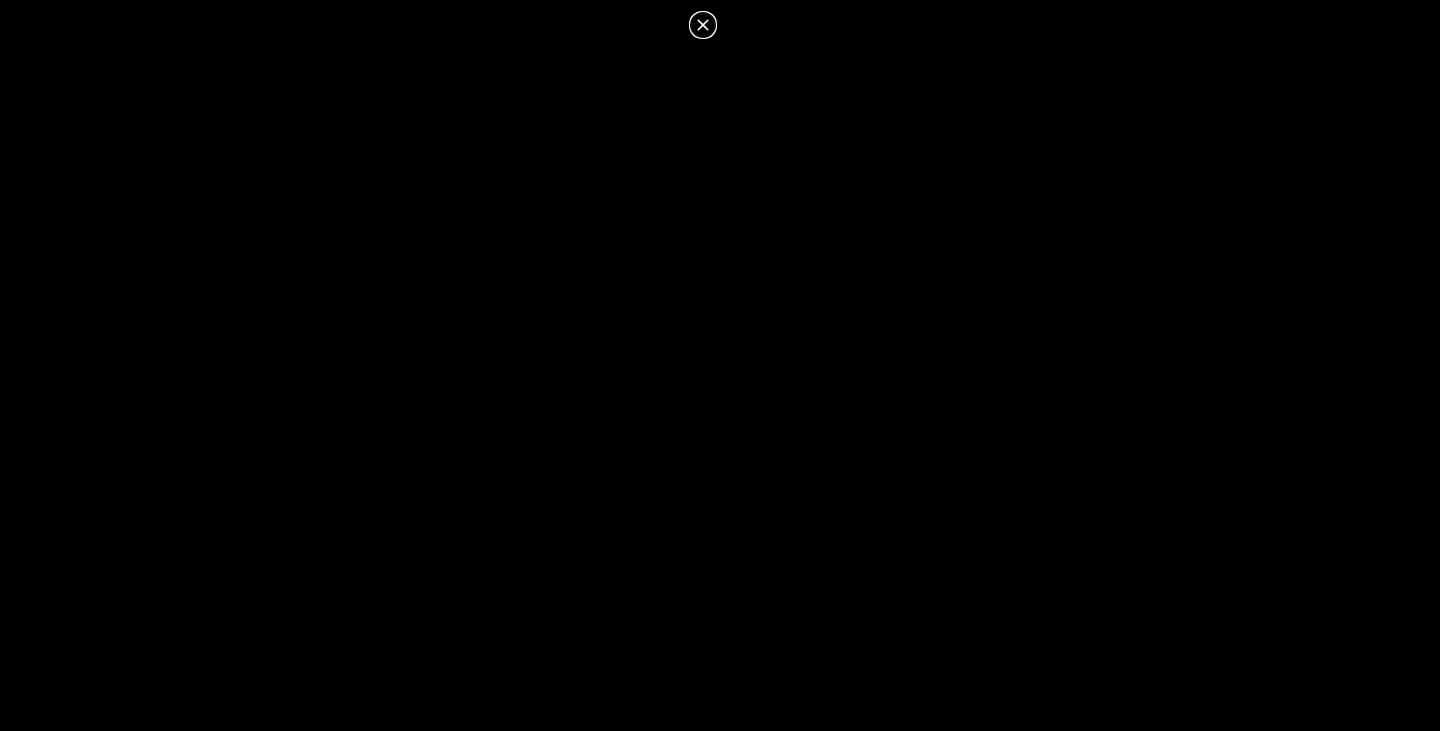 click 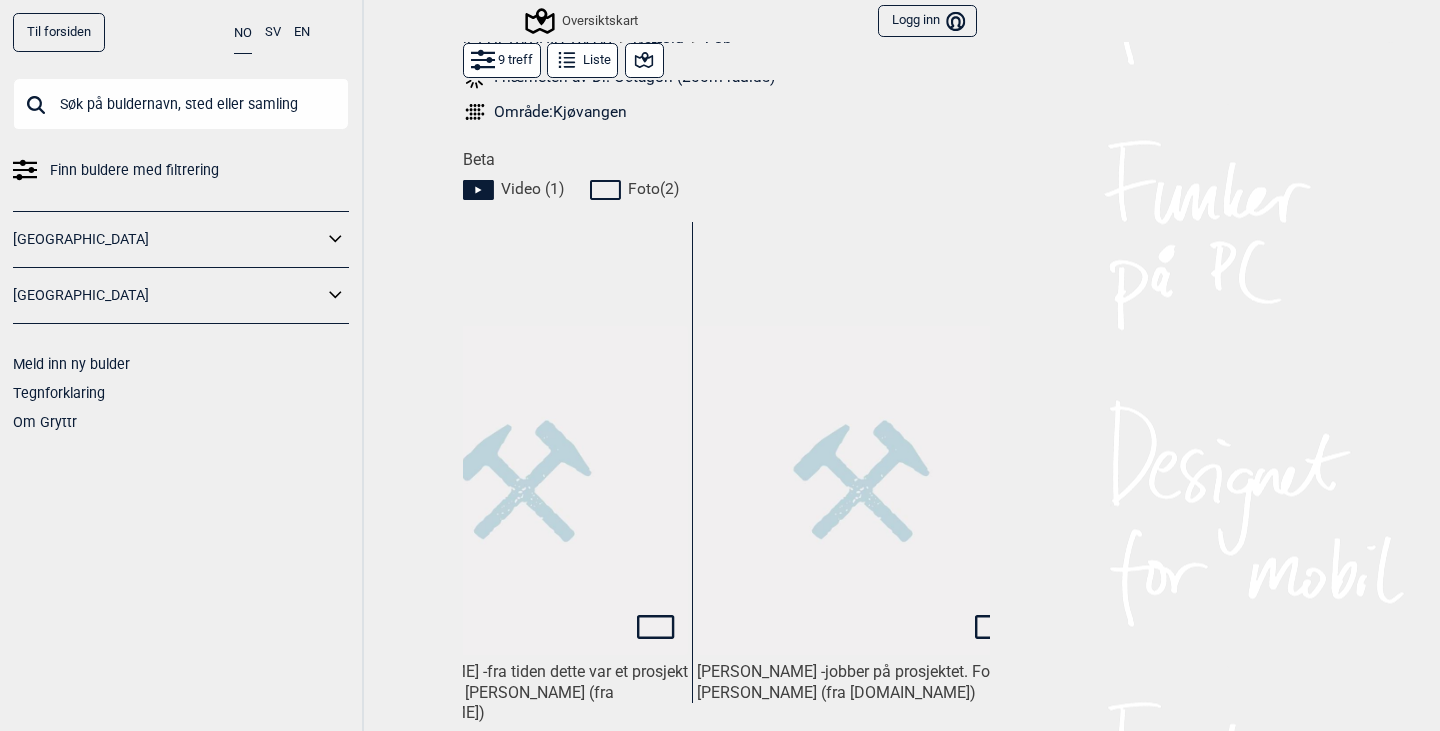 scroll, scrollTop: 0, scrollLeft: 448, axis: horizontal 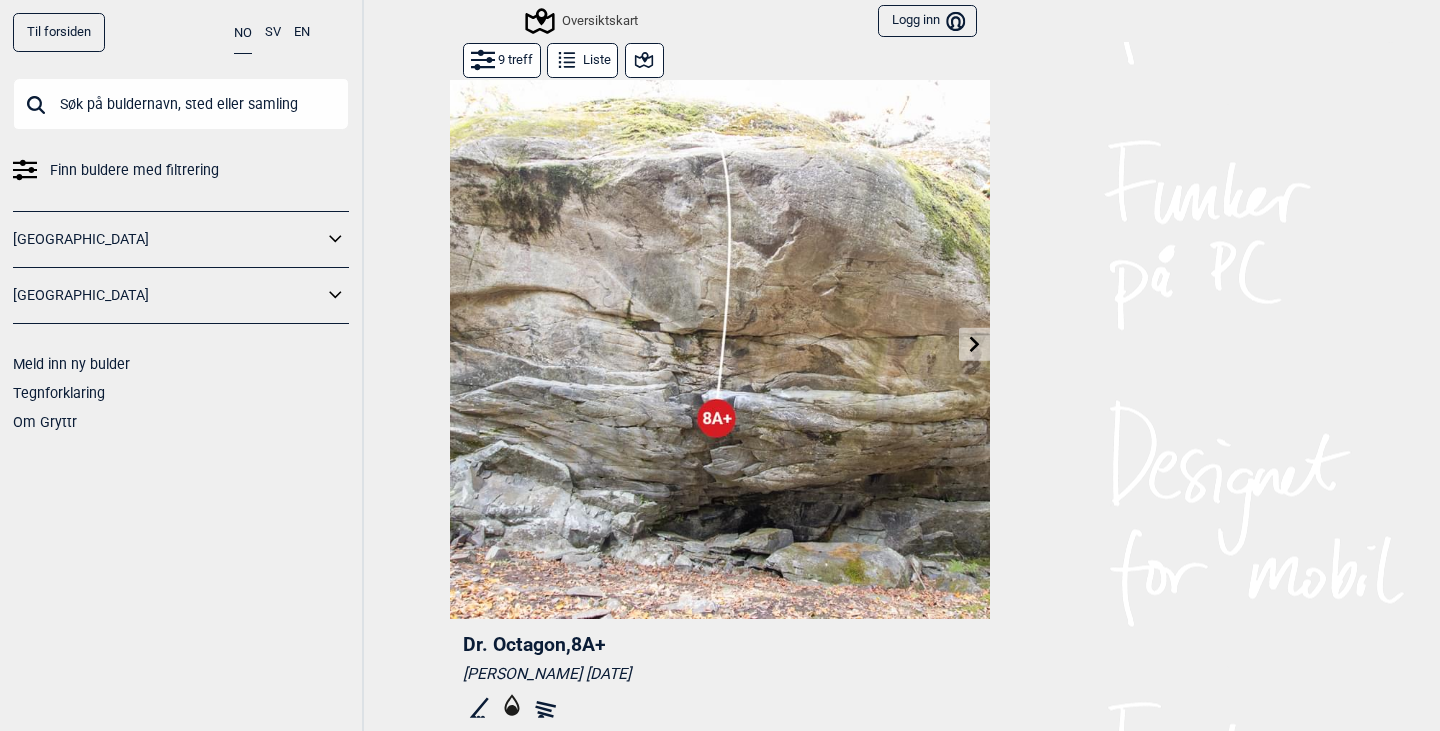 click 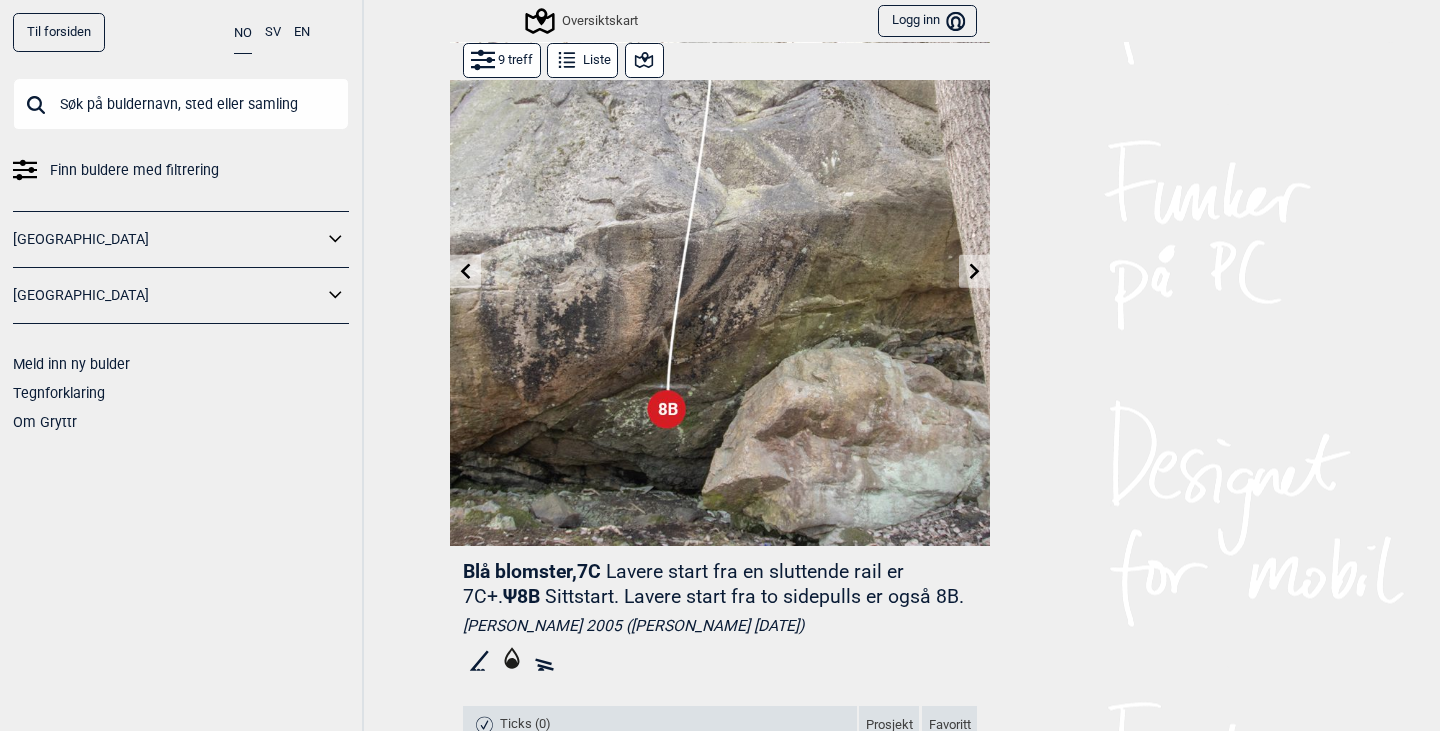 scroll, scrollTop: 2, scrollLeft: 0, axis: vertical 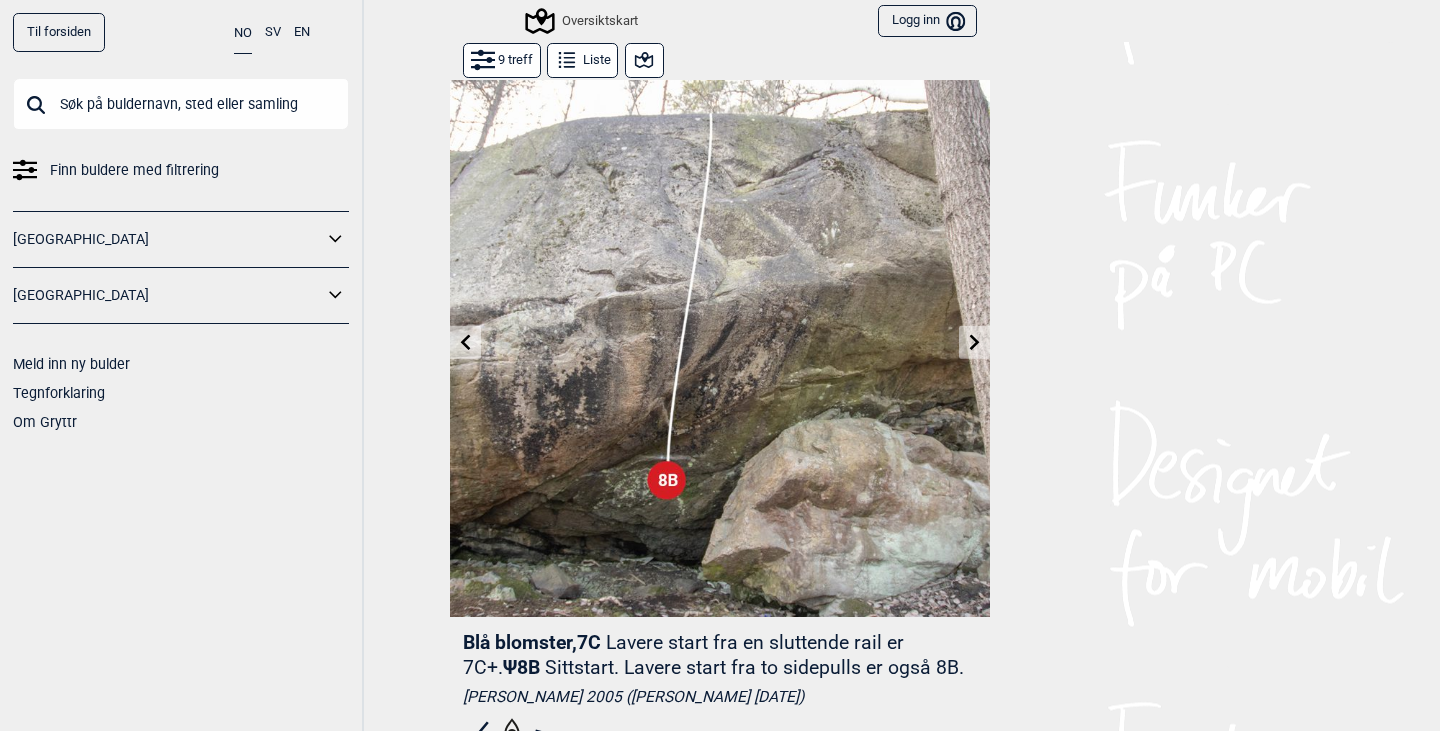 click 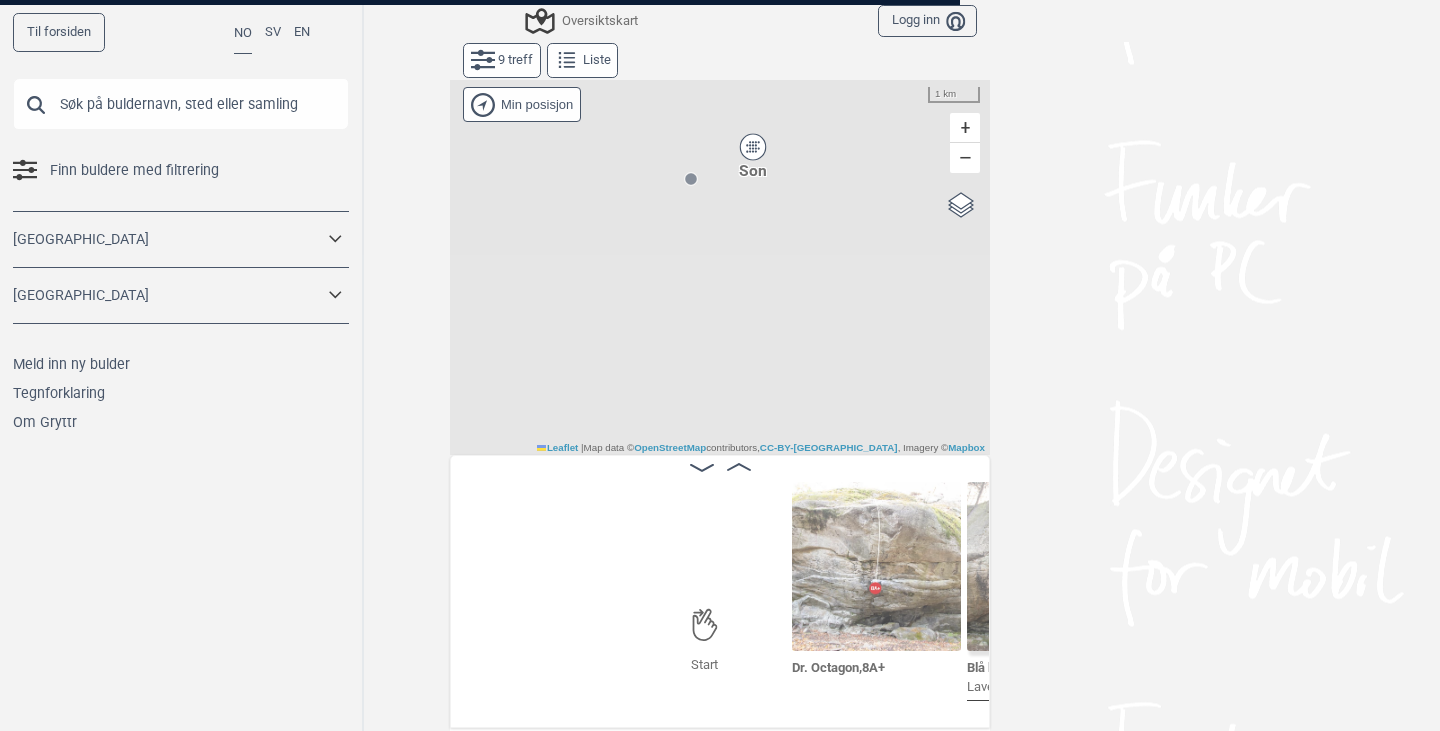 scroll, scrollTop: 0, scrollLeft: 332, axis: horizontal 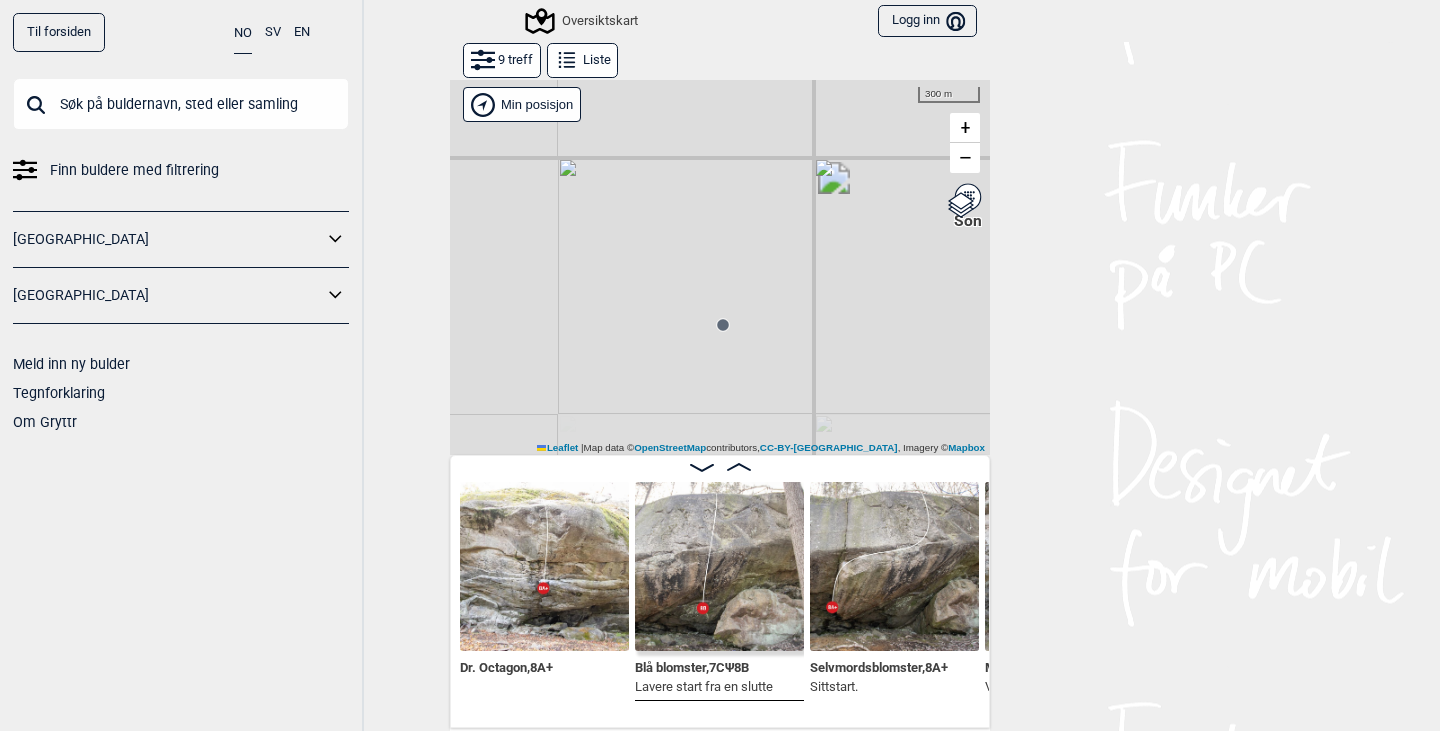 drag, startPoint x: 830, startPoint y: 268, endPoint x: 811, endPoint y: 267, distance: 19.026299 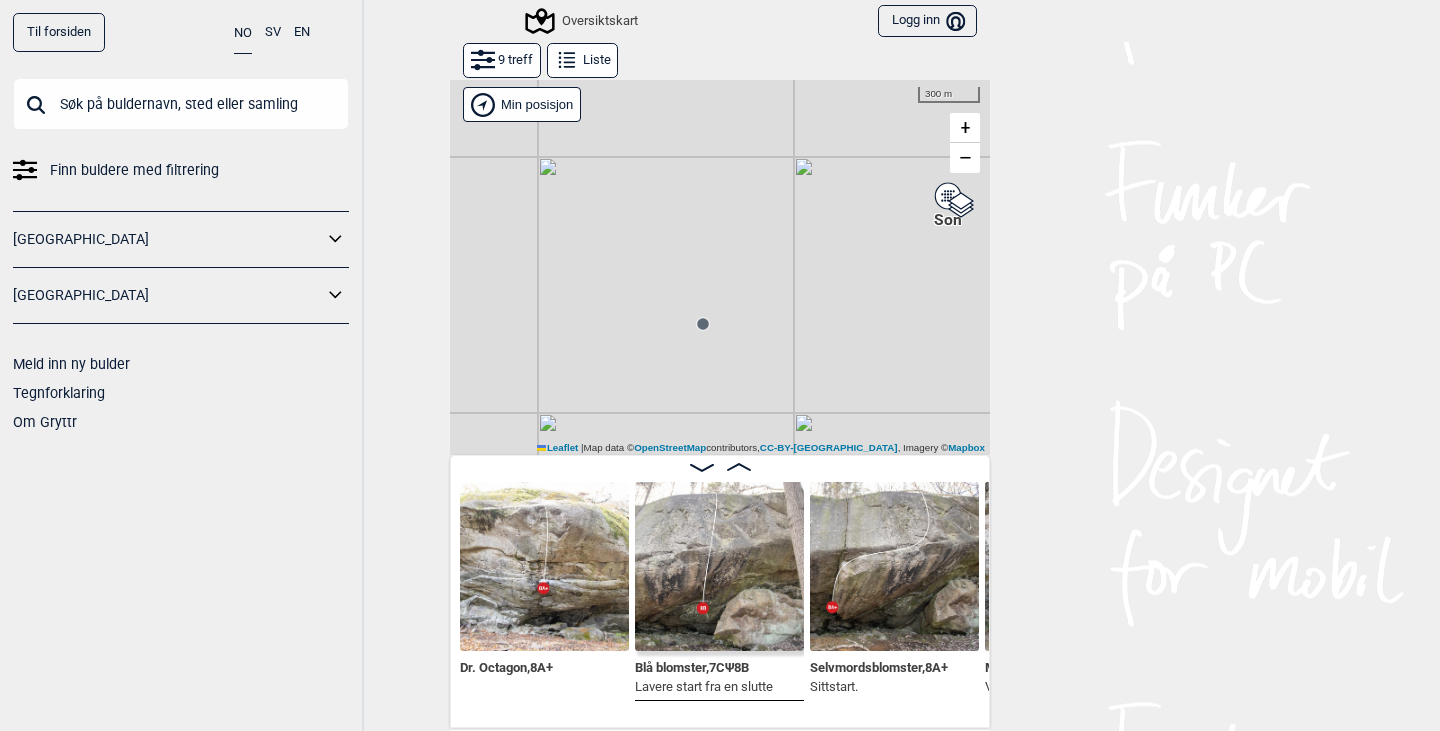 click 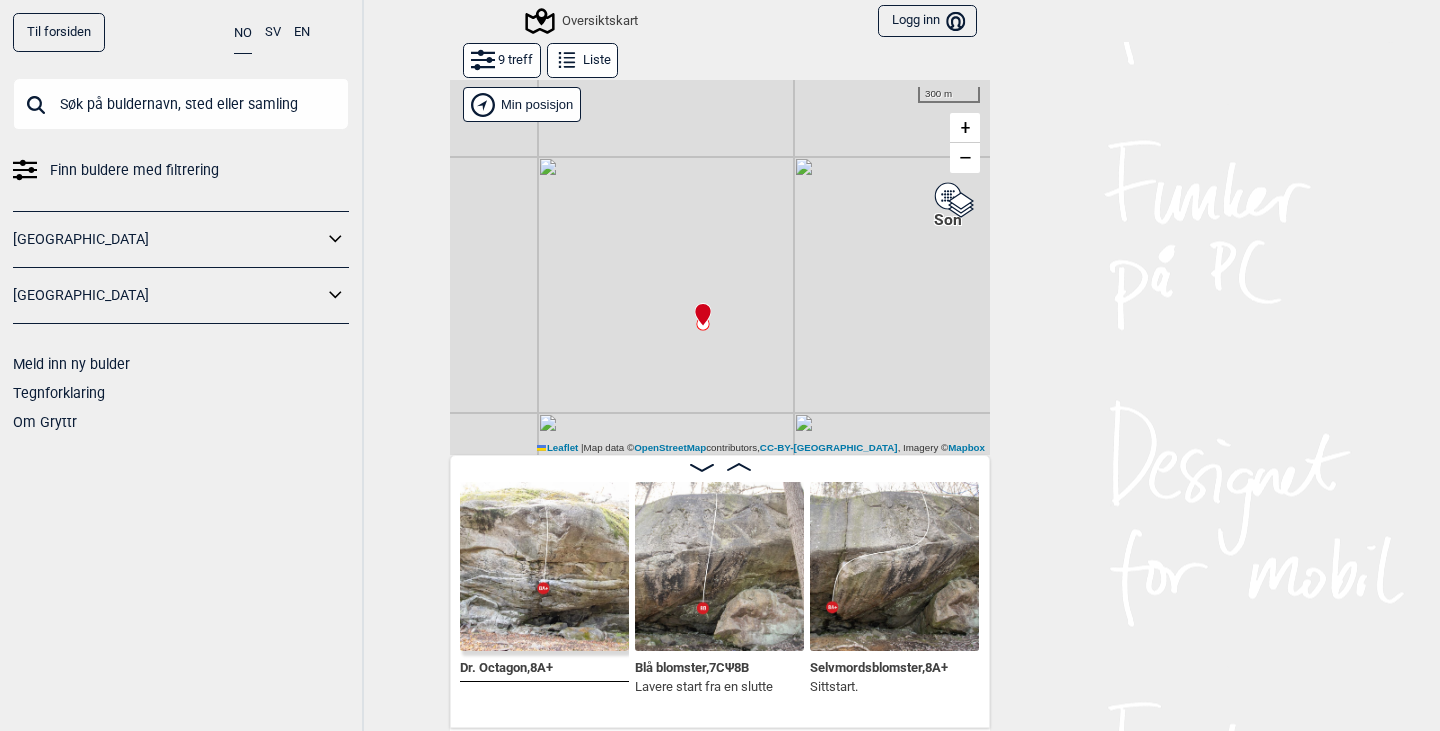 scroll, scrollTop: 0, scrollLeft: 157, axis: horizontal 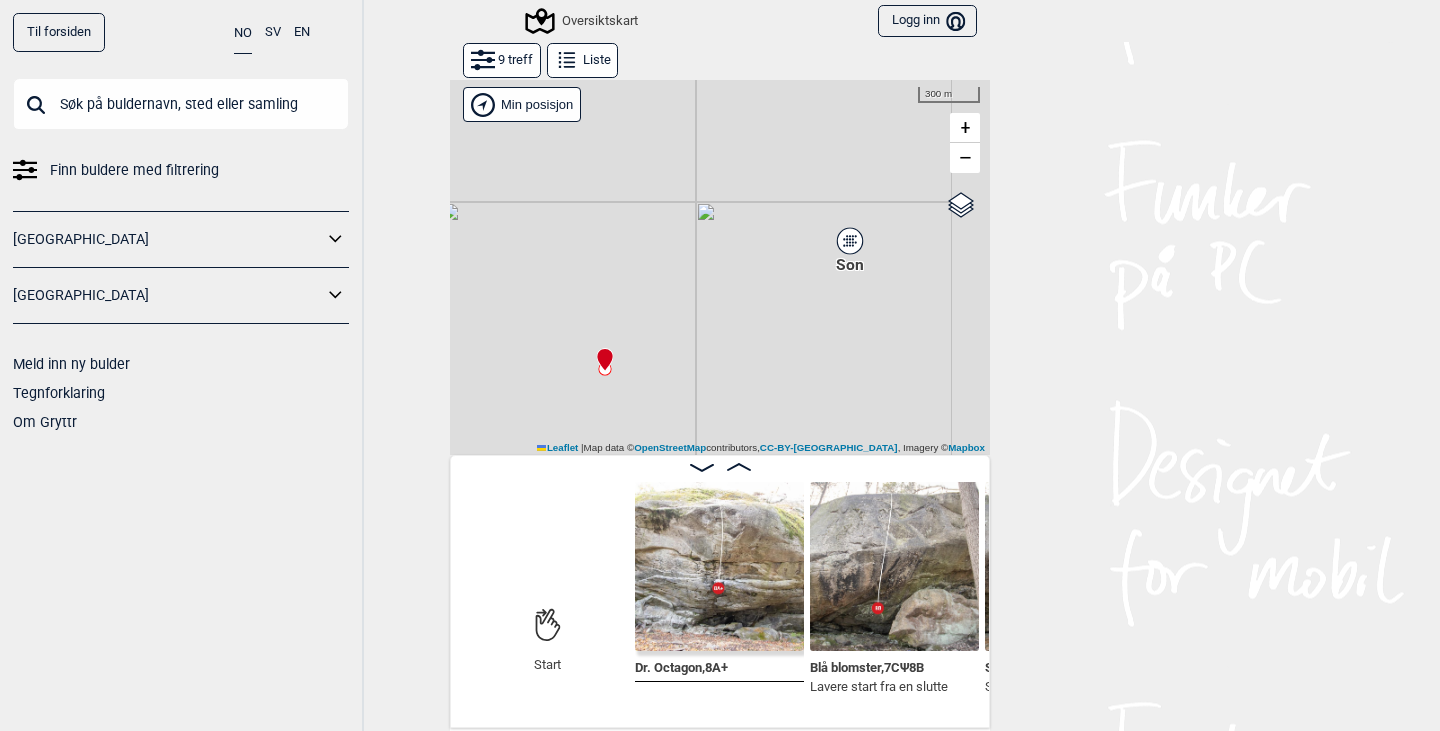 drag, startPoint x: 876, startPoint y: 229, endPoint x: 747, endPoint y: 292, distance: 143.56183 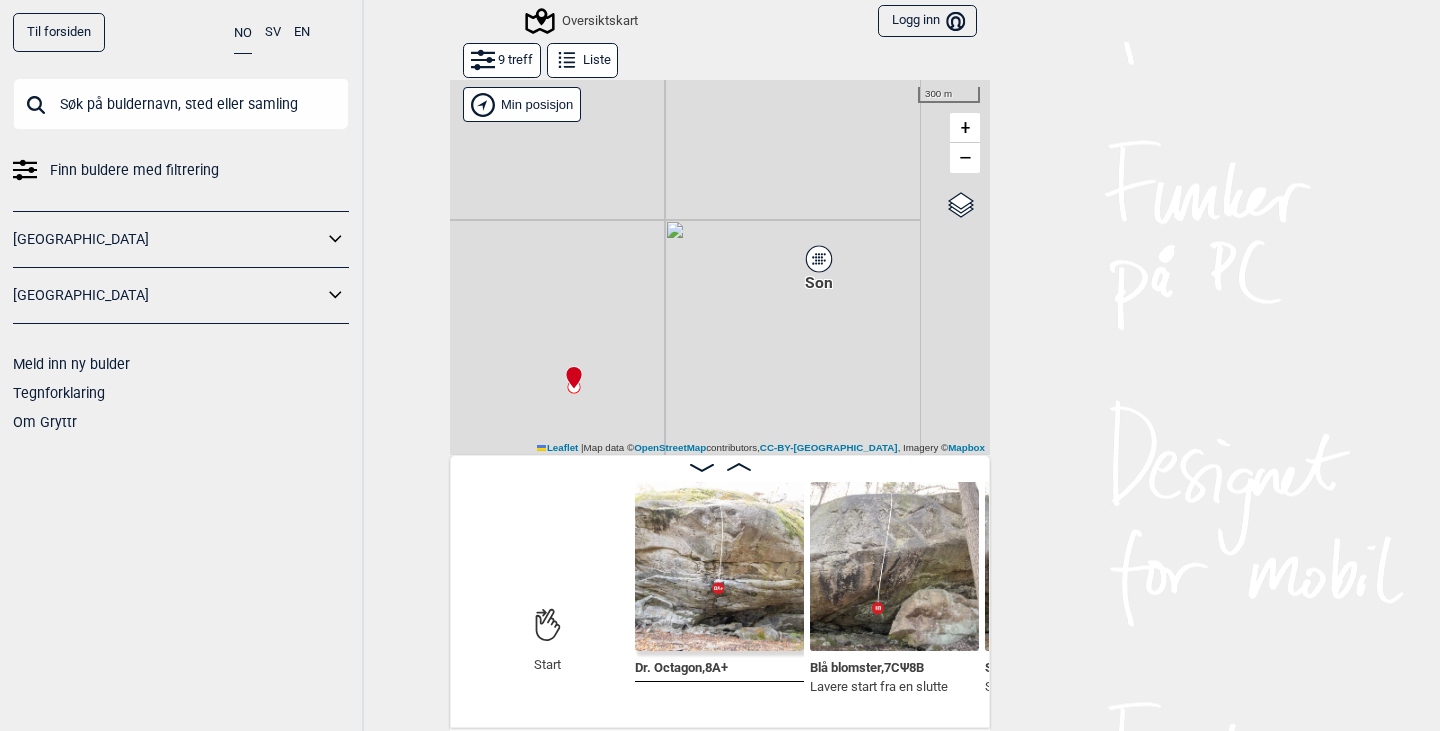 click 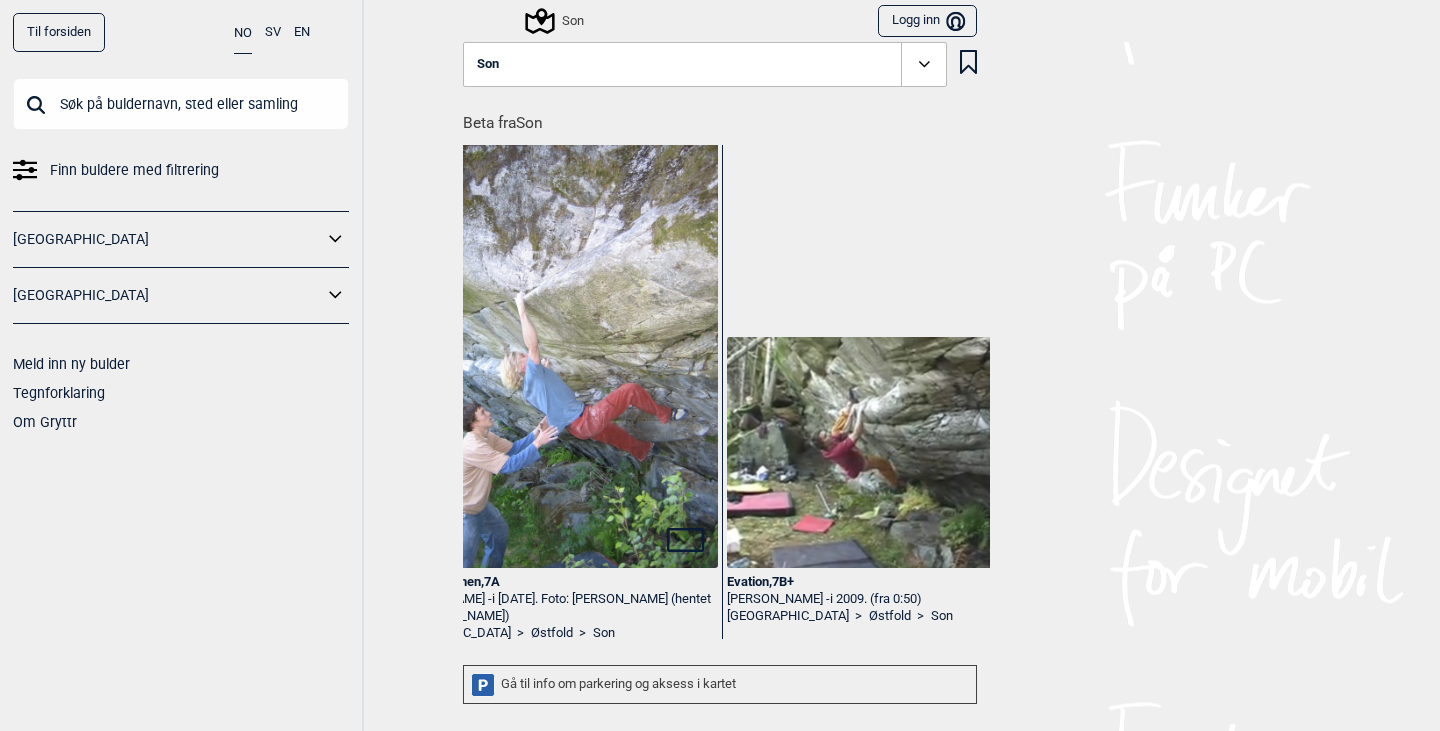 scroll, scrollTop: 0, scrollLeft: 1098, axis: horizontal 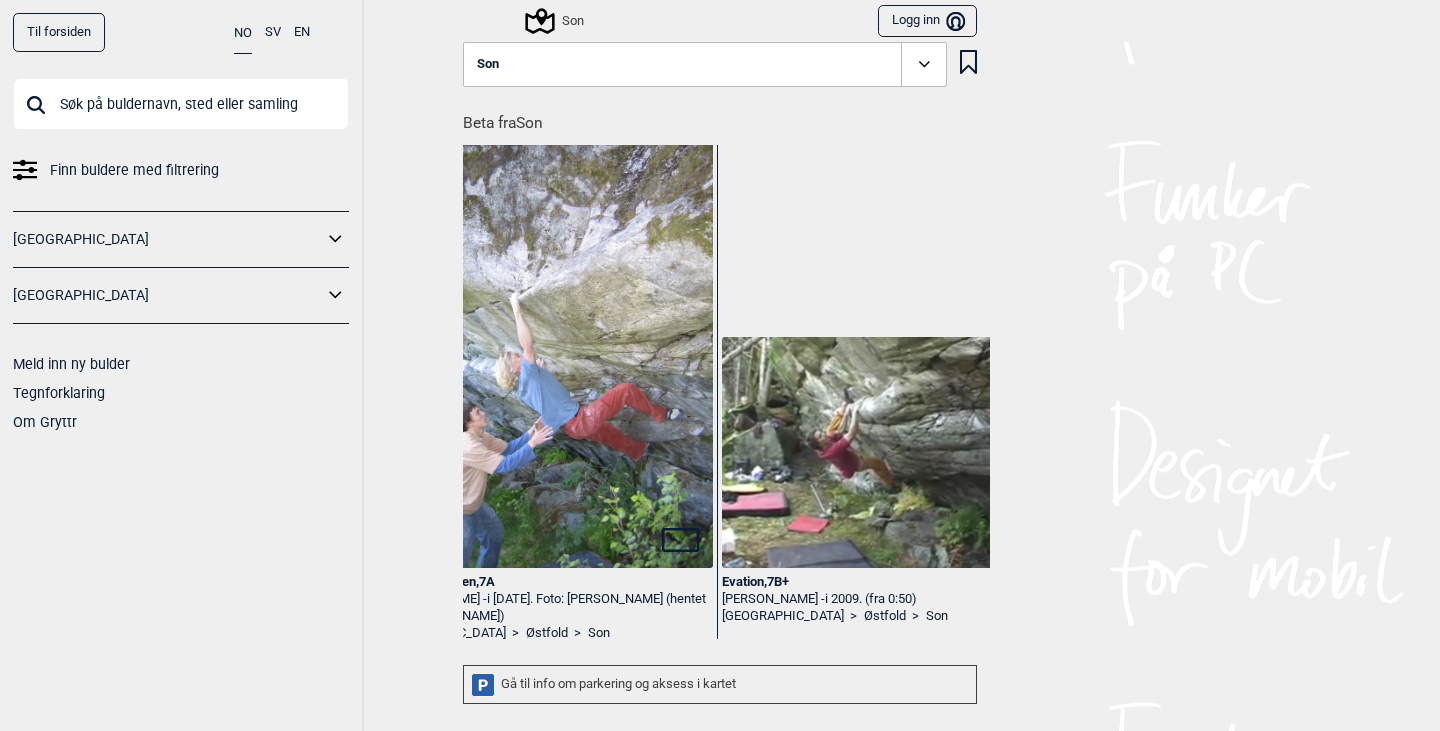click on "Son" at bounding box center [705, 65] 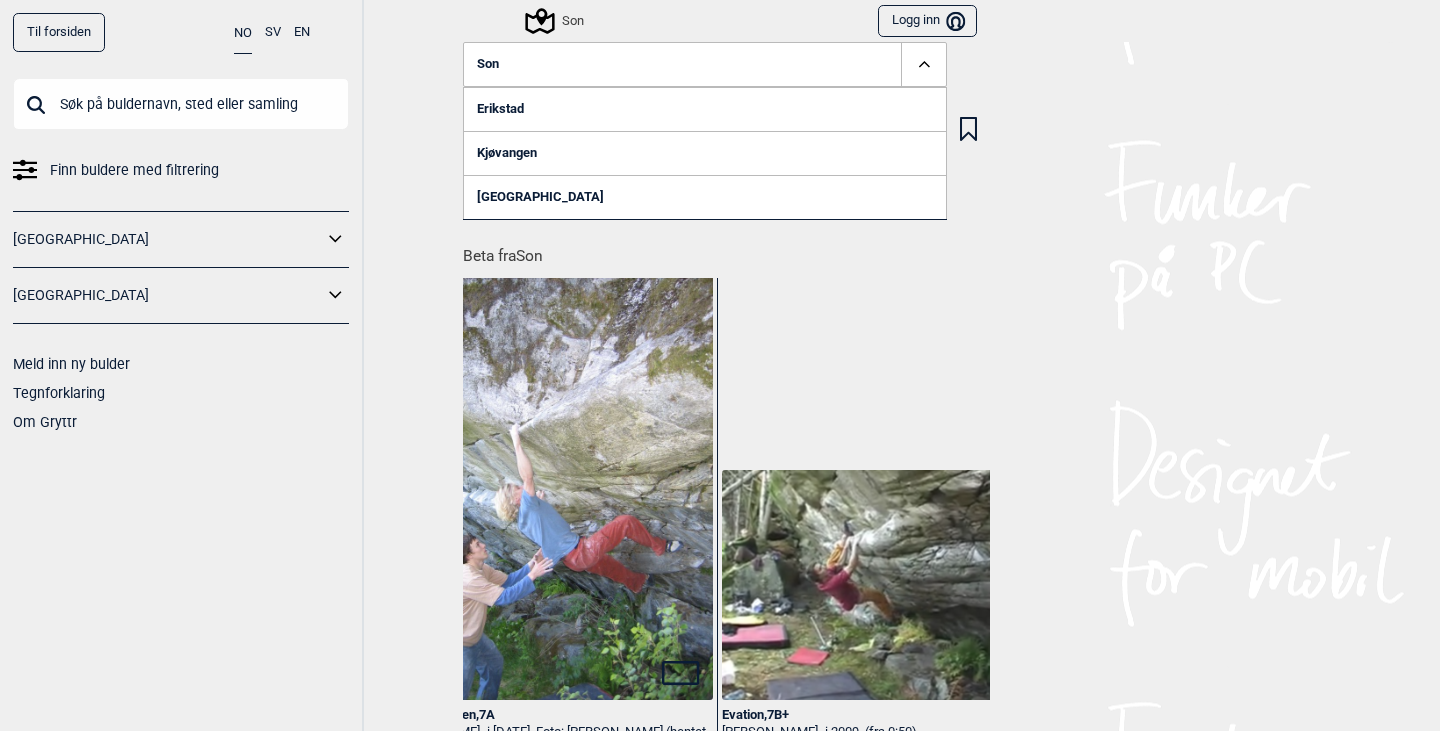 click on "Evation ,  7B+ Øyvind Vile Sæter    -  i 2009.  (fra 0:50) Norge > Østfold > Son" at bounding box center (886, 531) 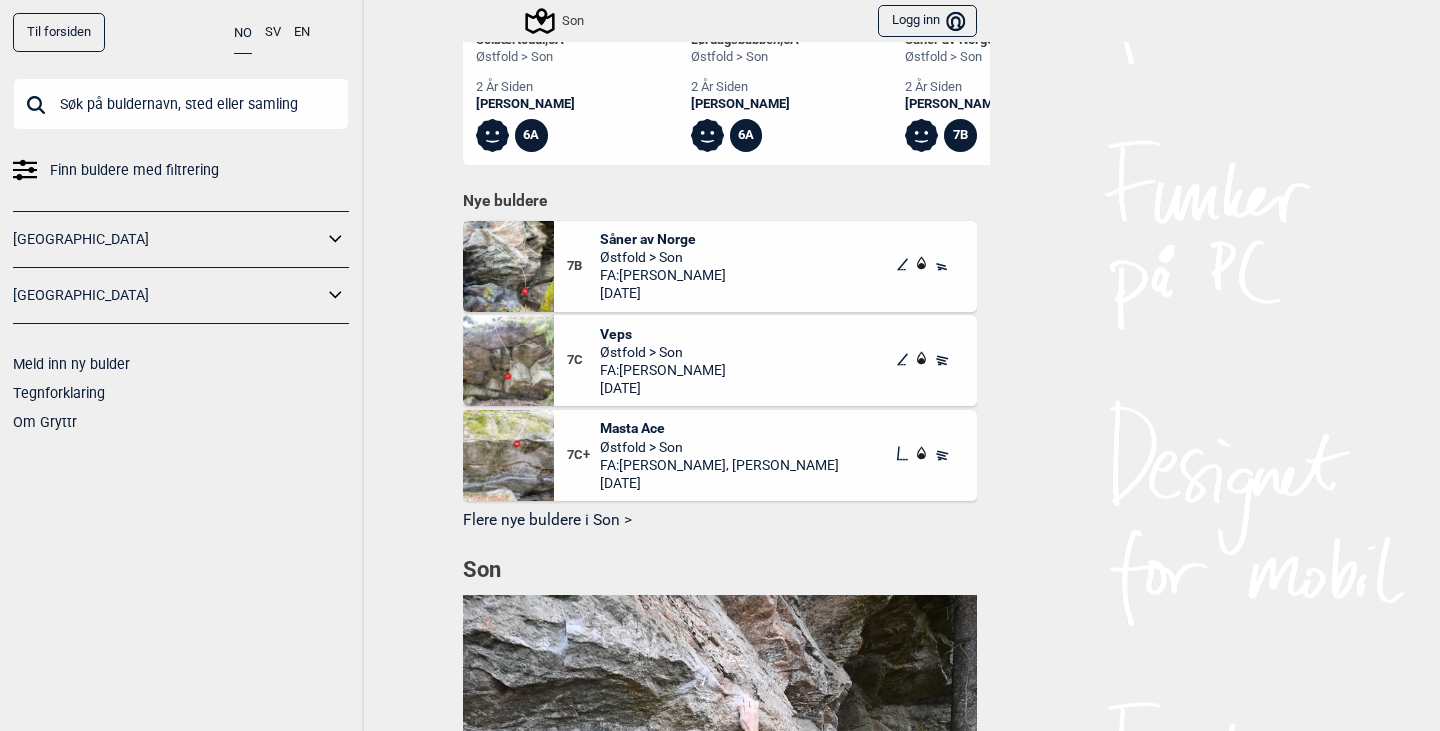 scroll, scrollTop: 971, scrollLeft: 0, axis: vertical 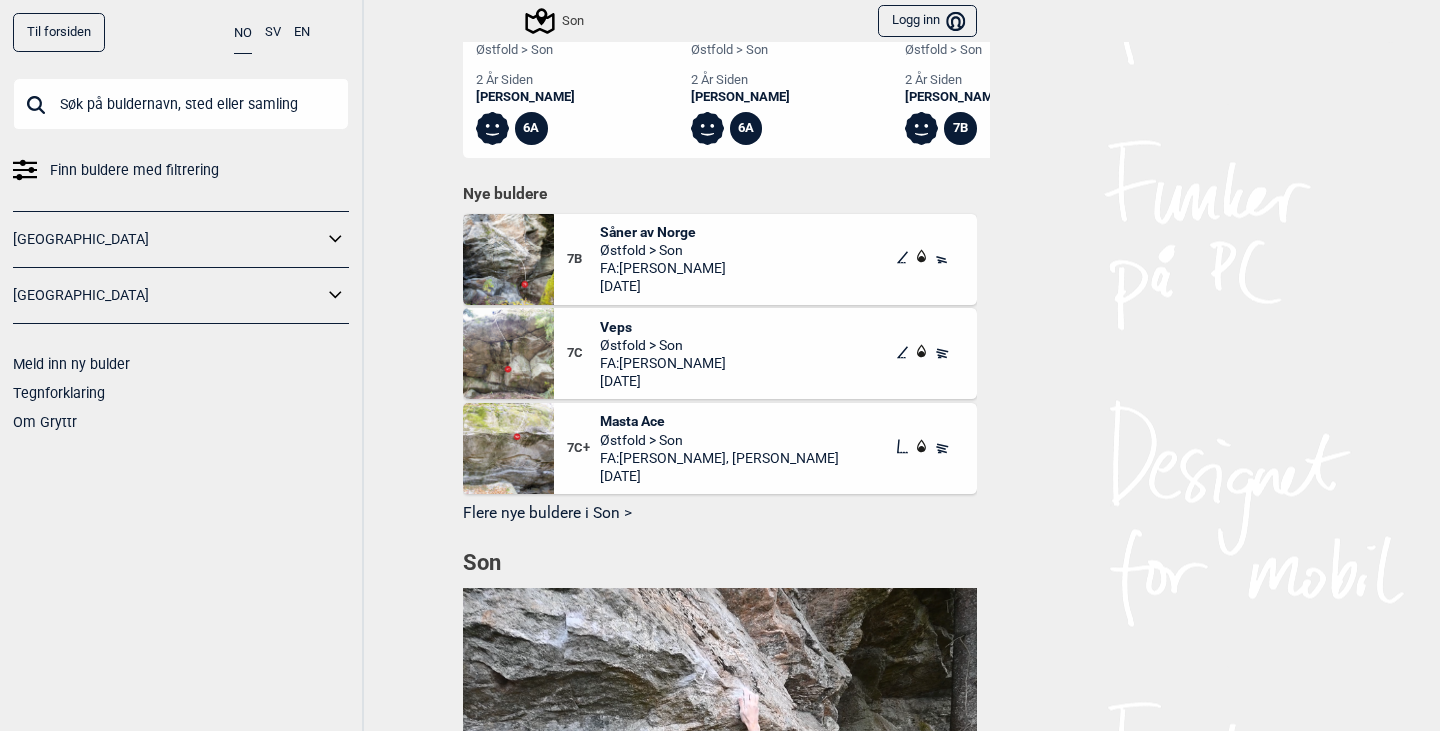click on "Flere nye buldere i Son >" at bounding box center (720, 513) 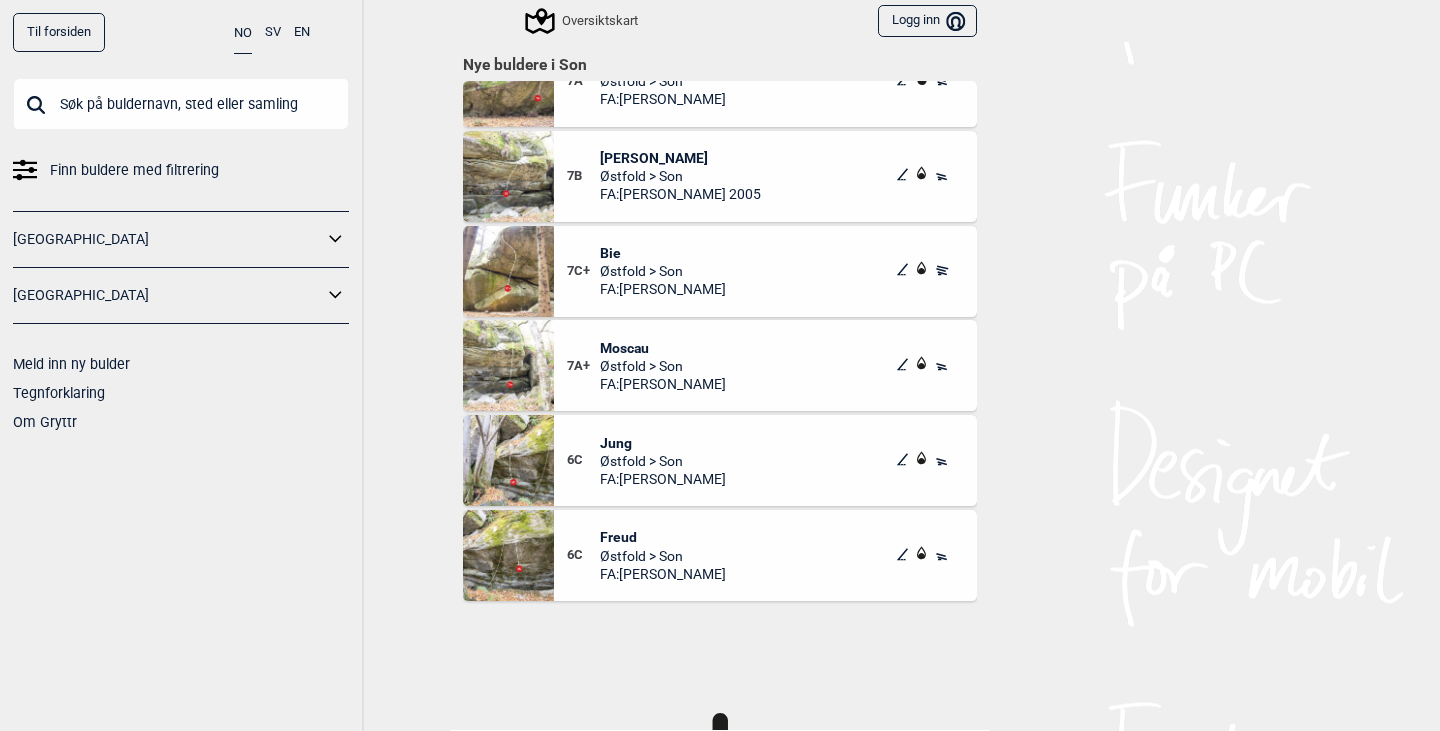 scroll, scrollTop: 1686, scrollLeft: 0, axis: vertical 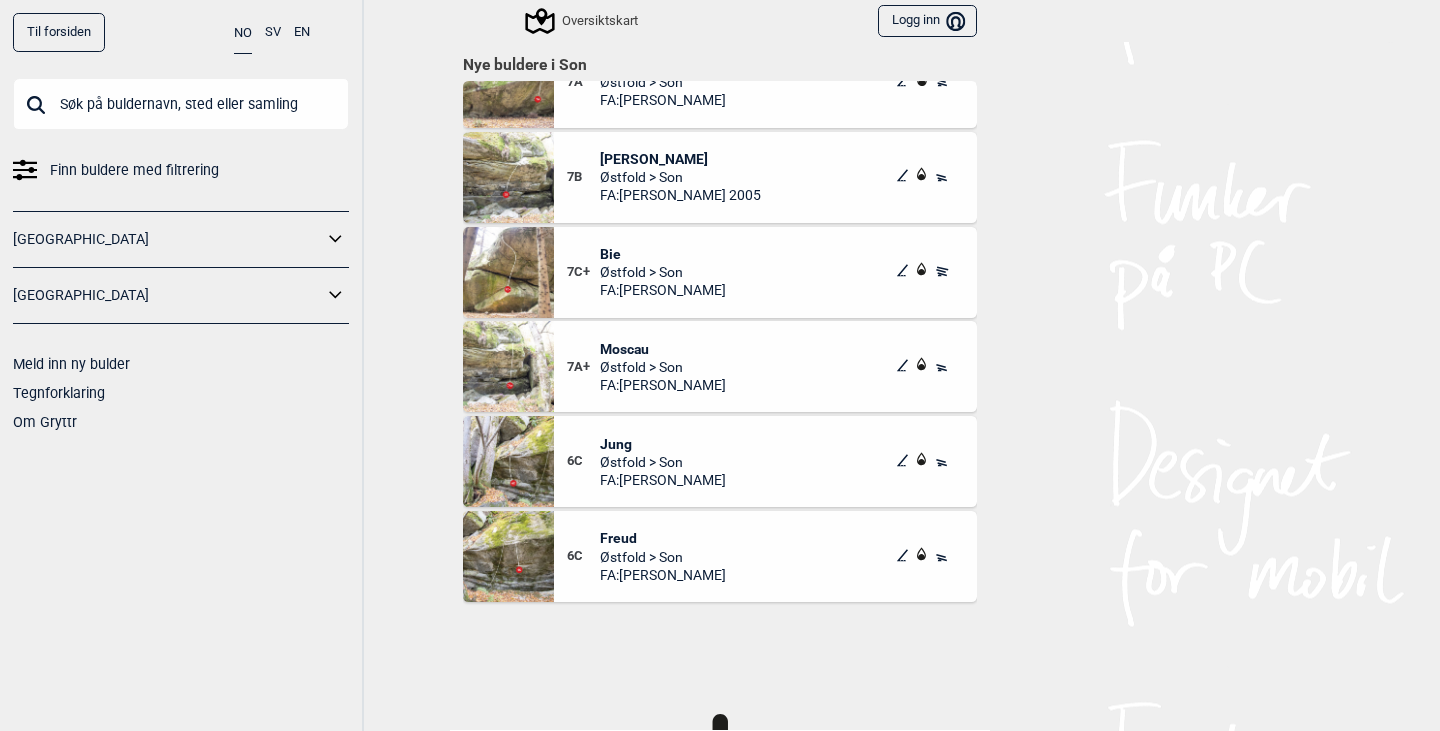click on "Bie" at bounding box center (663, 254) 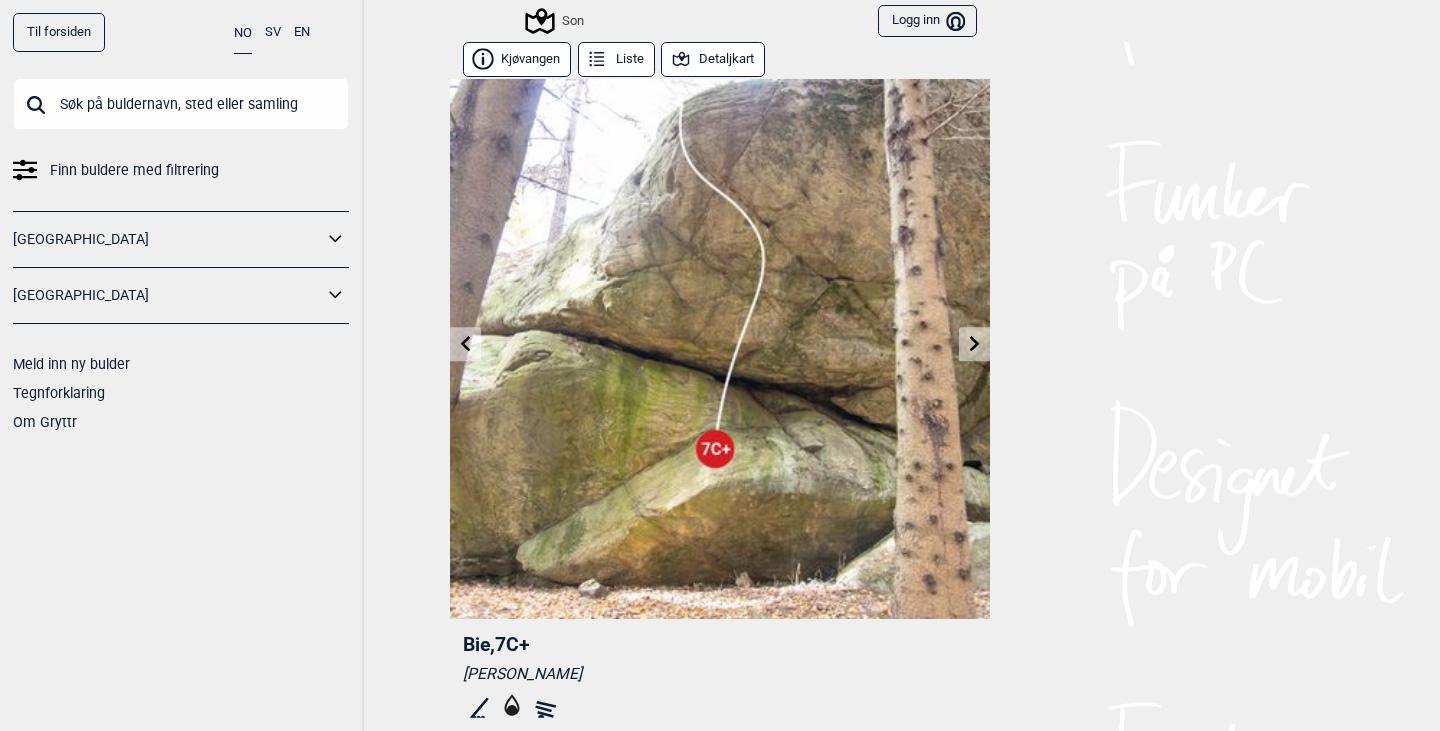 click at bounding box center [974, 344] 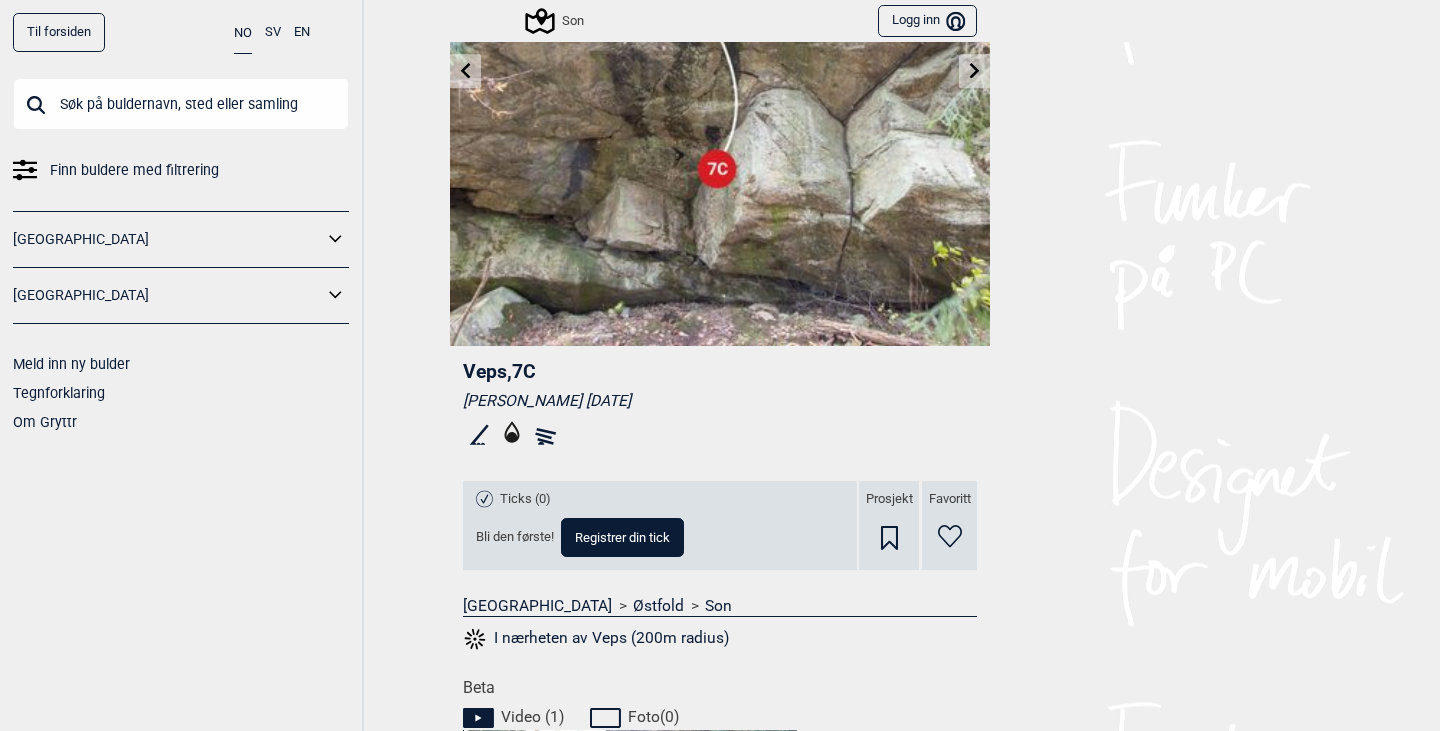 scroll, scrollTop: 274, scrollLeft: 0, axis: vertical 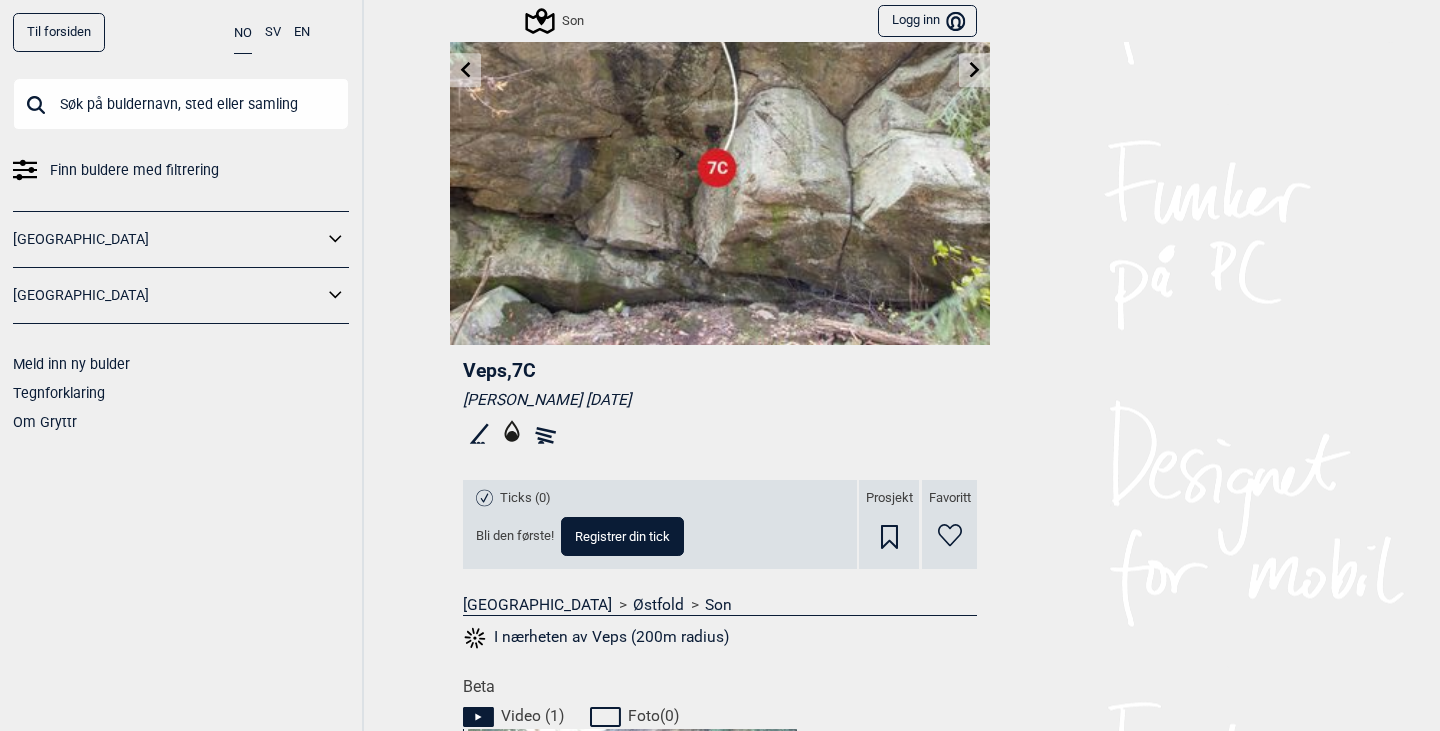 click 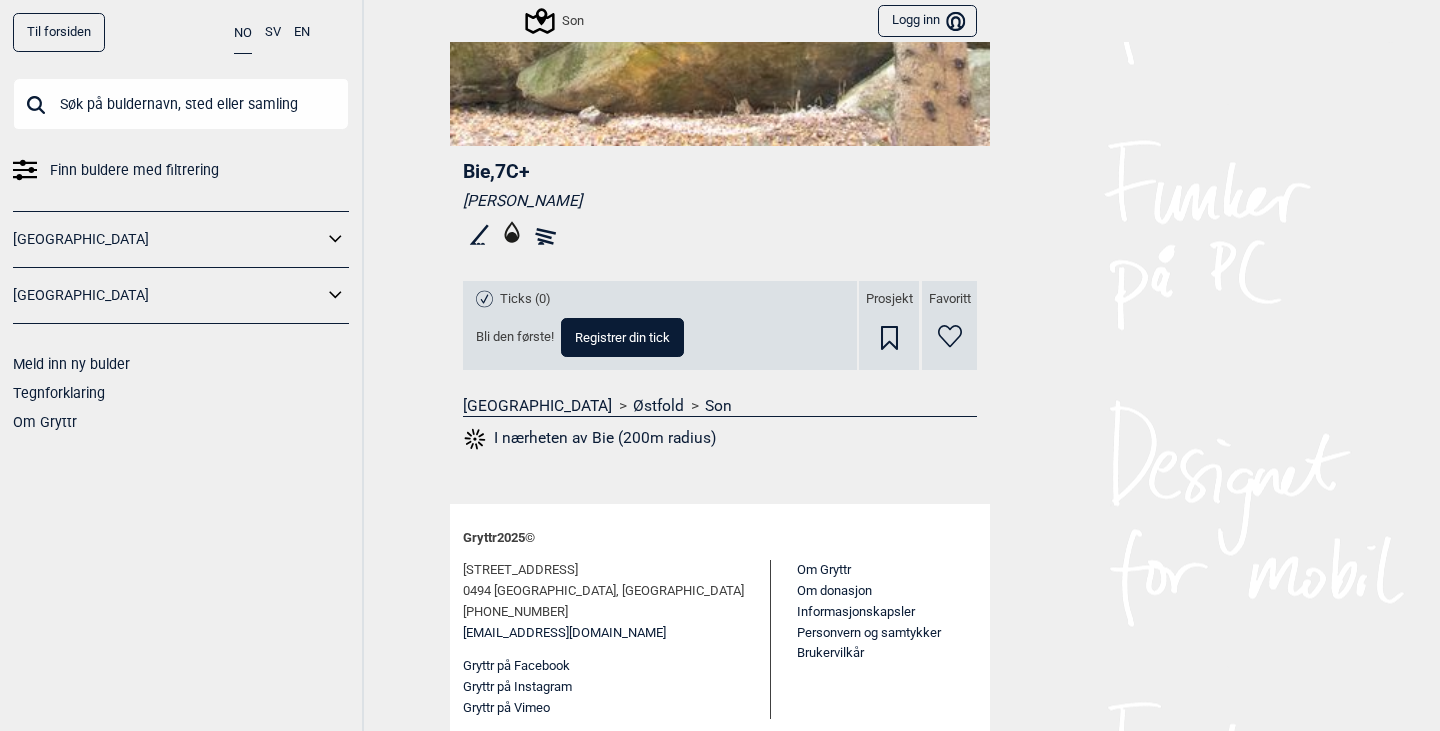 scroll, scrollTop: 0, scrollLeft: 0, axis: both 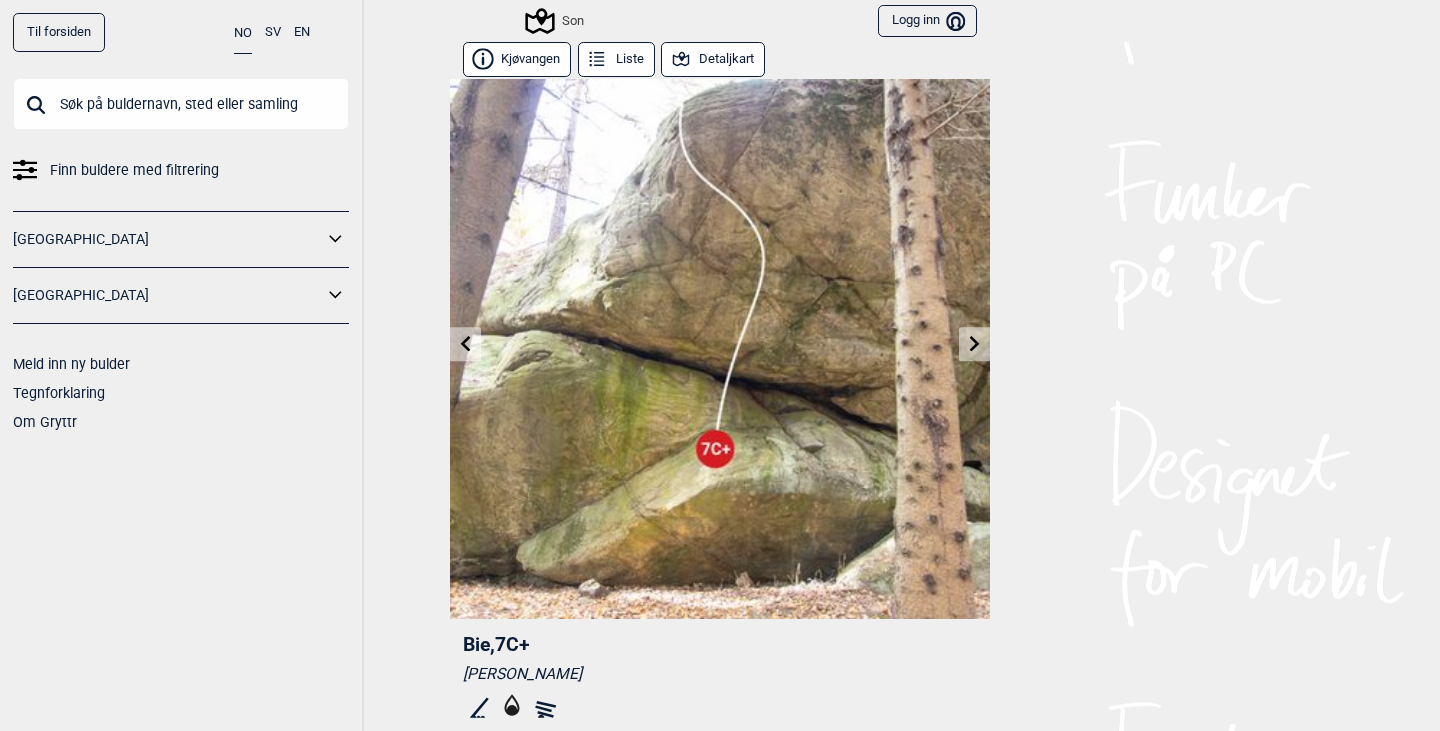 click at bounding box center (974, 344) 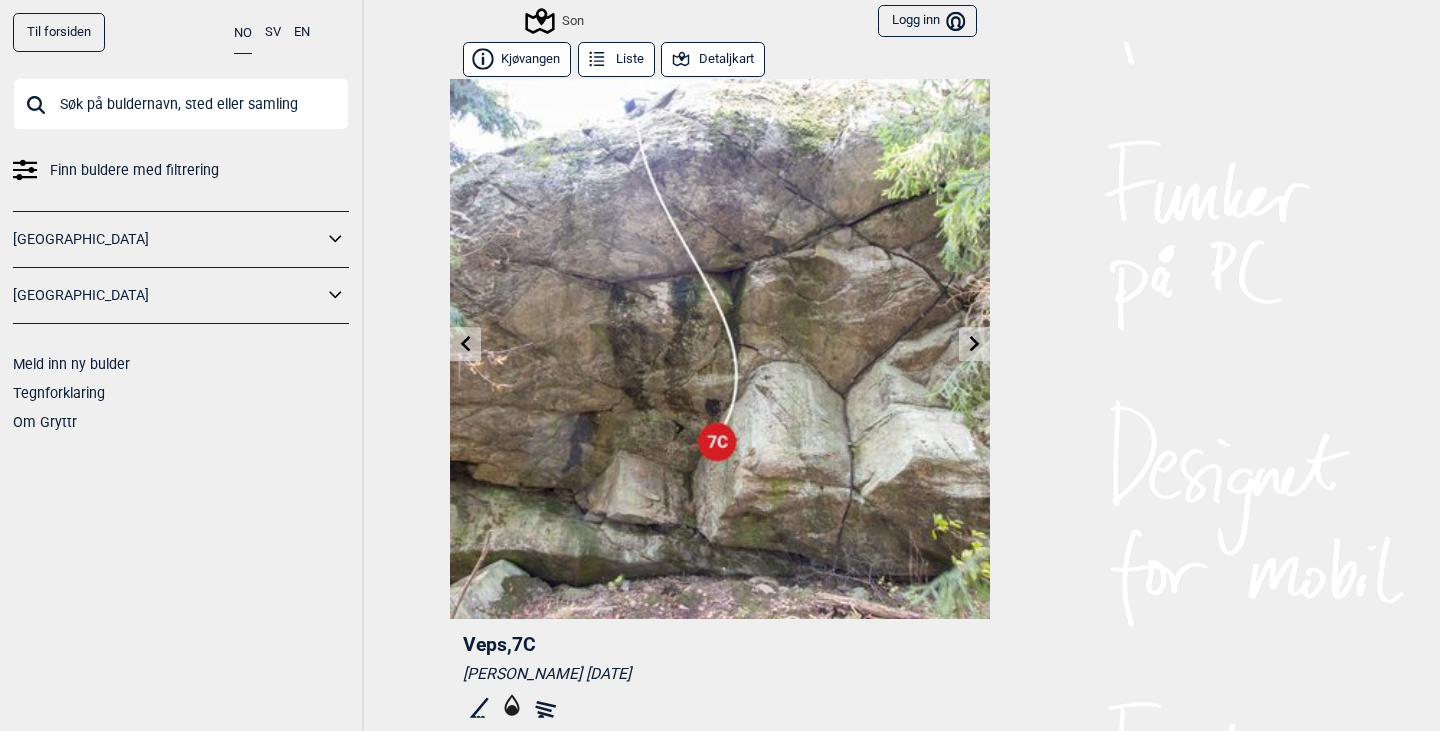 click at bounding box center (974, 344) 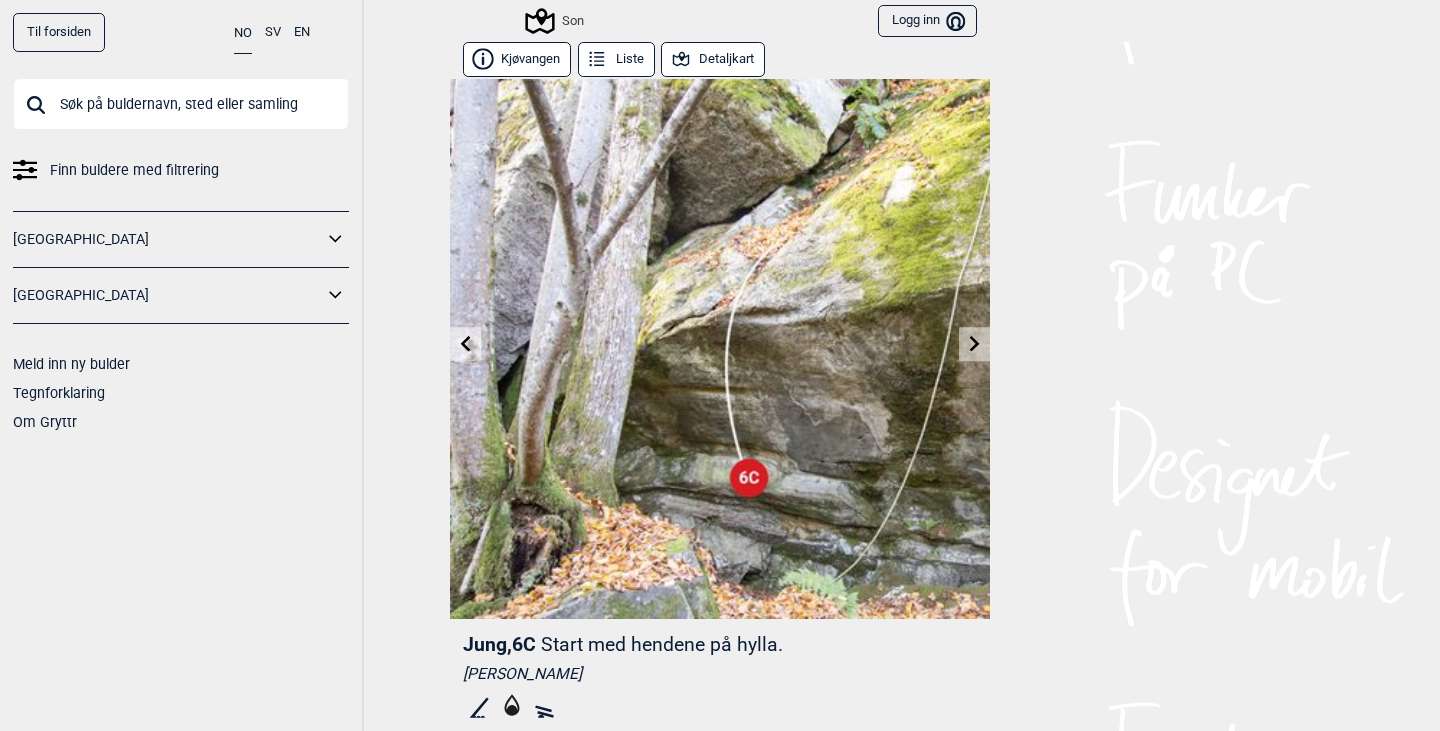 click at bounding box center [974, 344] 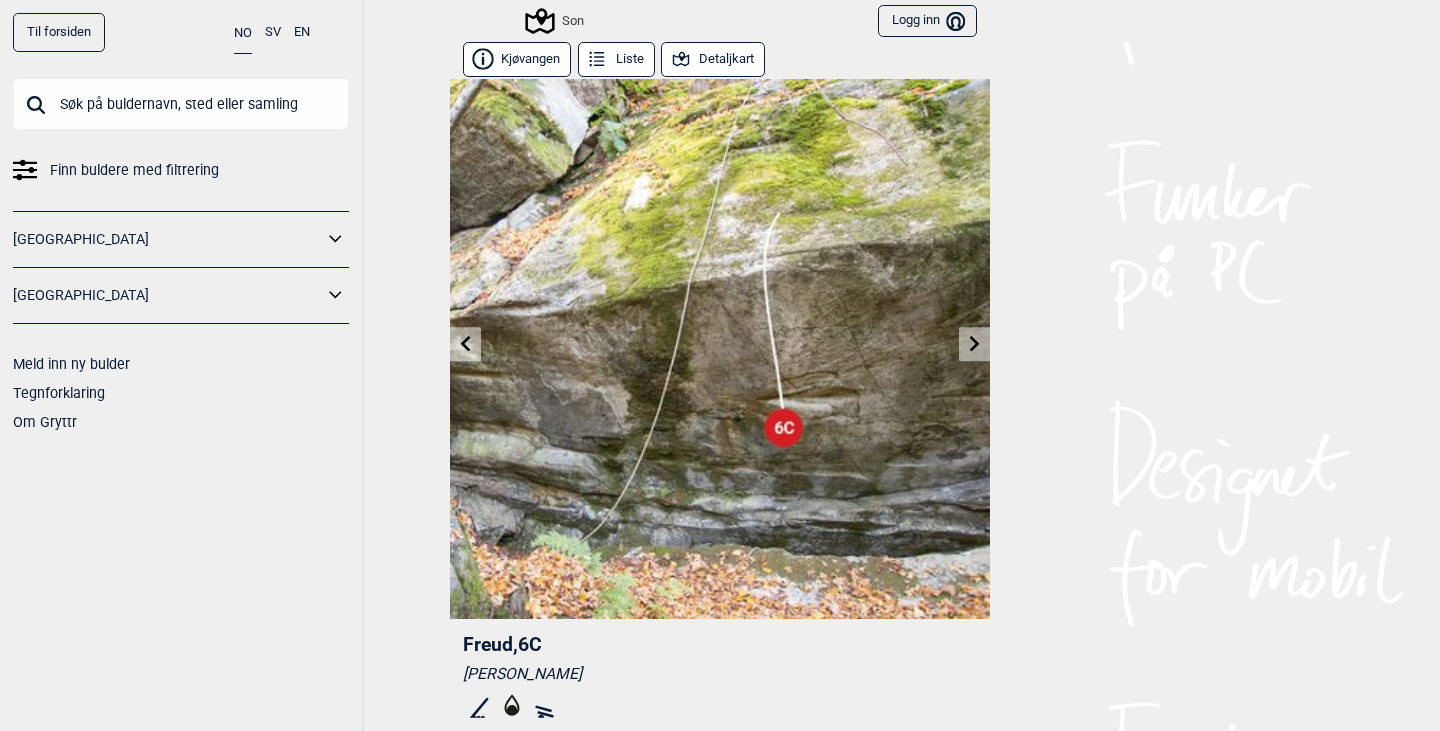 click at bounding box center (974, 344) 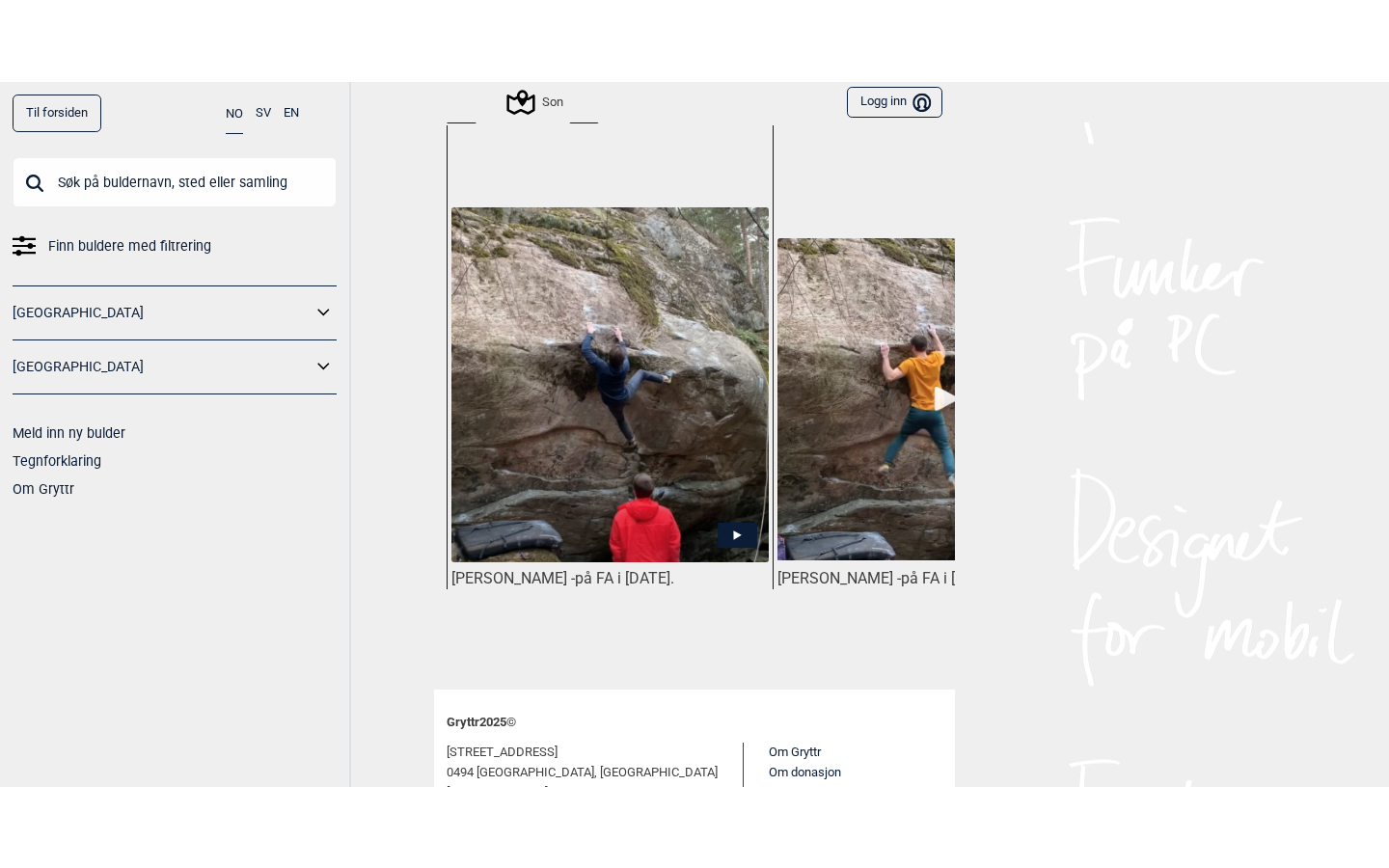 scroll, scrollTop: 936, scrollLeft: 0, axis: vertical 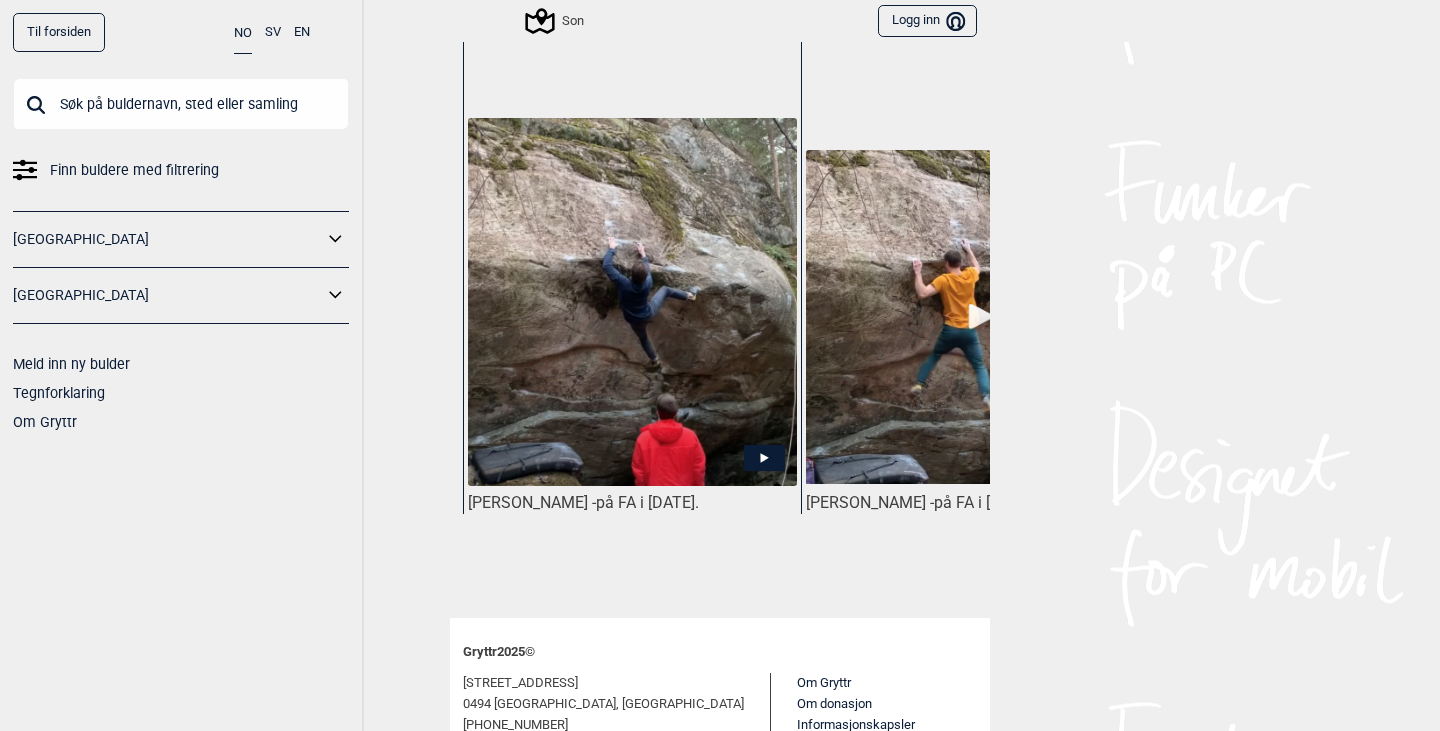 click at bounding box center [632, 303] 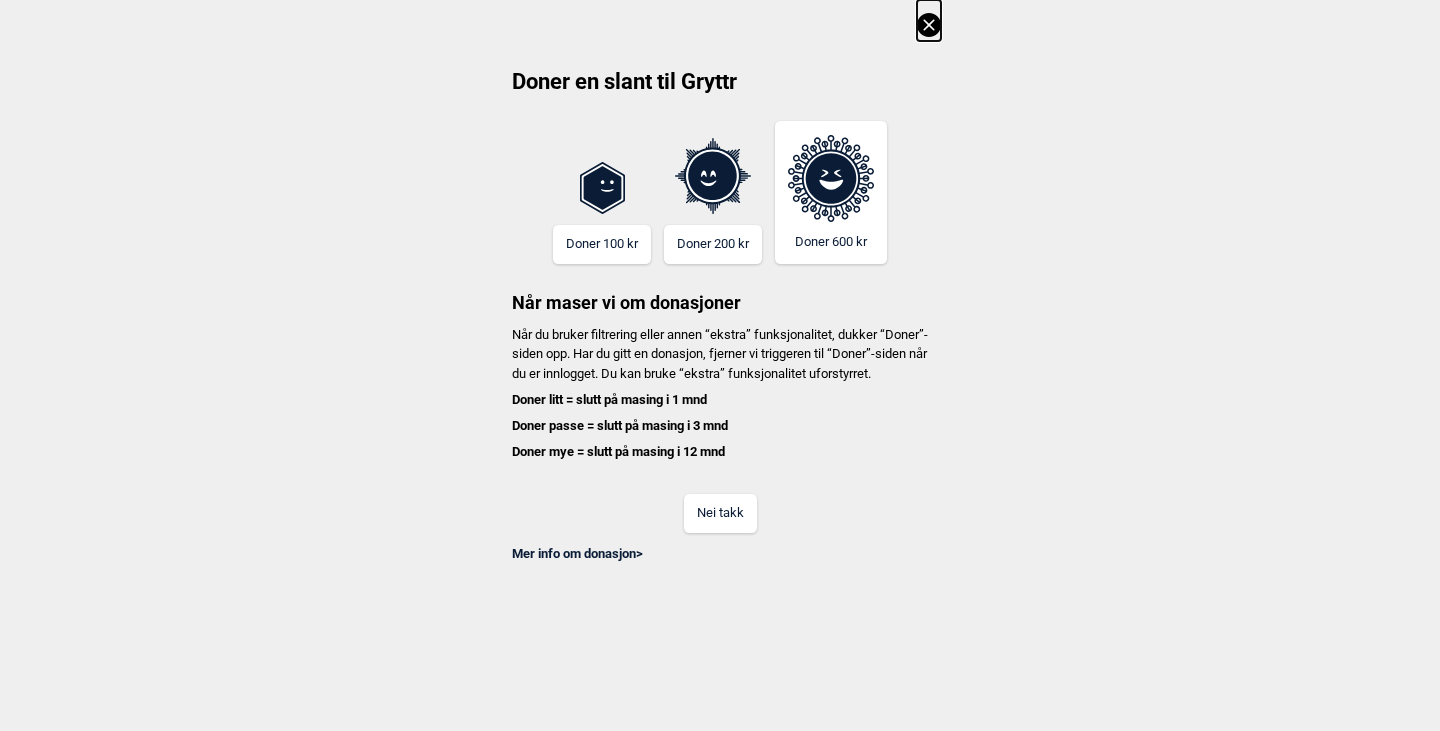 click on "Nei takk" at bounding box center (720, 513) 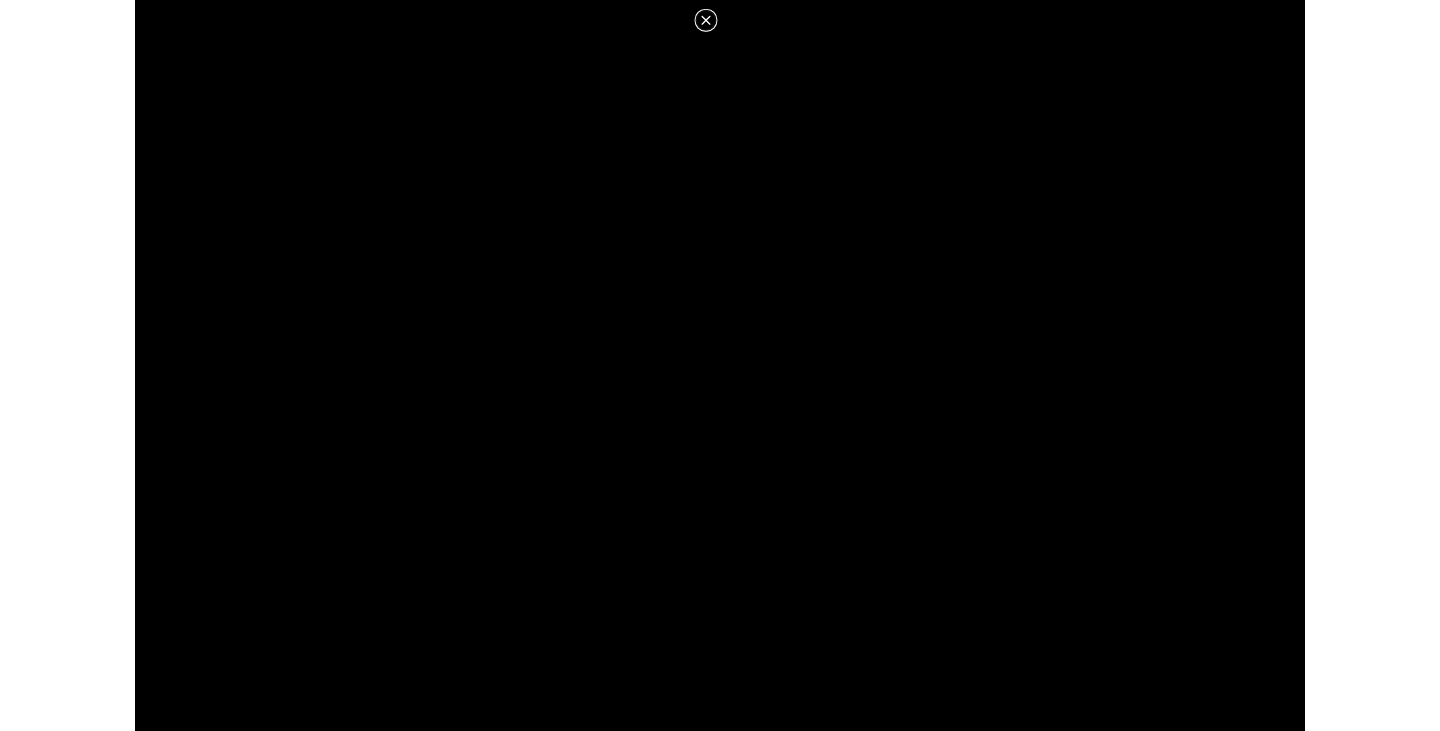 scroll, scrollTop: 970, scrollLeft: 0, axis: vertical 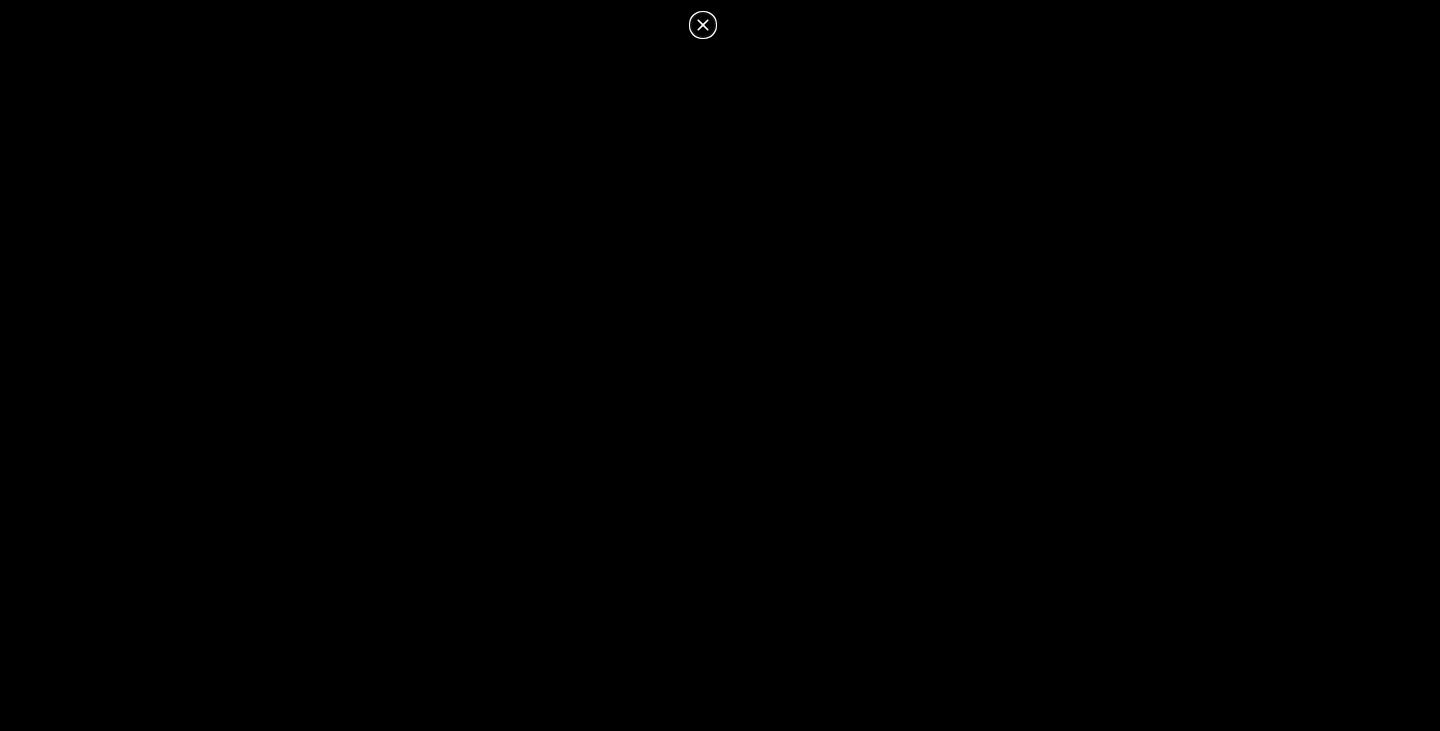 click 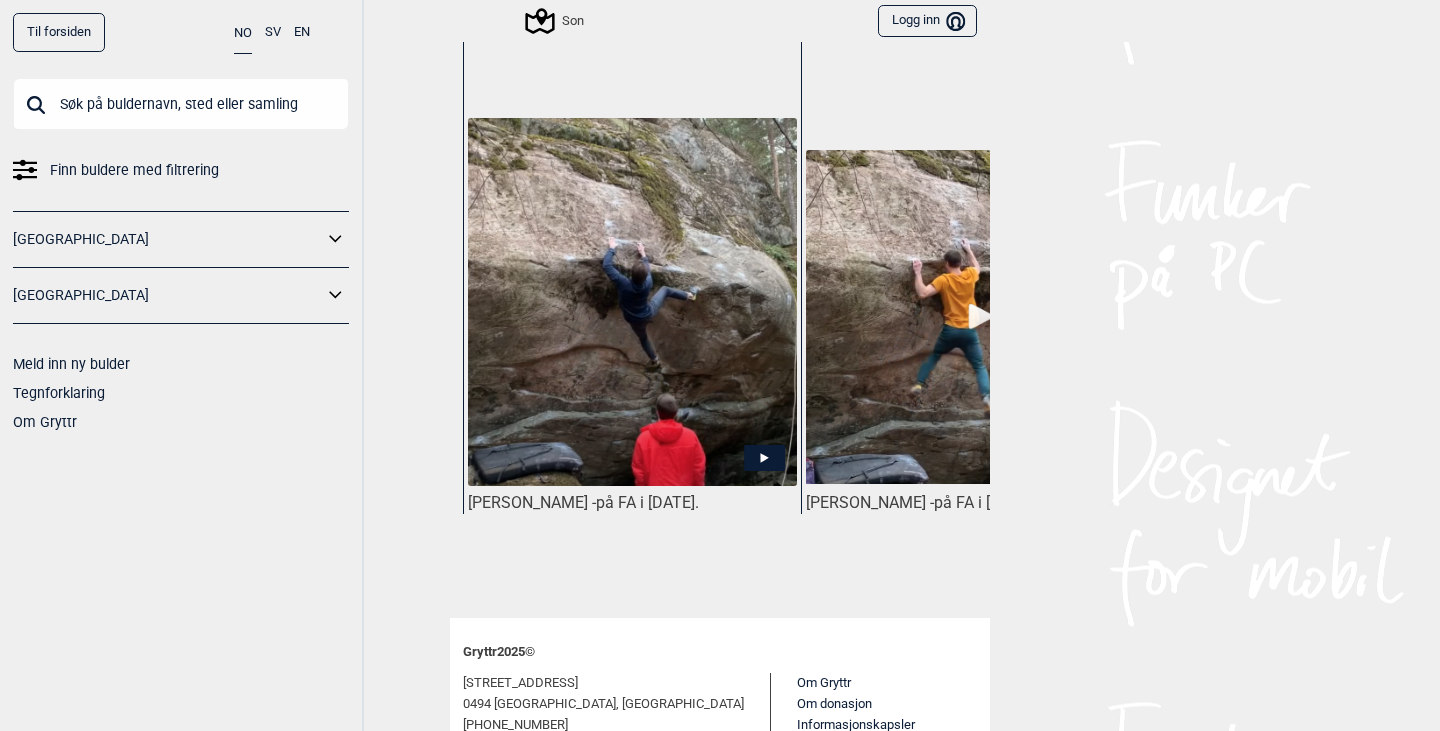 scroll, scrollTop: 0, scrollLeft: 149, axis: horizontal 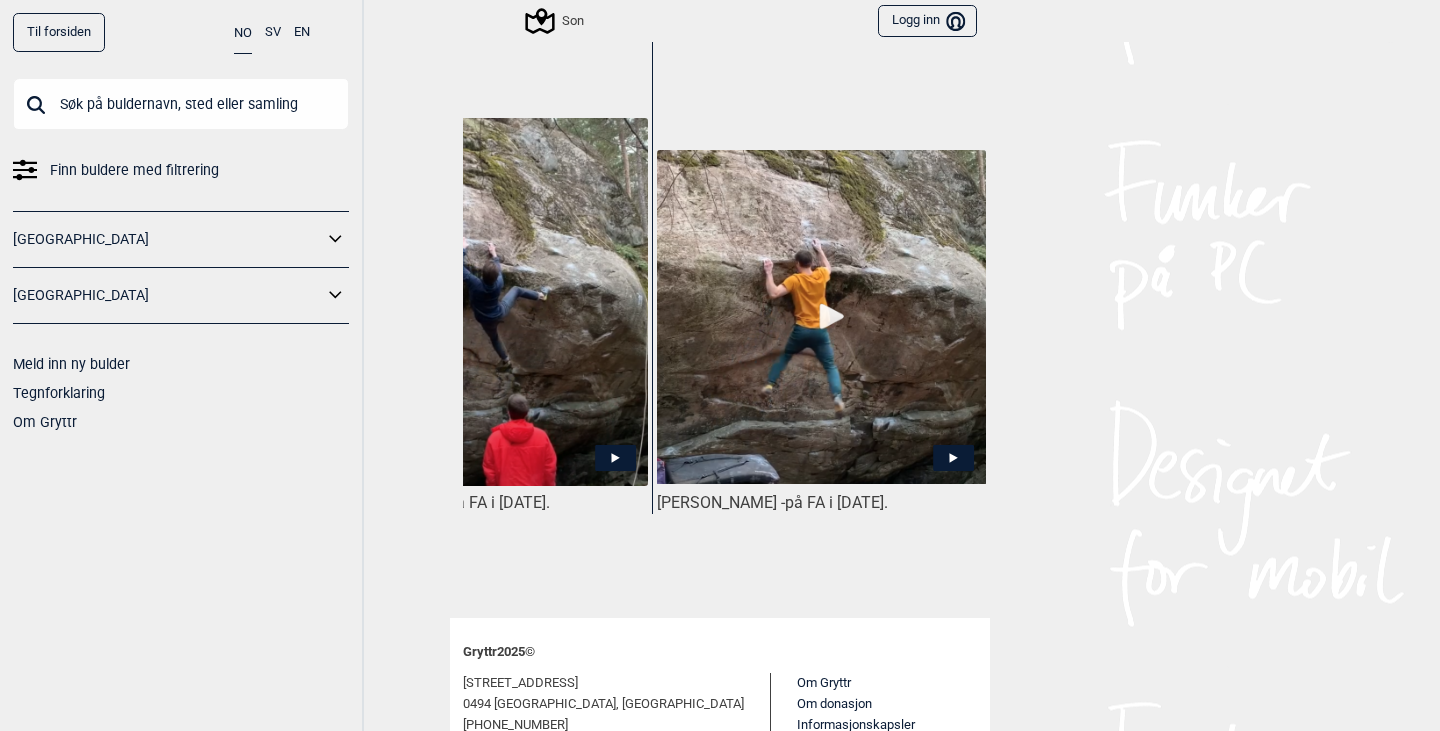 click at bounding box center [821, 317] 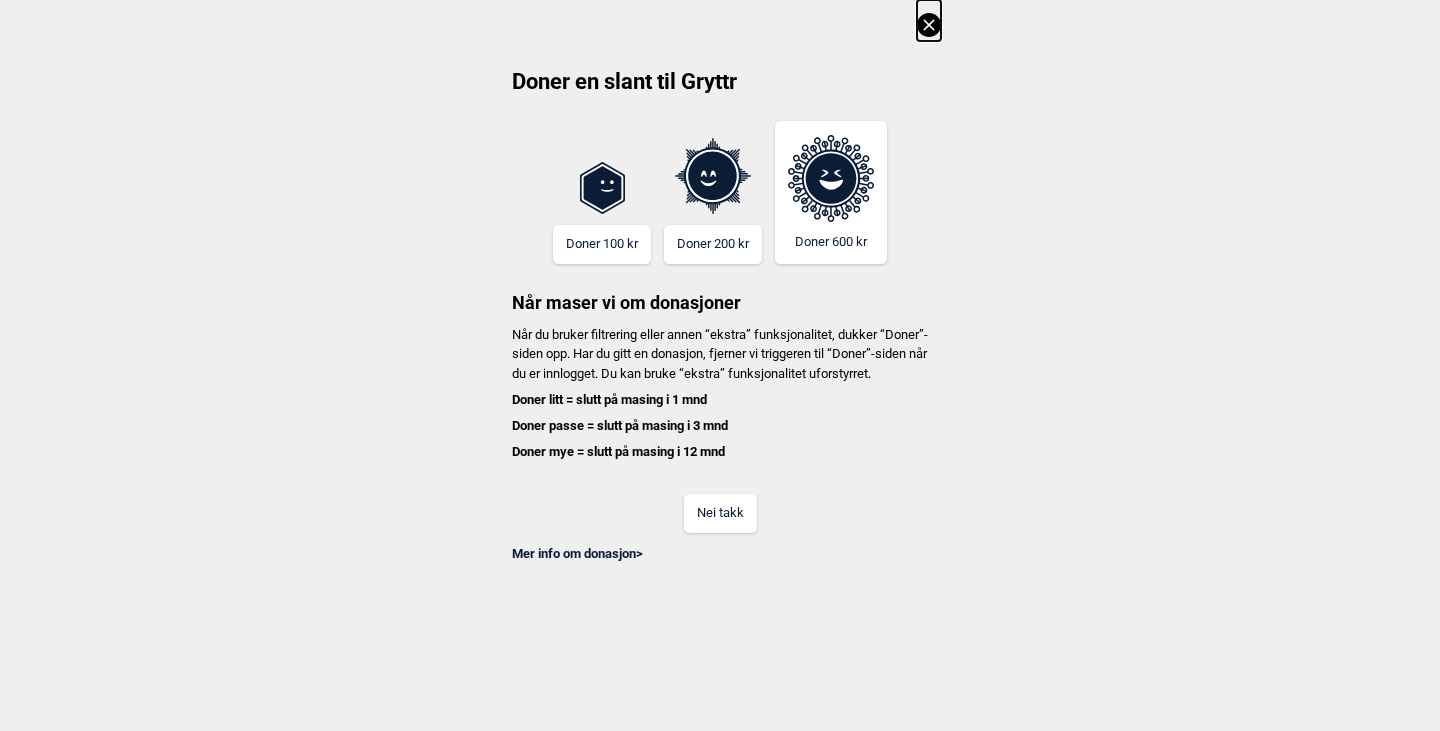 click on "Nei takk" at bounding box center (720, 513) 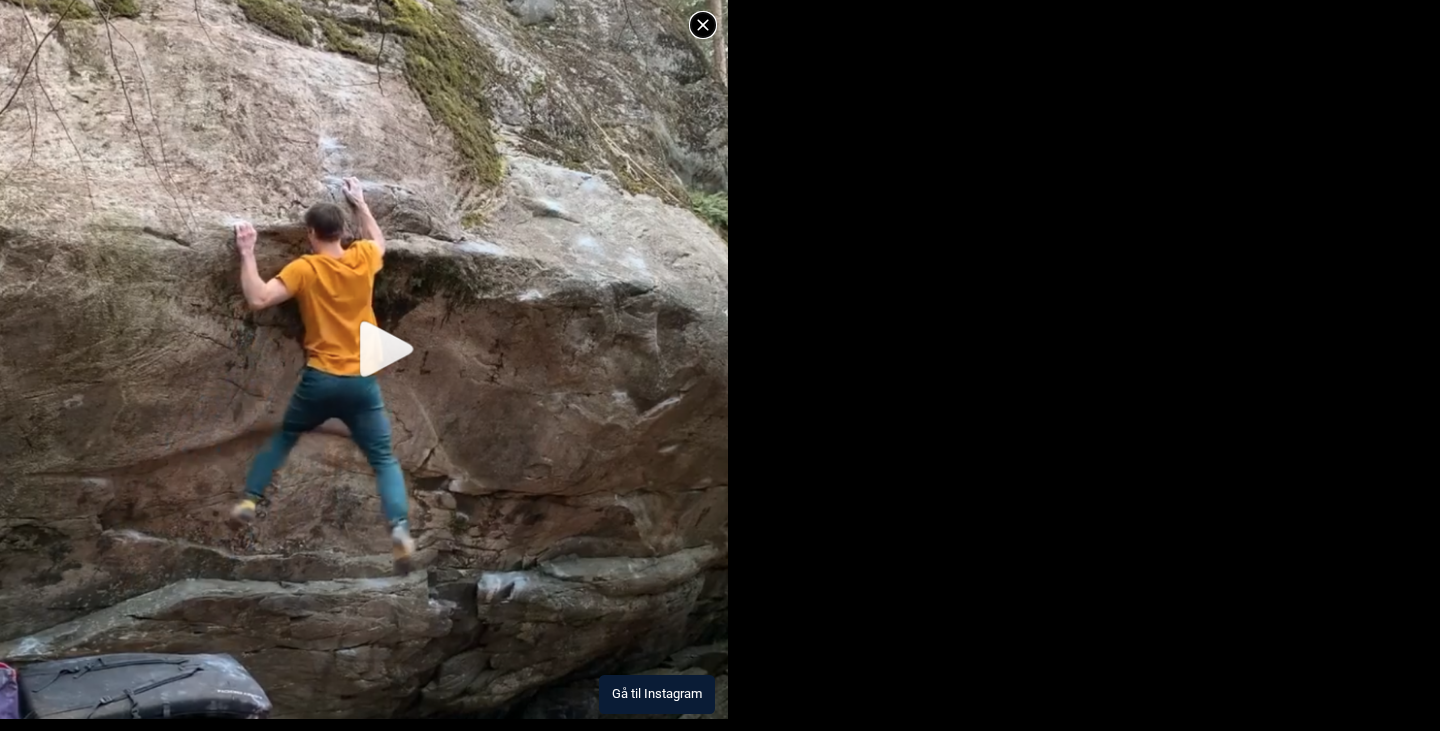 click at bounding box center (364, 351) 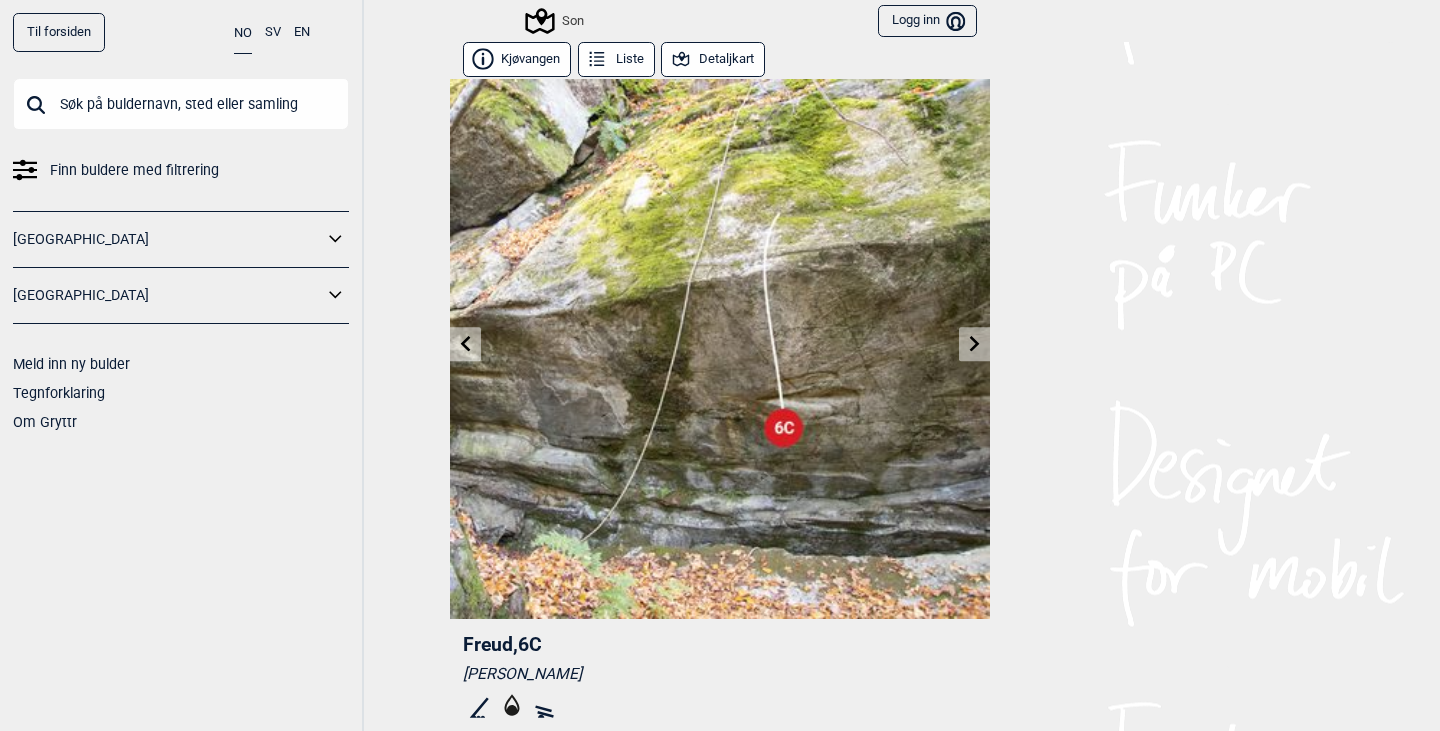 click 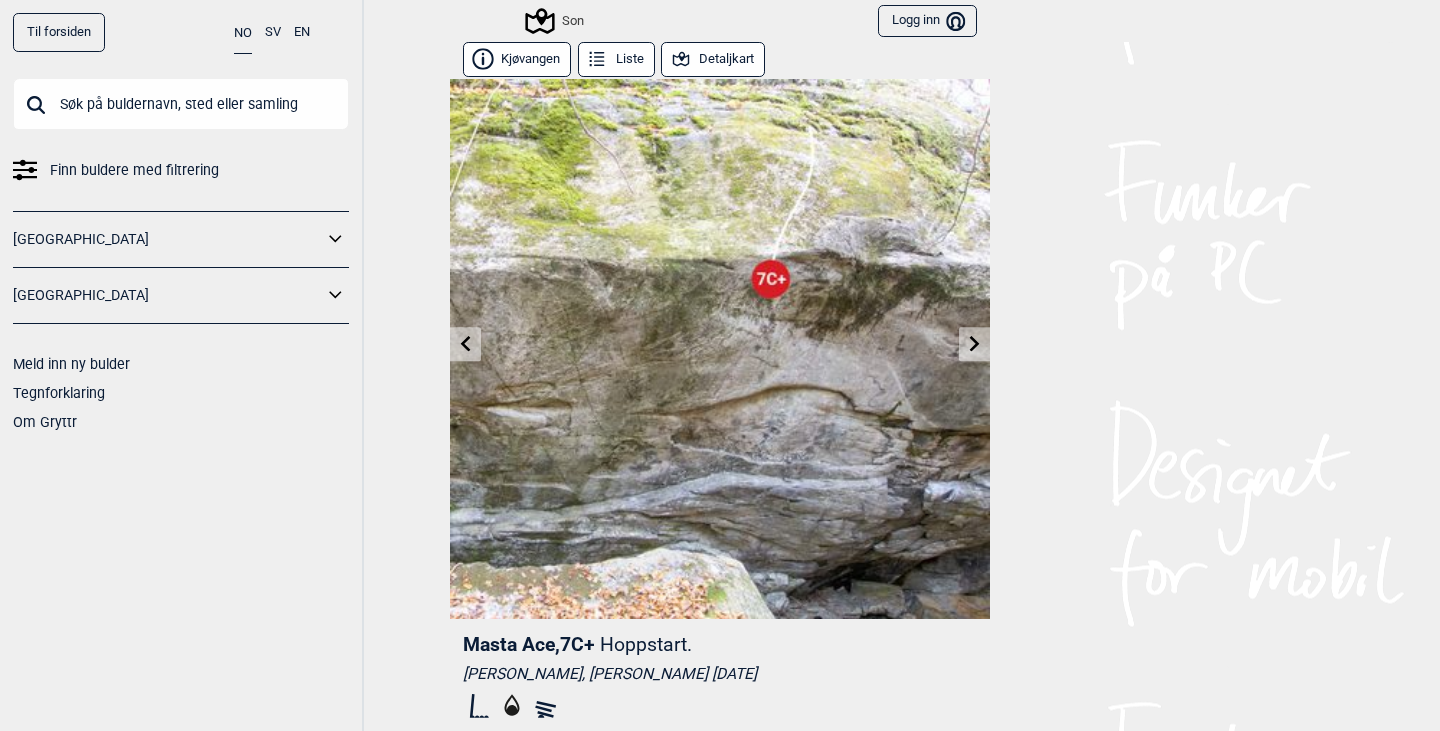 click 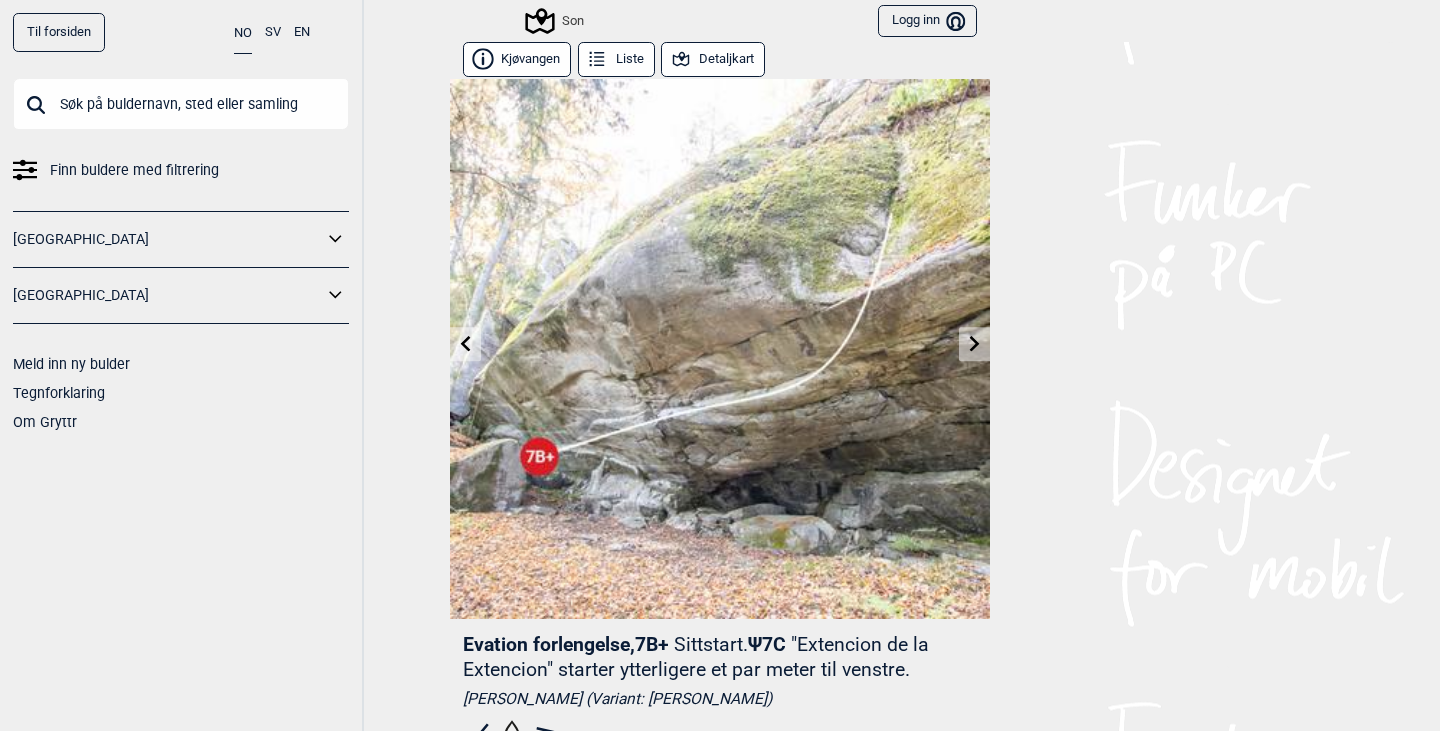 click 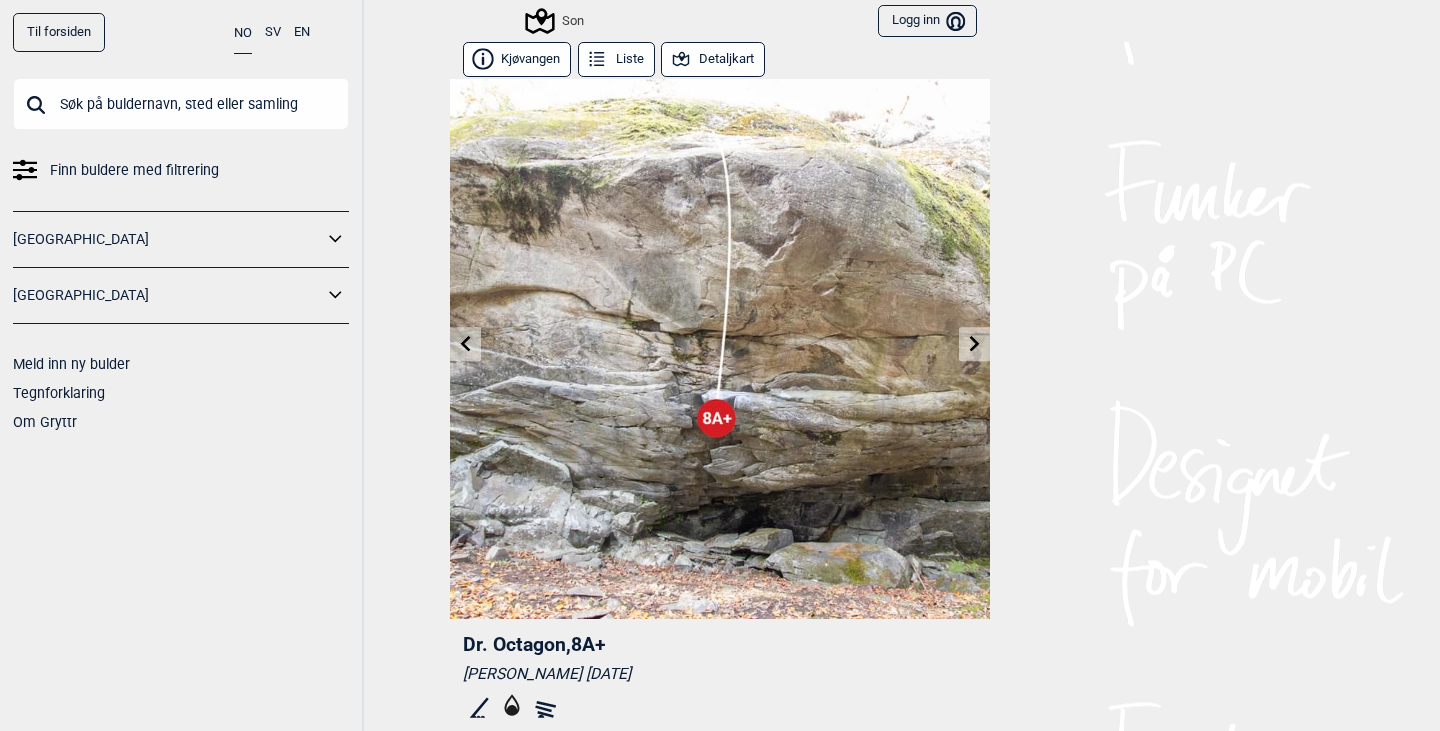 click 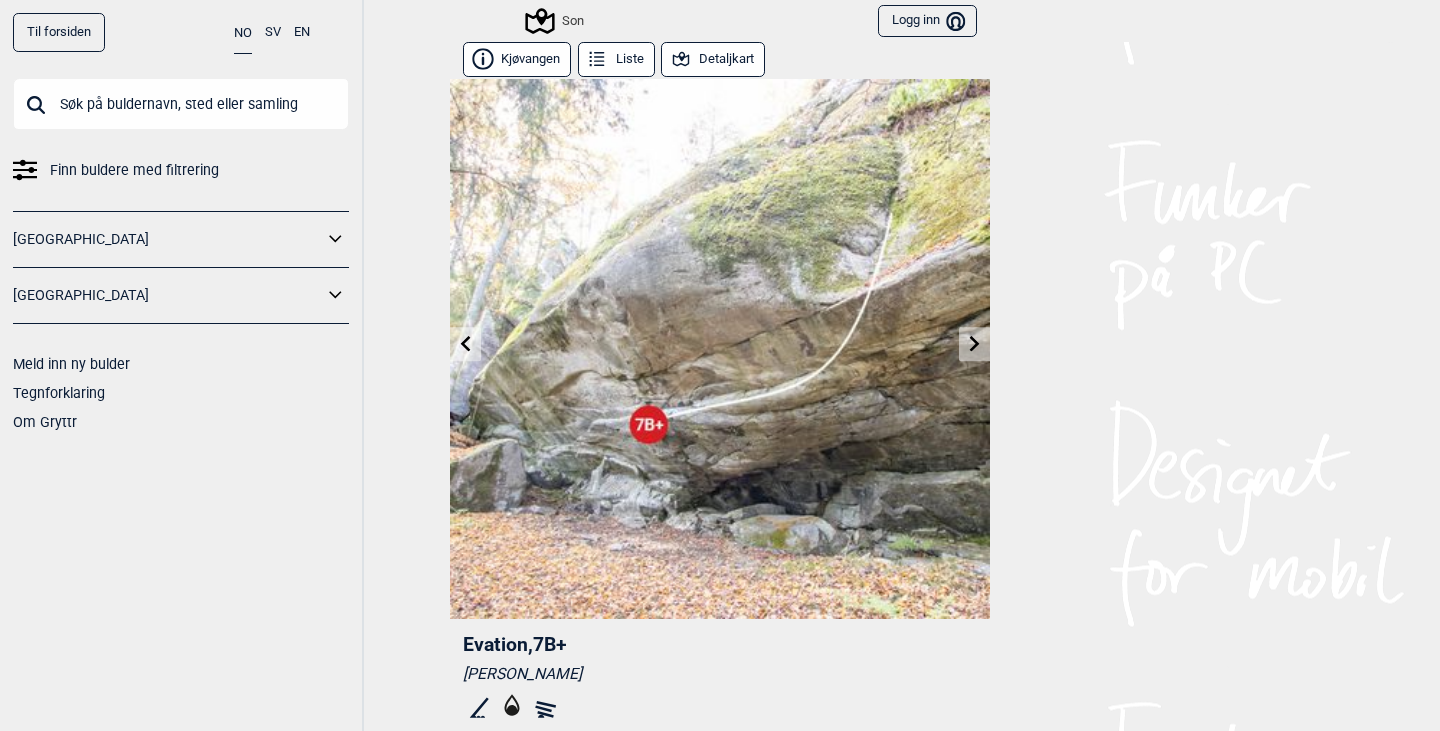 click 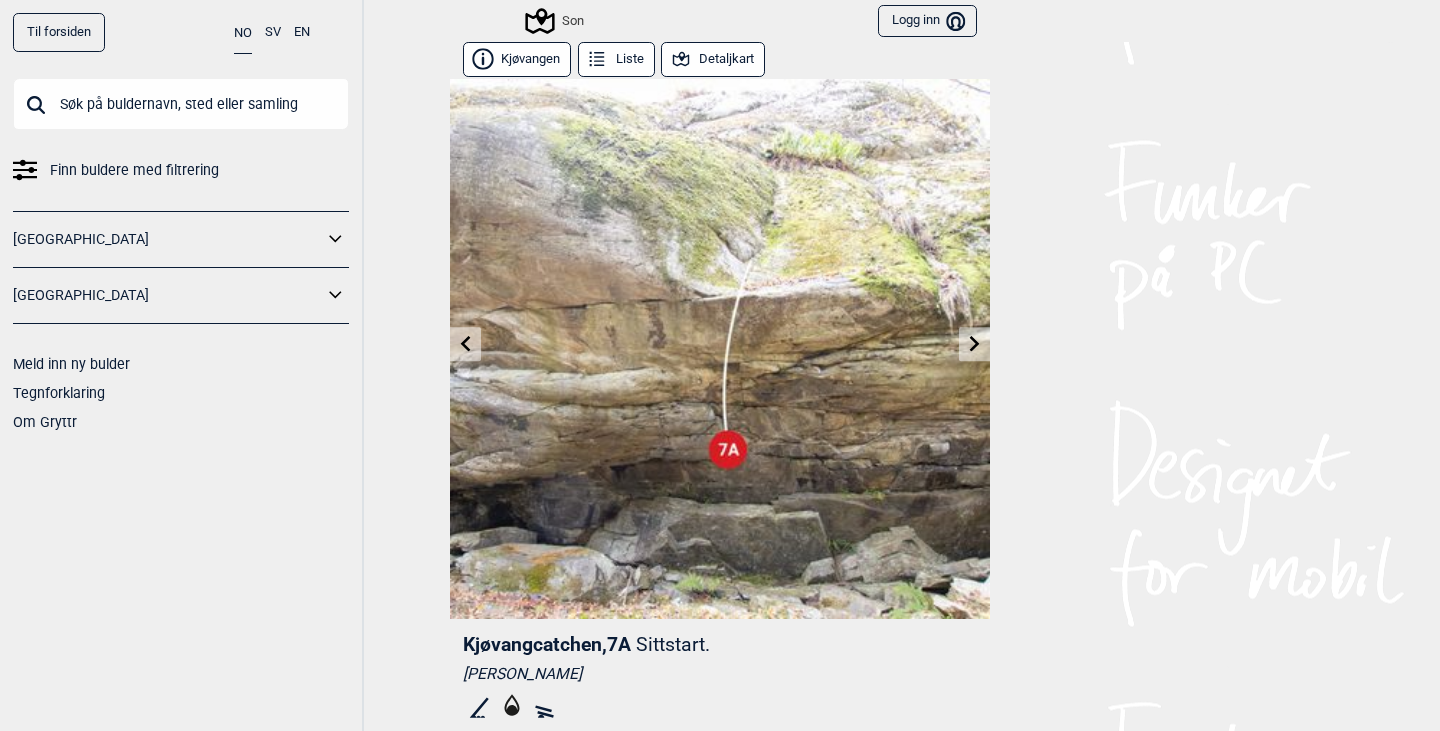 click 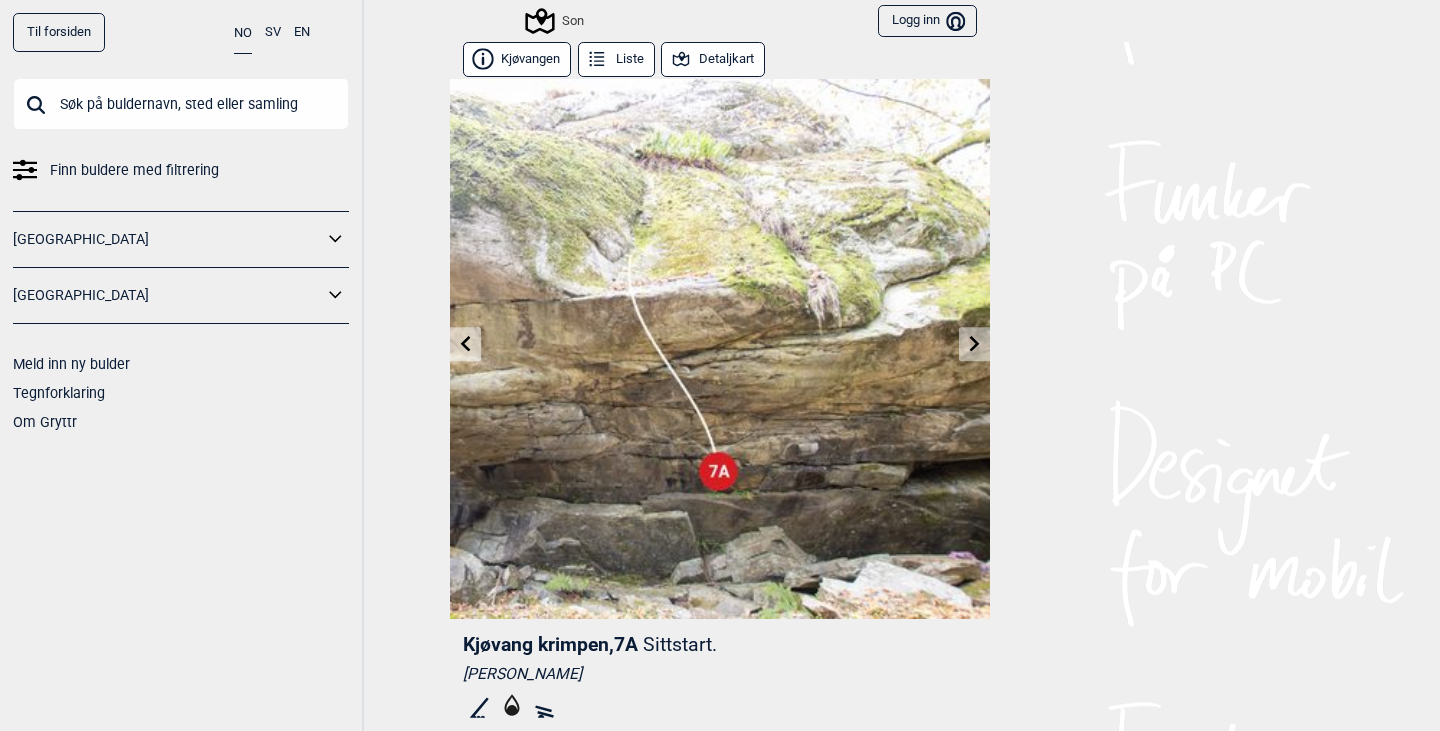 click 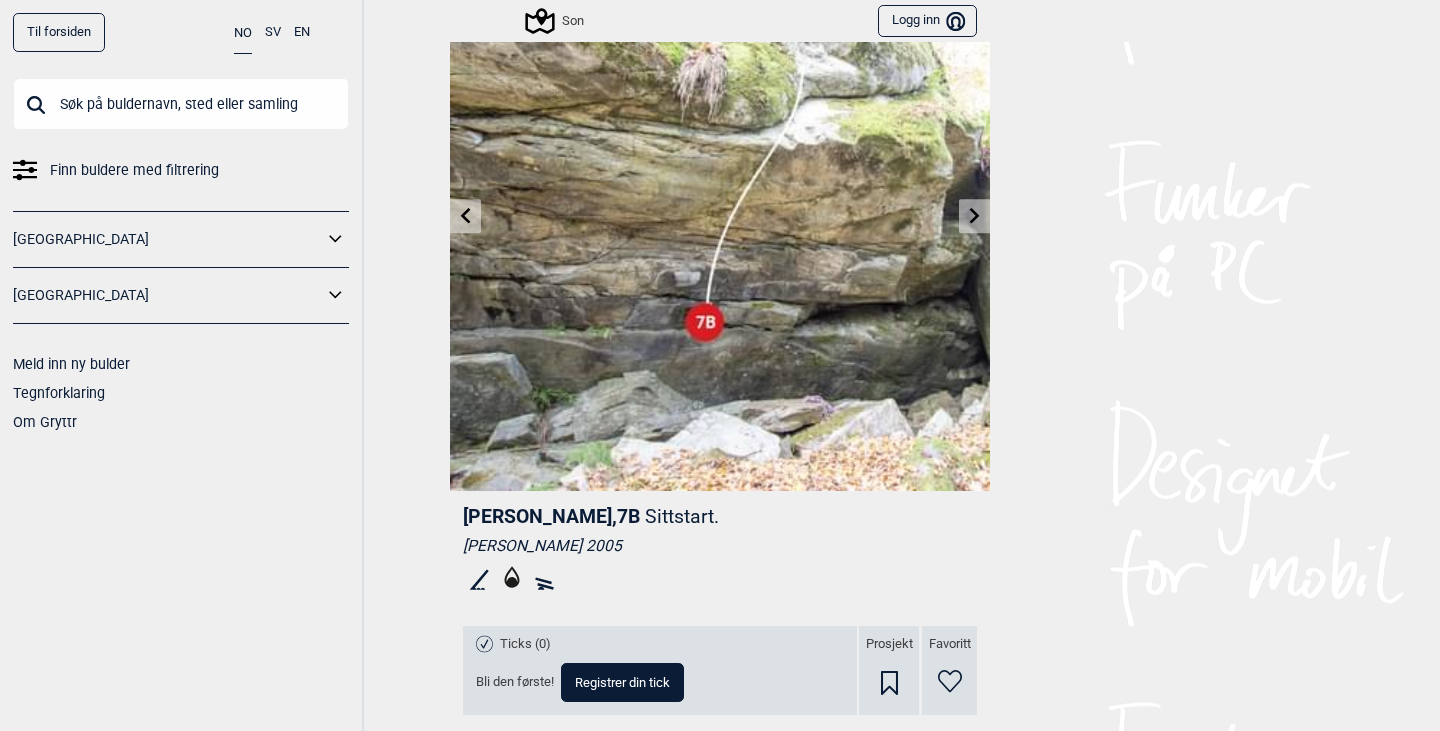 scroll, scrollTop: 0, scrollLeft: 0, axis: both 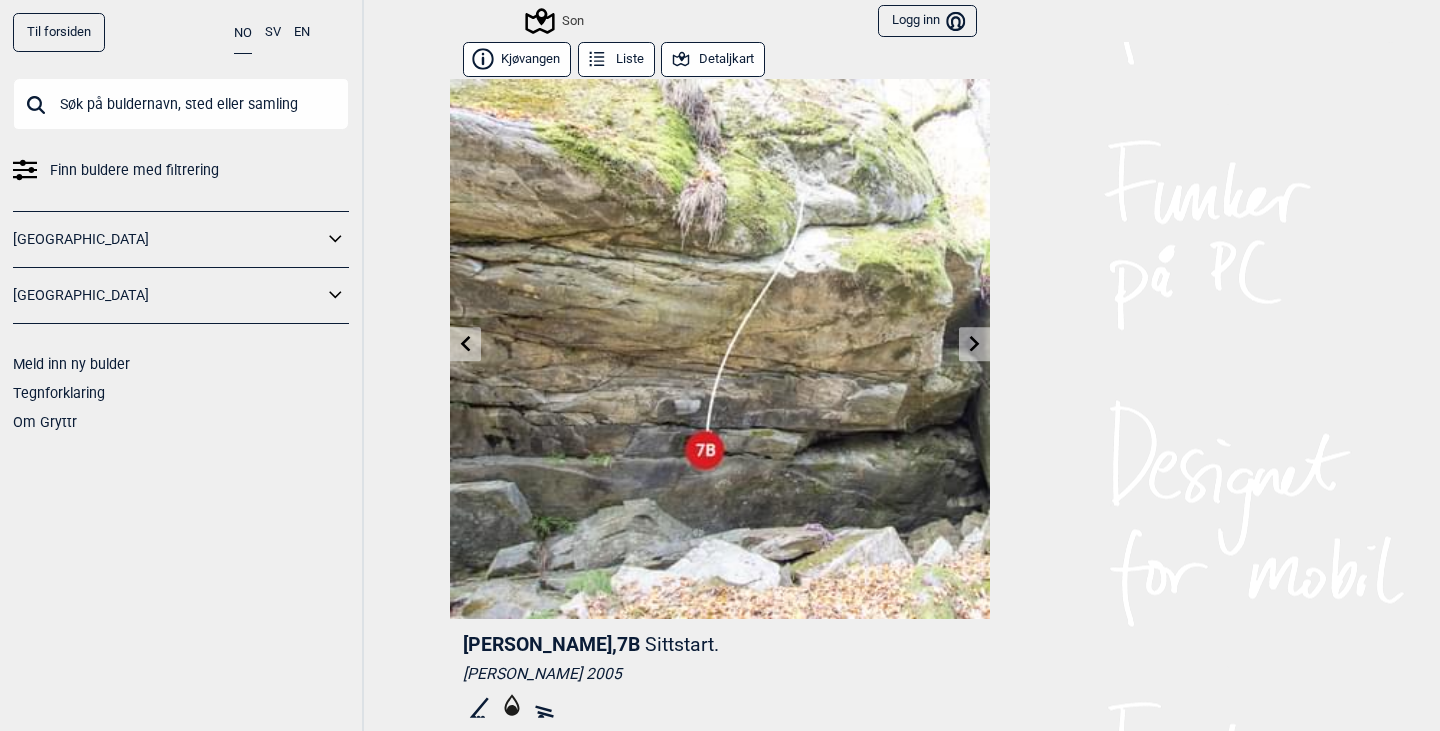 click 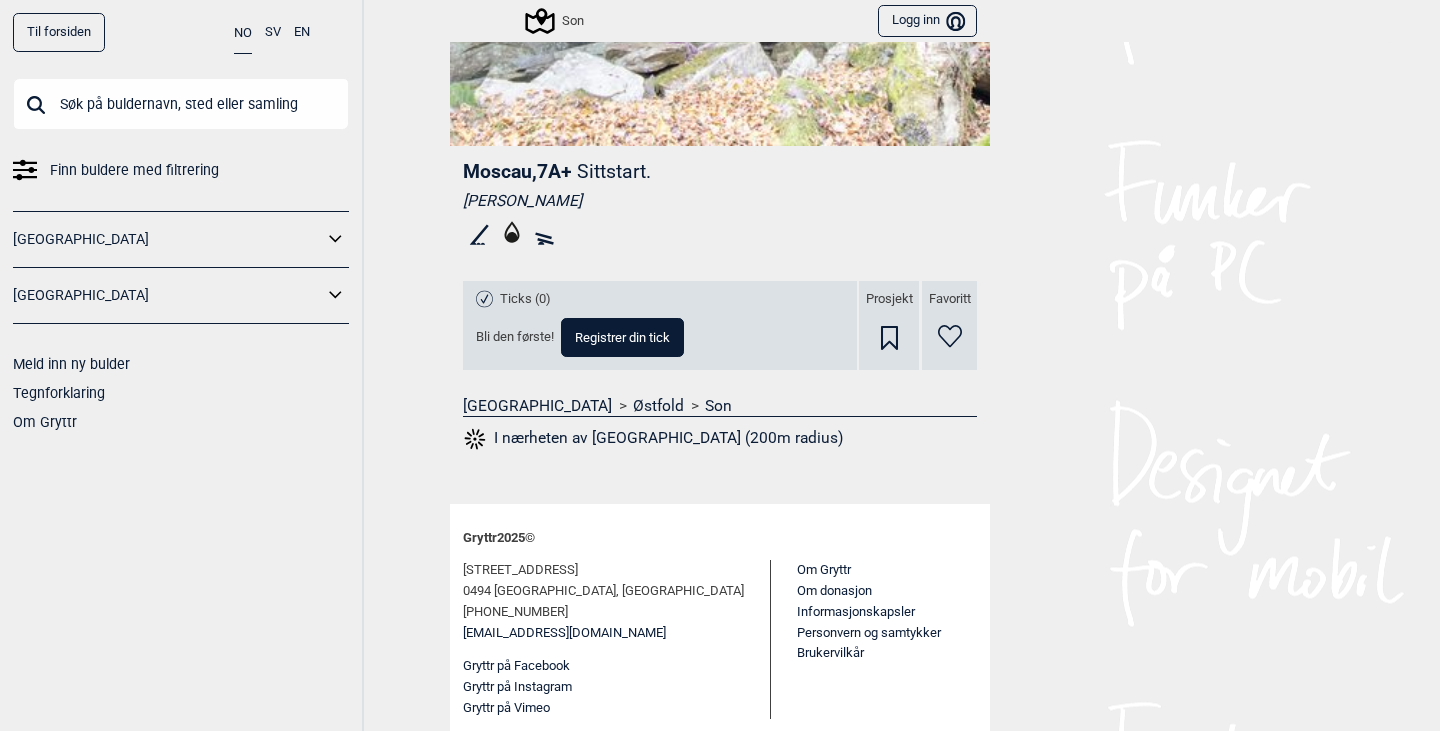 scroll, scrollTop: 0, scrollLeft: 0, axis: both 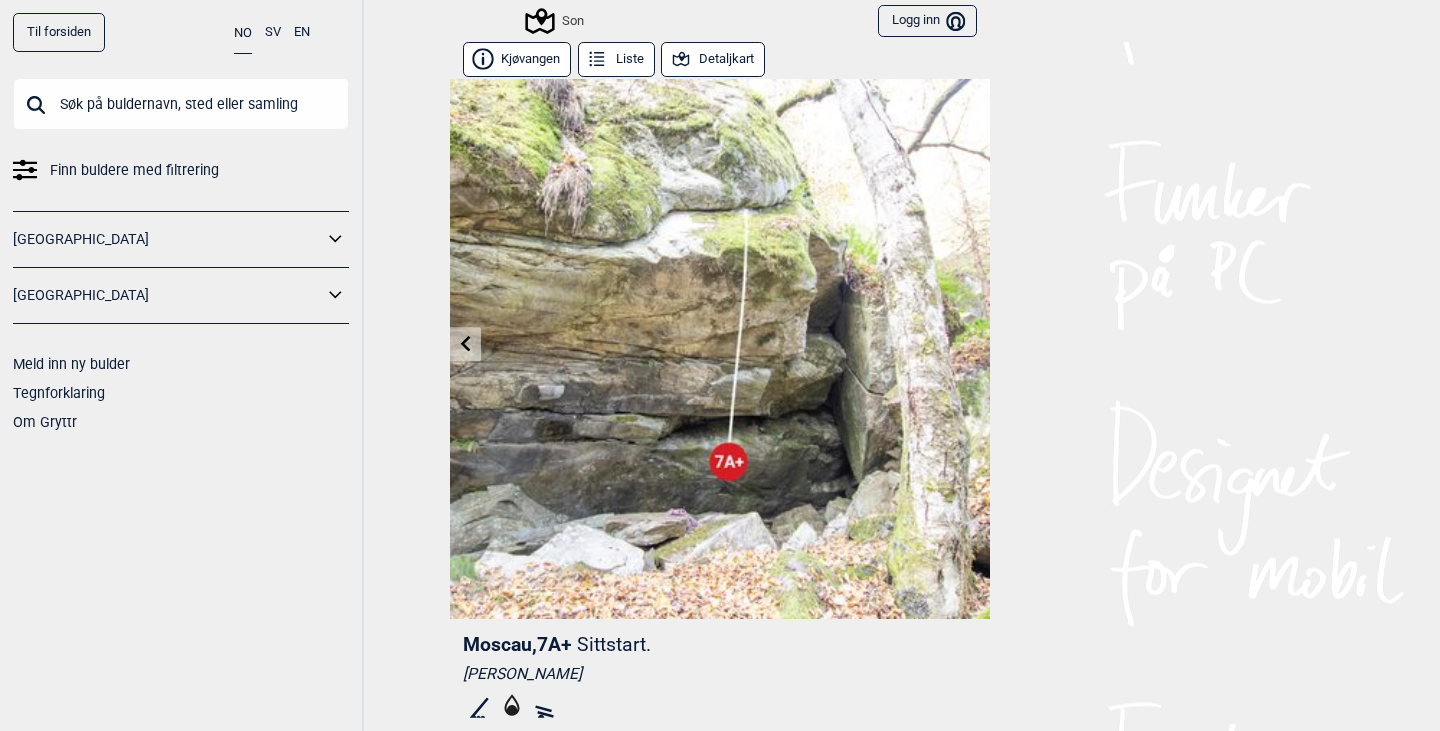 click on "Kjøvangen" at bounding box center [517, 59] 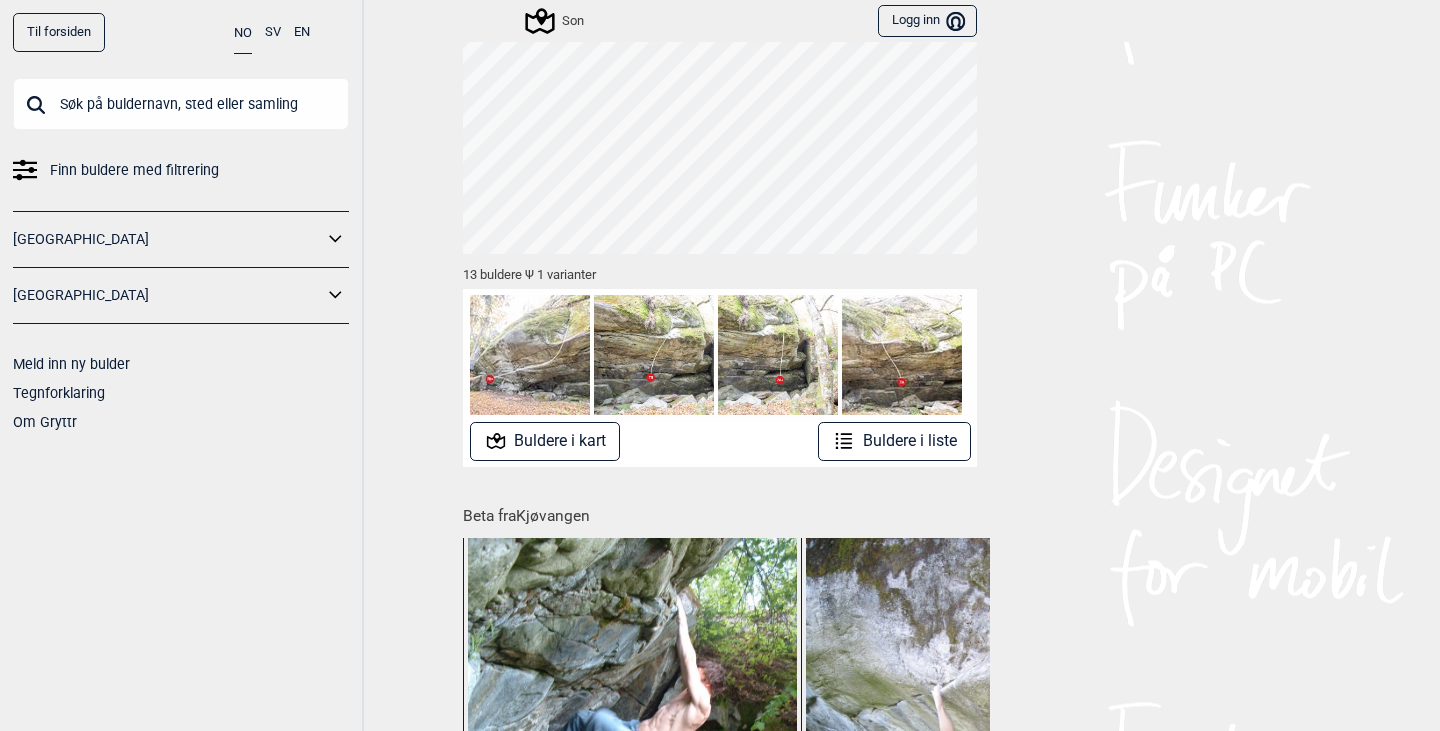scroll, scrollTop: 128, scrollLeft: 0, axis: vertical 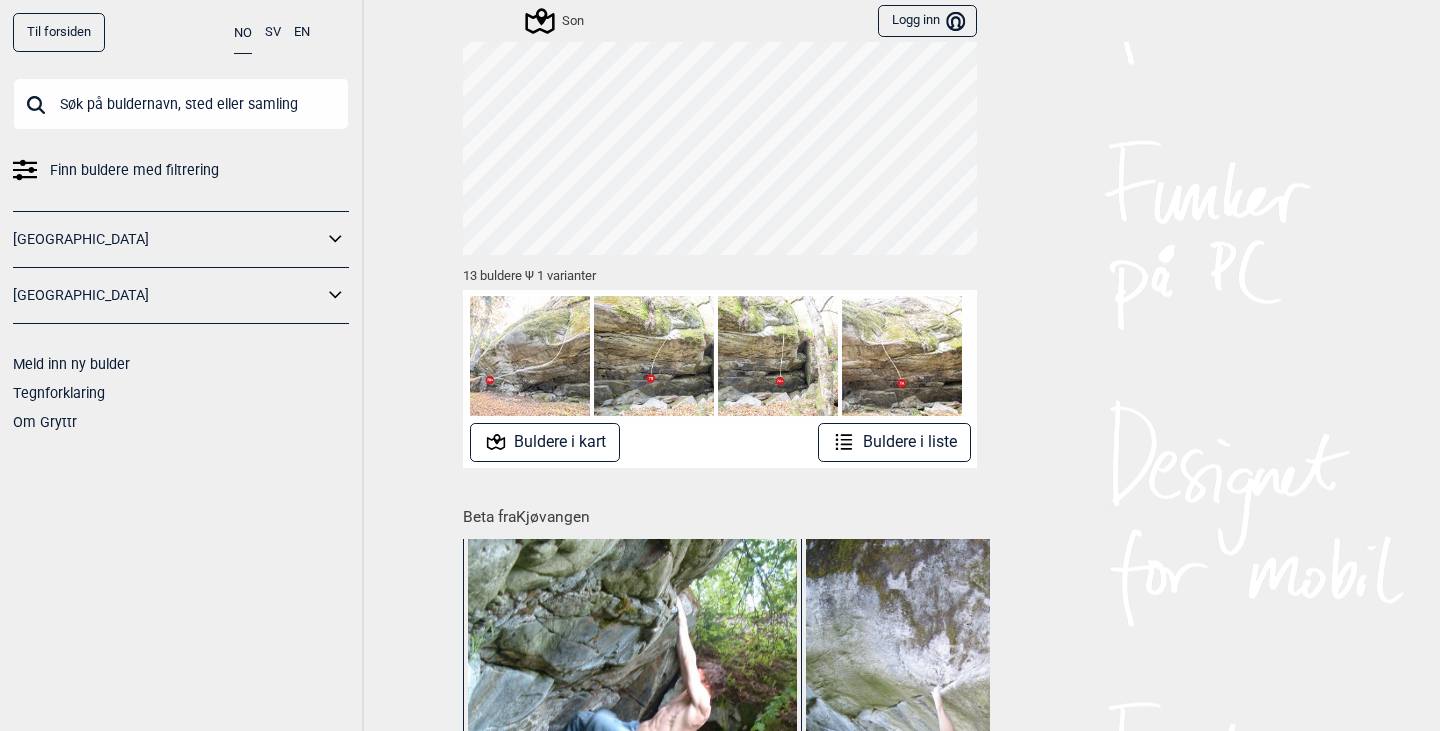 click 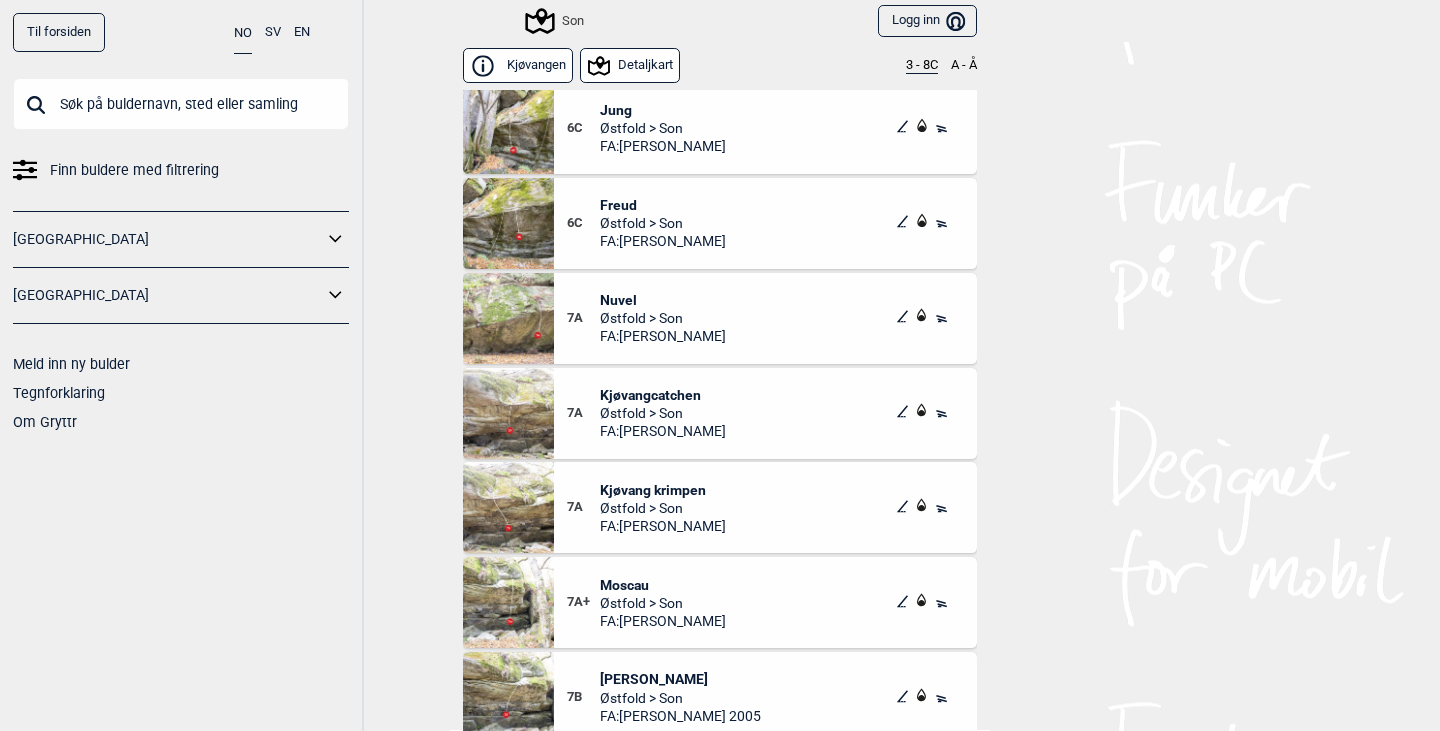 scroll, scrollTop: 0, scrollLeft: 0, axis: both 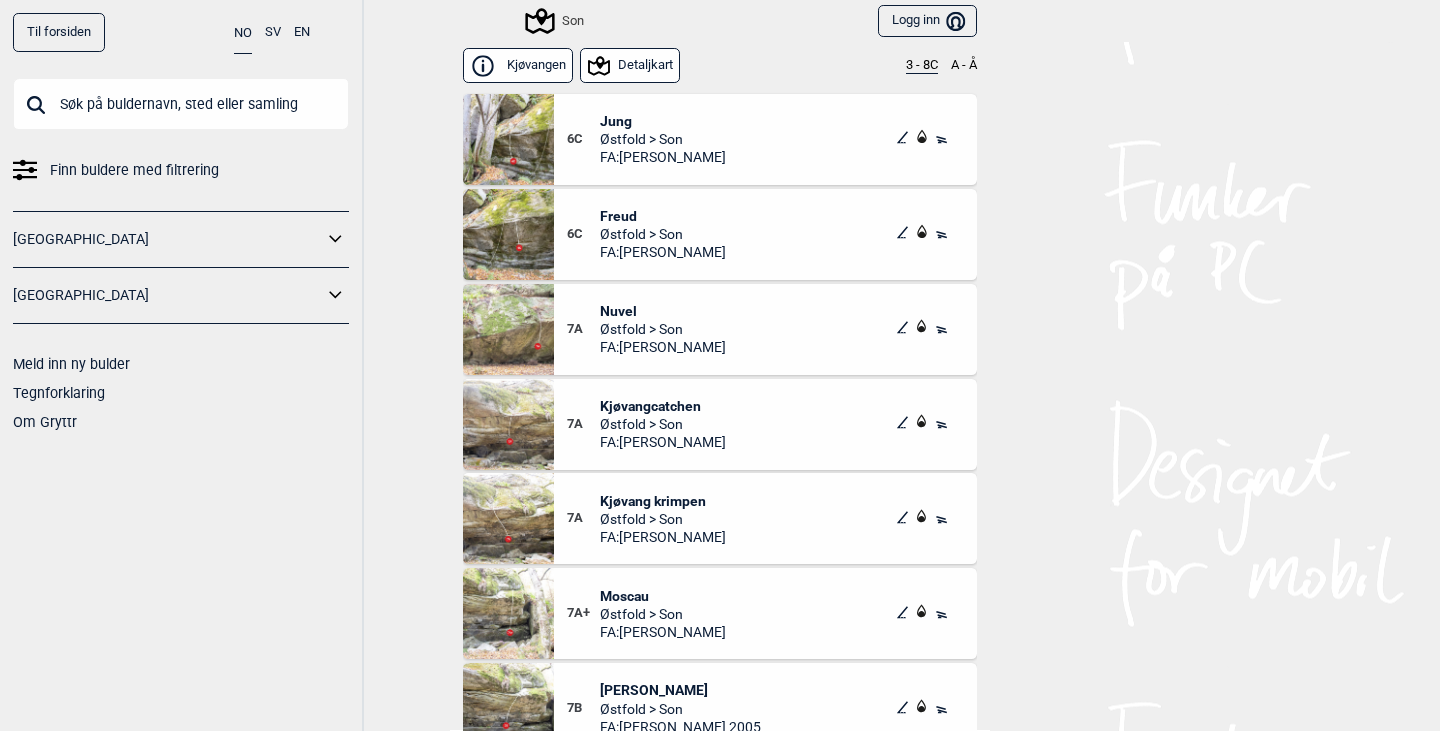click on "3 - 8C" at bounding box center (922, 66) 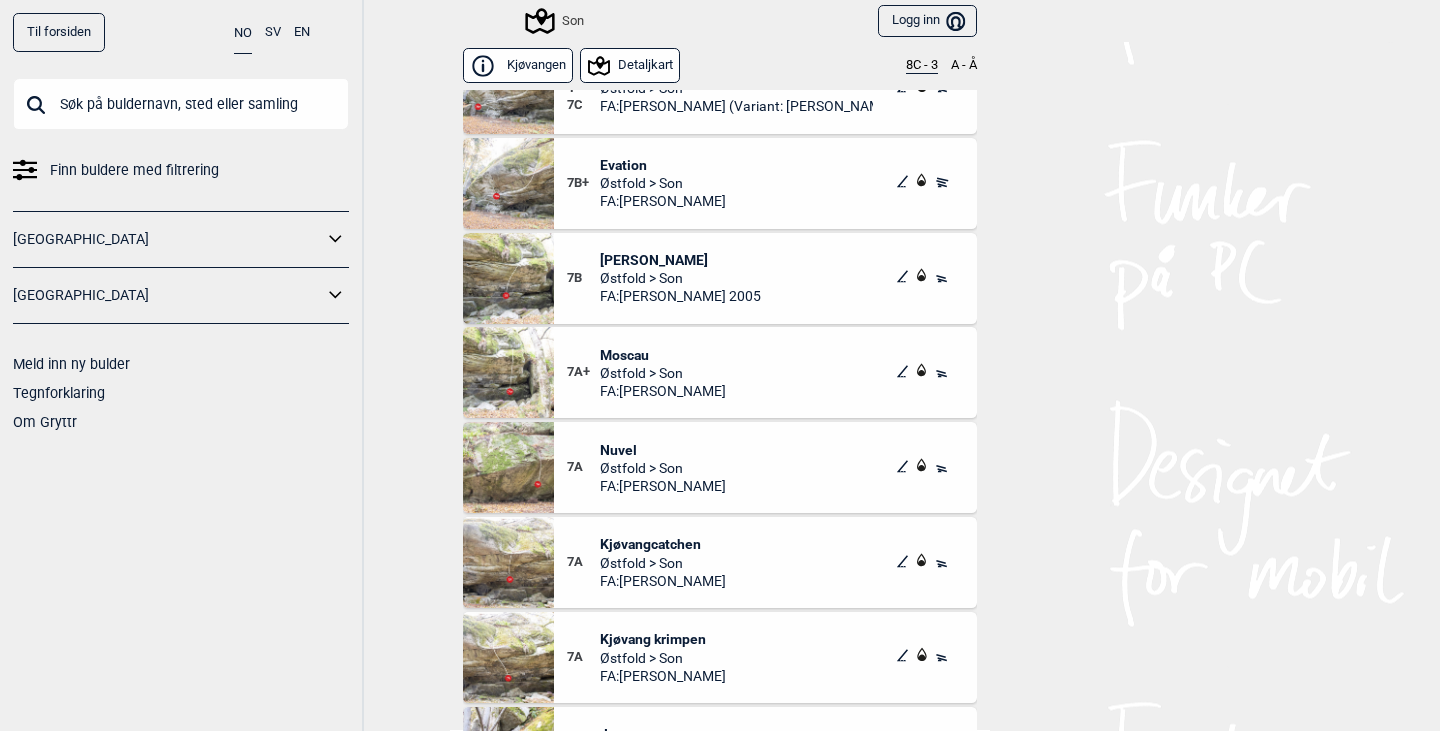 scroll, scrollTop: 513, scrollLeft: 0, axis: vertical 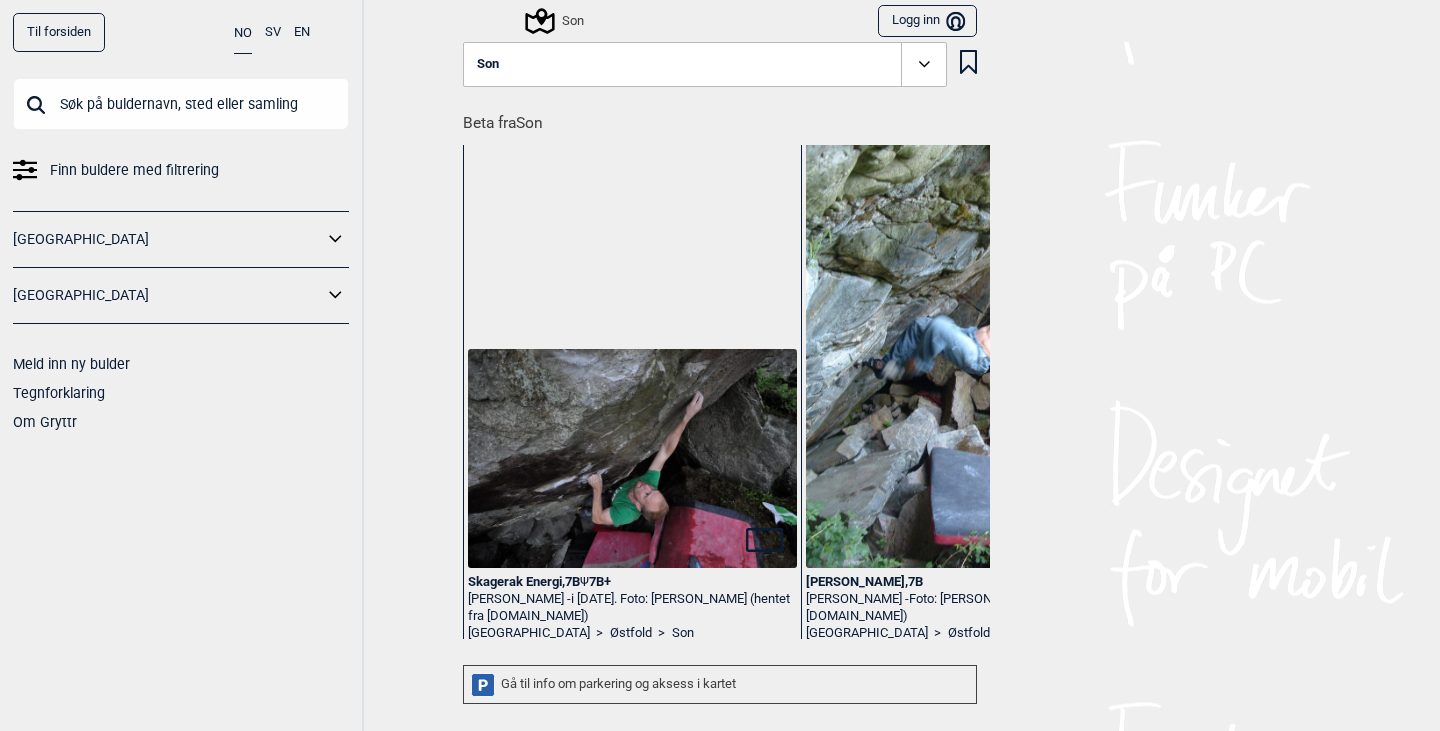click 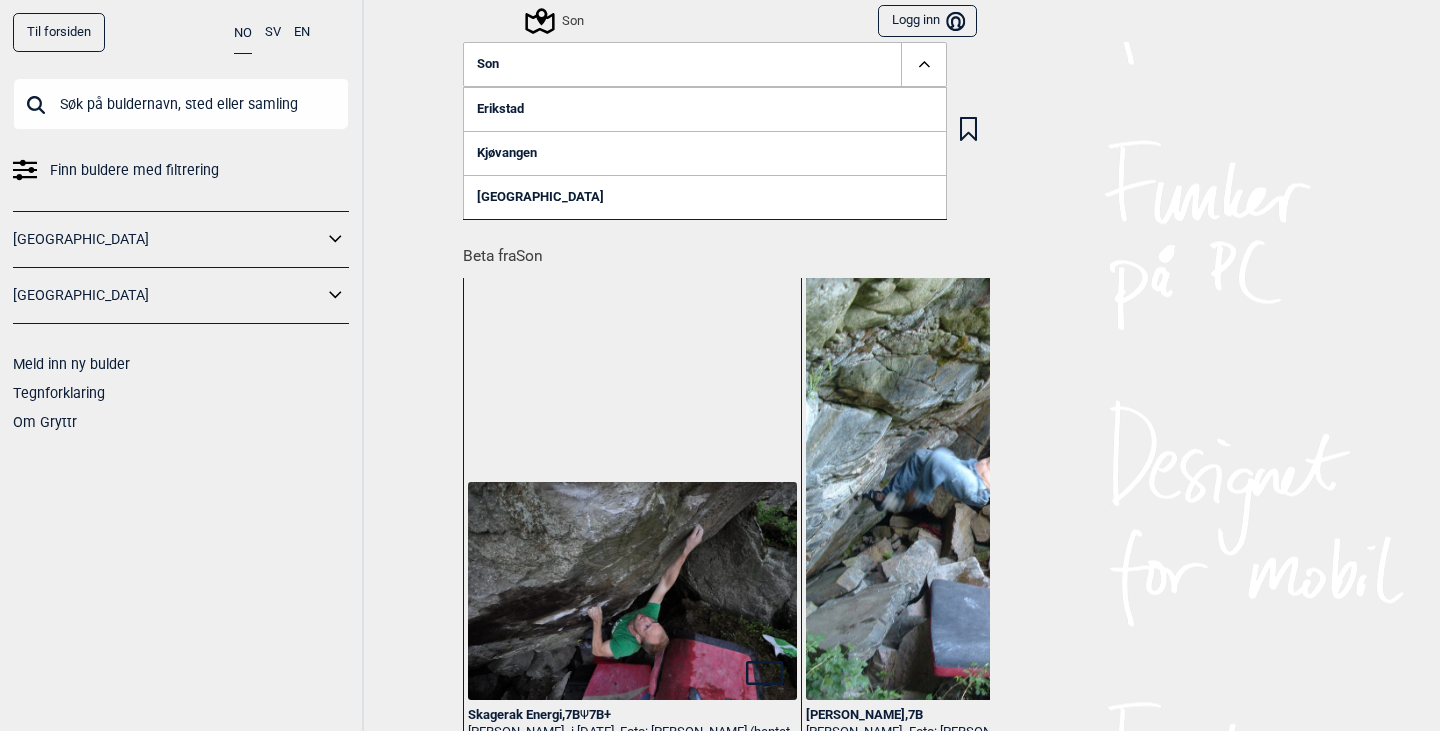 click on "Erikstad" at bounding box center (705, 109) 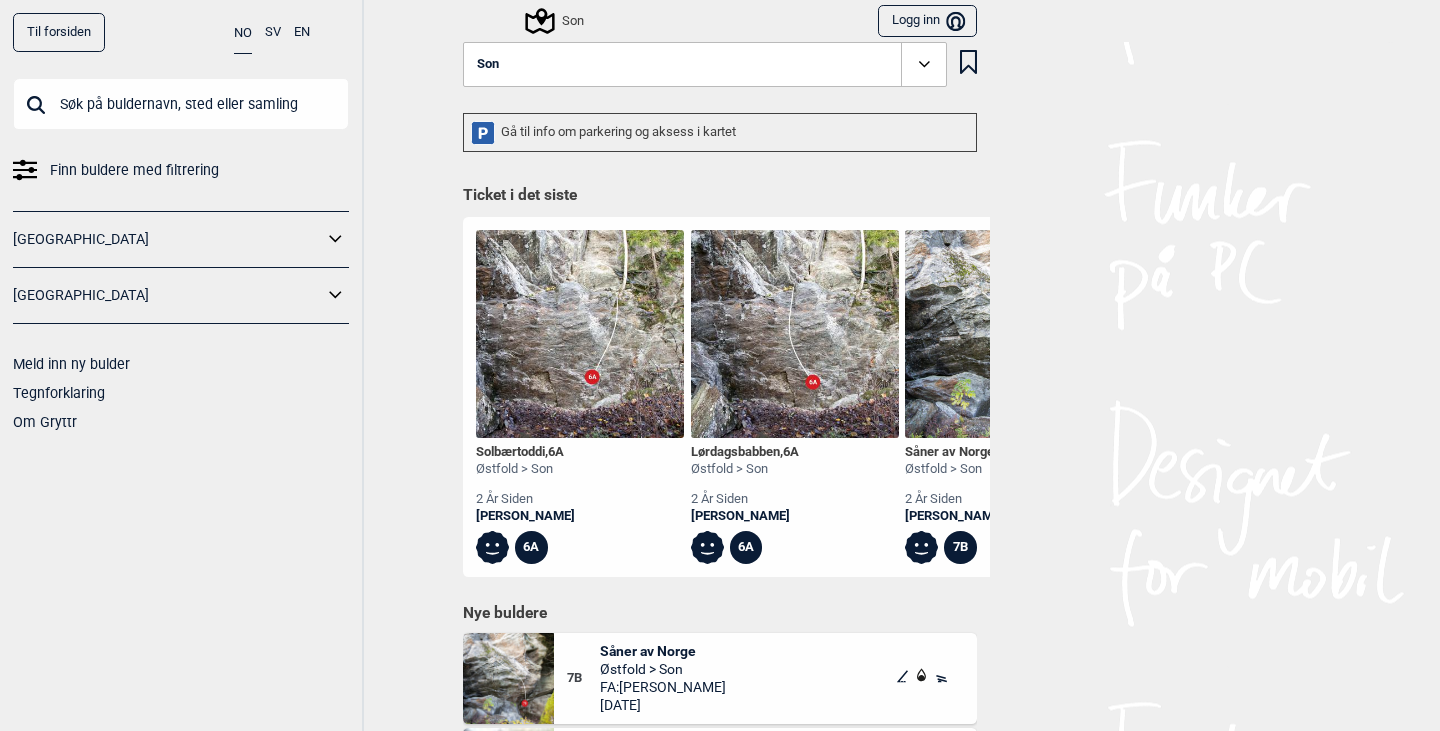 click 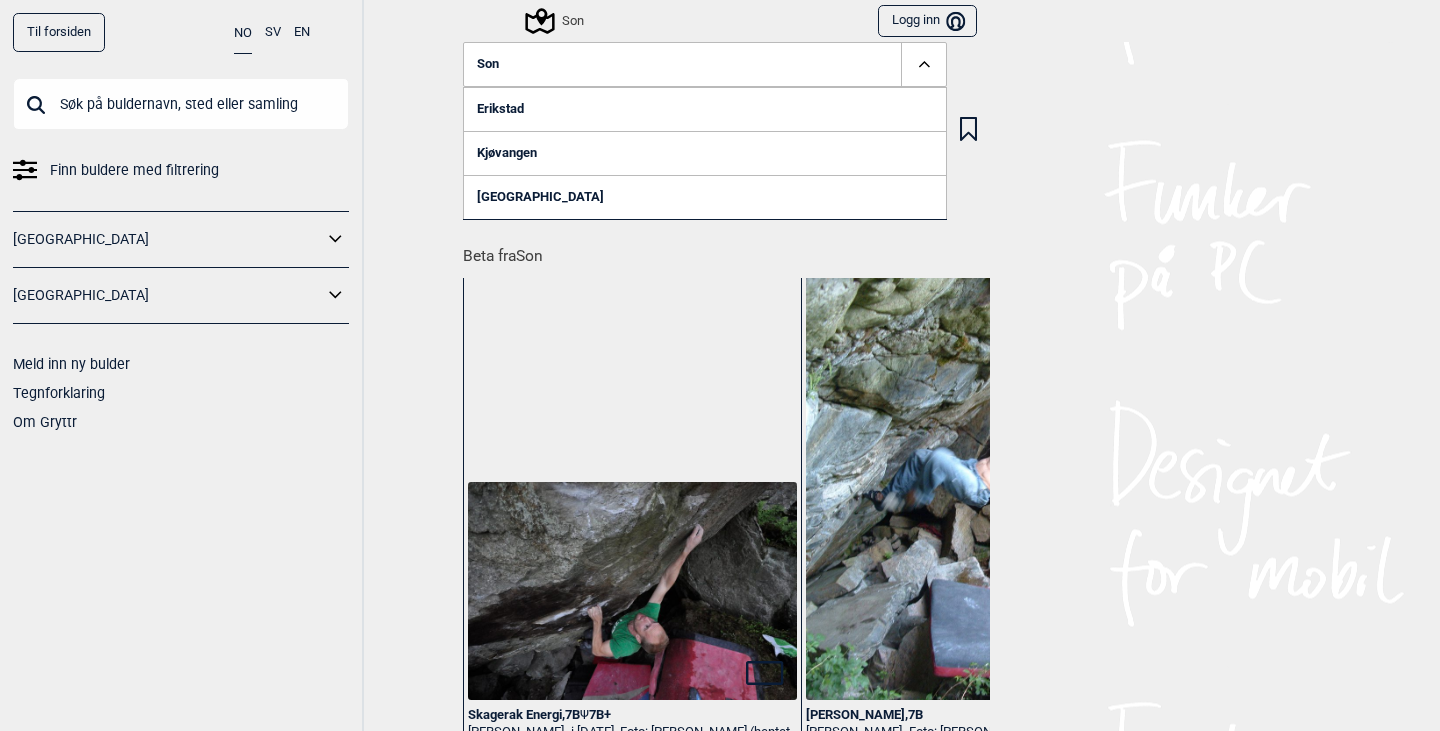 click on "Gamle Såner stasjon" at bounding box center [705, 197] 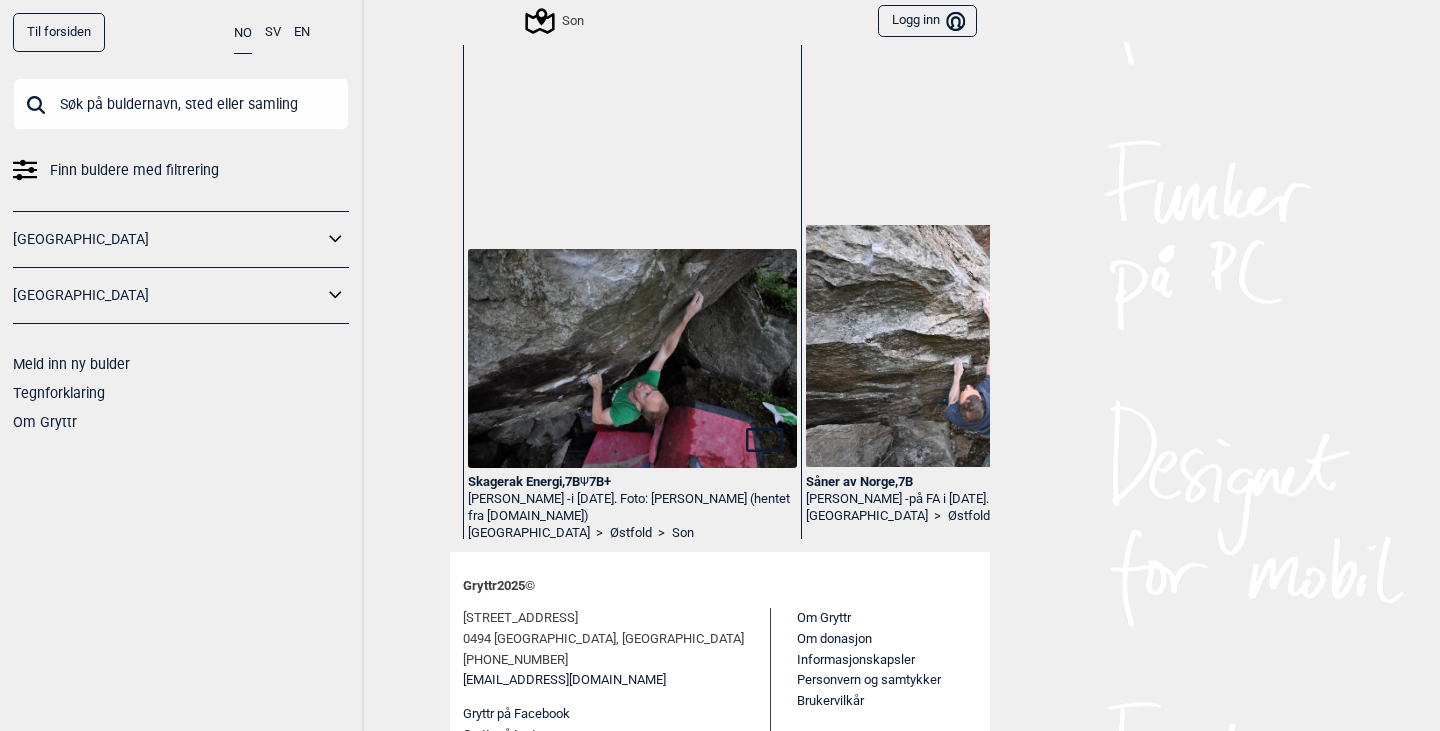 scroll, scrollTop: 623, scrollLeft: 0, axis: vertical 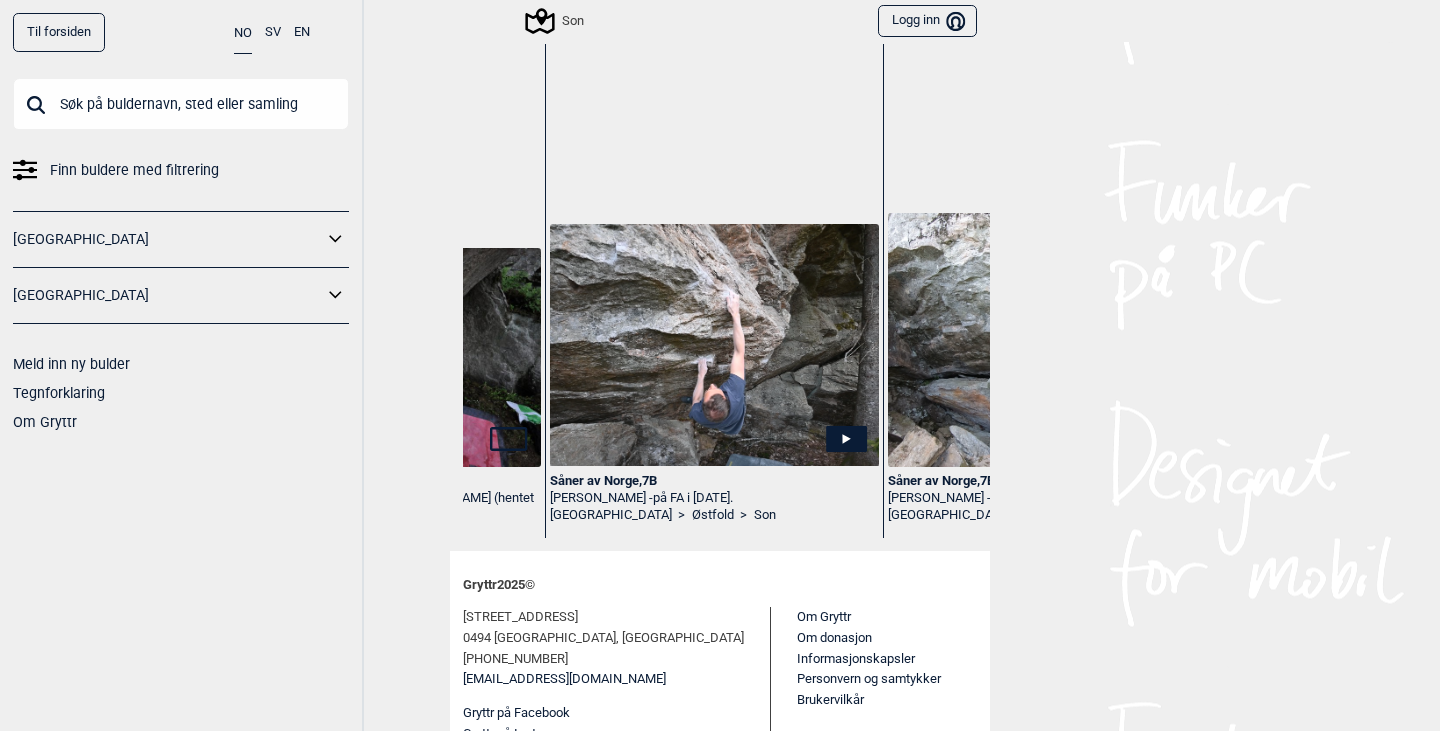 click at bounding box center (714, 345) 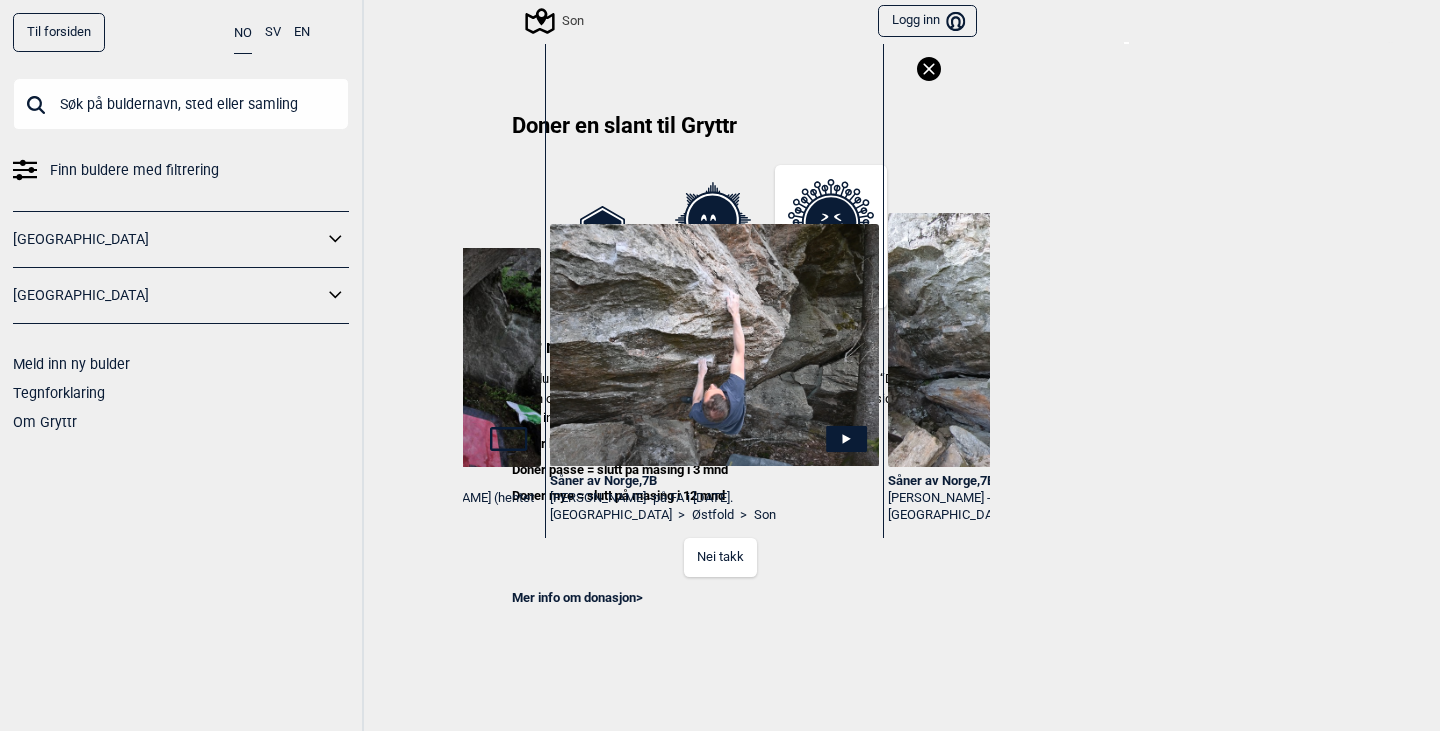 click on "Nei takk" at bounding box center [720, 557] 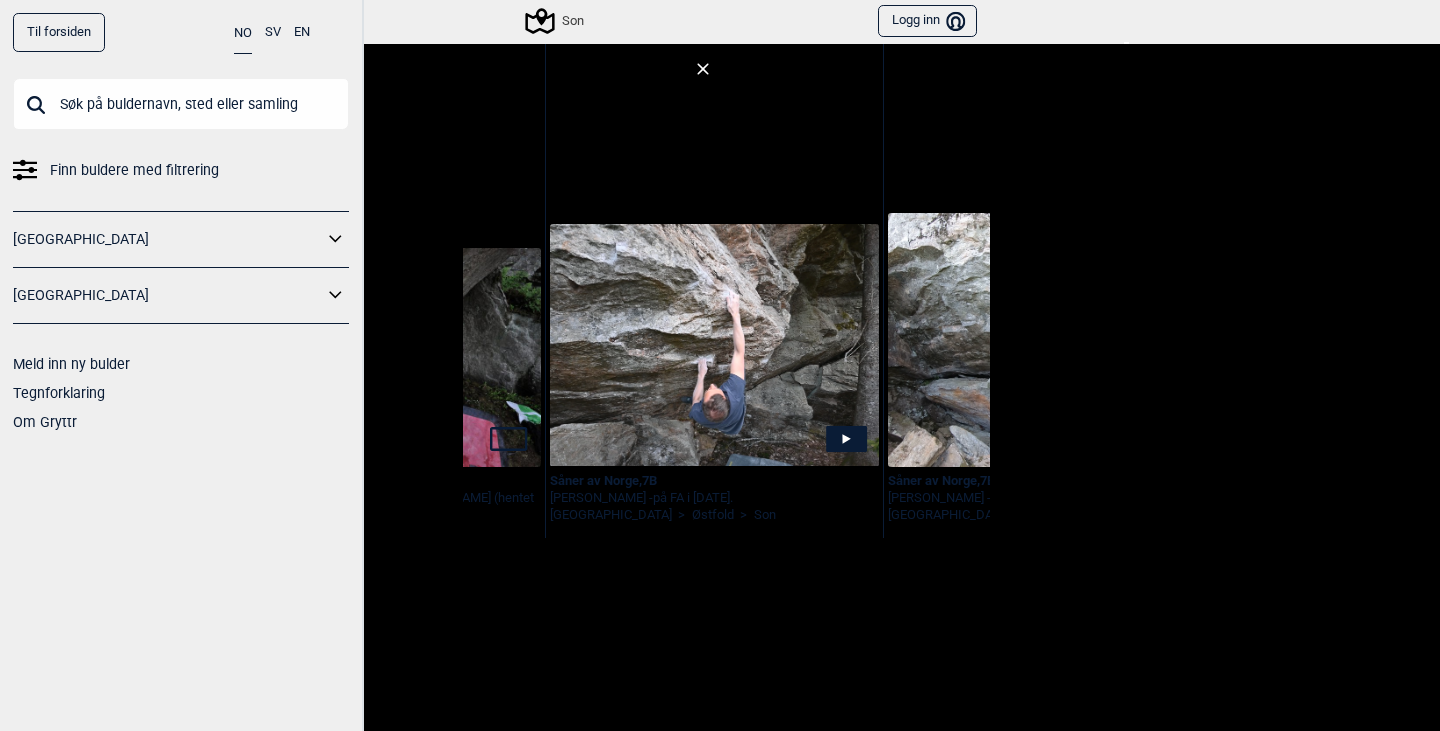 click 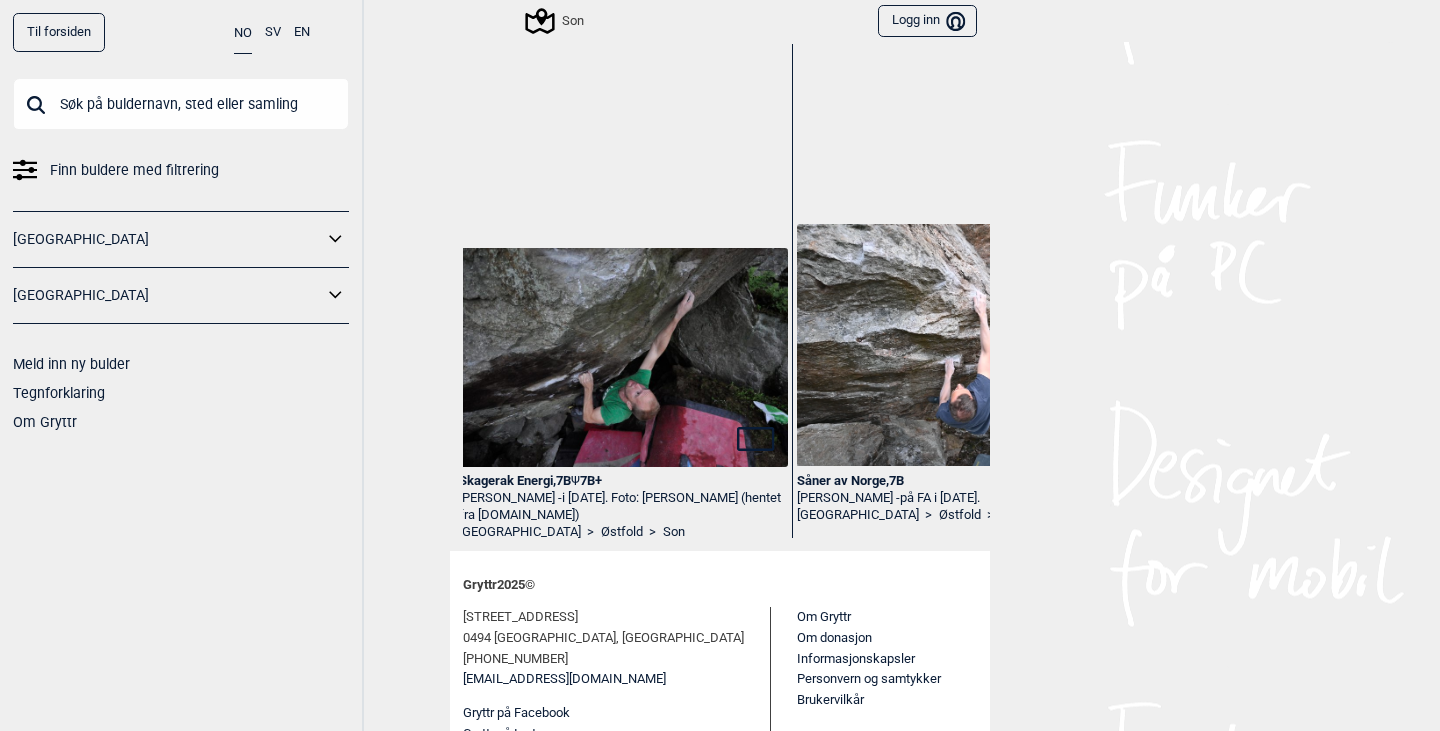 scroll, scrollTop: 0, scrollLeft: 0, axis: both 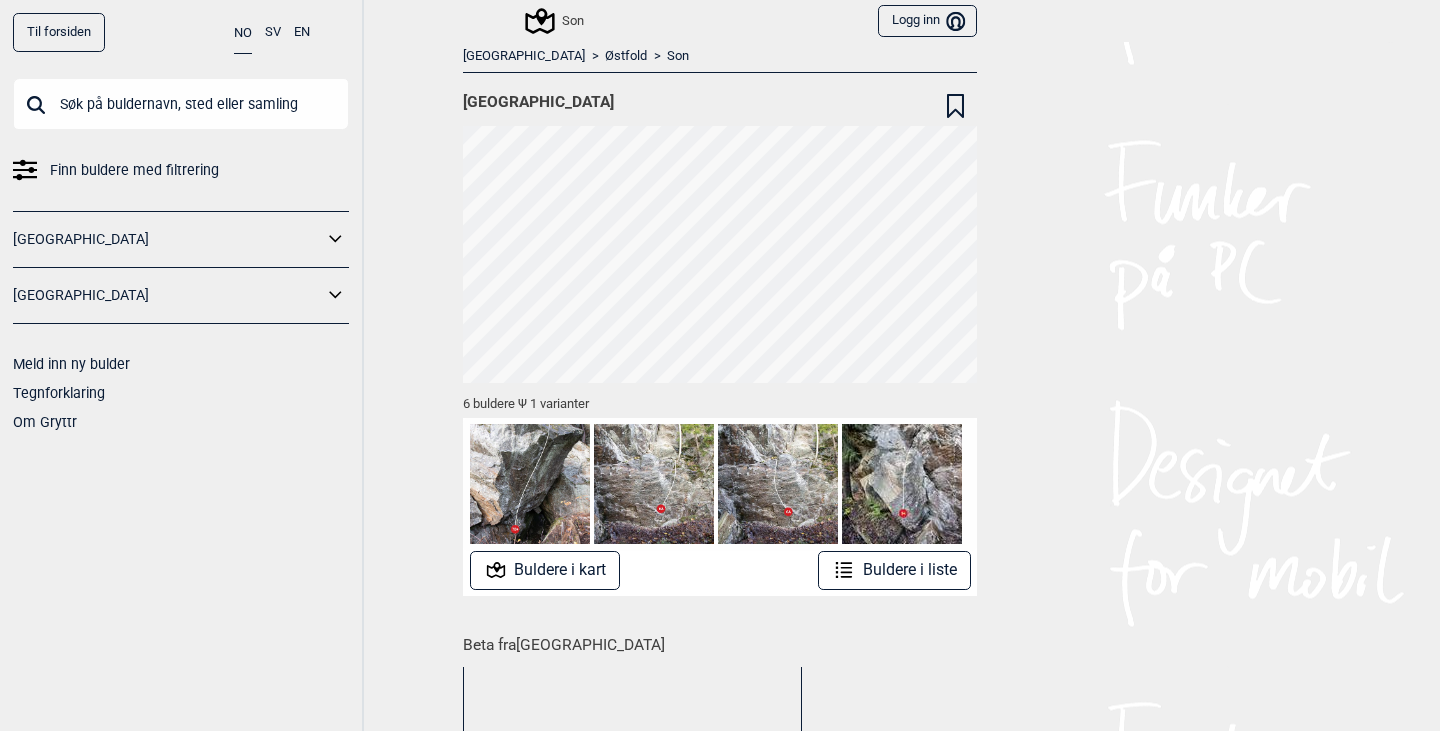 click on "Buldere i liste" at bounding box center (894, 570) 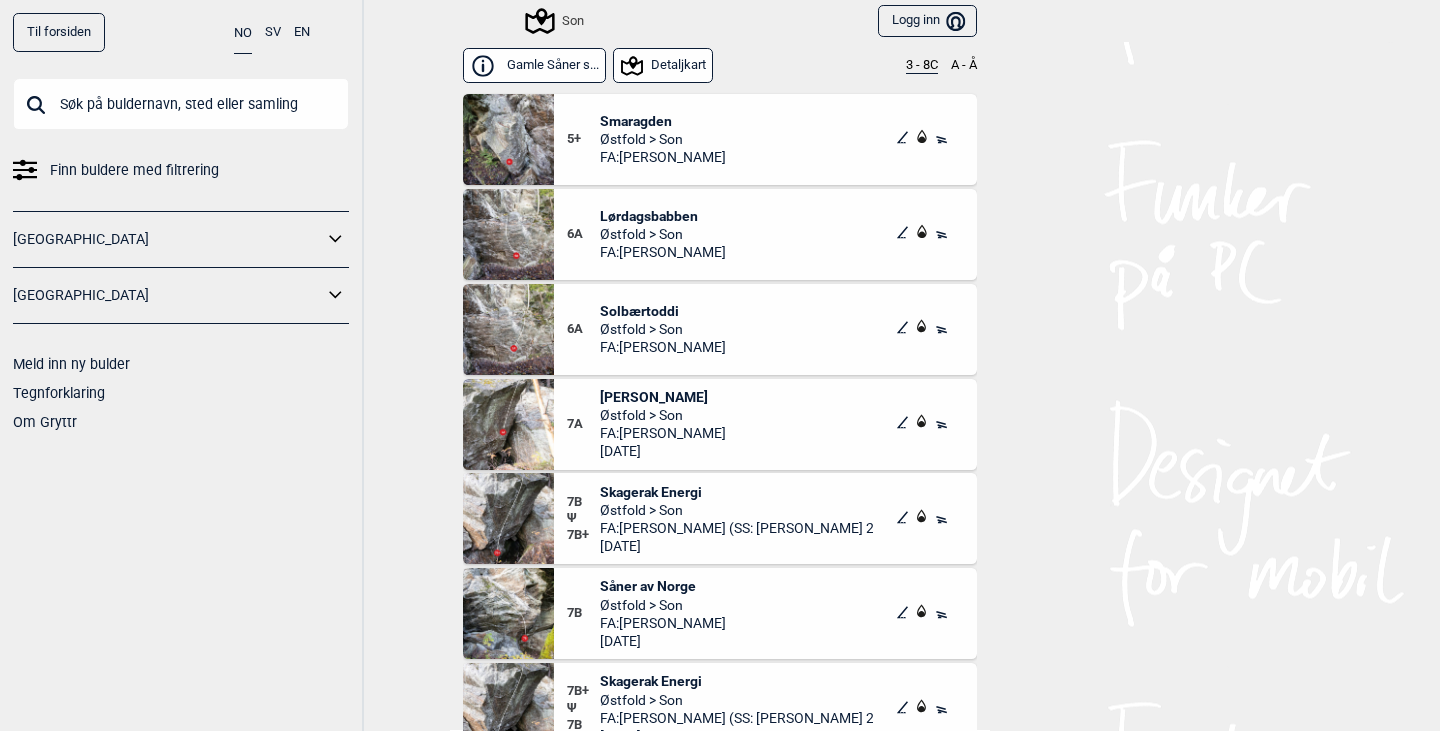 click on "Gamle Såner s... Detaljkart 3 - 8C A - Å" at bounding box center (720, 66) 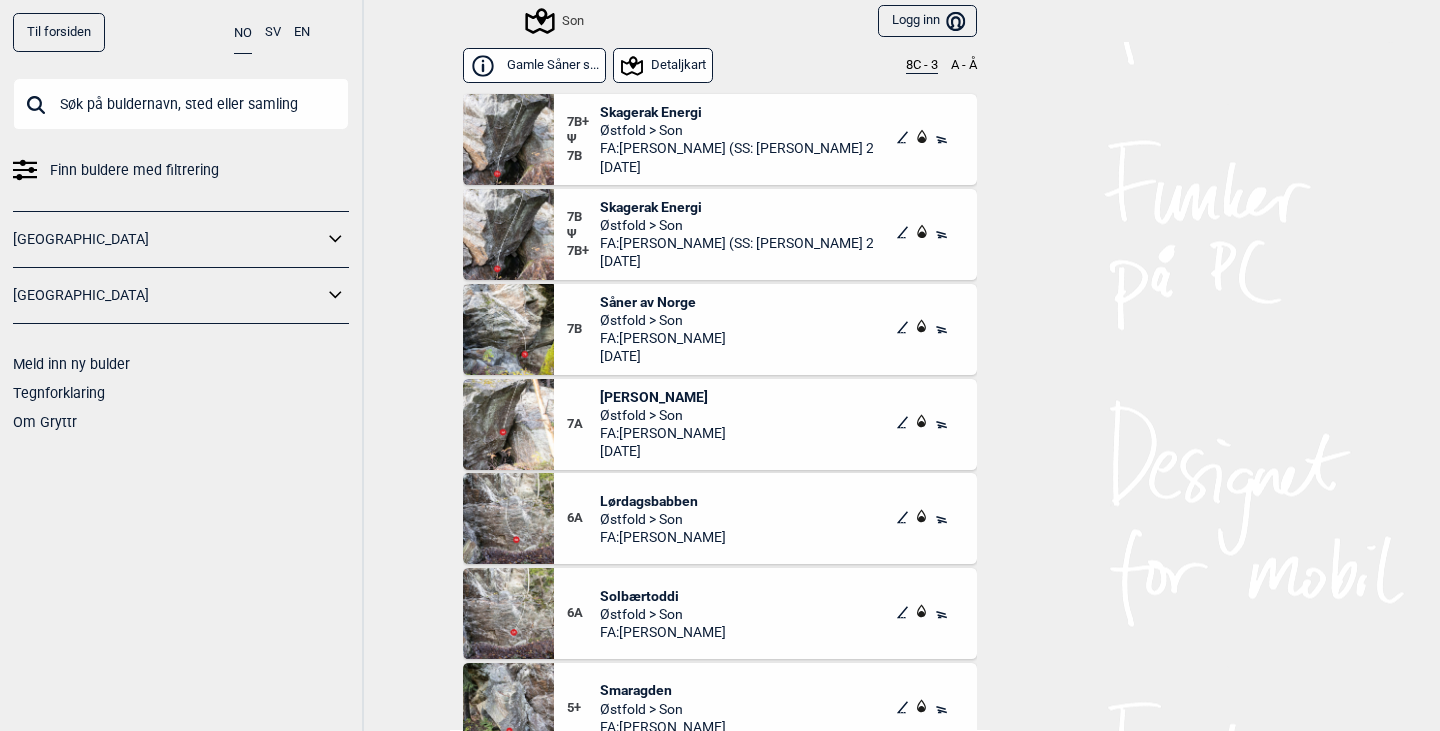 click on "Østfold > Son" at bounding box center (737, 130) 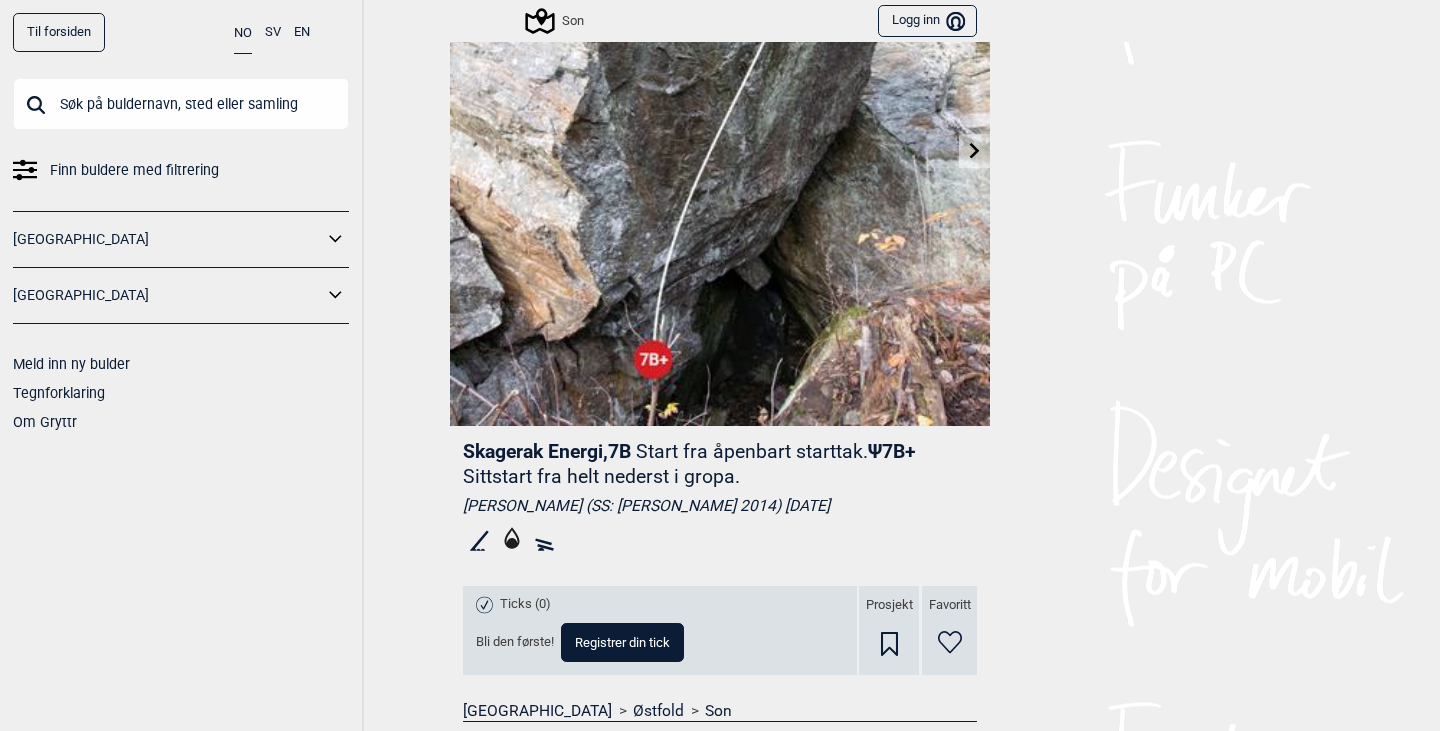 scroll, scrollTop: 0, scrollLeft: 0, axis: both 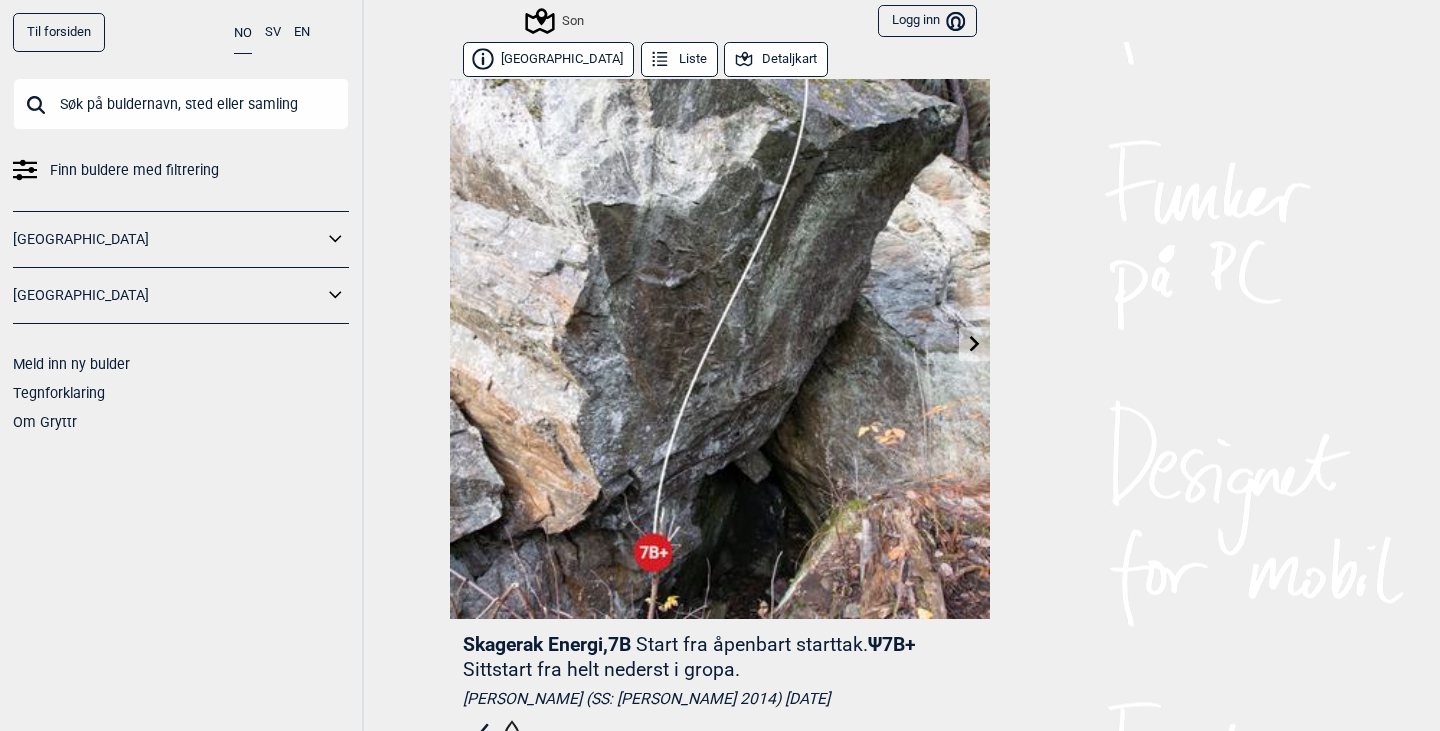 click 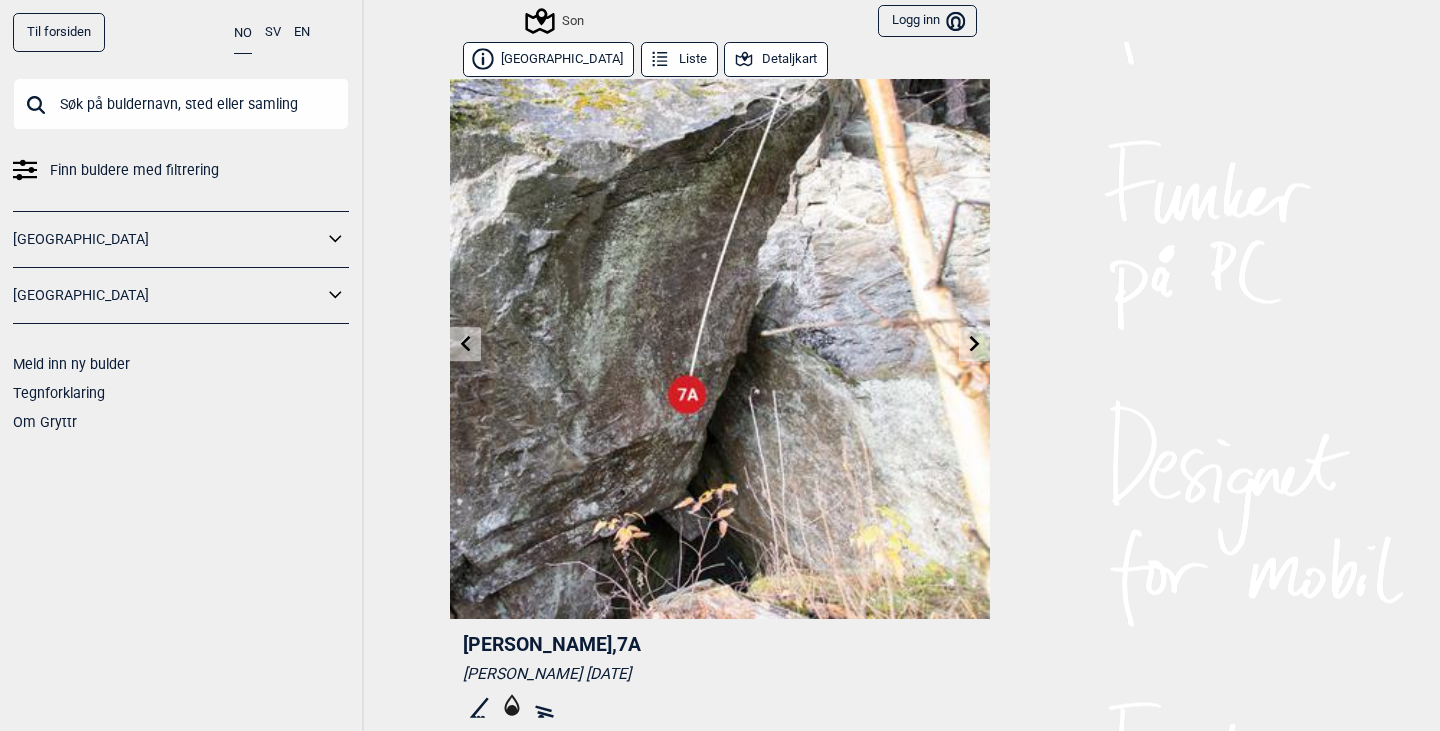 click 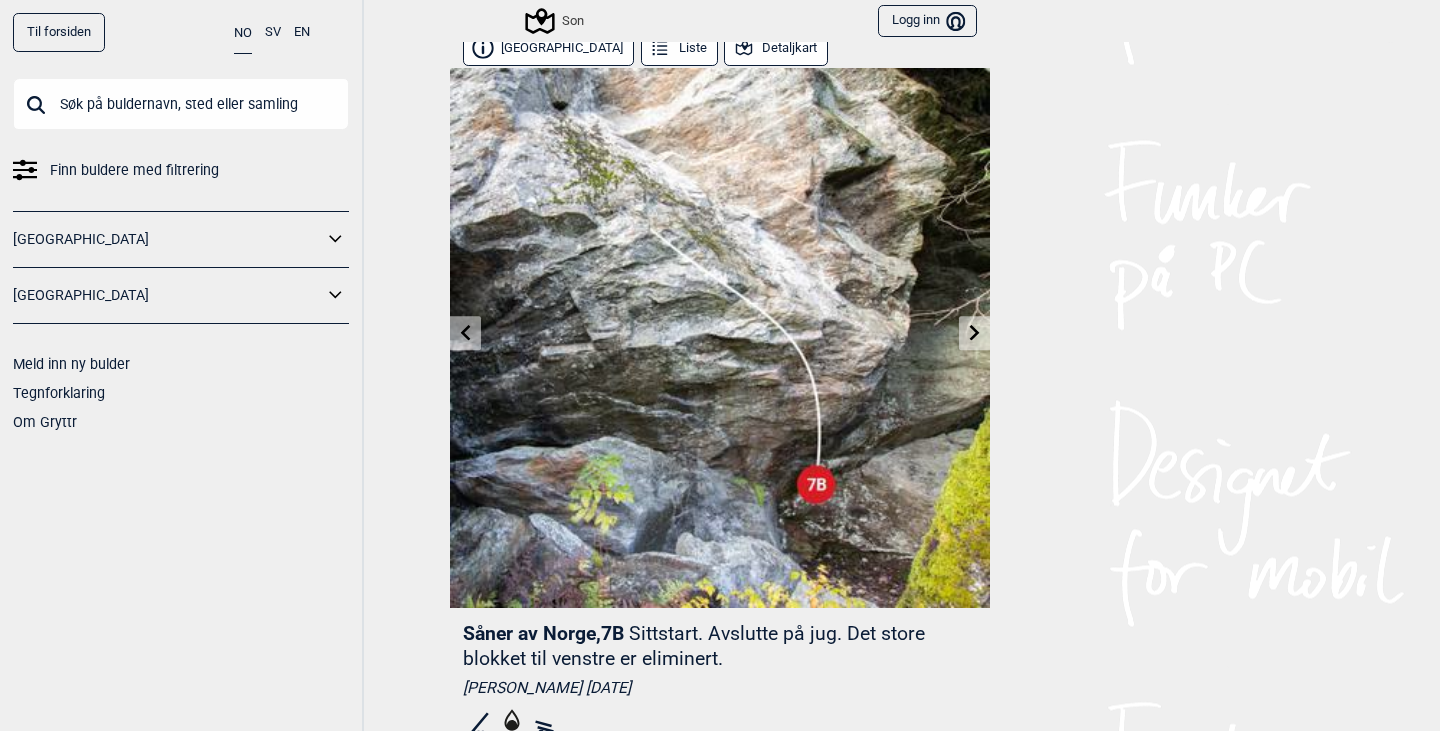 scroll, scrollTop: 0, scrollLeft: 0, axis: both 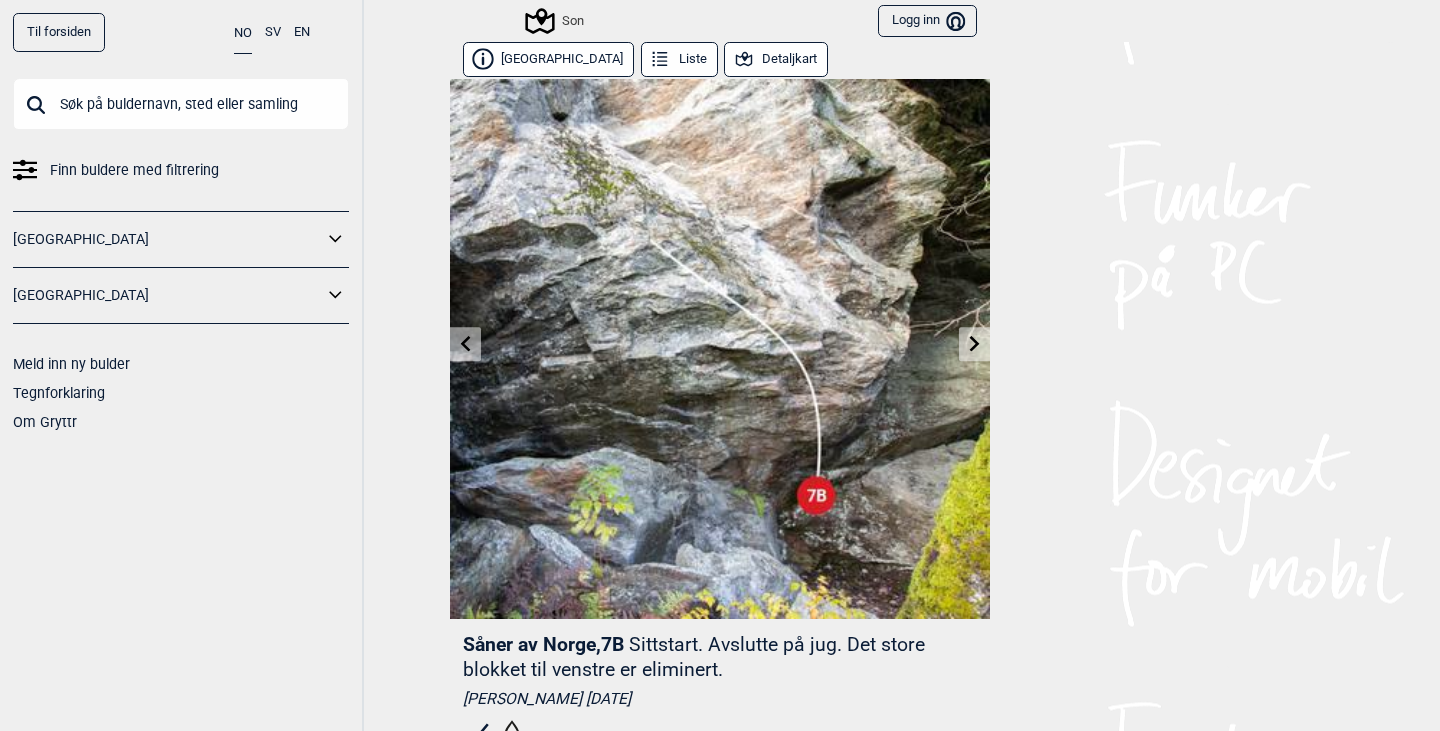 click 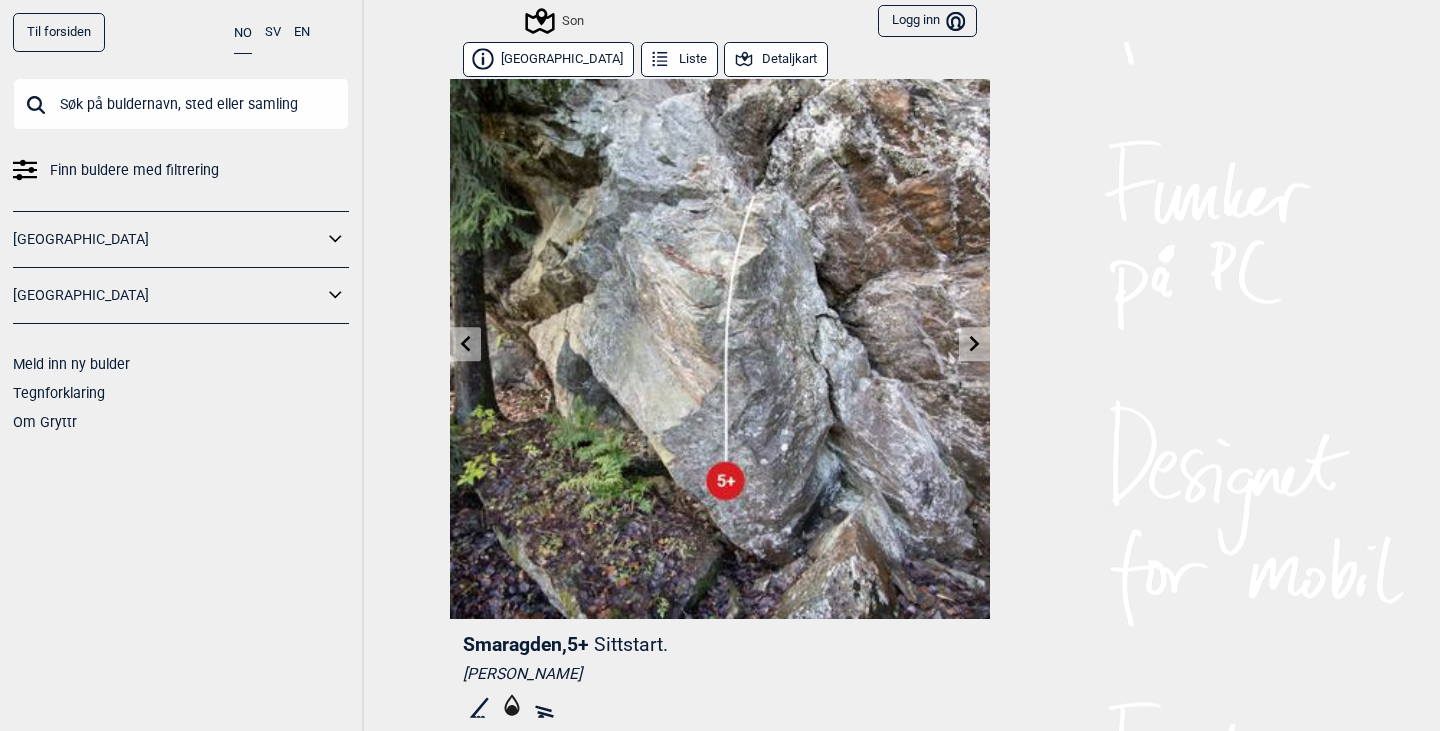 click 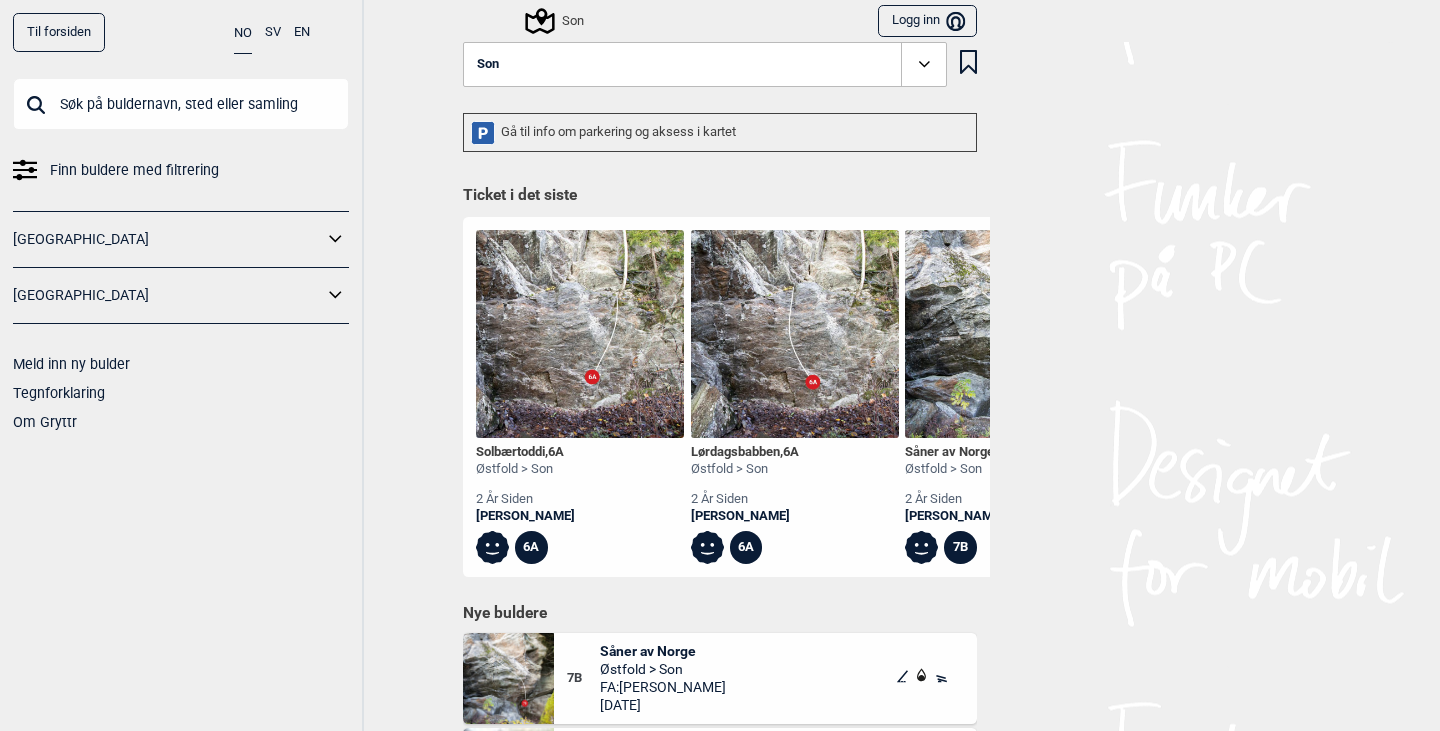 click 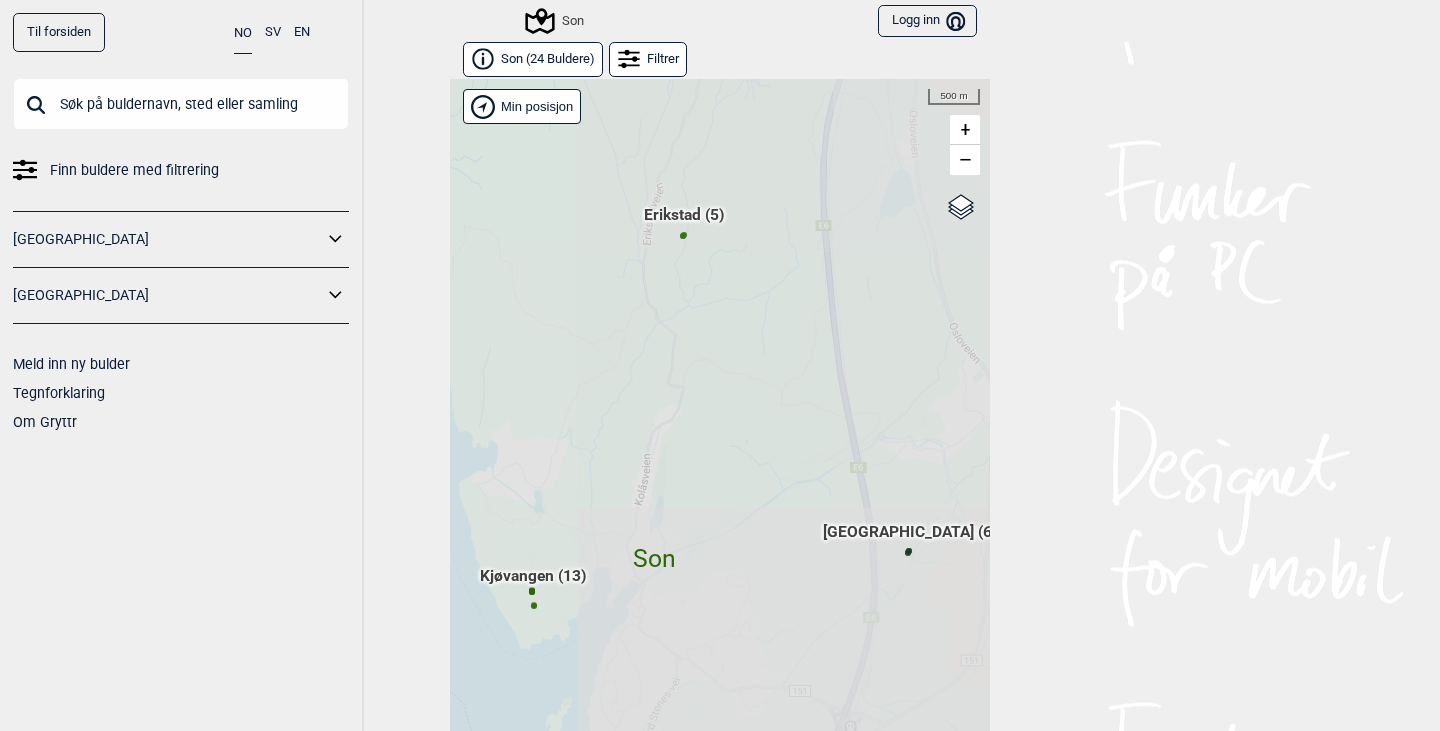 scroll, scrollTop: 30, scrollLeft: 0, axis: vertical 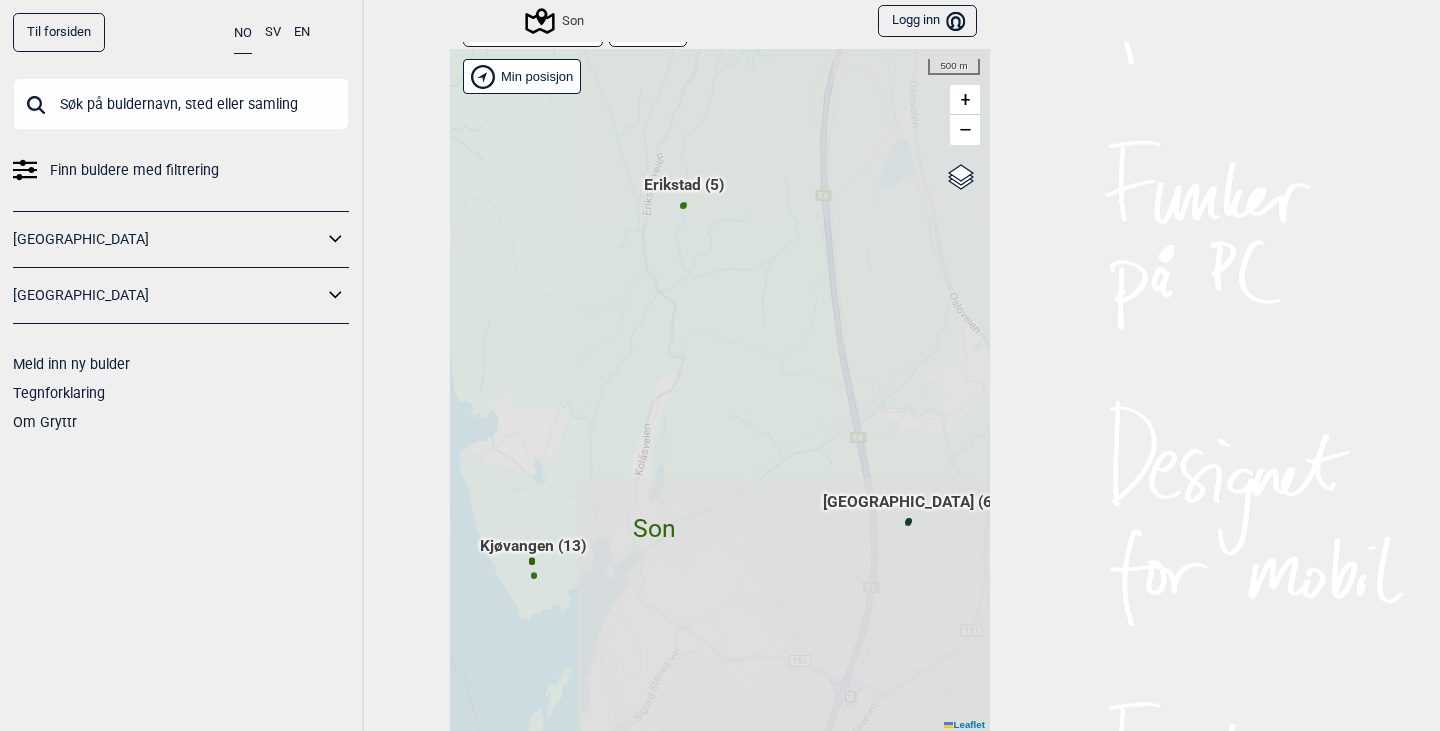 click on "Hallingdal
Gol
Ål Stange
Kolomoen
Vallset
Tangen
Sørli
Åsbygda Buskerud syd
Kongsberg
Efteløt Oslo og omegn
Østmarka nord
Sentrale Østmarka
Østmarka syd
Tokerud
Hønefoss
Bærum/Kolsås
Grefsen
Nesodden
Oslo syd
Enebakk Follo
Drøbak
Ås" at bounding box center (720, 390) 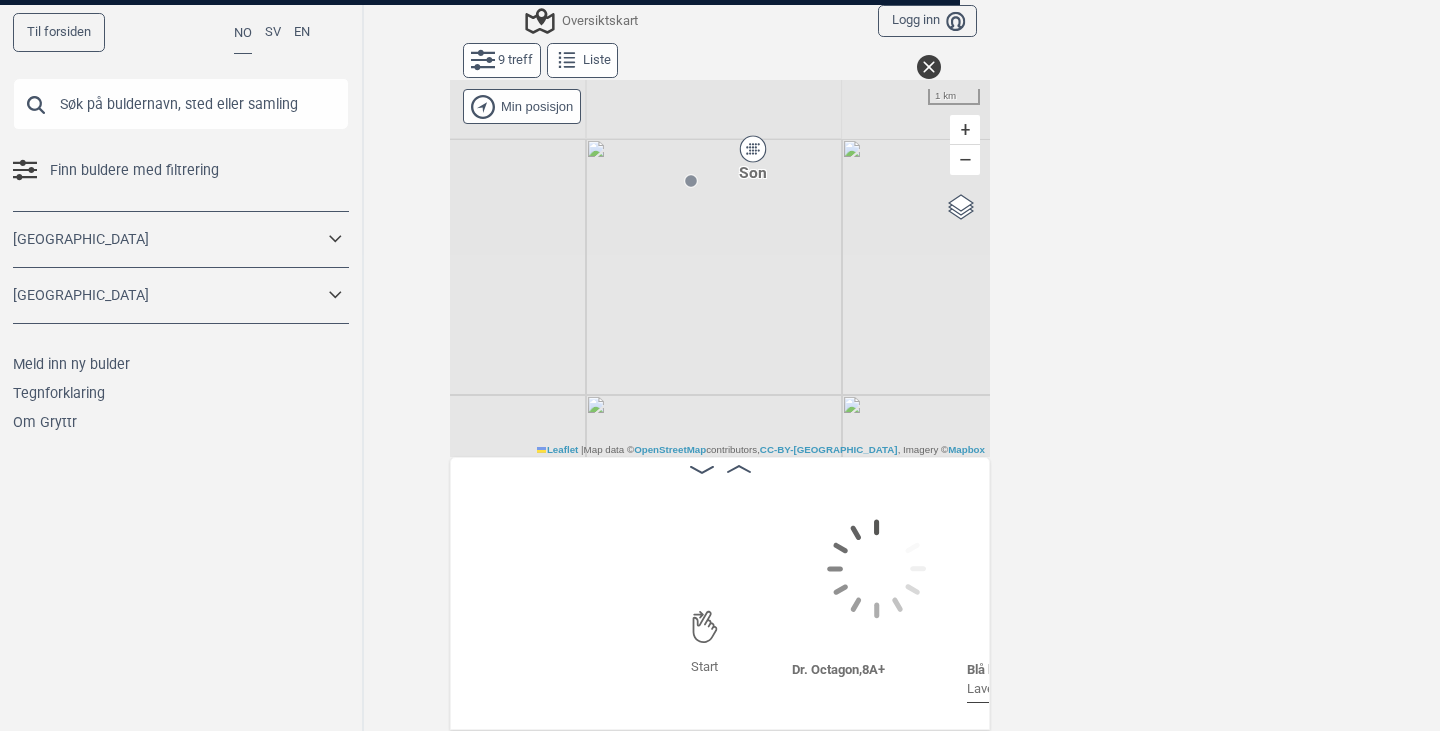 scroll, scrollTop: 0, scrollLeft: 332, axis: horizontal 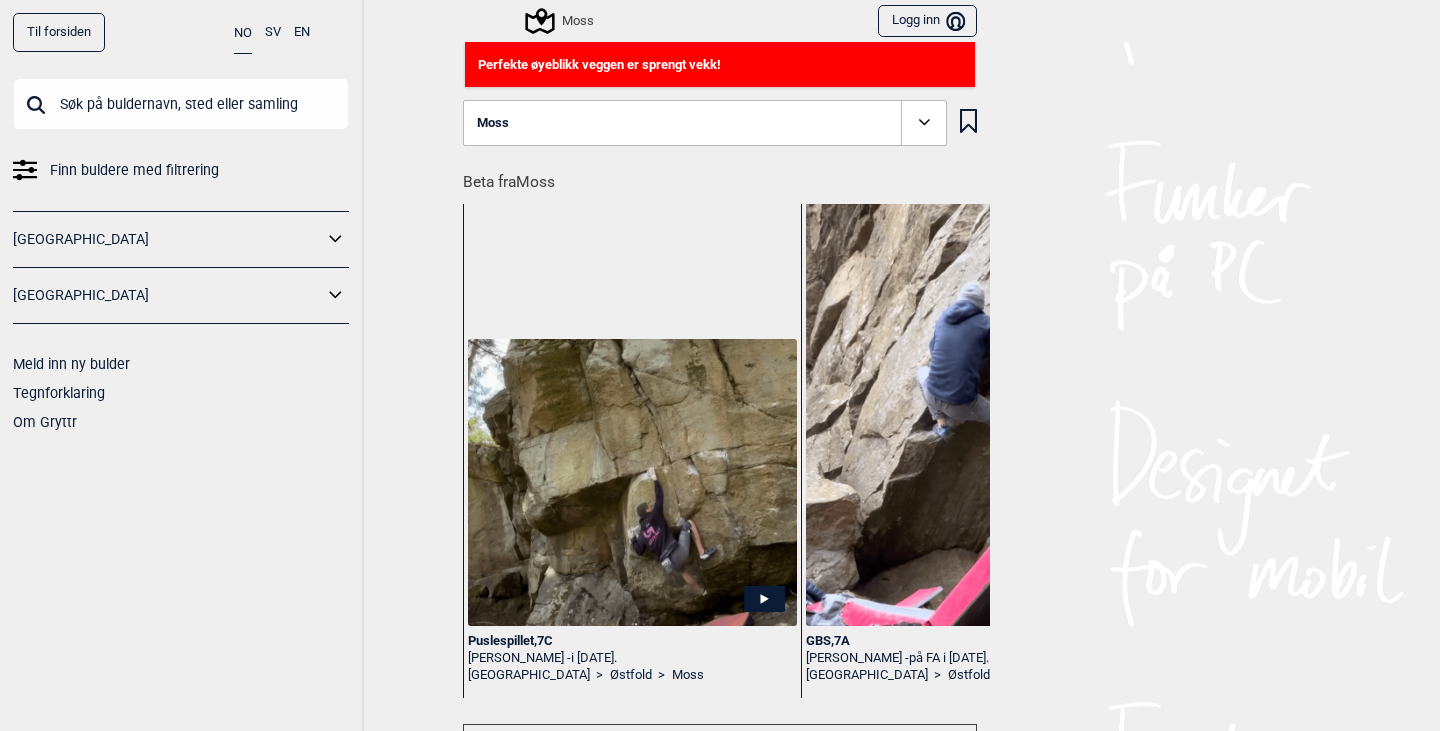 click at bounding box center [924, 123] 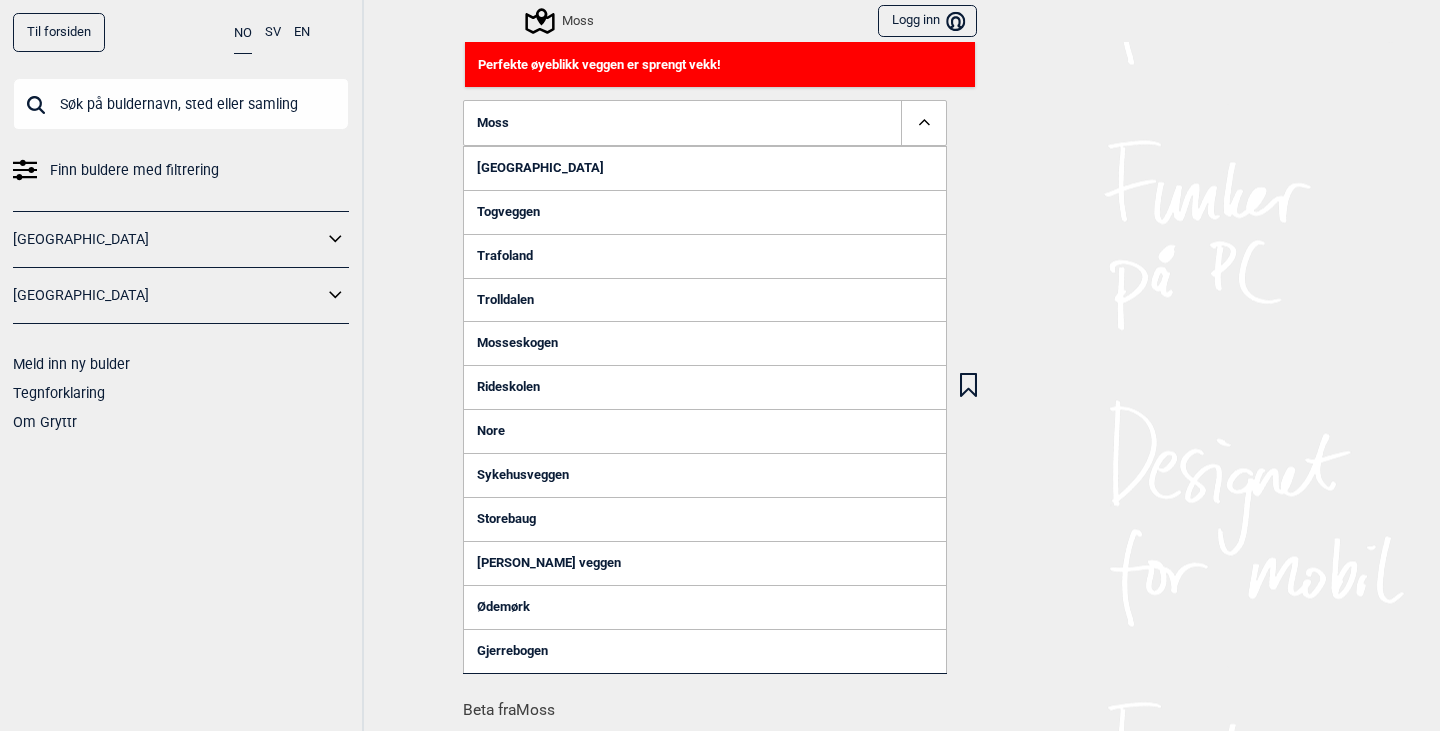 click on "Moss" at bounding box center [705, 123] 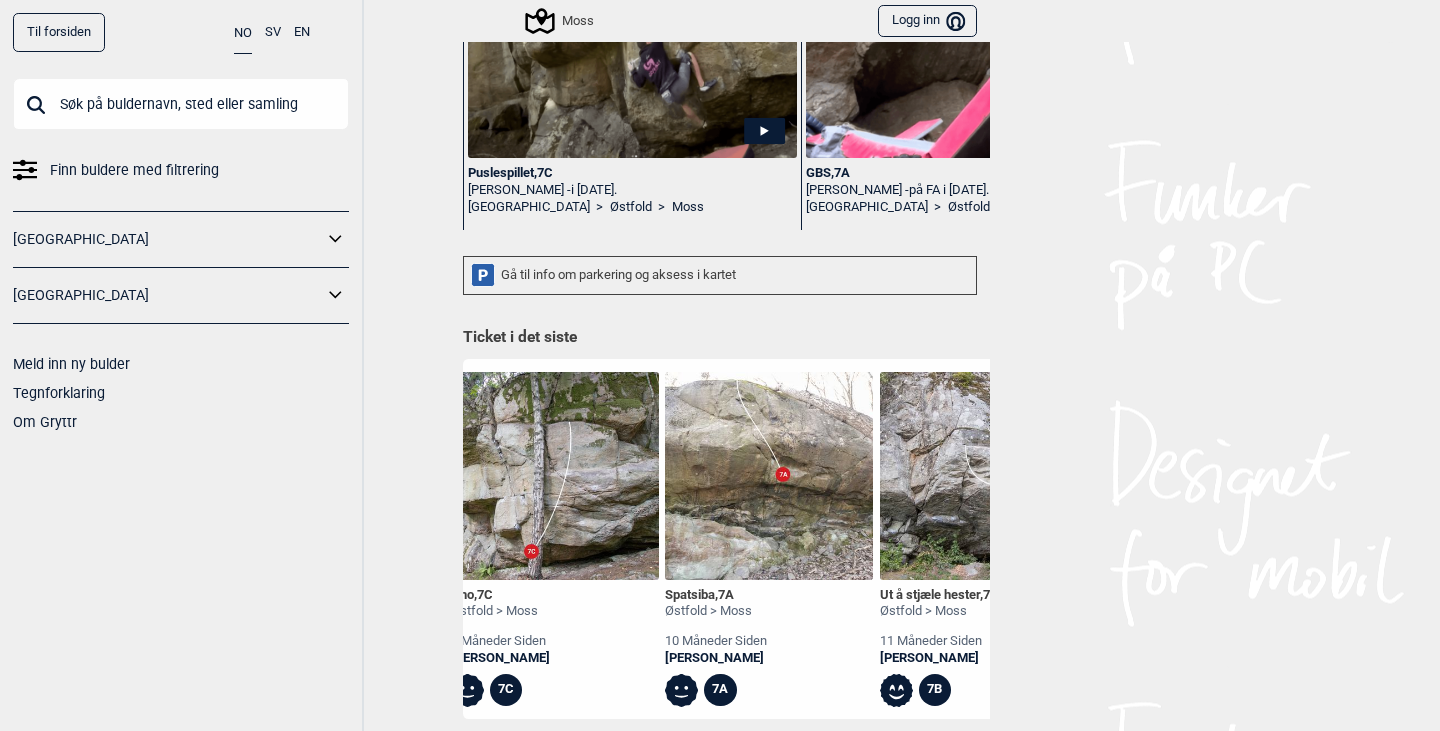 scroll, scrollTop: 467, scrollLeft: 0, axis: vertical 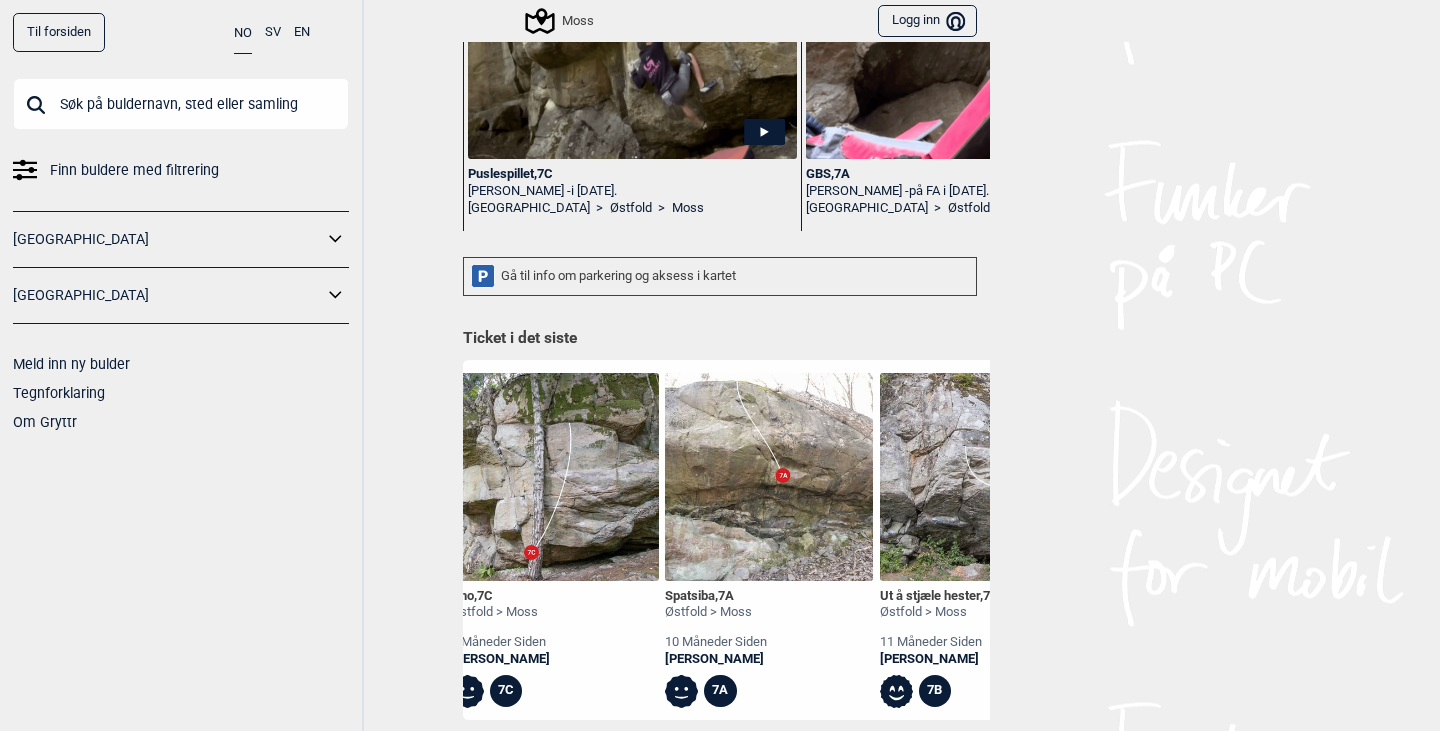 click on "Gå til info om parkering og aksess i kartet" at bounding box center (720, 276) 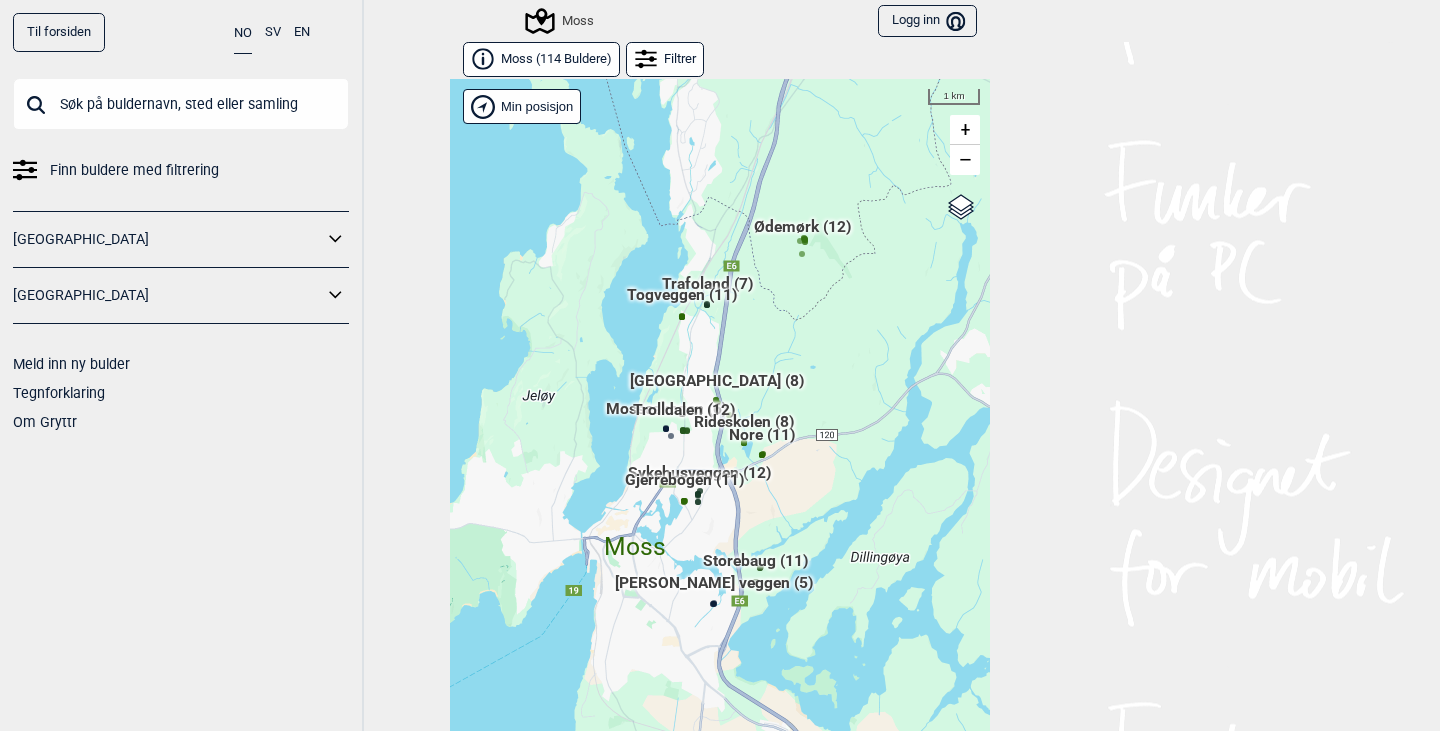 click on "Moss    ( 114   Buldere )" at bounding box center (556, 59) 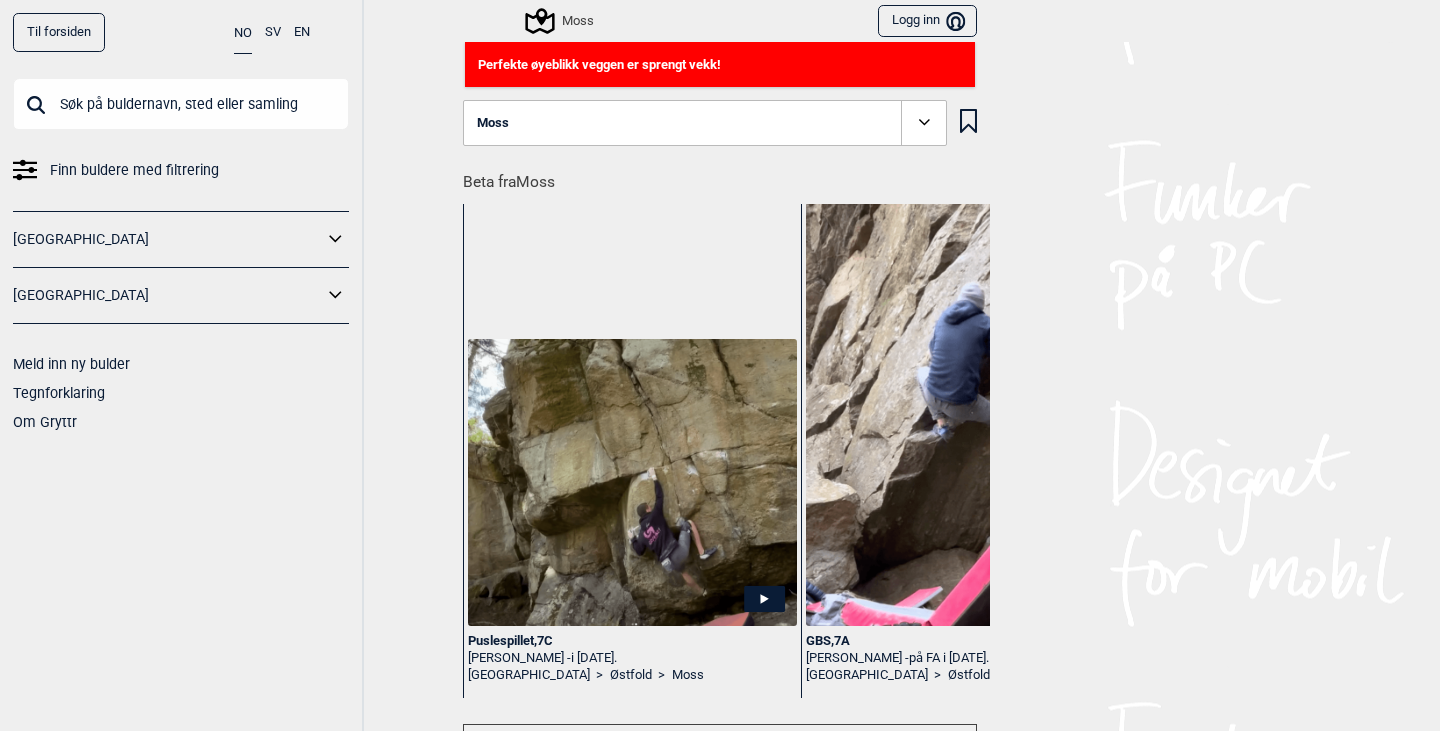 click on "Finn buldere med filtrering [GEOGRAPHIC_DATA] [GEOGRAPHIC_DATA] Meld inn ny bulder Tegnforklaring Om Gryttr" at bounding box center [181, 257] 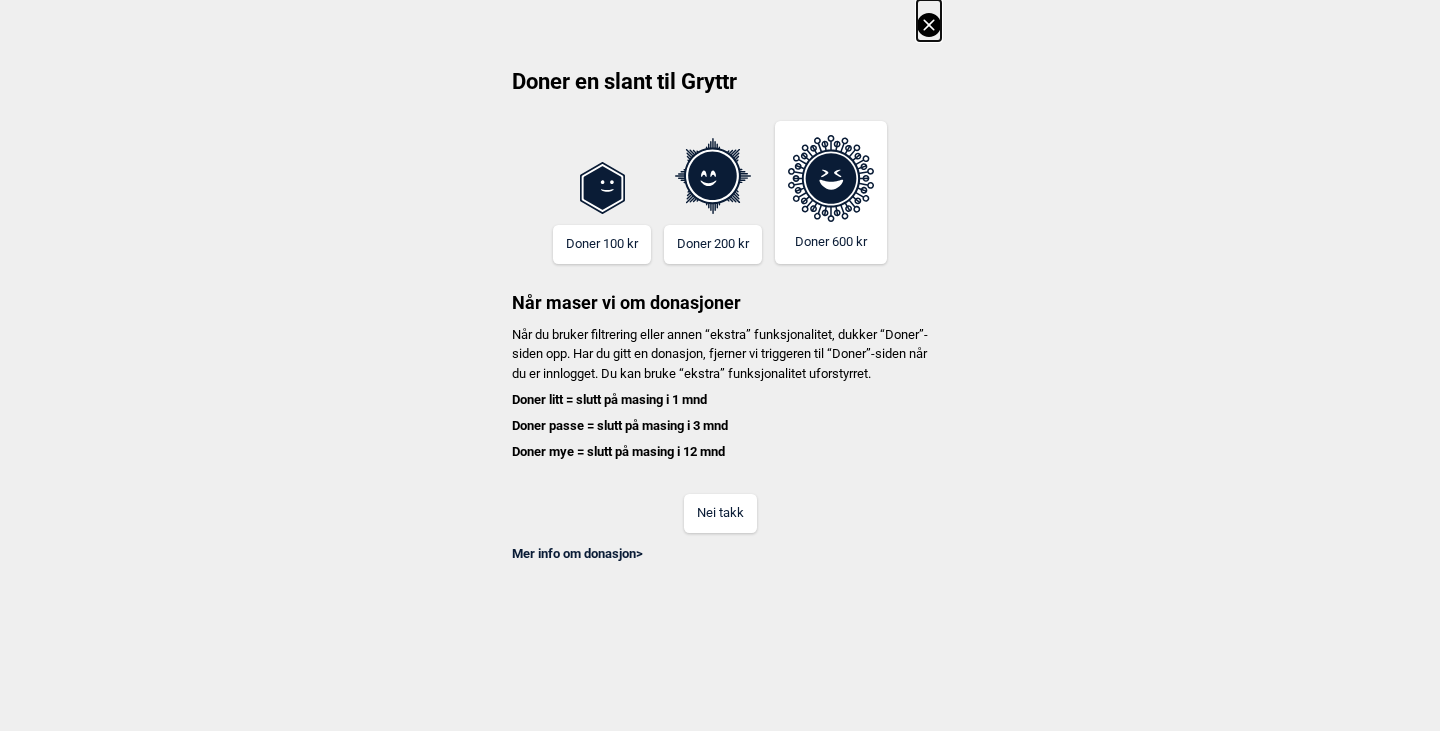 click on "Mer info om donasjon  >" at bounding box center [720, 548] 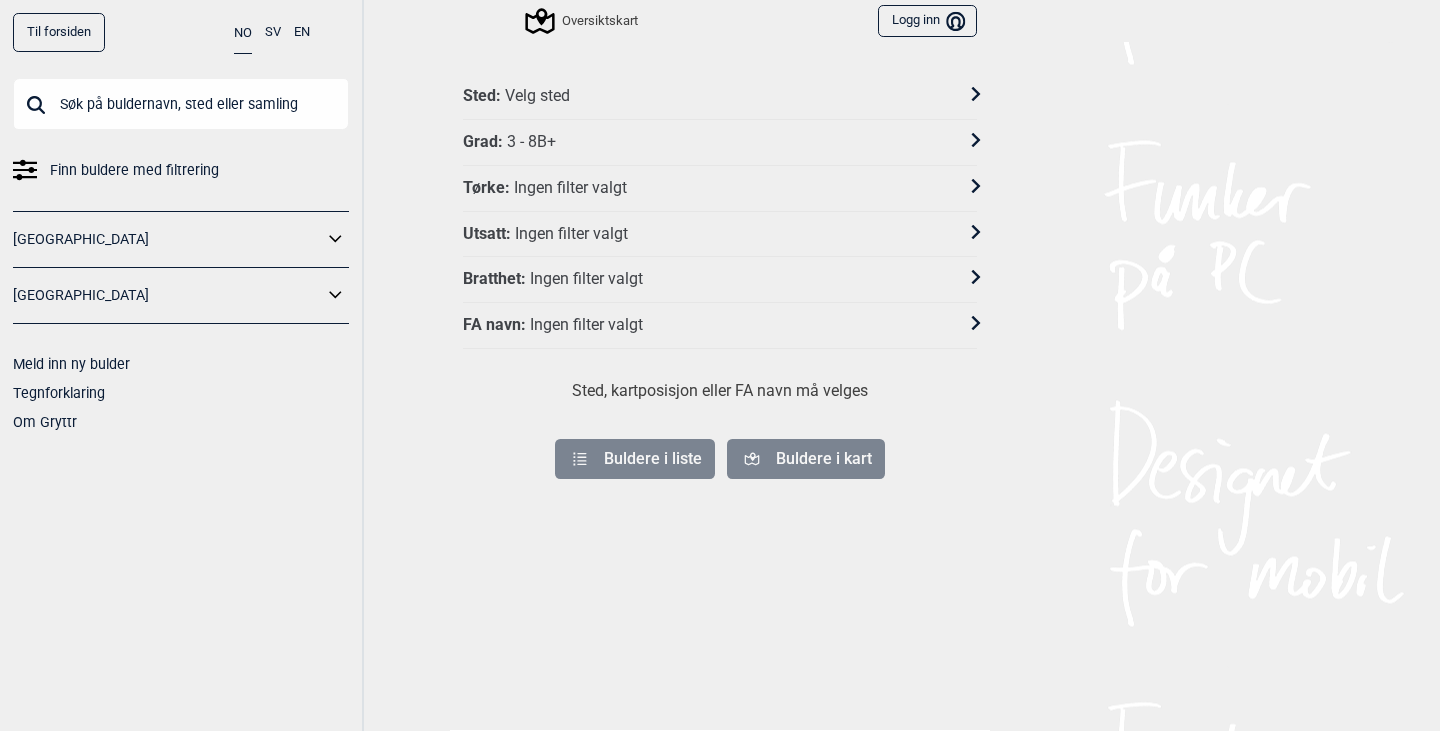 click on "Grad : 3 - 8B+" at bounding box center (720, 143) 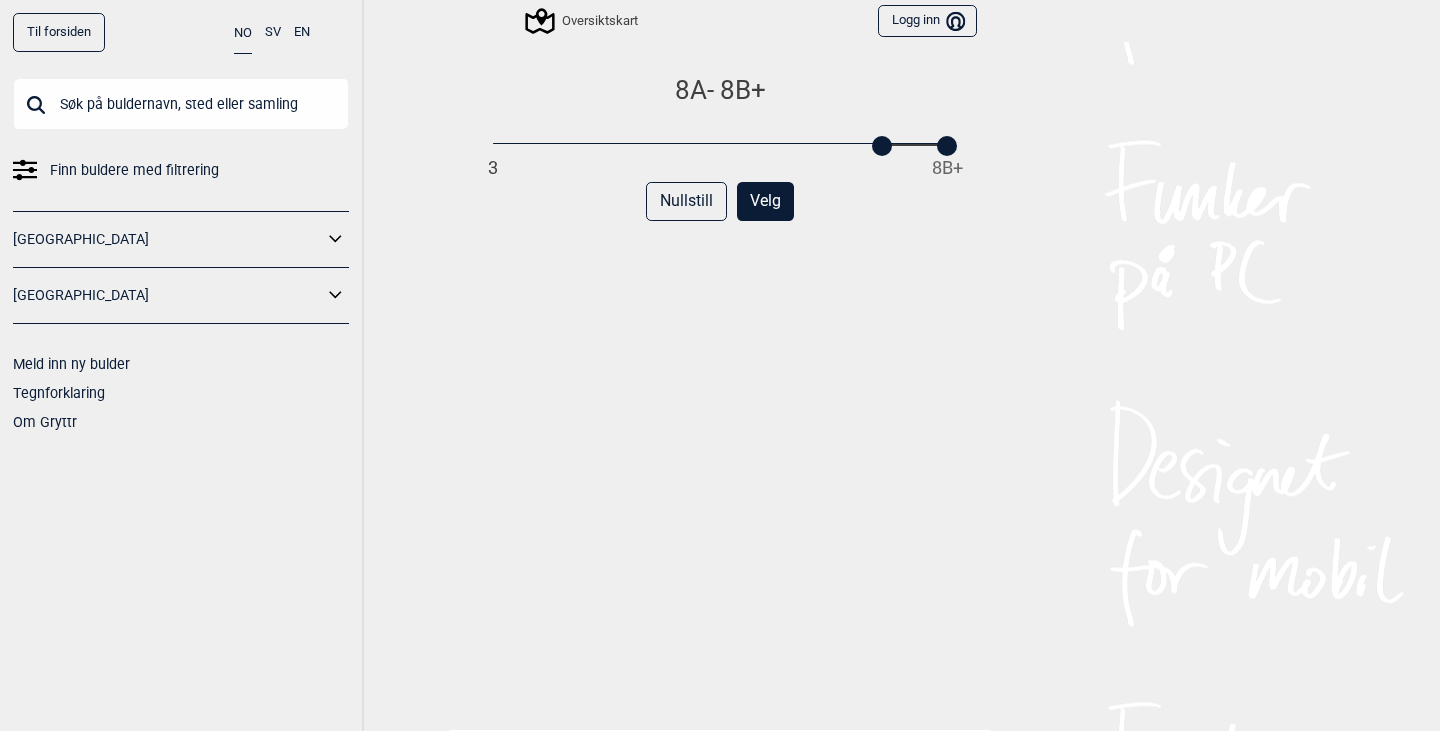 drag, startPoint x: 482, startPoint y: 139, endPoint x: 865, endPoint y: 138, distance: 383.0013 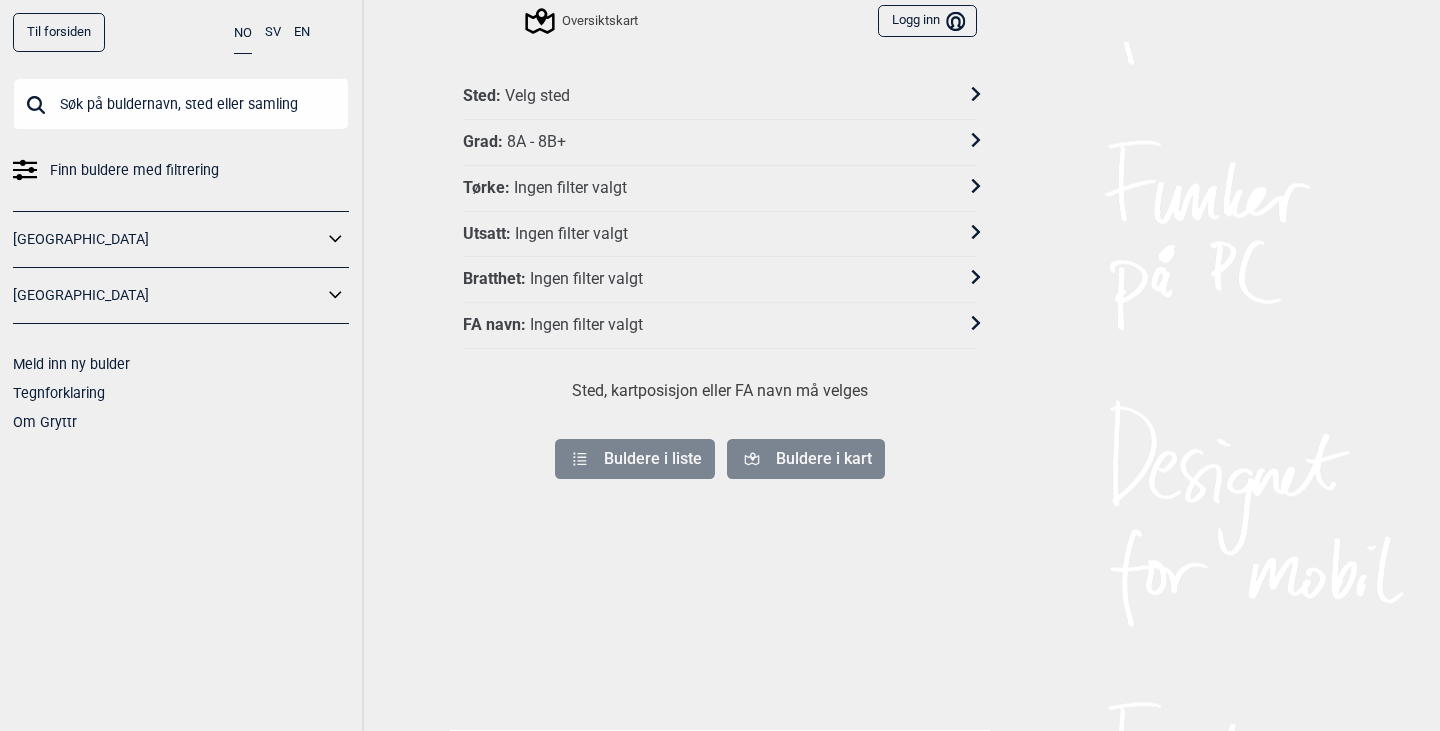 click on "Sted : Velg sted" at bounding box center [720, 97] 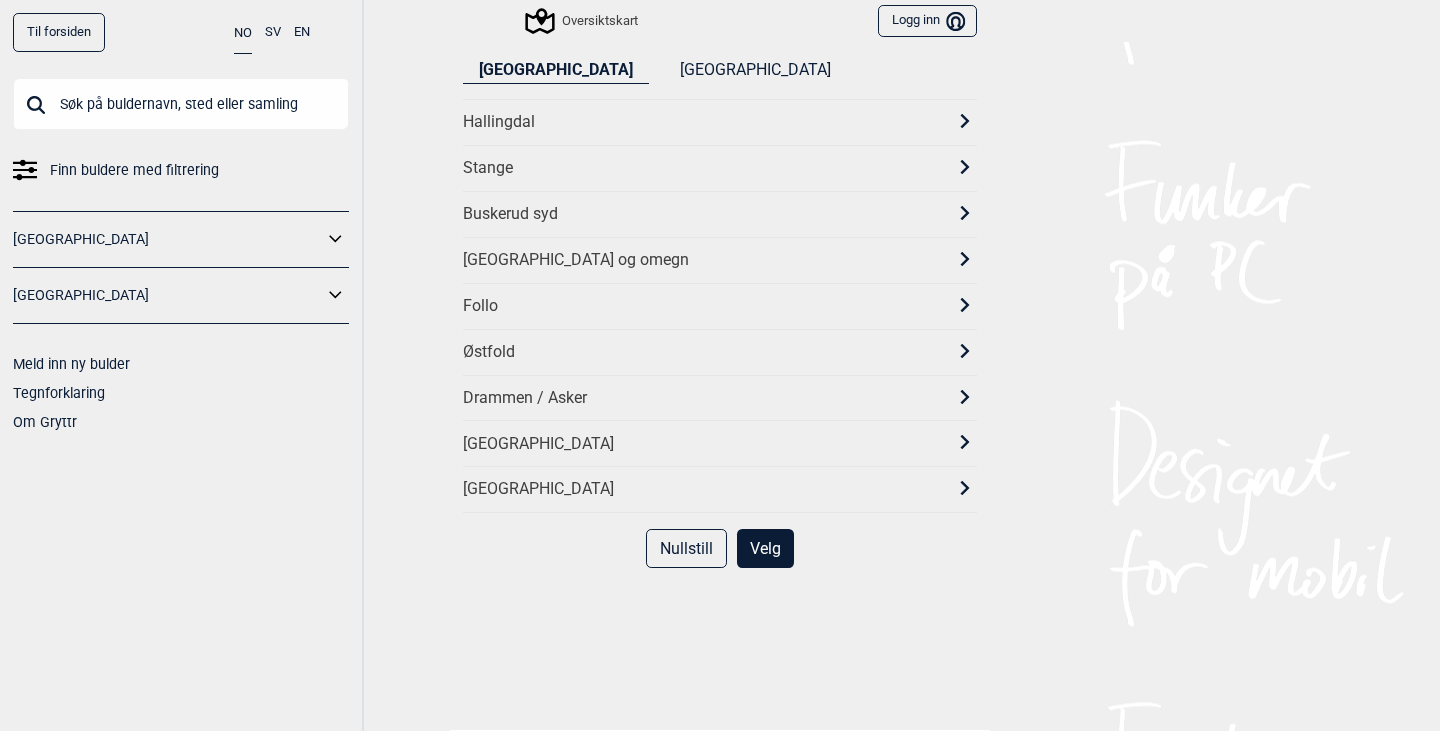 click on "Østfold" at bounding box center (702, 352) 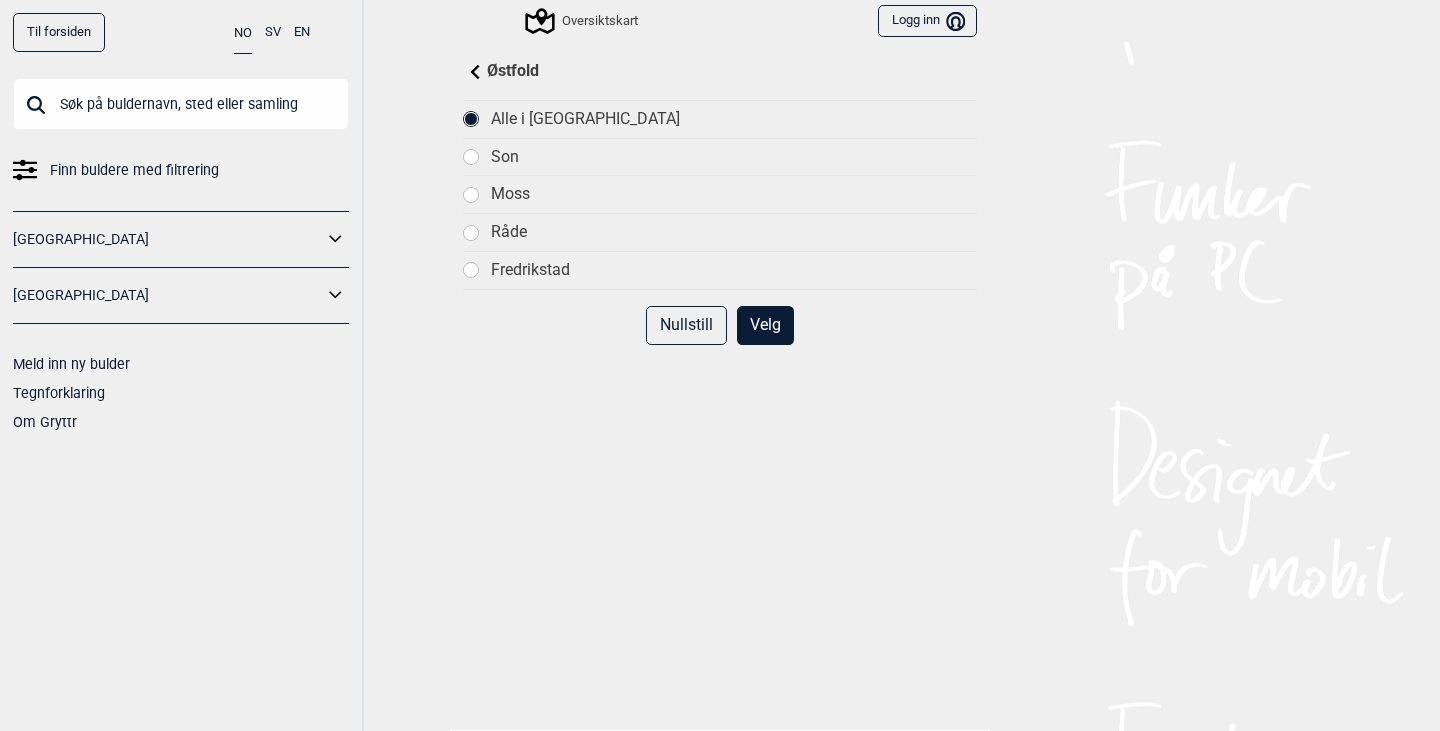 click on "Moss" at bounding box center [720, 194] 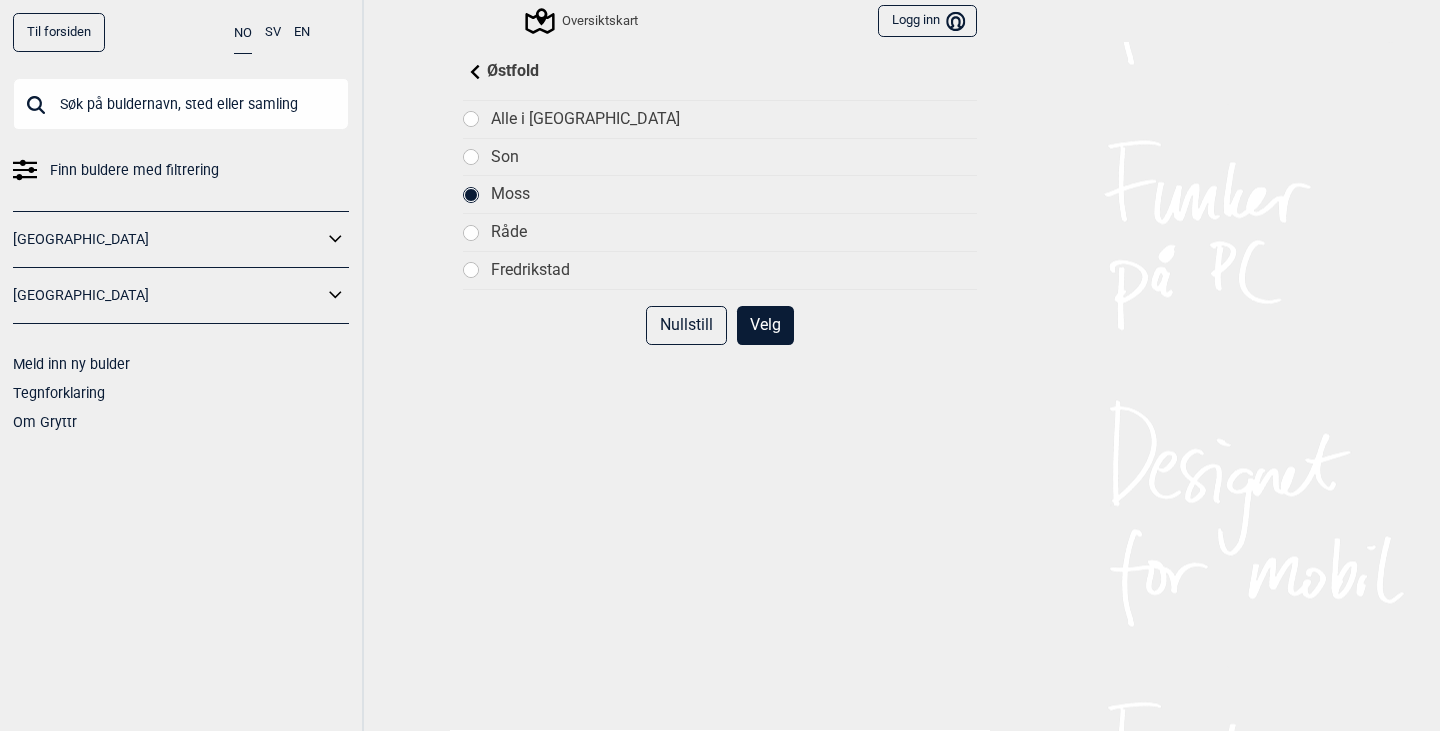 click on "Velg" at bounding box center (765, 325) 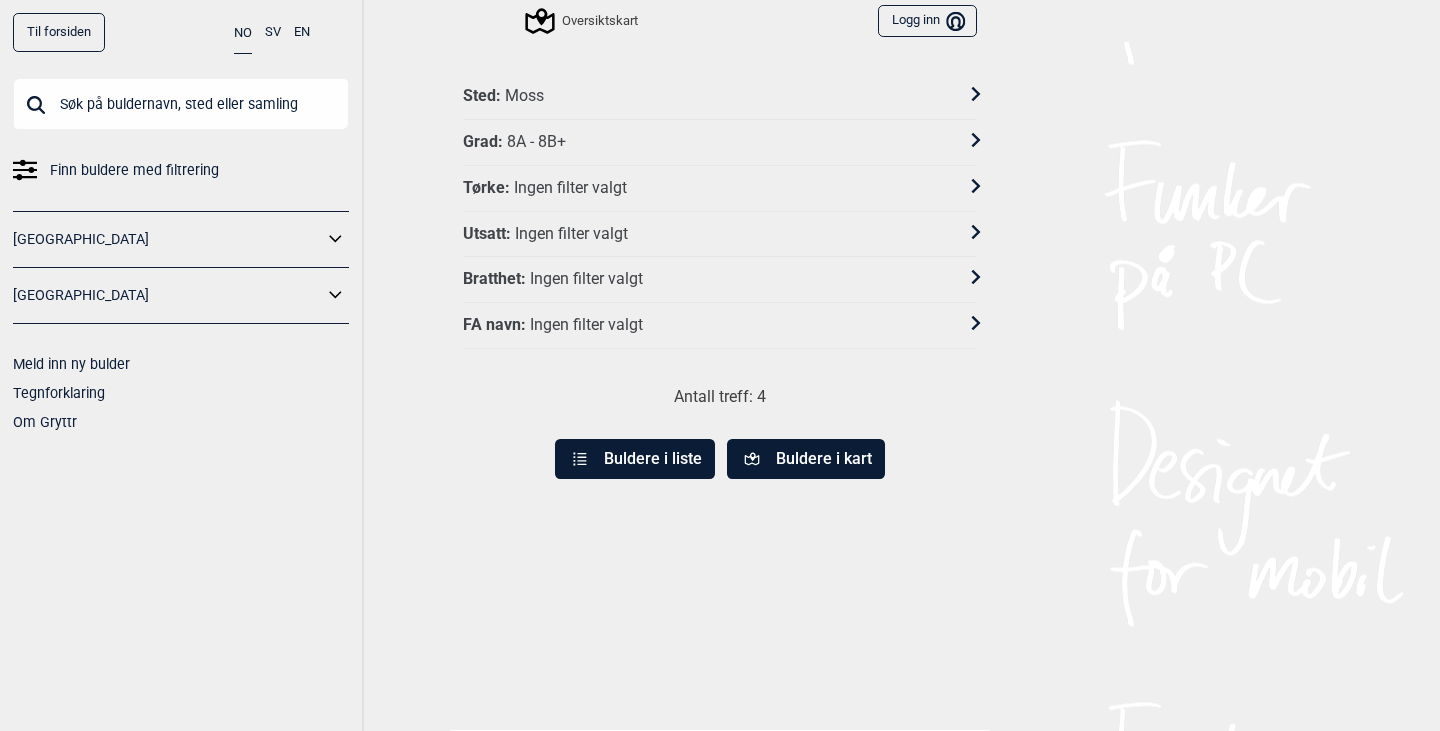 click on "Buldere i liste" at bounding box center (635, 459) 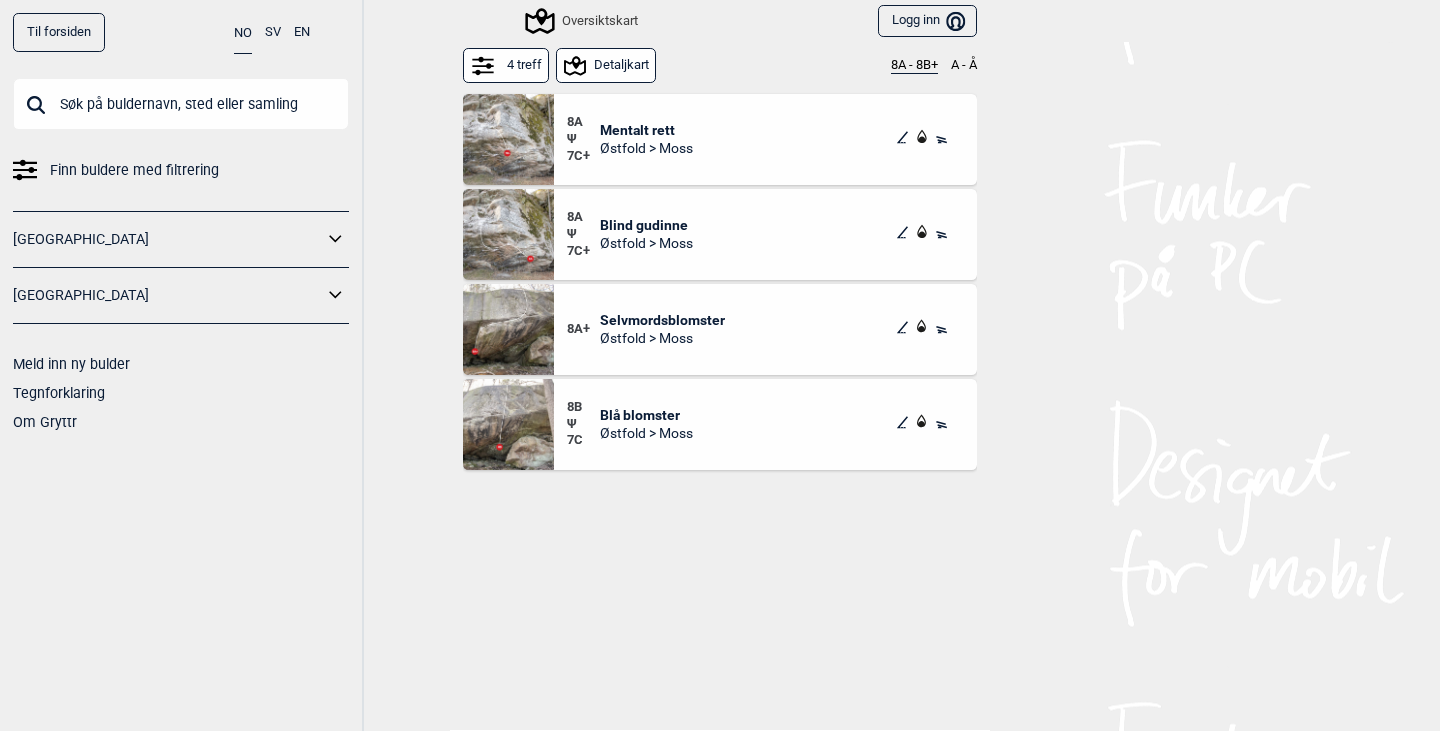click on "Østfold > Moss" at bounding box center [646, 148] 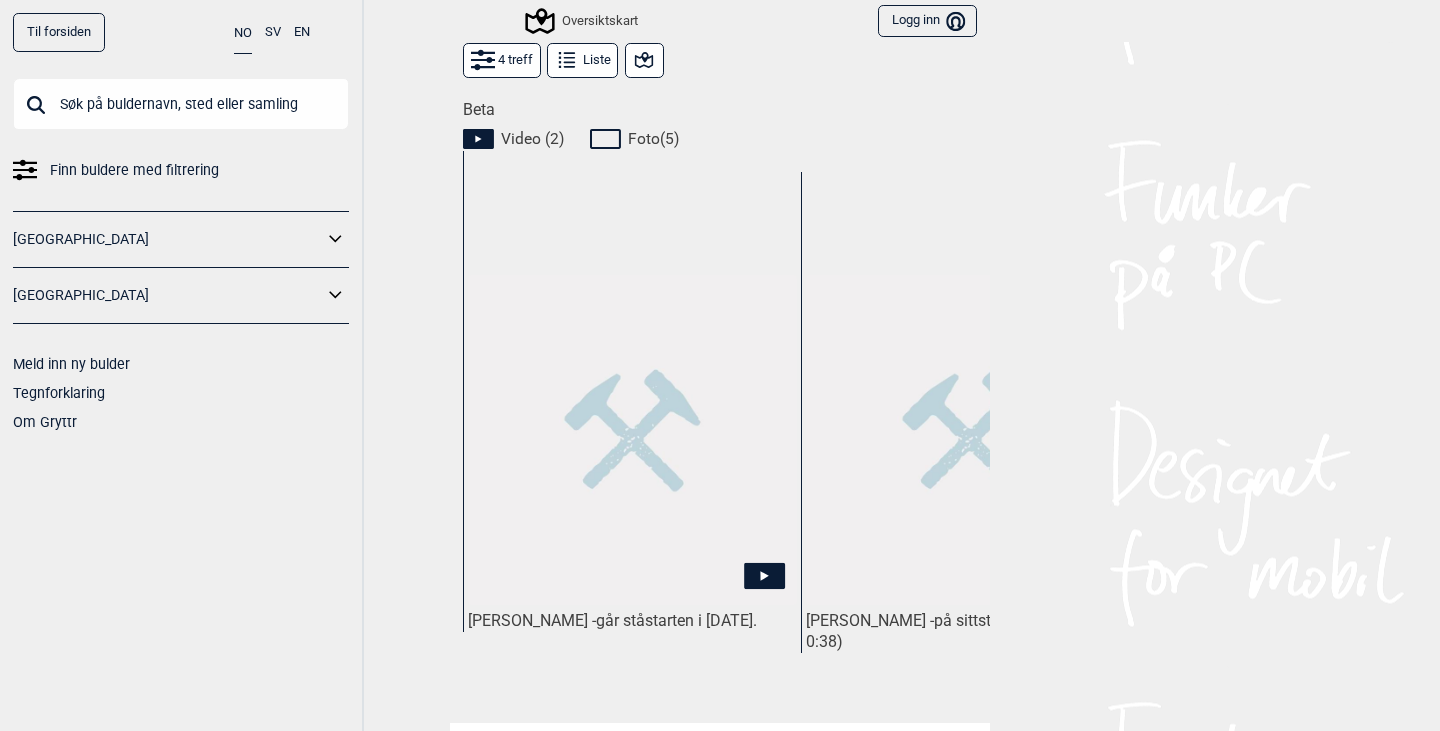 scroll, scrollTop: 911, scrollLeft: 0, axis: vertical 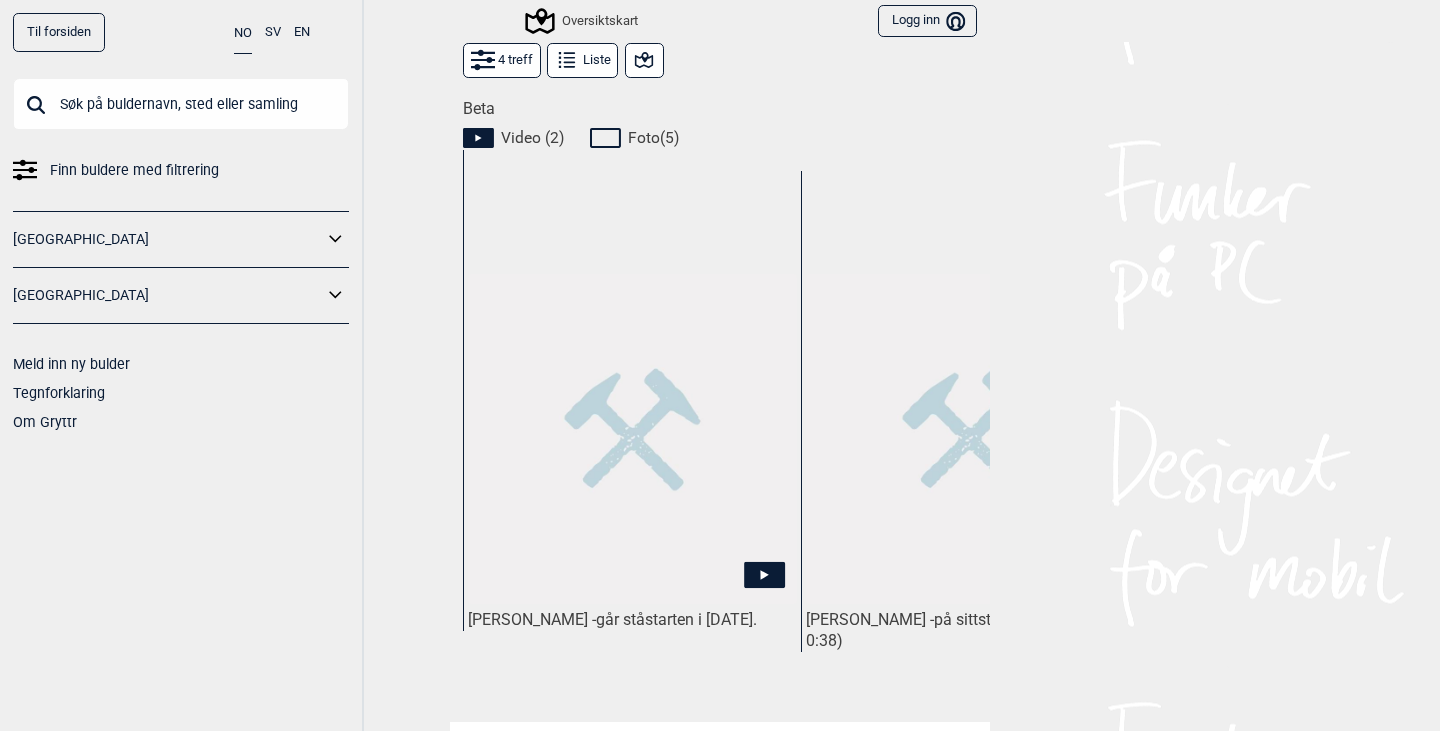 click at bounding box center [632, 438] 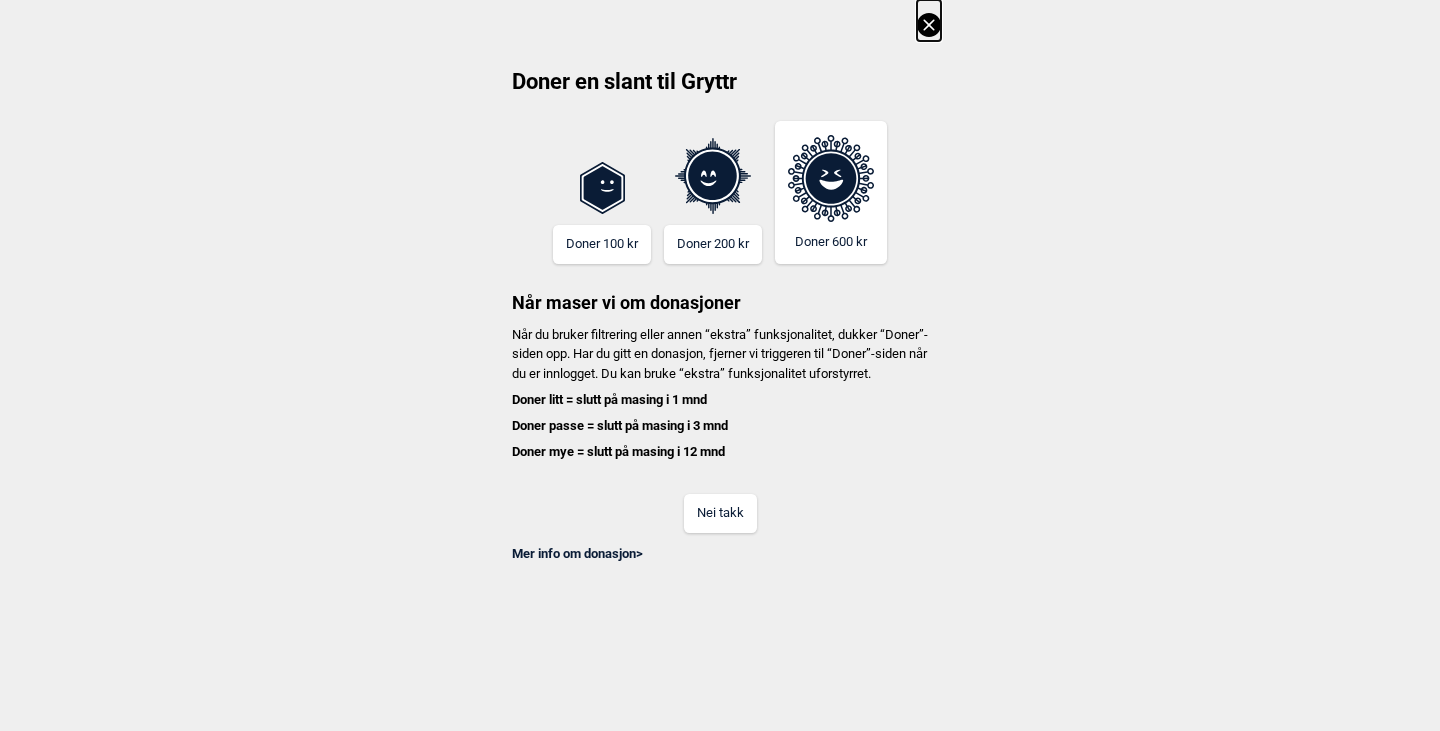 click on "Mer info om donasjon  >" at bounding box center [720, 548] 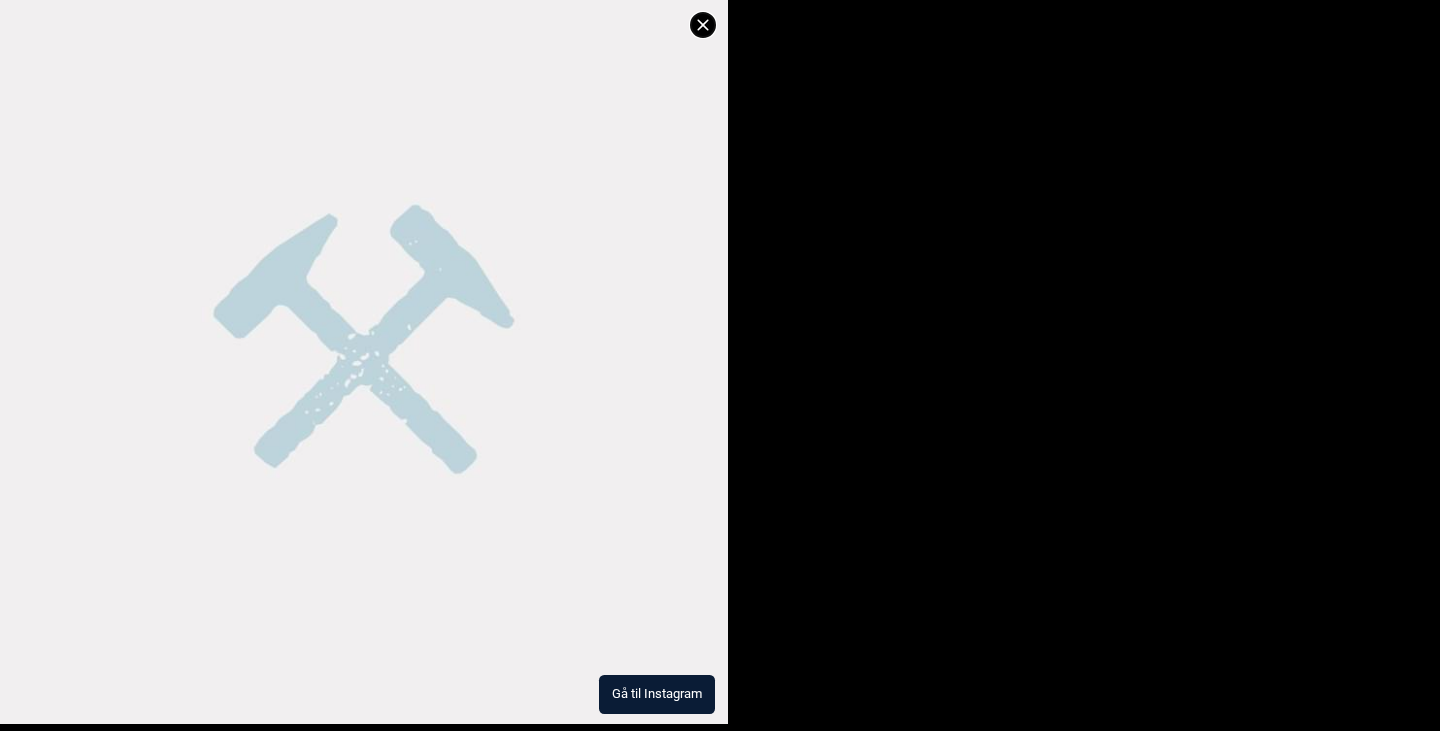 click at bounding box center [364, 360] 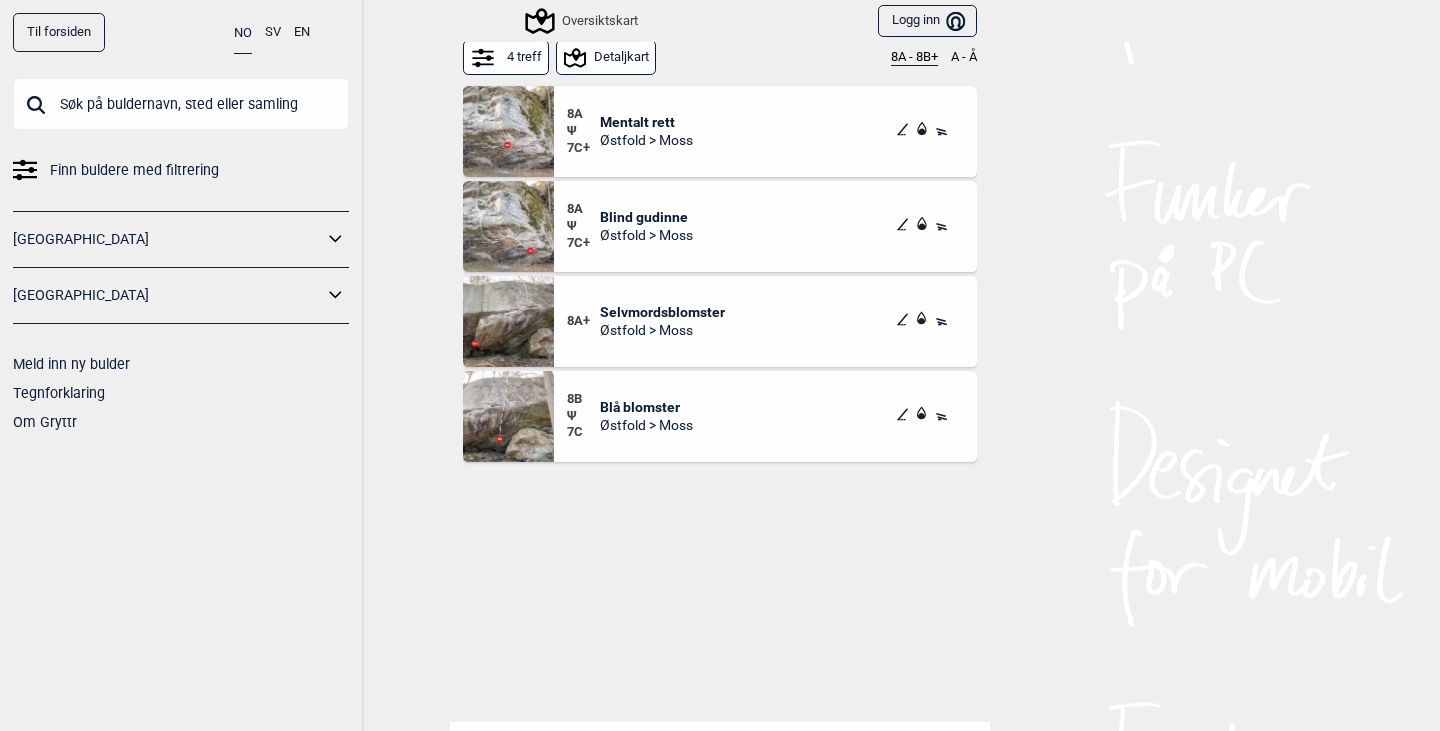 click on "Blind gudinne" at bounding box center (646, 217) 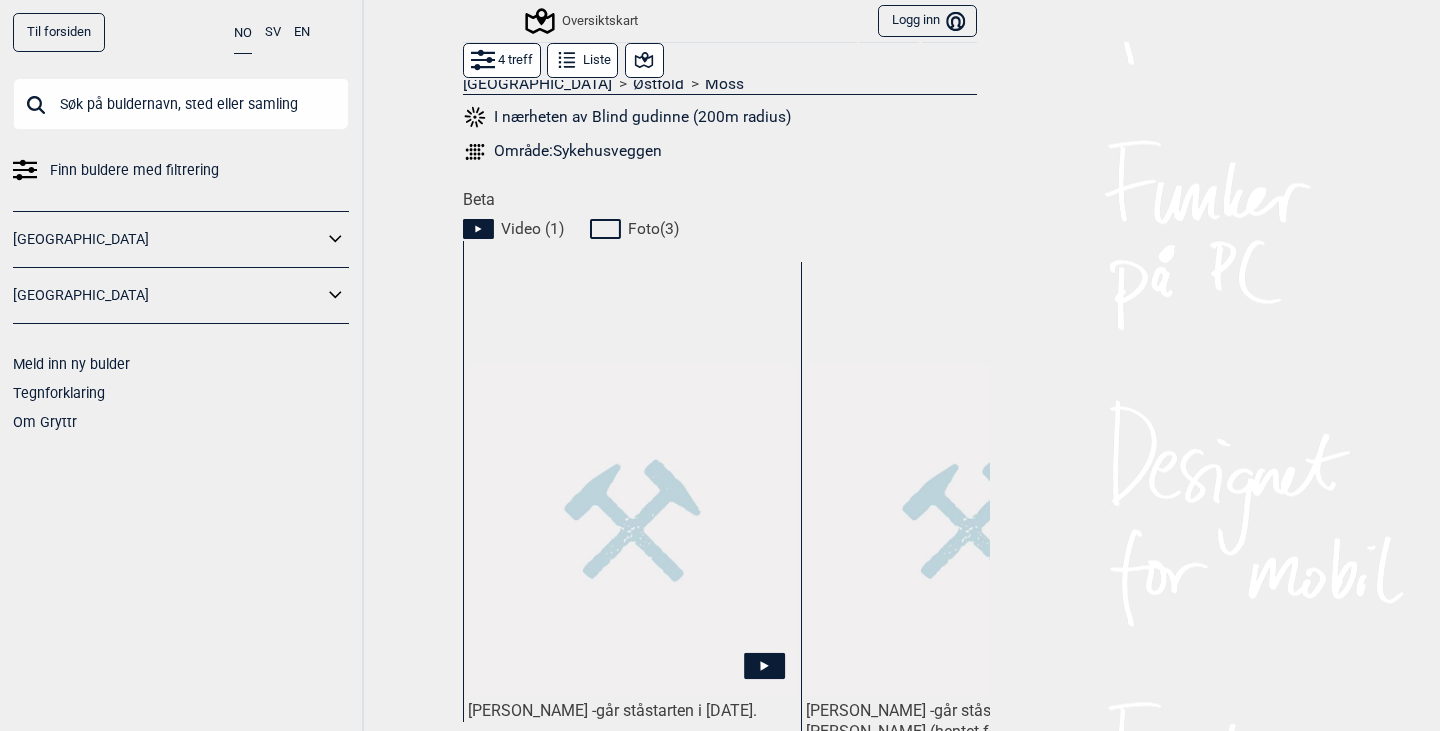 scroll, scrollTop: 821, scrollLeft: 0, axis: vertical 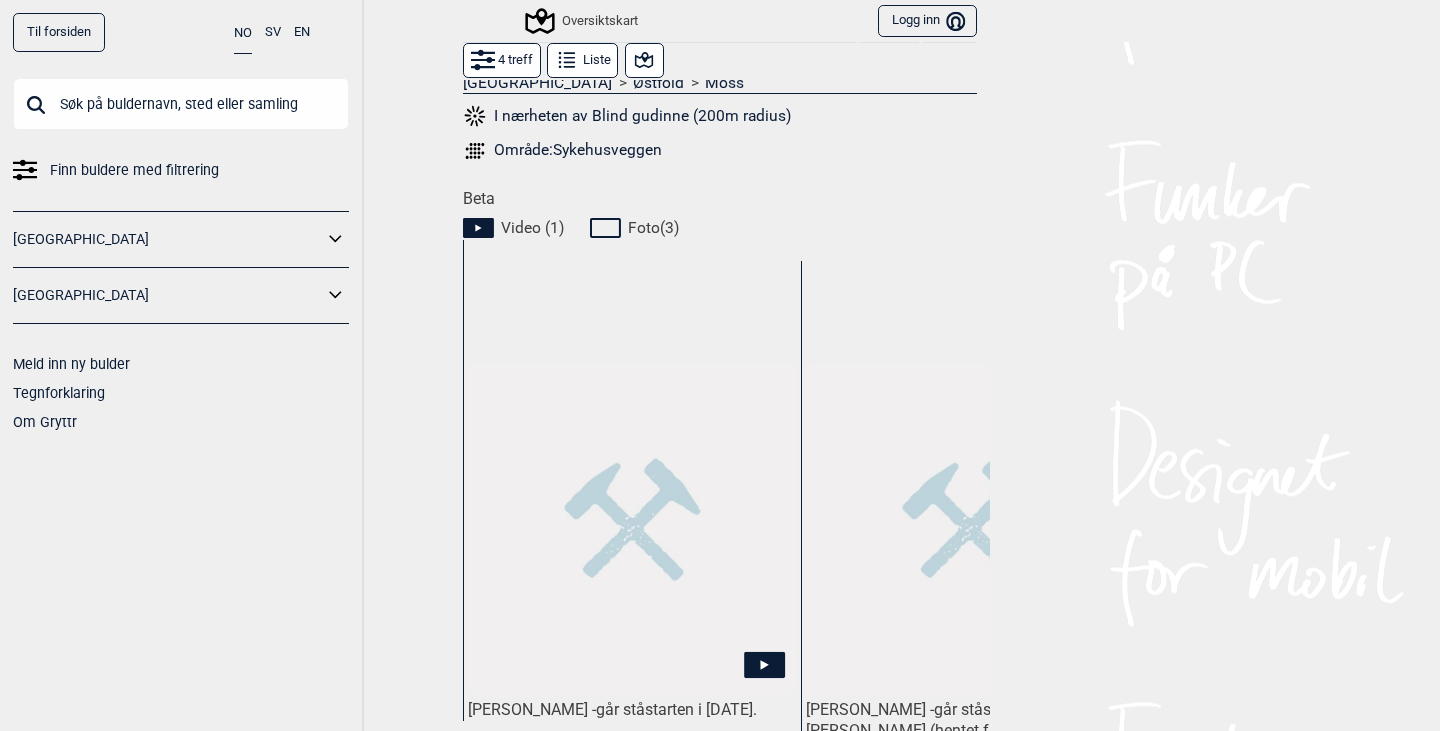 click at bounding box center (632, 528) 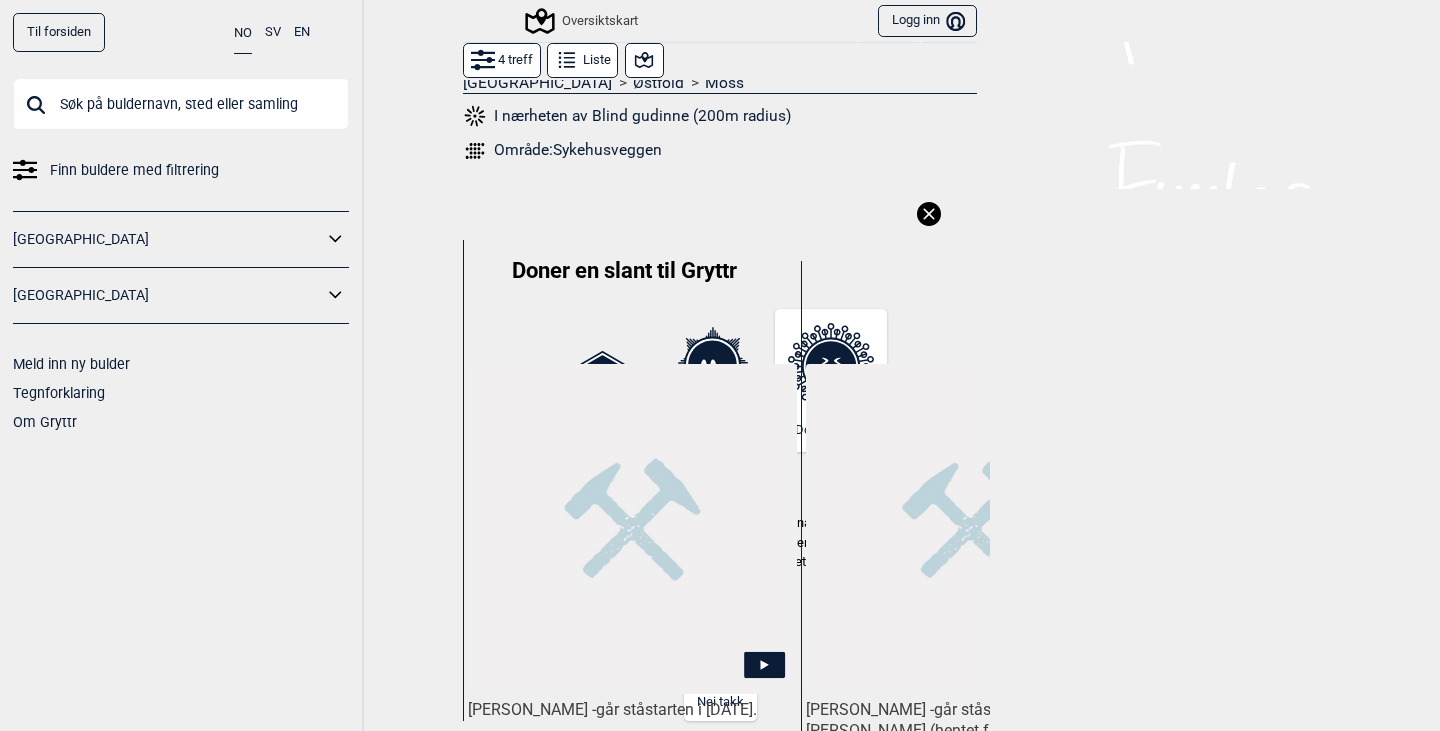 click on "Nei takk" at bounding box center [720, 701] 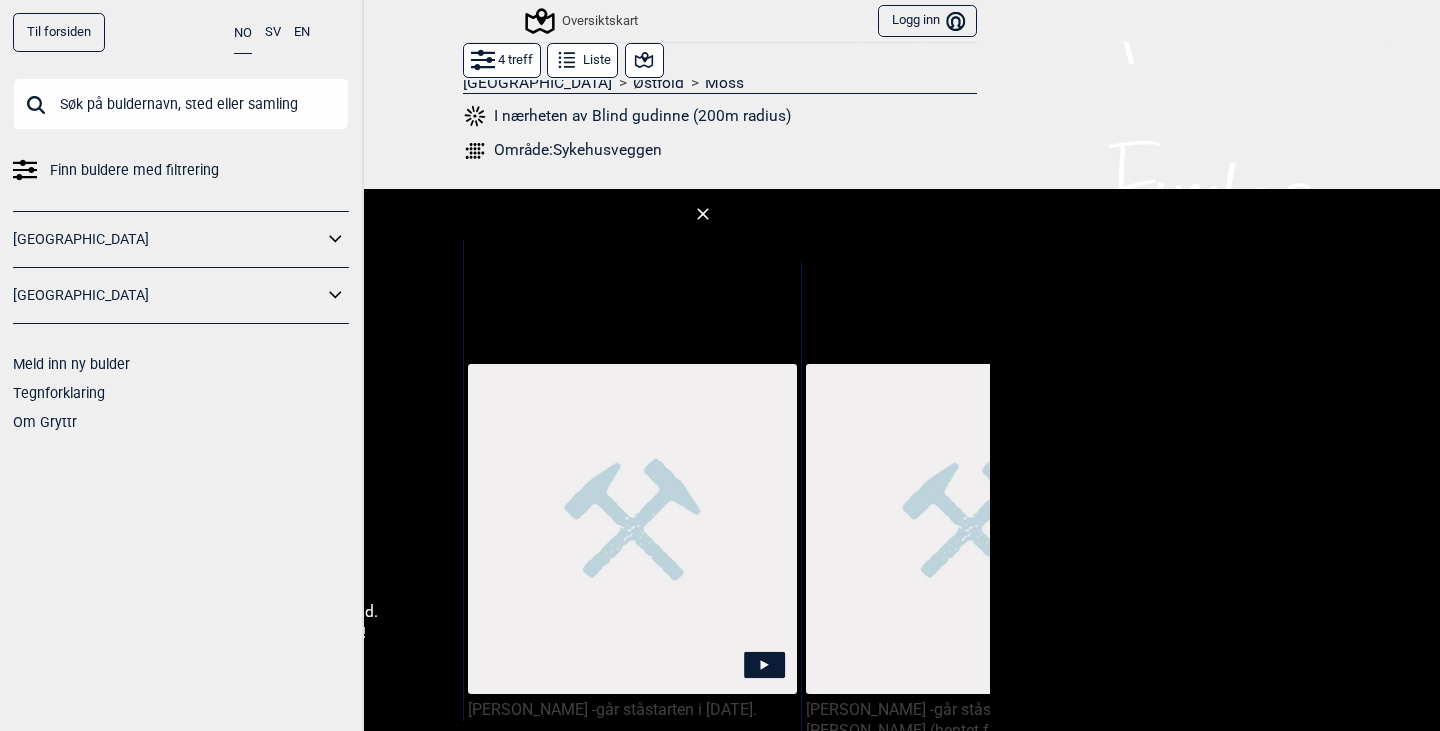 click 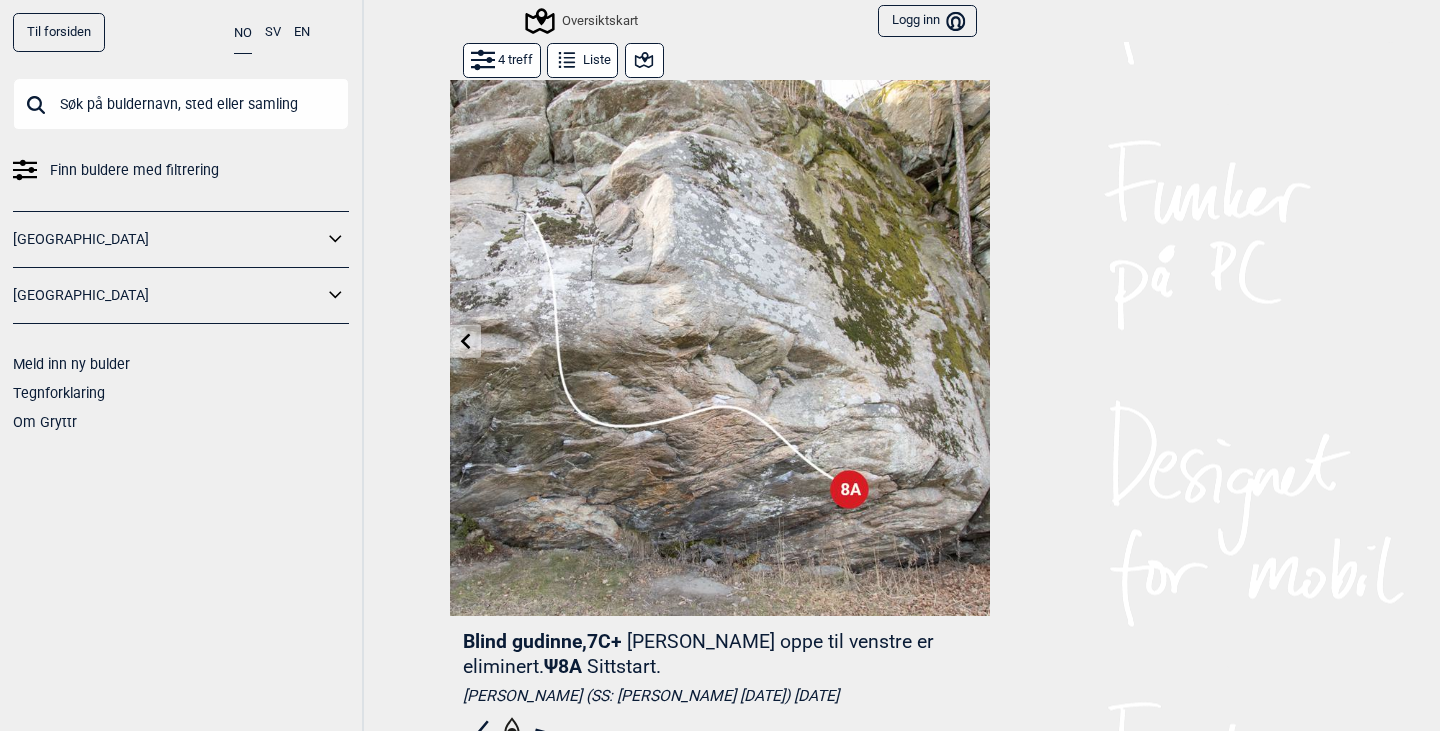 scroll, scrollTop: 0, scrollLeft: 0, axis: both 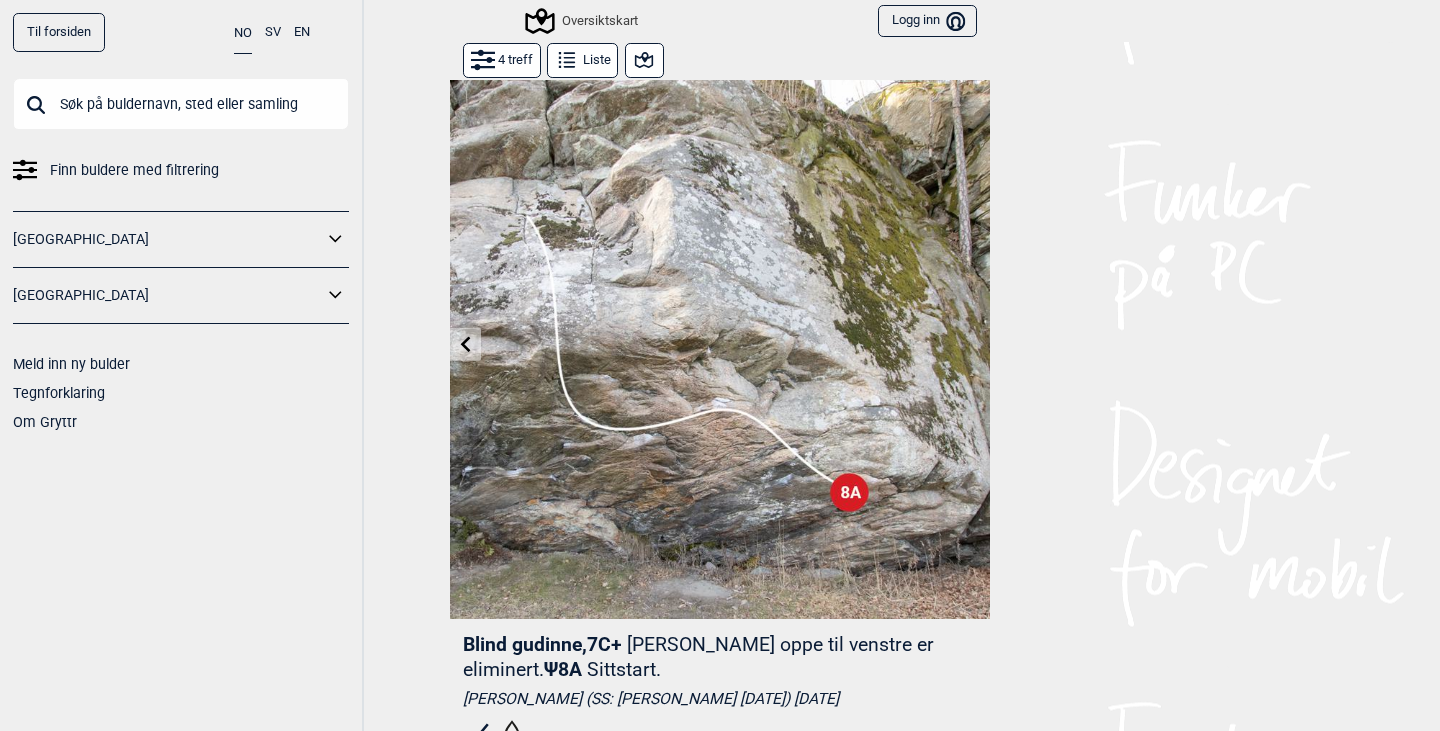 click 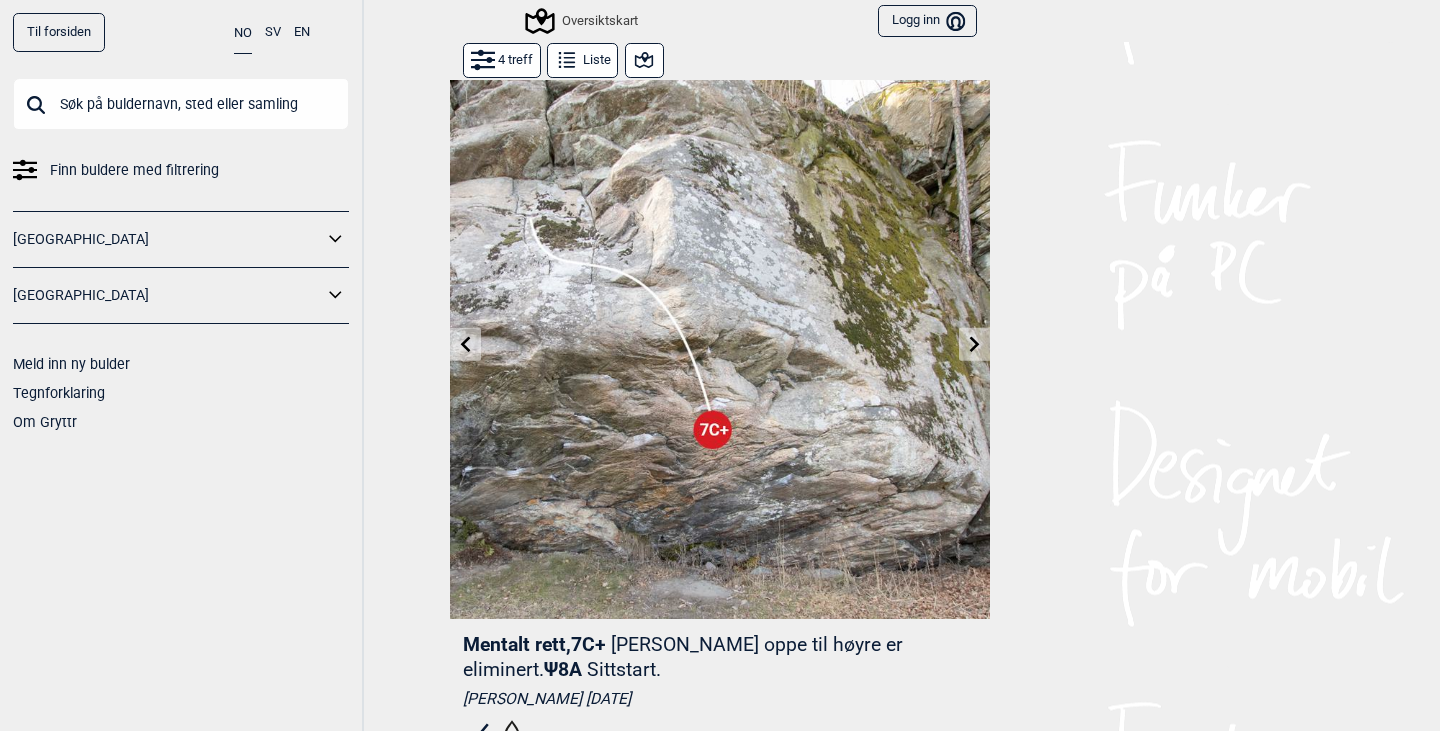 click at bounding box center (974, 344) 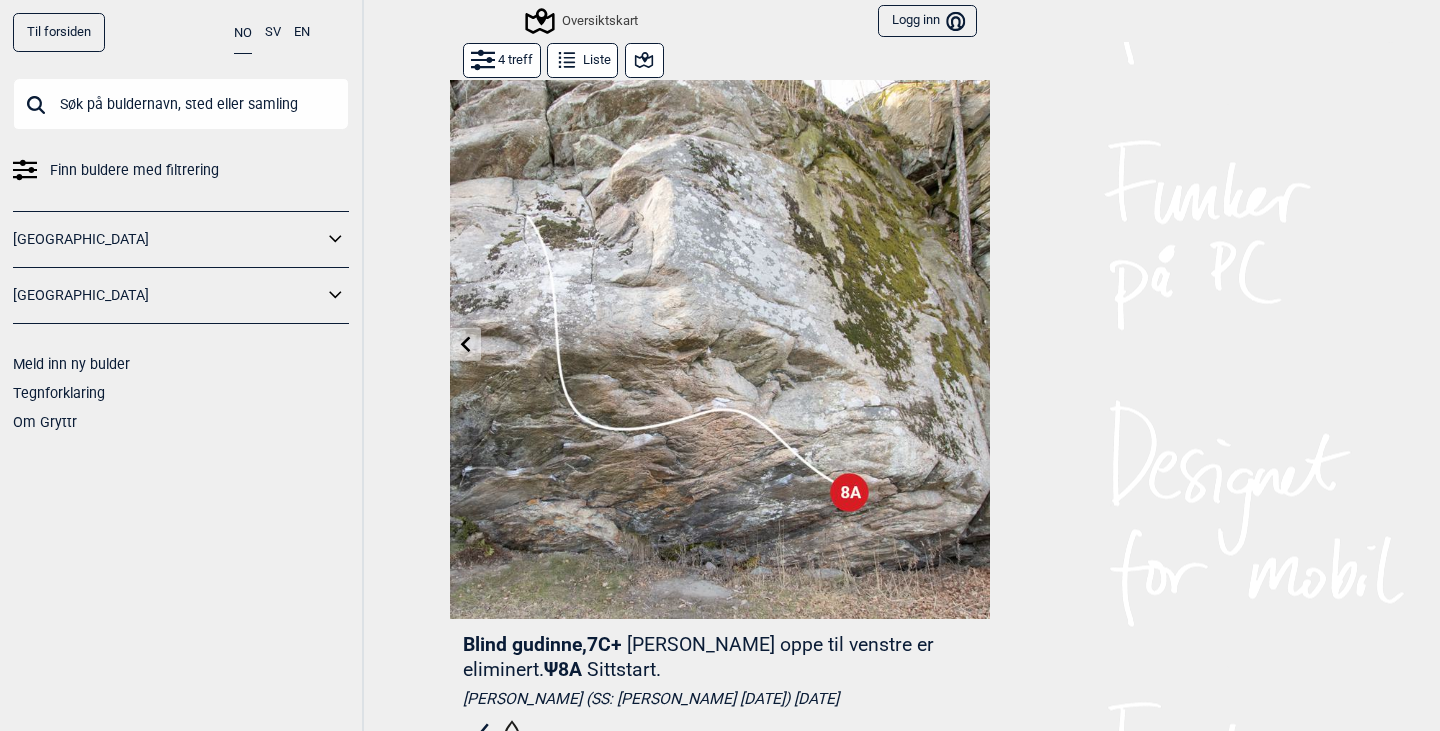 click 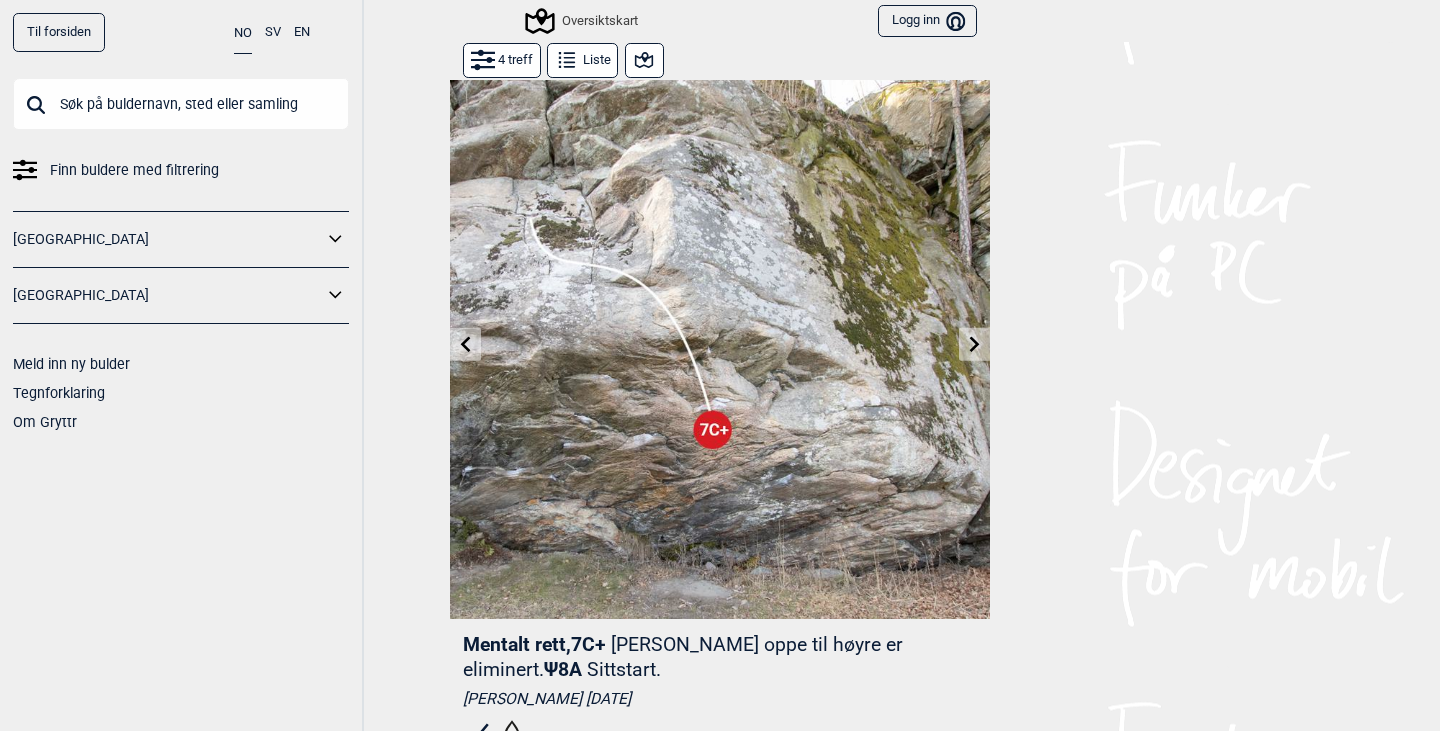 click 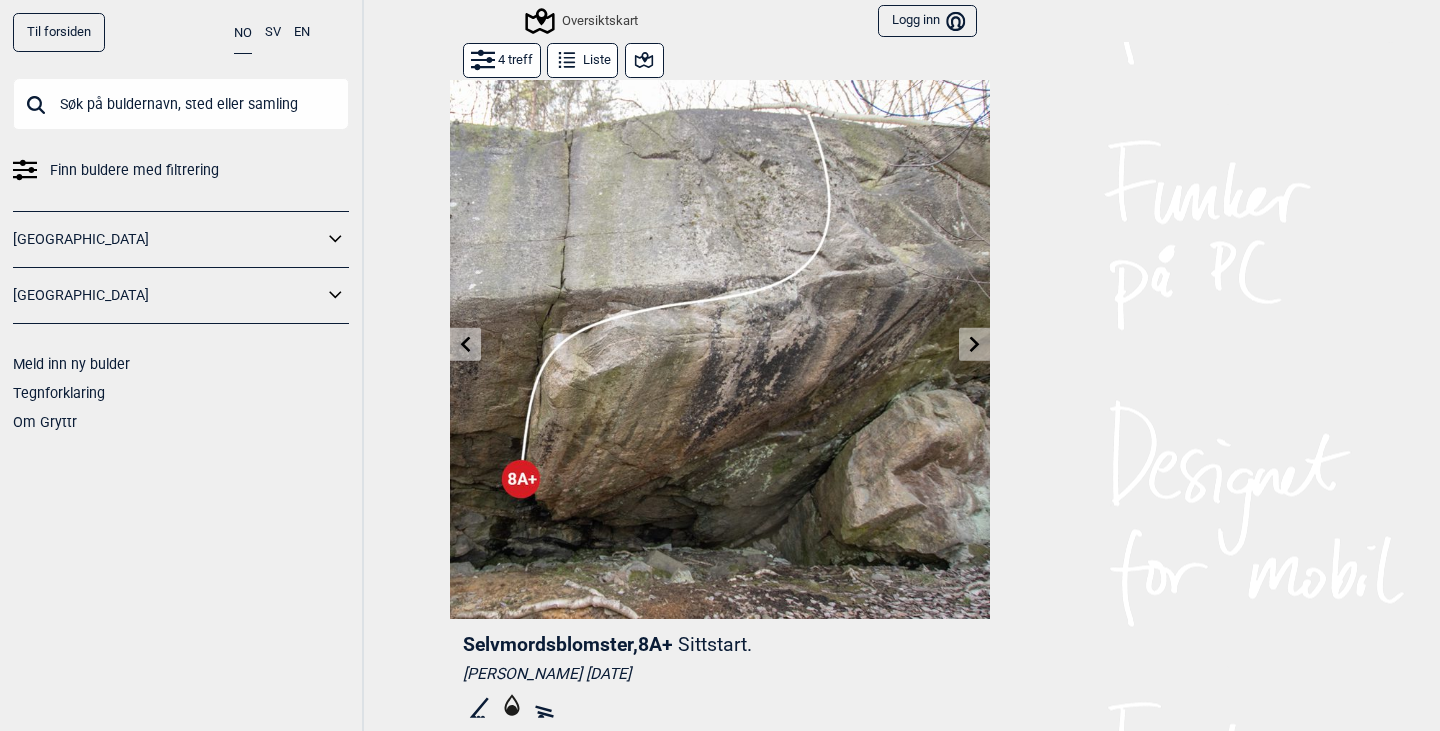 click 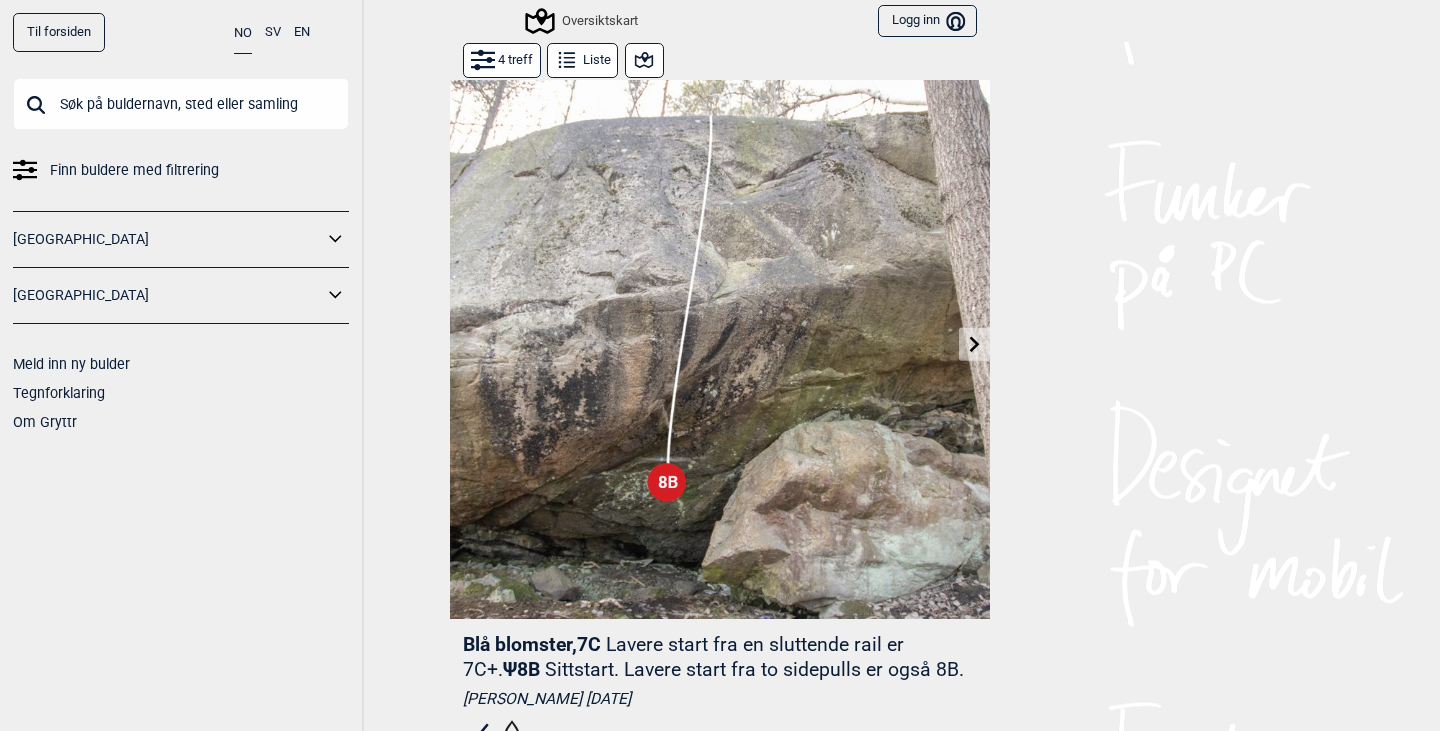 click 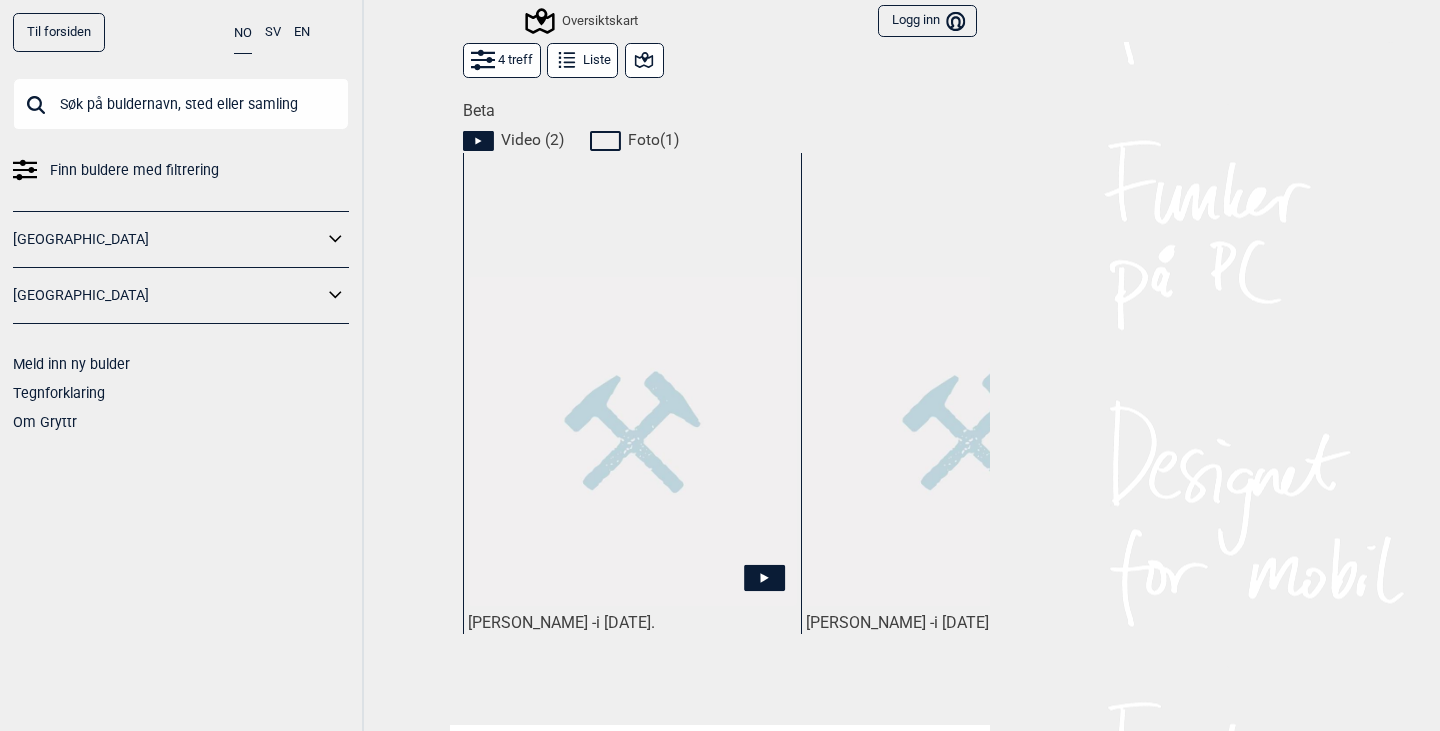 scroll, scrollTop: 884, scrollLeft: 0, axis: vertical 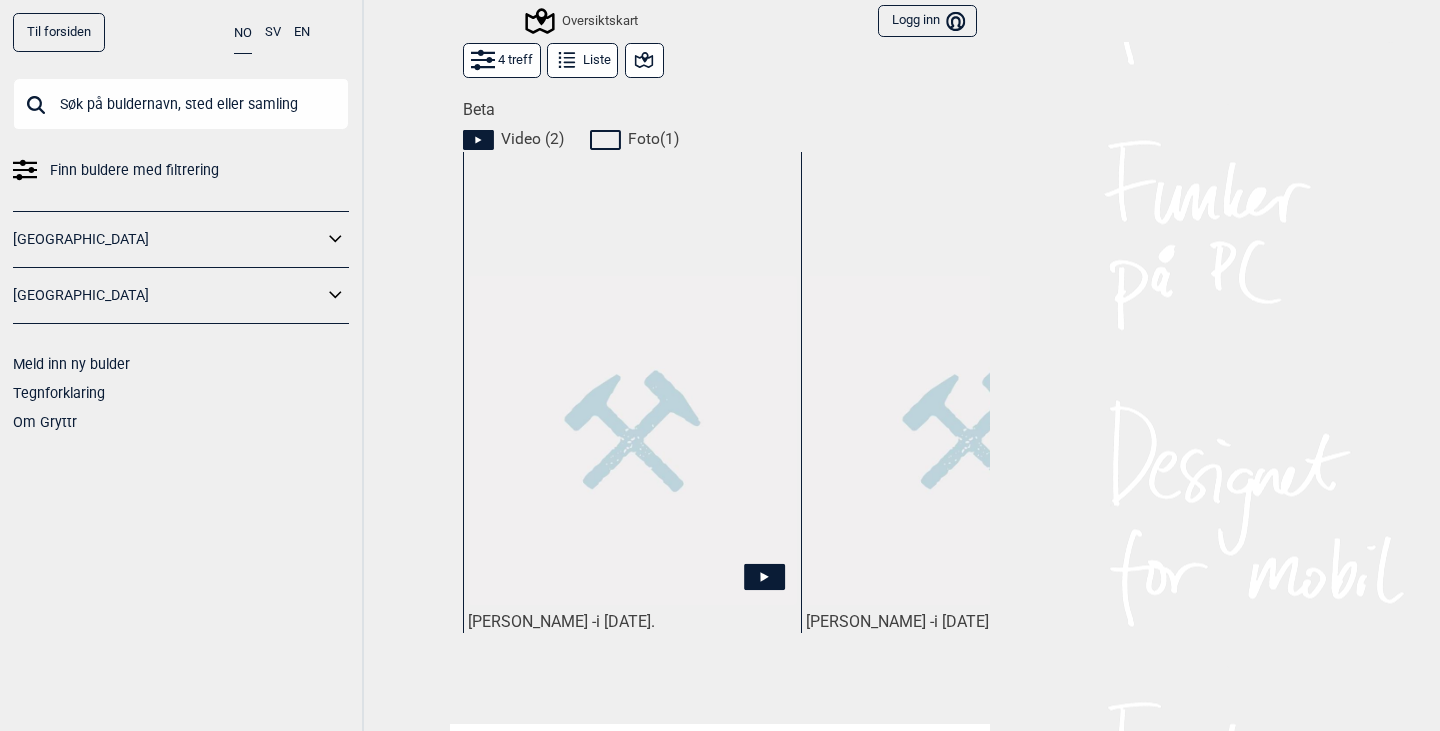 click at bounding box center (632, 440) 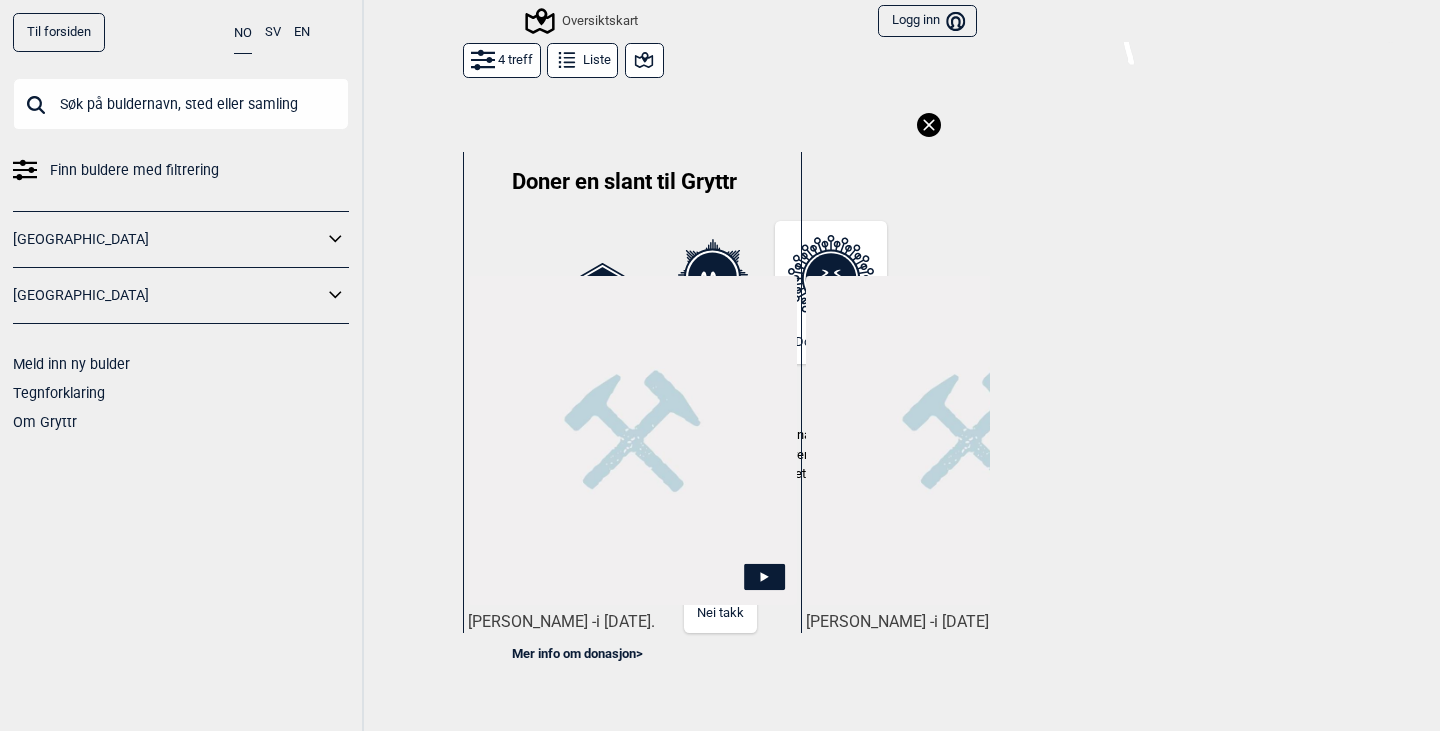 click on "Nei takk" at bounding box center (720, 613) 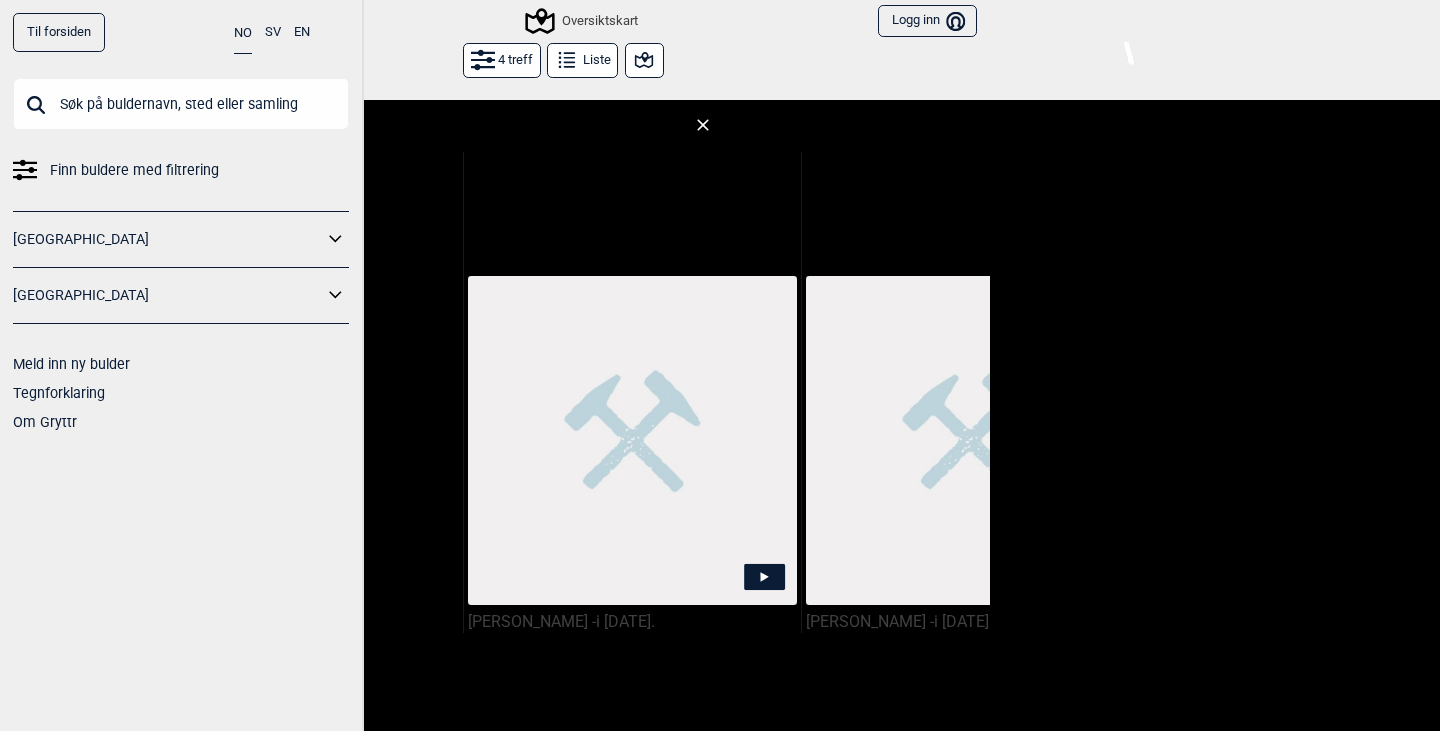 click 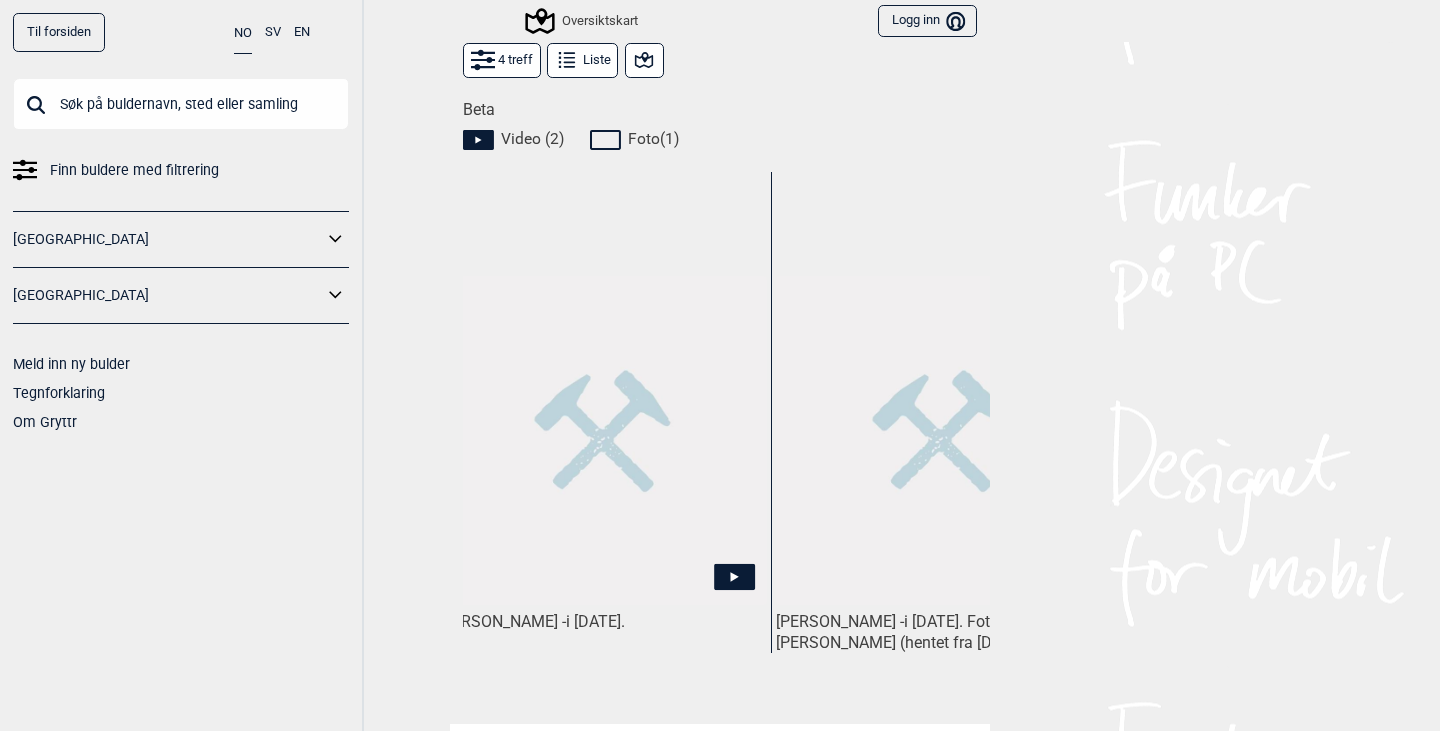 scroll, scrollTop: 0, scrollLeft: 369, axis: horizontal 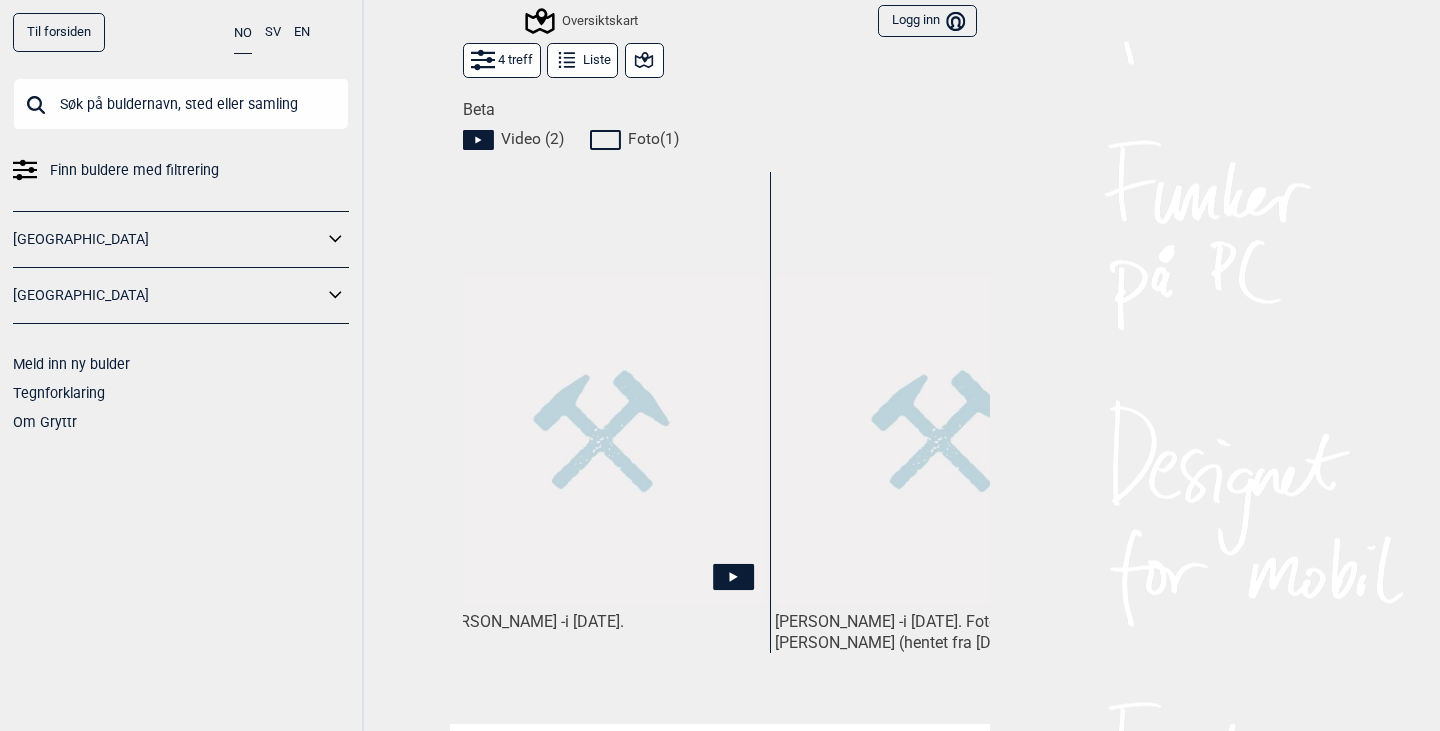 click at bounding box center [601, 440] 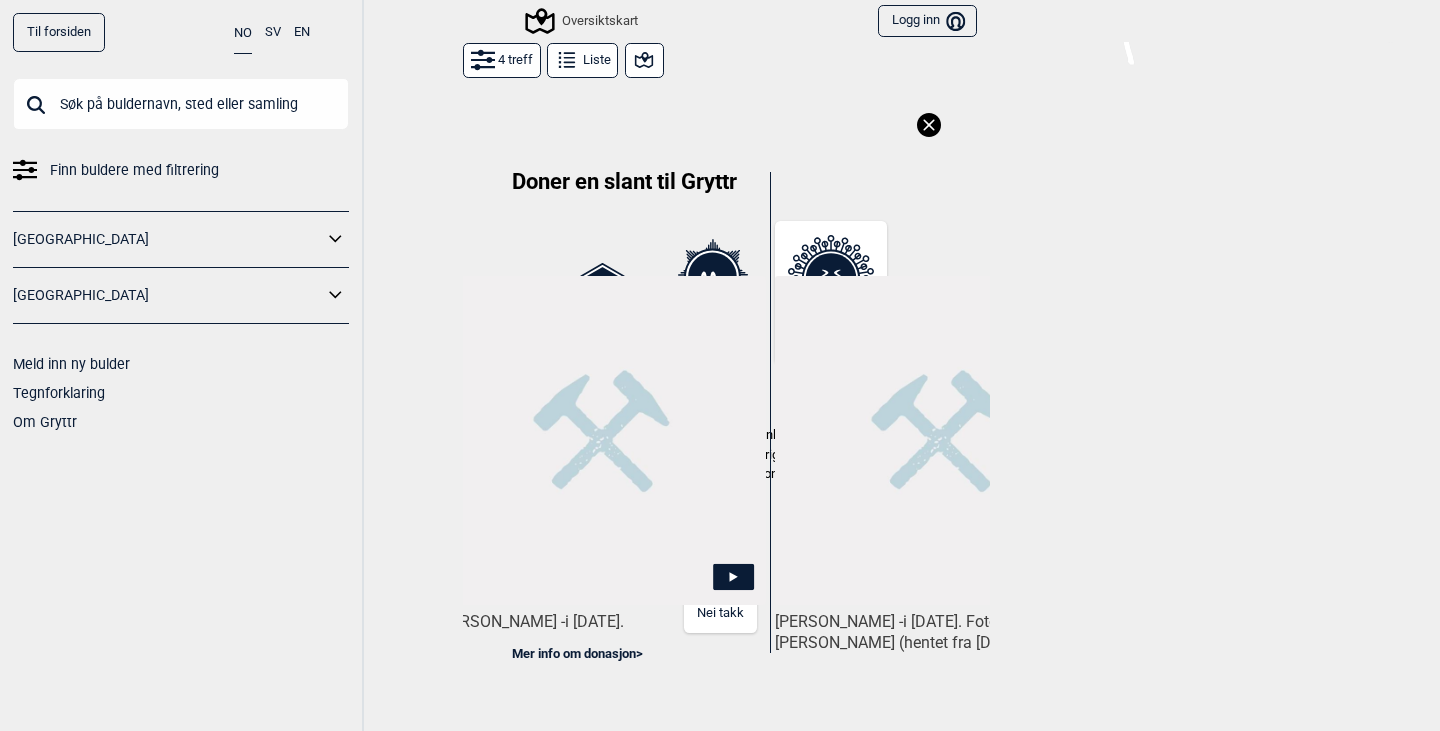 click on "Nei takk" at bounding box center [720, 613] 